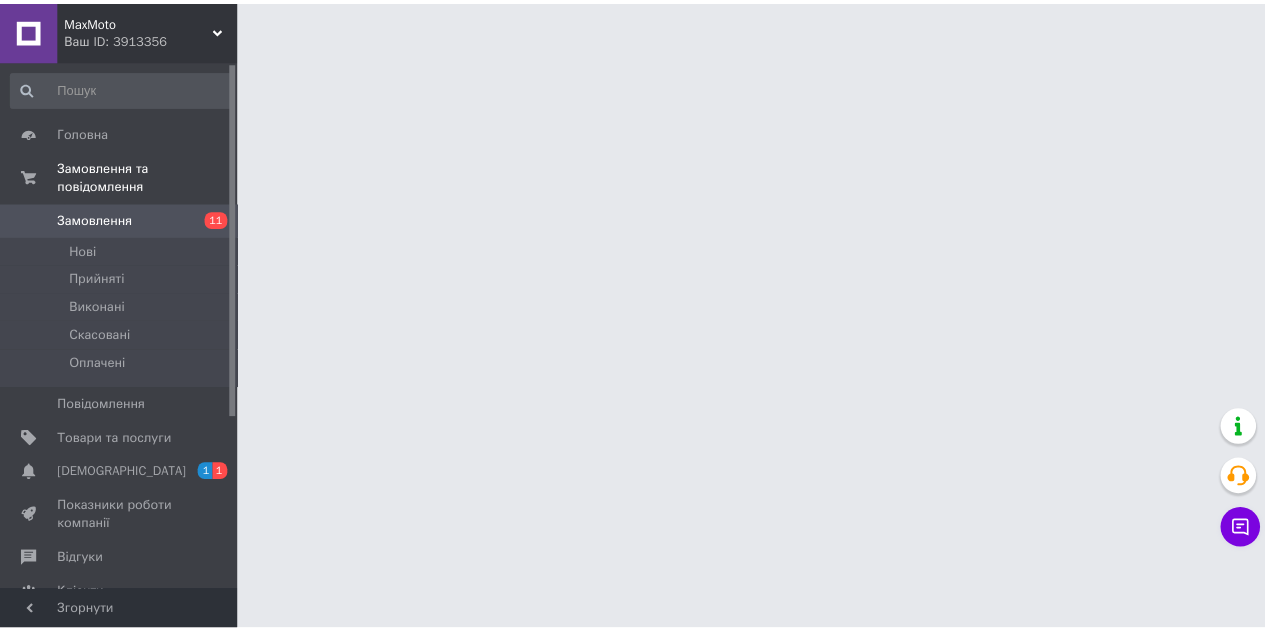 scroll, scrollTop: 0, scrollLeft: 0, axis: both 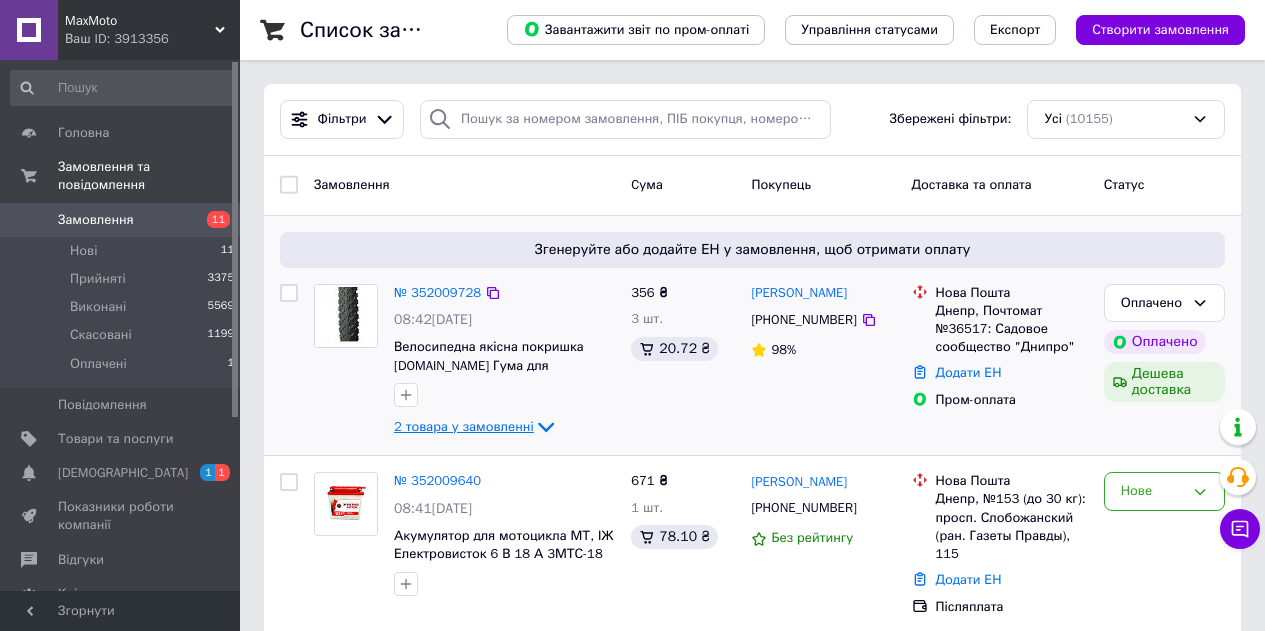 click on "2 товара у замовленні" at bounding box center [464, 426] 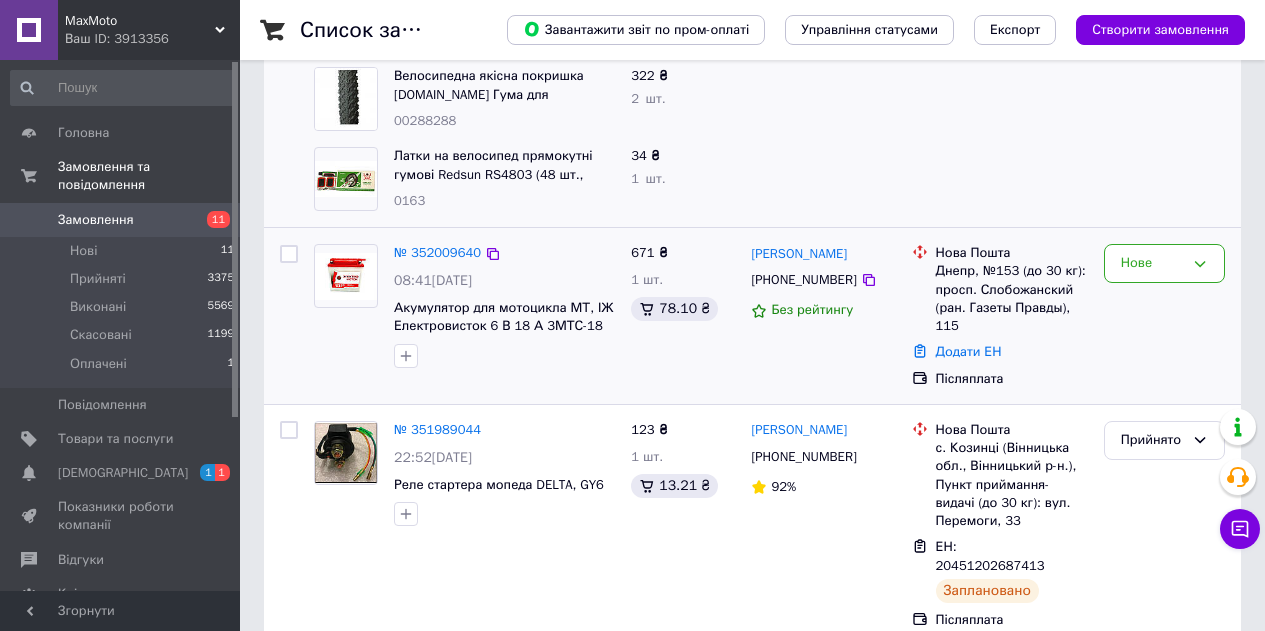 scroll, scrollTop: 400, scrollLeft: 0, axis: vertical 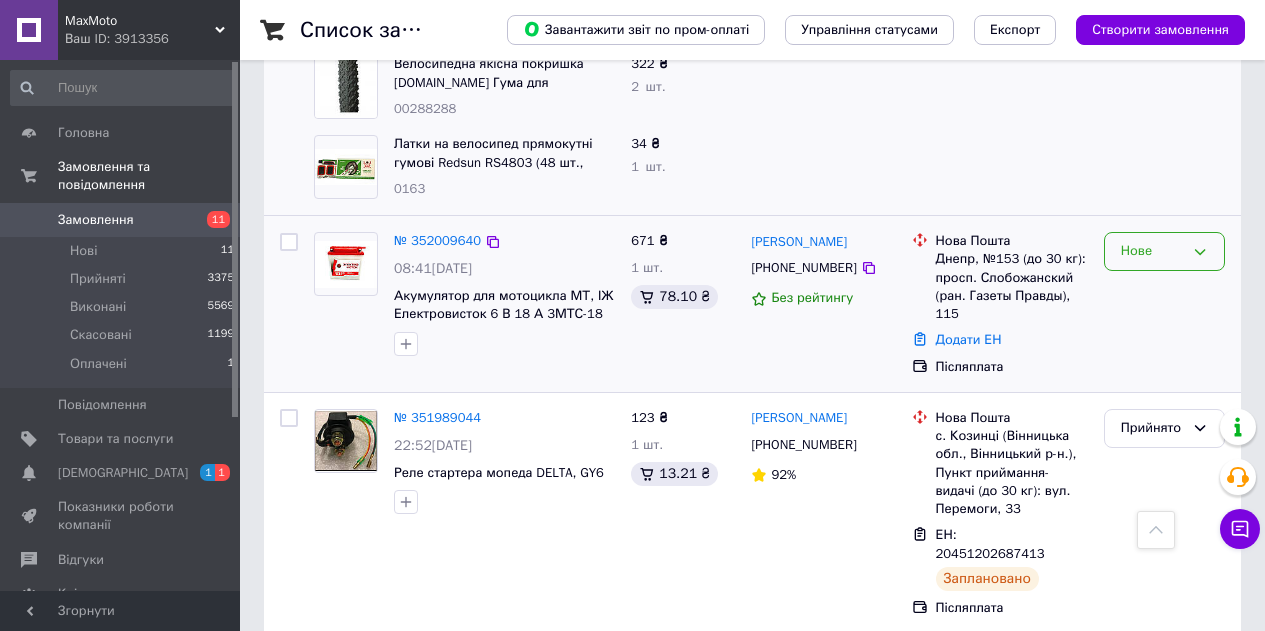 click on "Нове" at bounding box center [1152, 251] 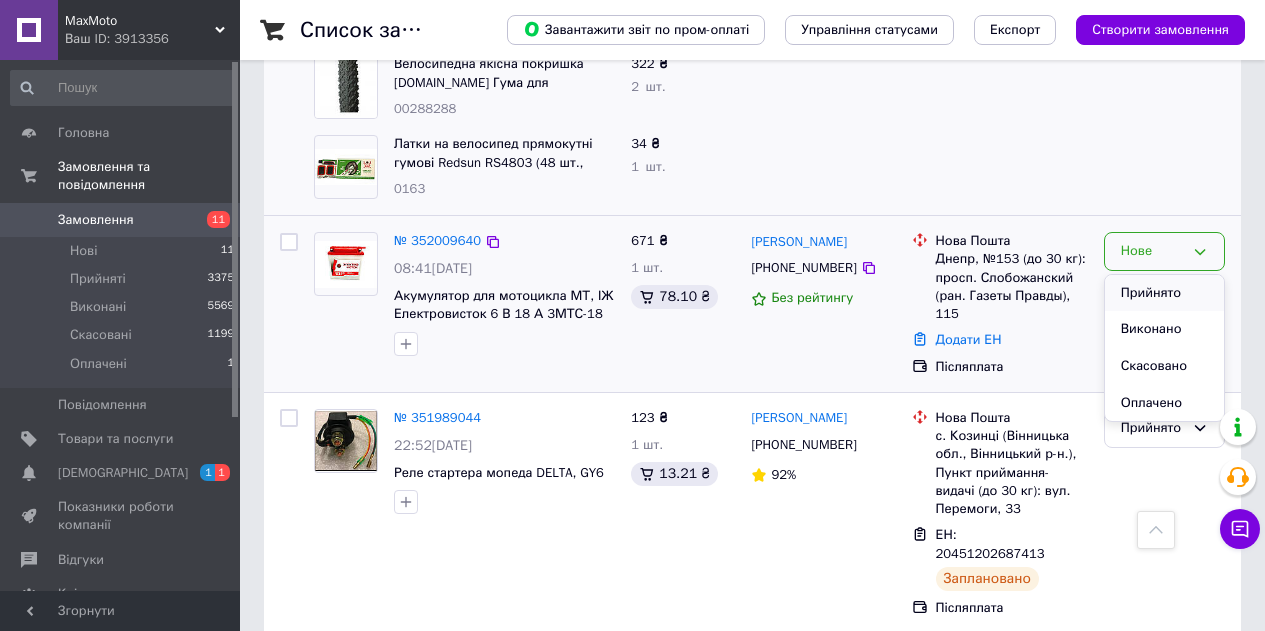 click on "Прийнято" at bounding box center (1164, 293) 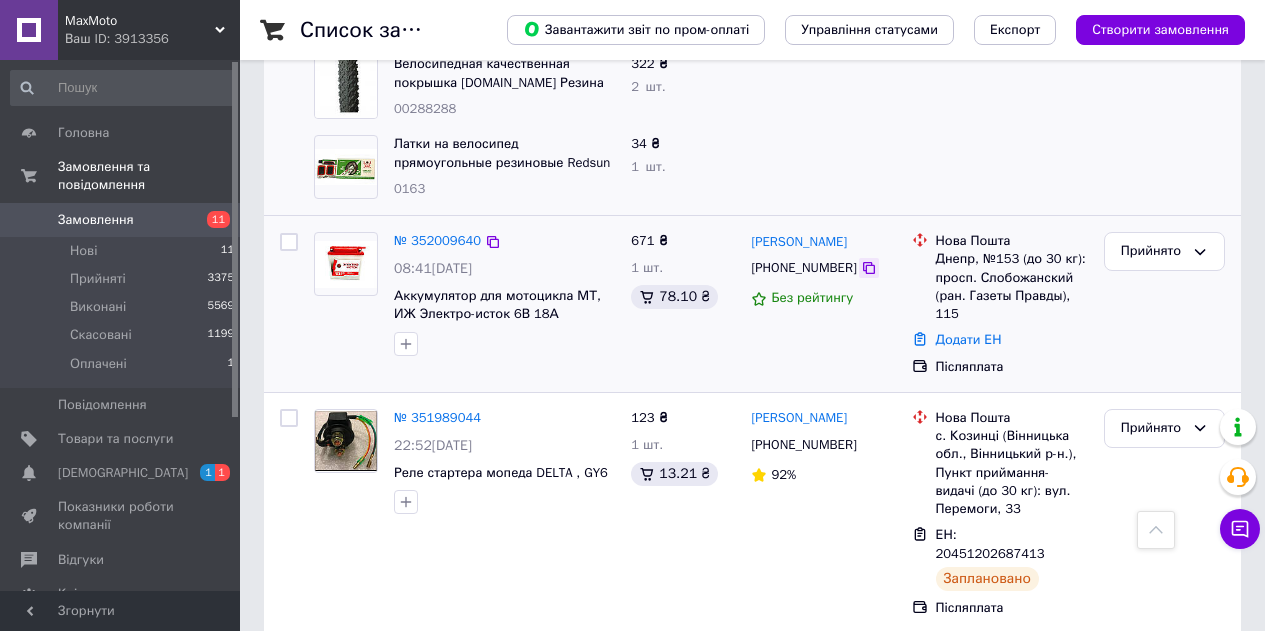click at bounding box center [869, 268] 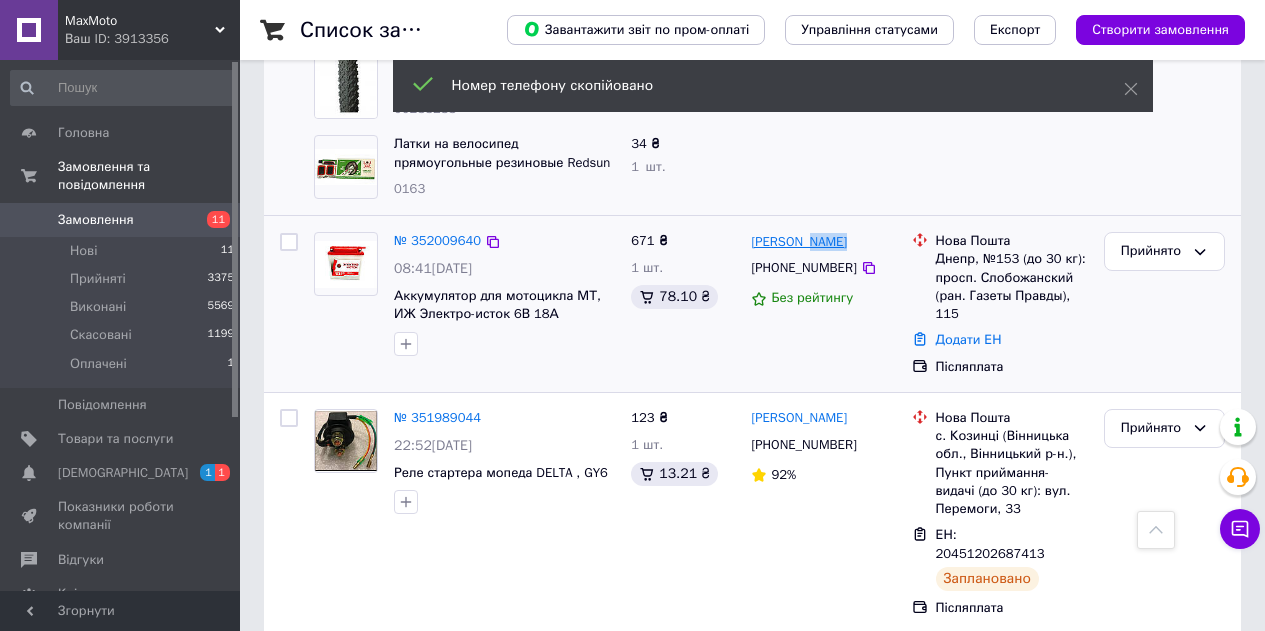 drag, startPoint x: 859, startPoint y: 231, endPoint x: 801, endPoint y: 237, distance: 58.30952 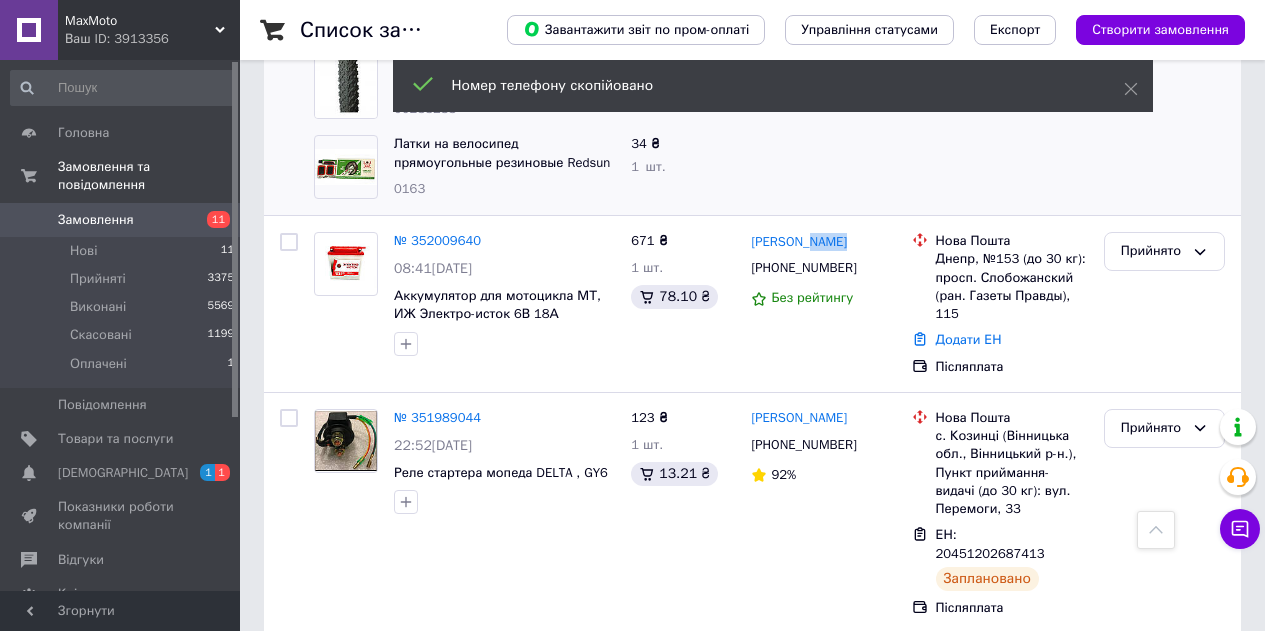 copy on "Гусак" 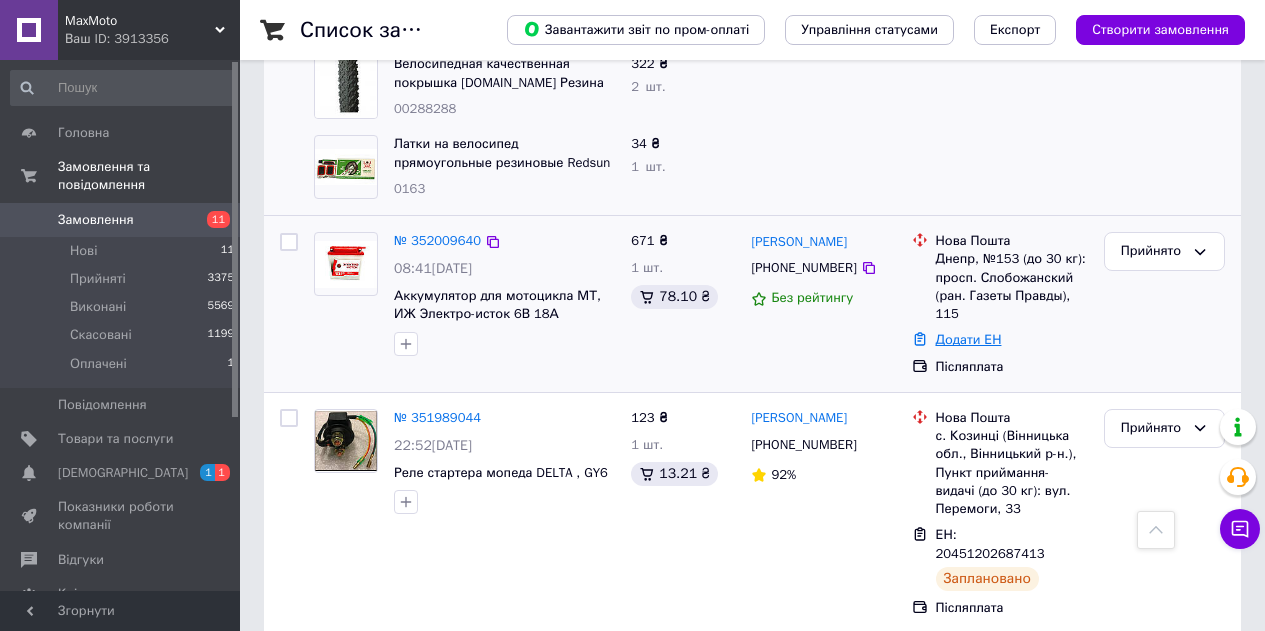 click on "Додати ЕН" at bounding box center (969, 339) 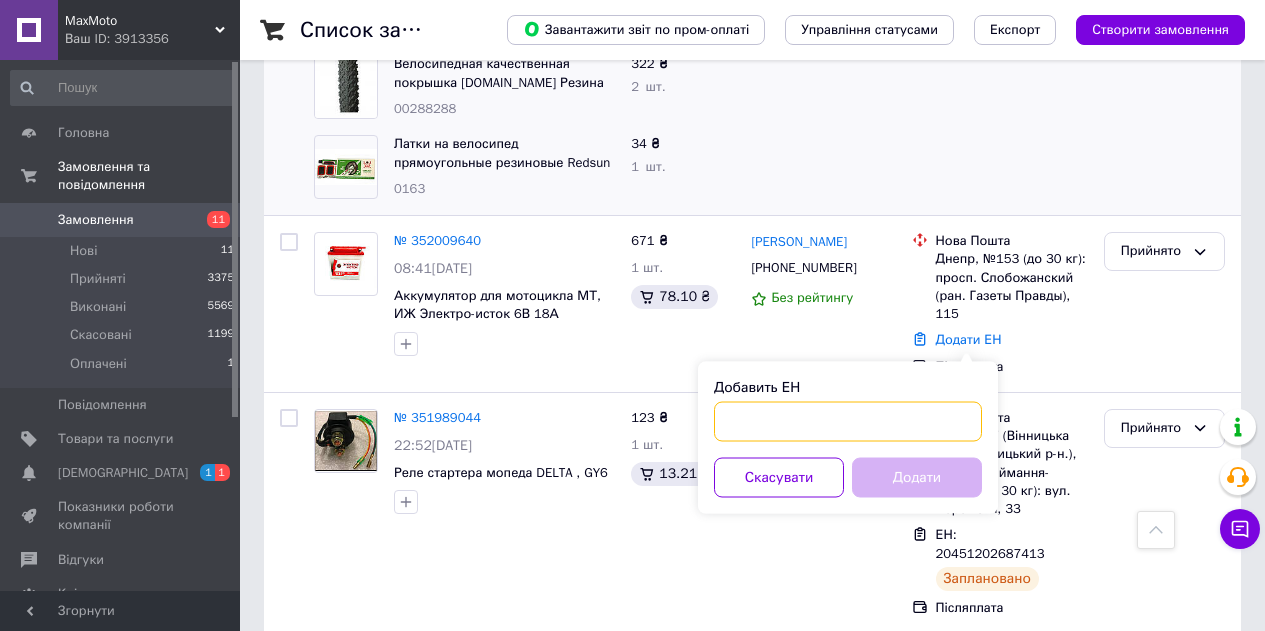drag, startPoint x: 908, startPoint y: 410, endPoint x: 908, endPoint y: 428, distance: 18 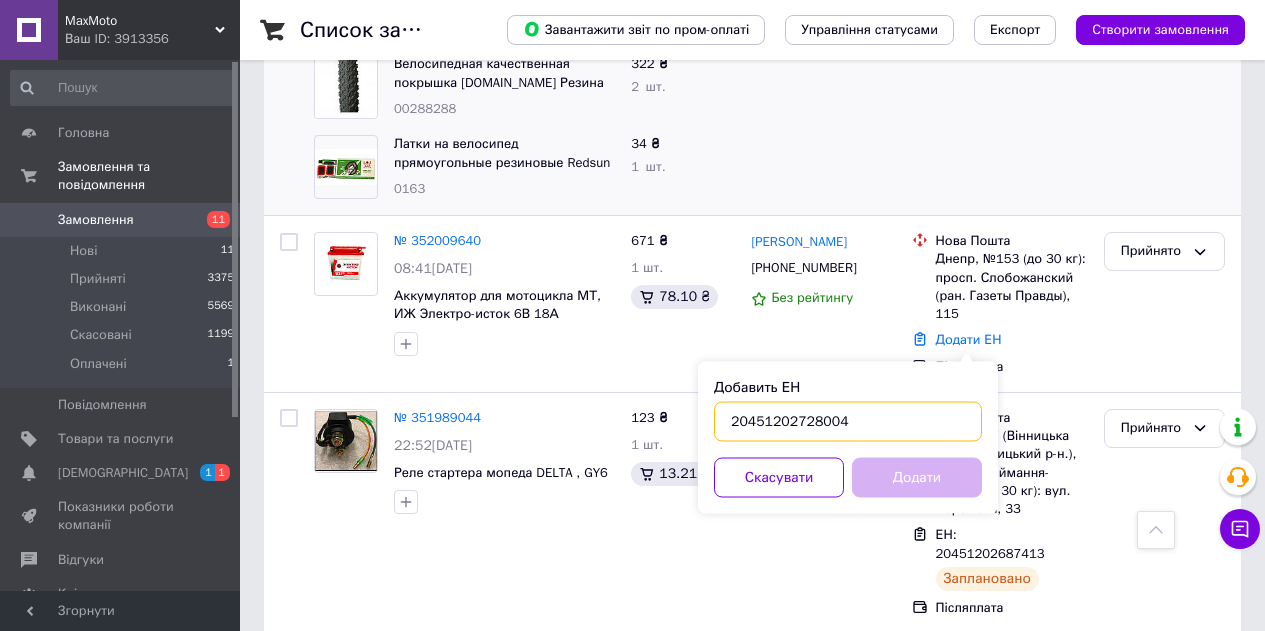 type on "20451202728004" 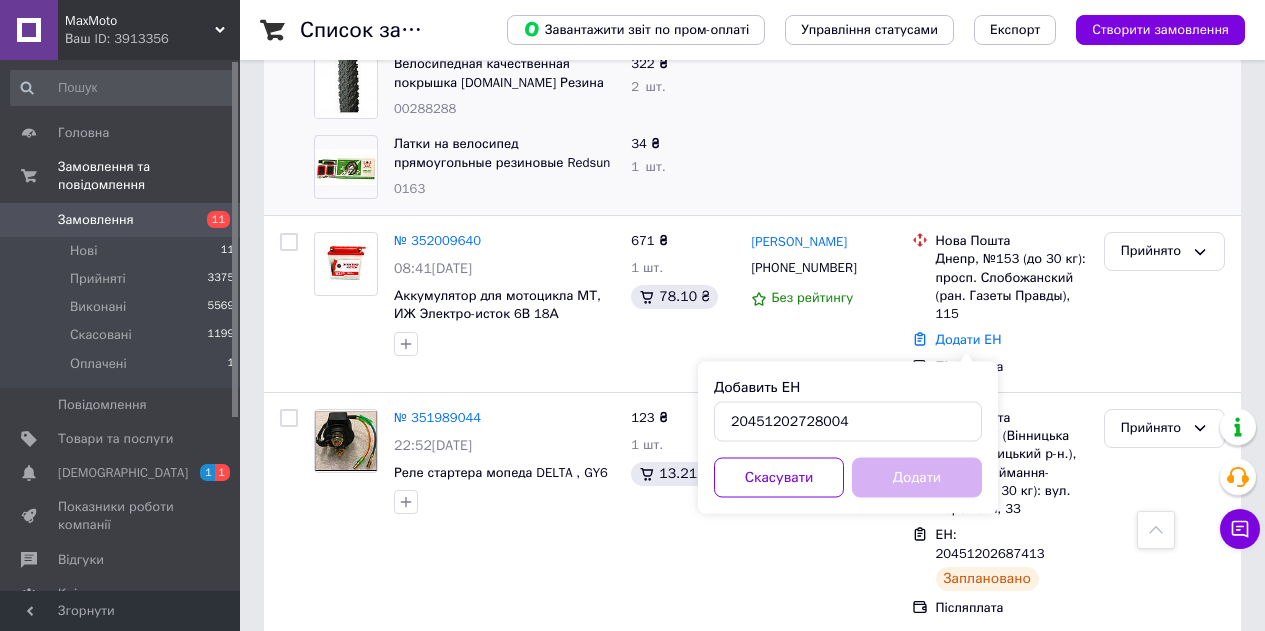 click on "Додати" at bounding box center (917, 478) 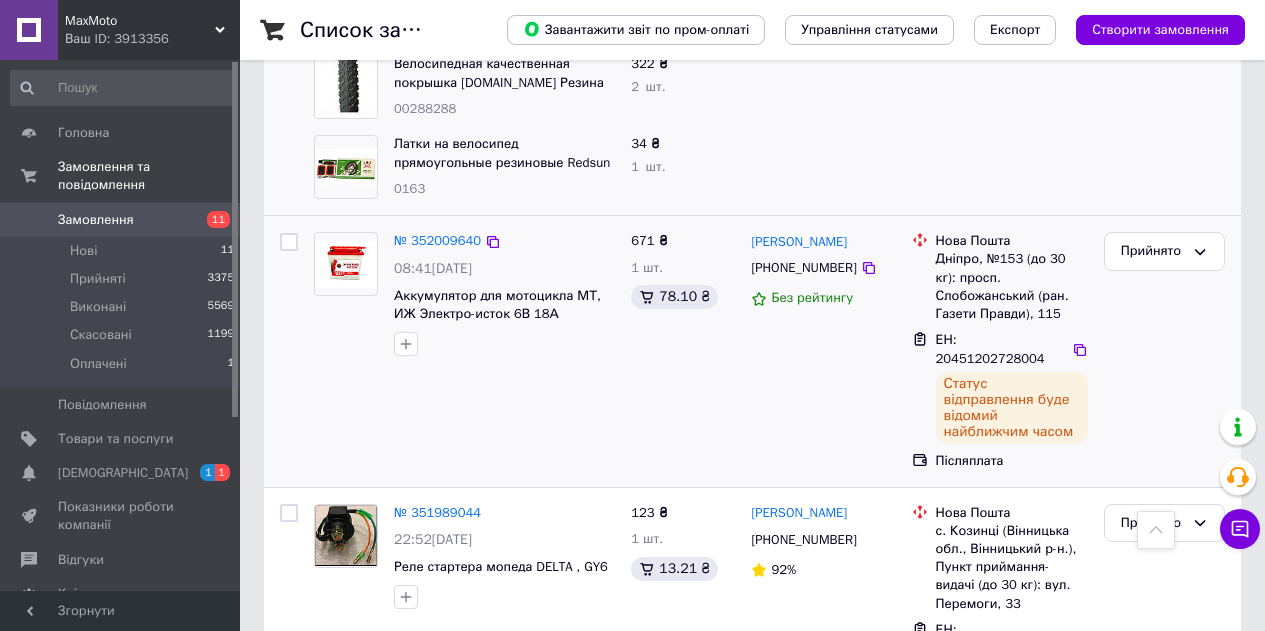 click on "№ 352009640 08:41, 10.07.2025 Аккумулятор для мотоцикла МТ, ИЖ Электро-исток  6В 18А 3МТС-18 ( Сухой, без электролита )" at bounding box center (464, 351) 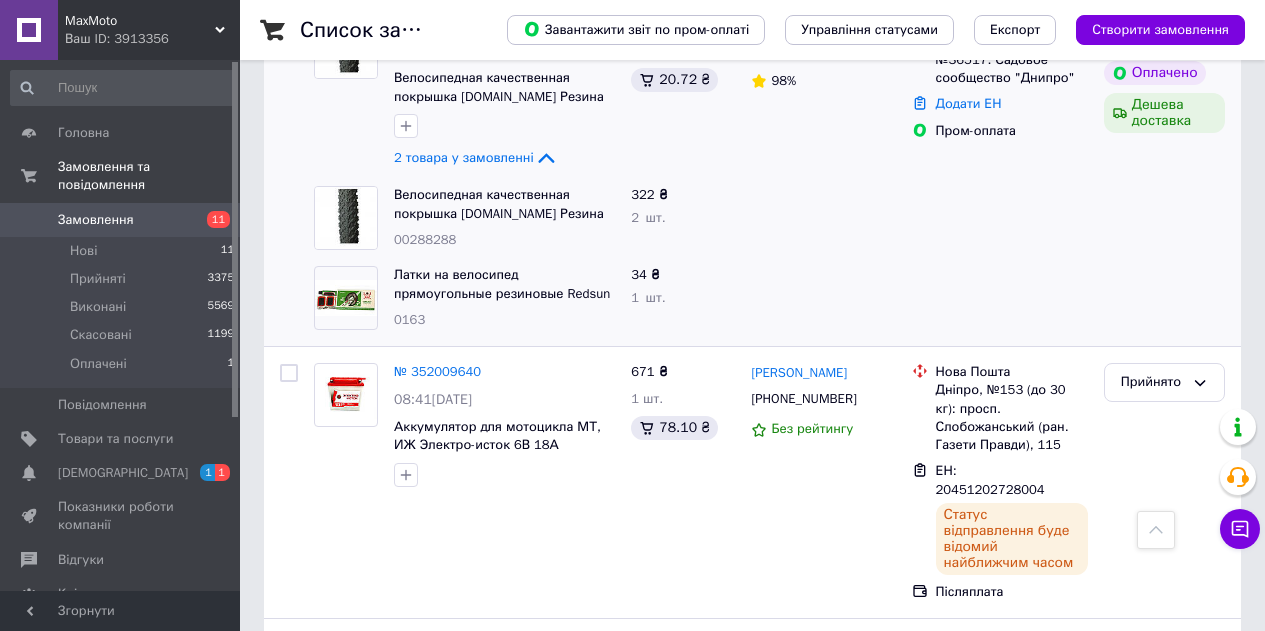 scroll, scrollTop: 100, scrollLeft: 0, axis: vertical 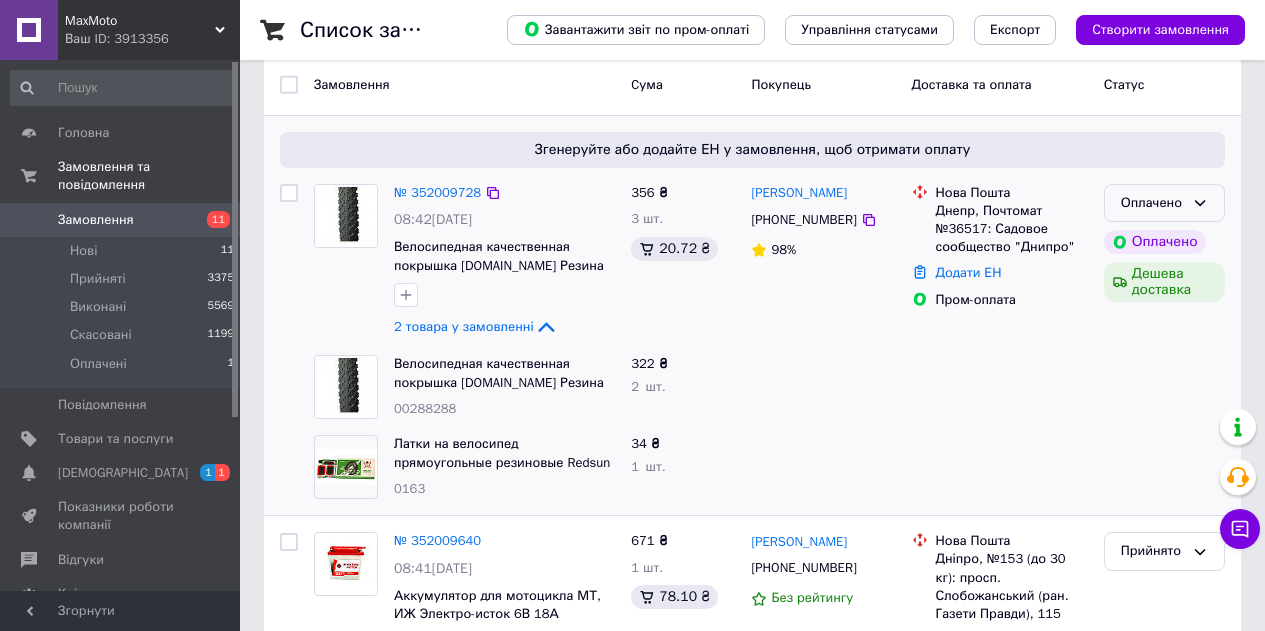 click on "Оплачено" at bounding box center [1164, 203] 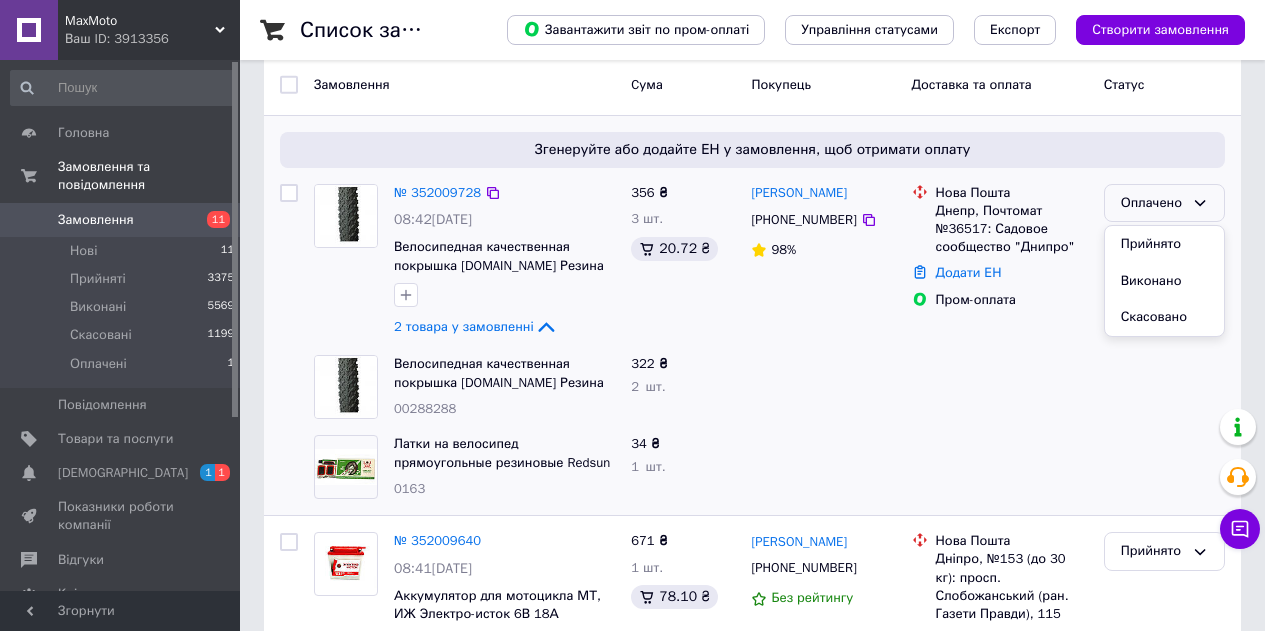 click on "Прийнято" at bounding box center [1164, 244] 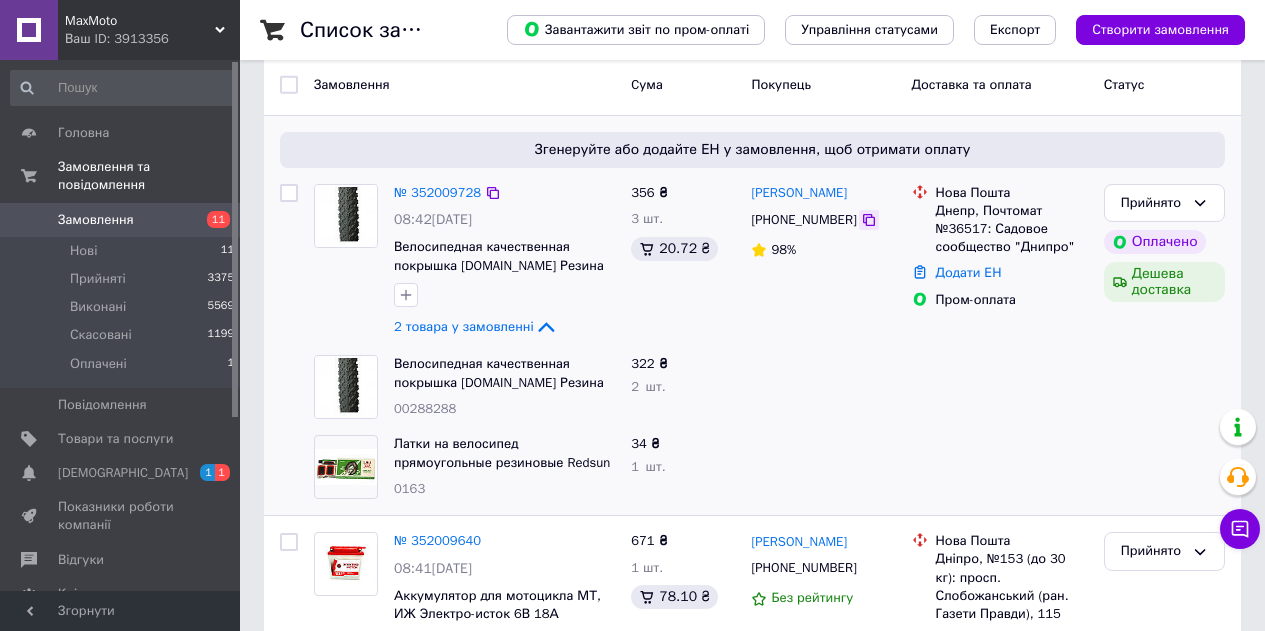 click 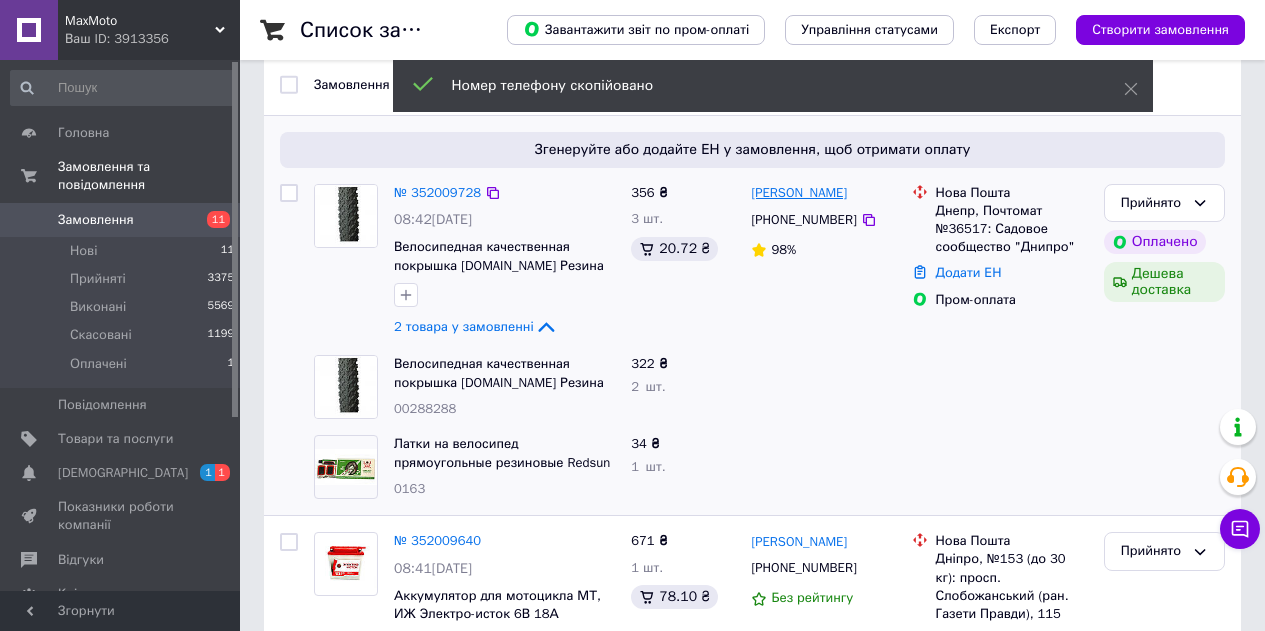 drag, startPoint x: 875, startPoint y: 194, endPoint x: 812, endPoint y: 194, distance: 63 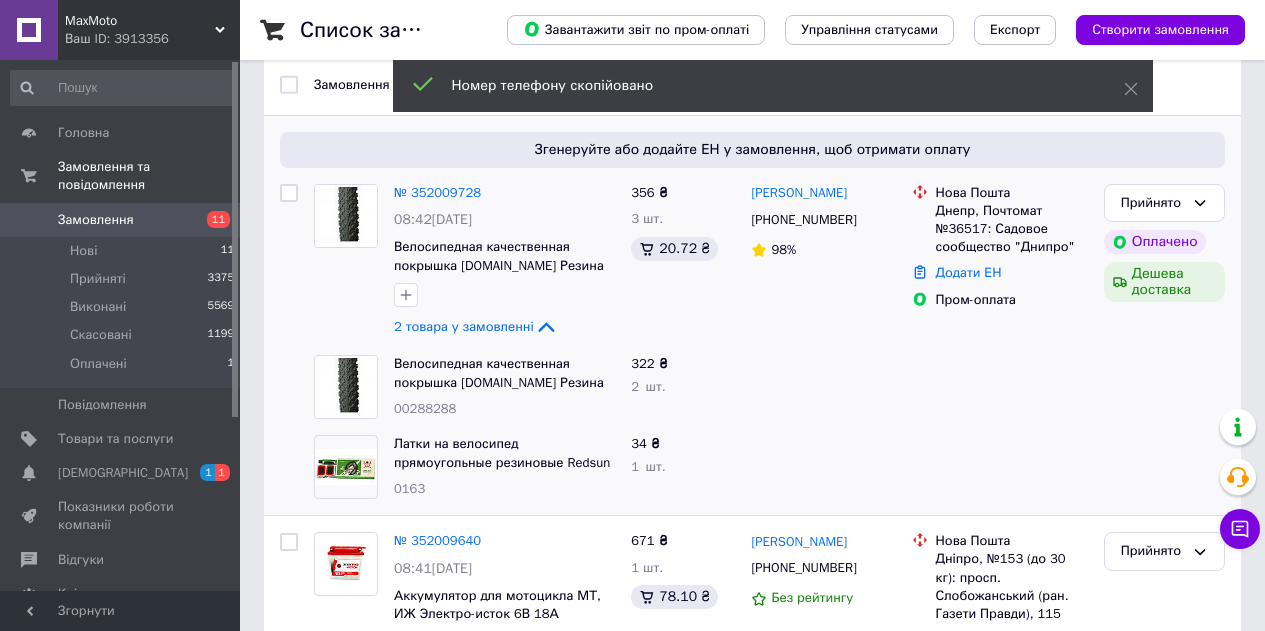 copy on "Чесанова" 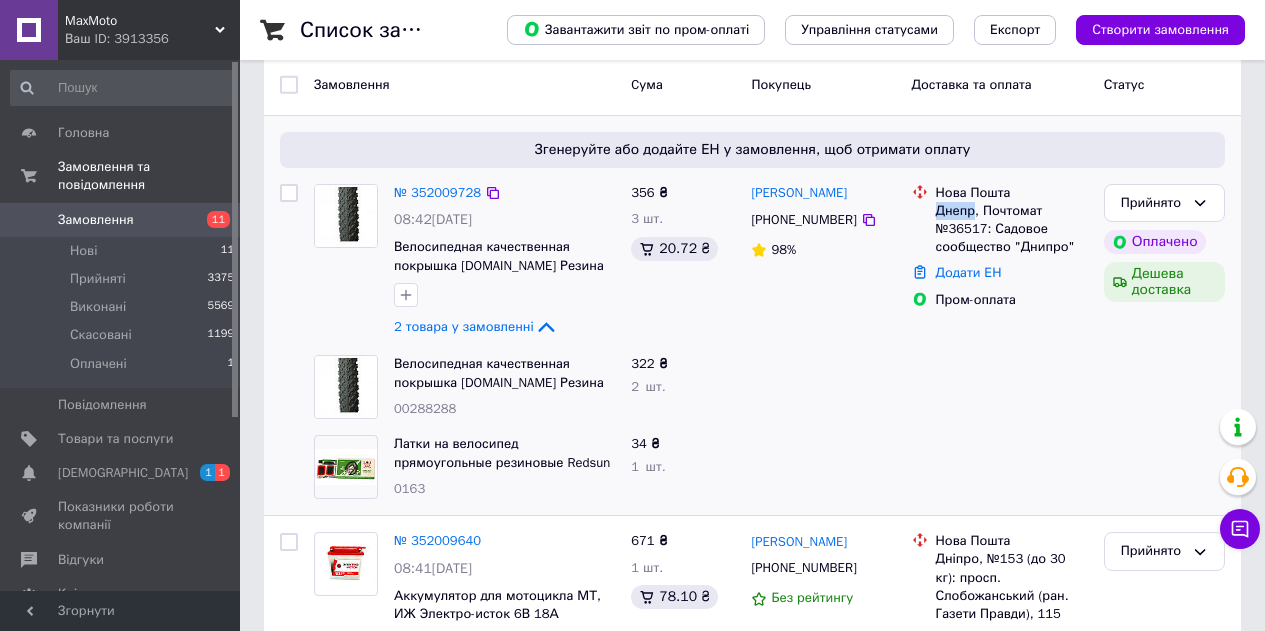 drag, startPoint x: 975, startPoint y: 207, endPoint x: 938, endPoint y: 214, distance: 37.65634 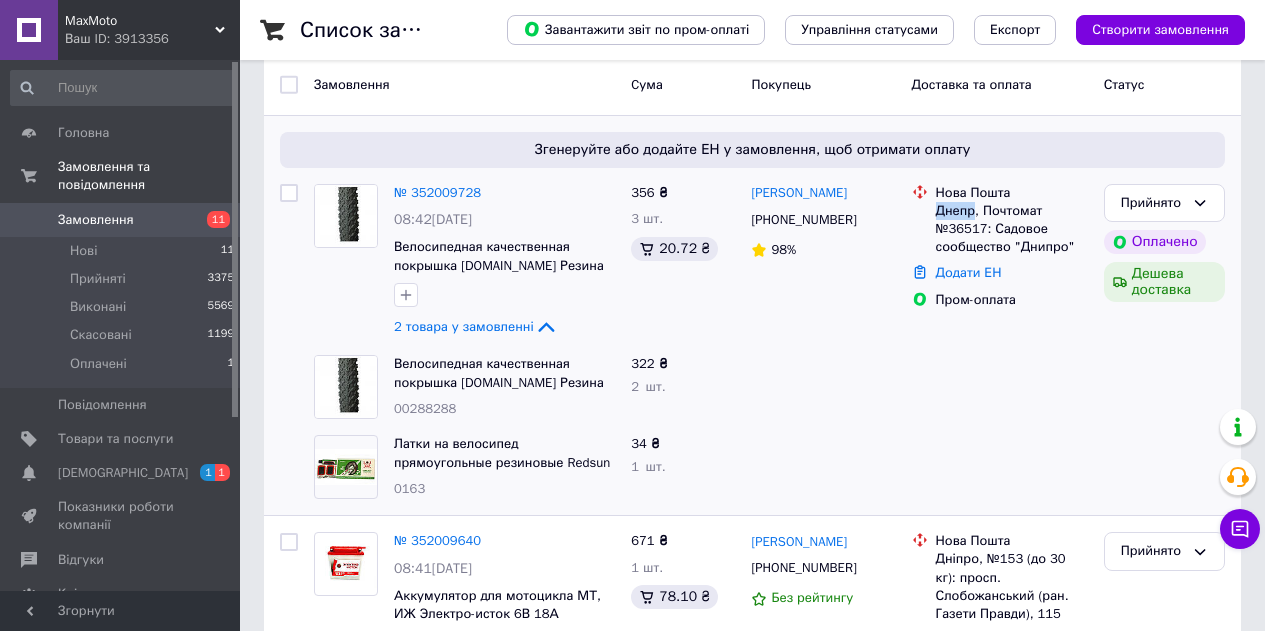 copy on "Днепр" 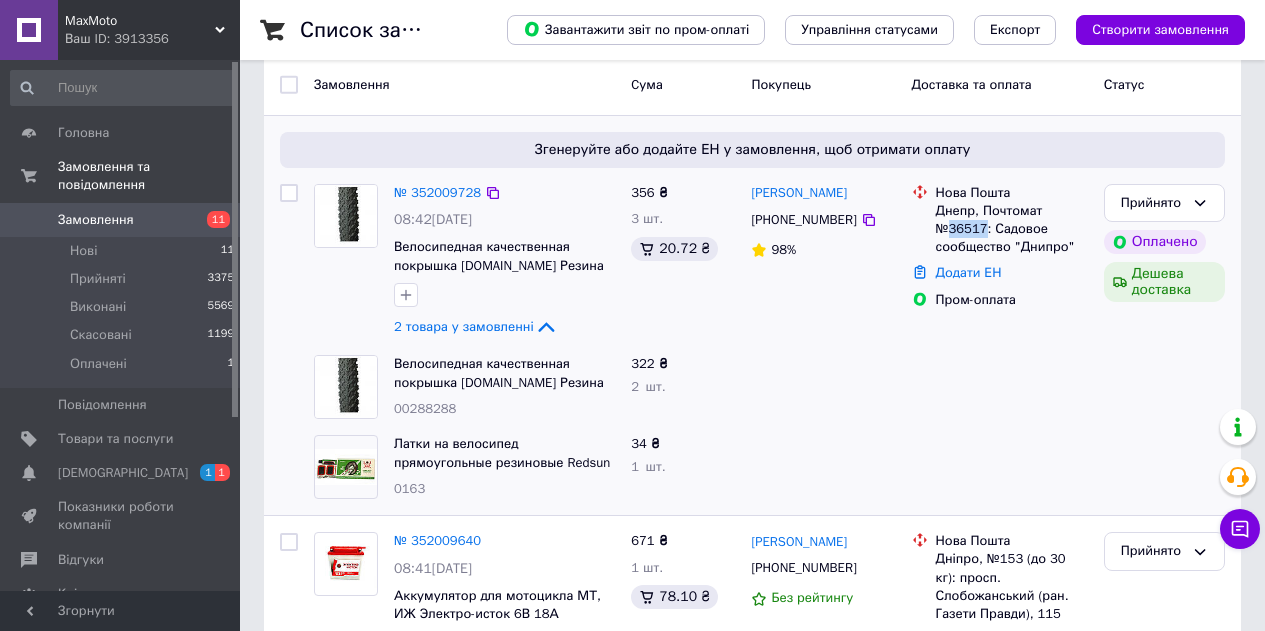 drag, startPoint x: 984, startPoint y: 228, endPoint x: 953, endPoint y: 232, distance: 31.257 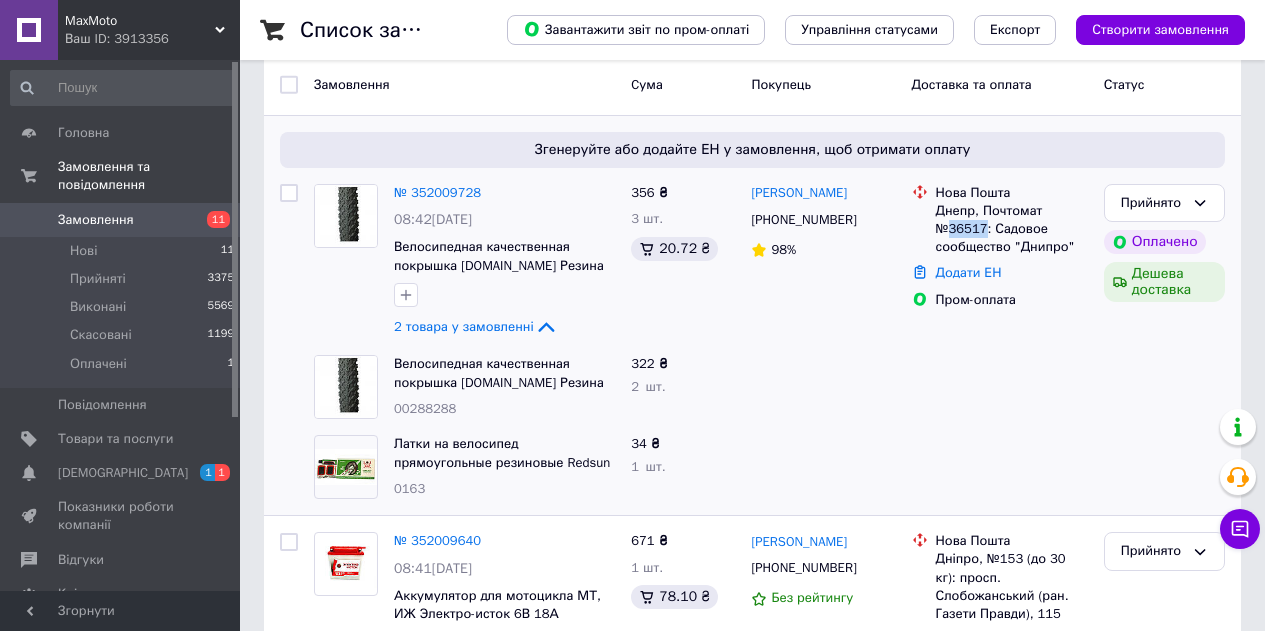 copy on "36517" 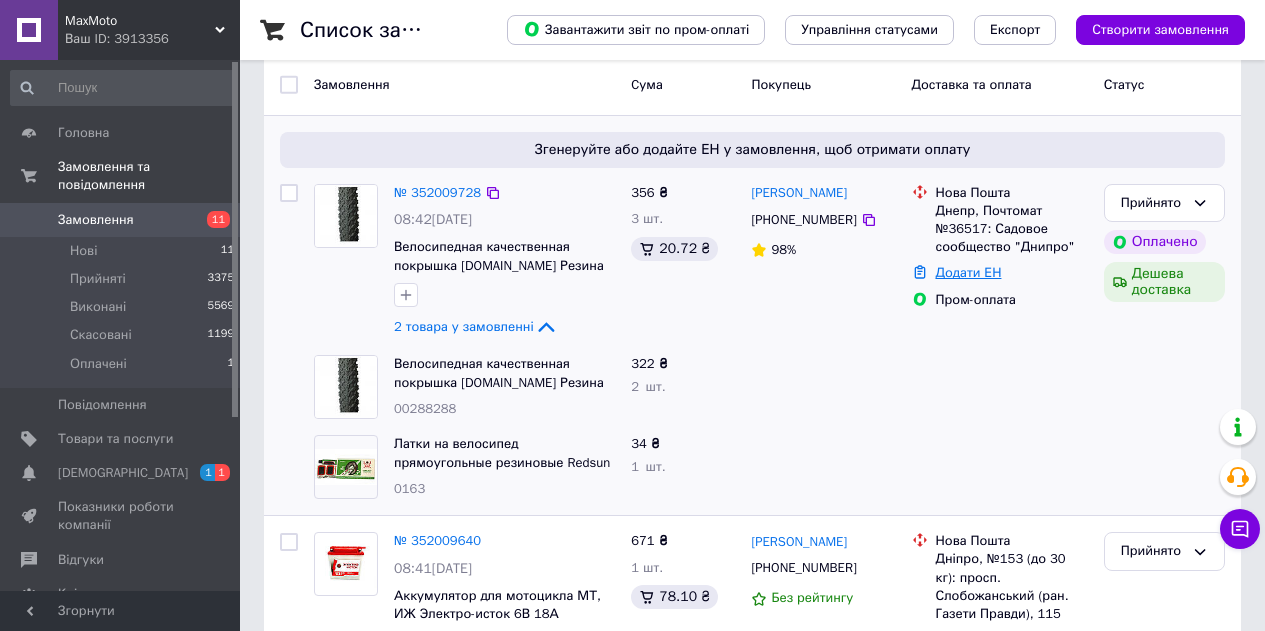 click on "Додати ЕН" at bounding box center [969, 272] 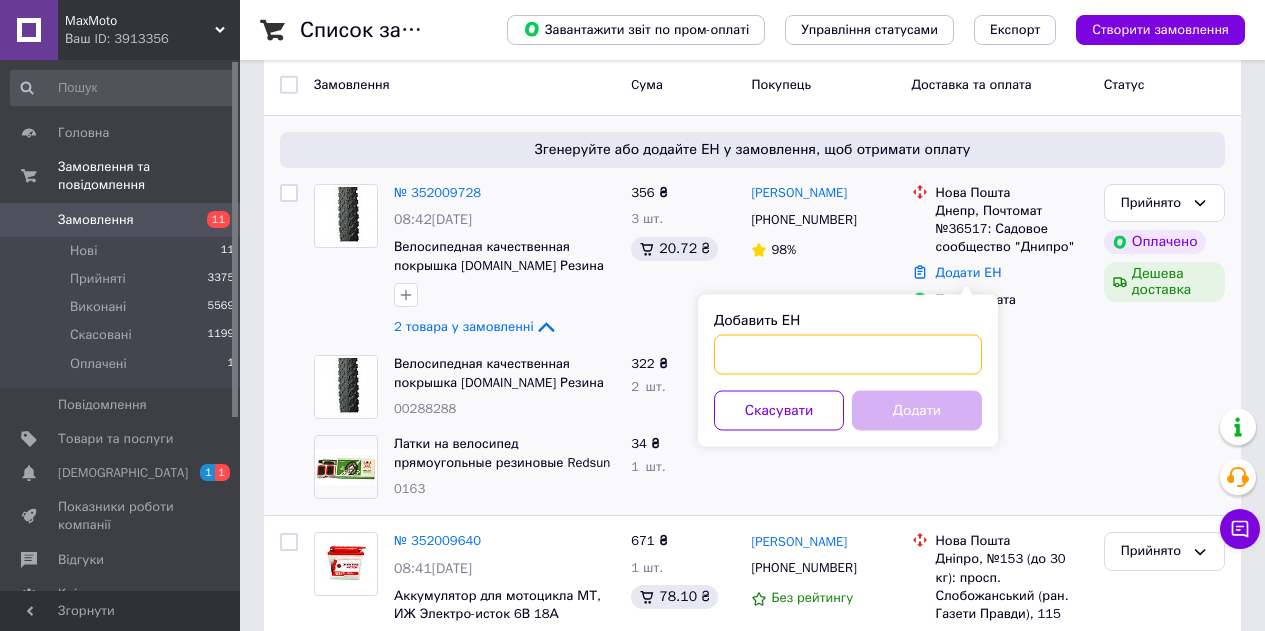 click on "Добавить ЕН" at bounding box center [848, 355] 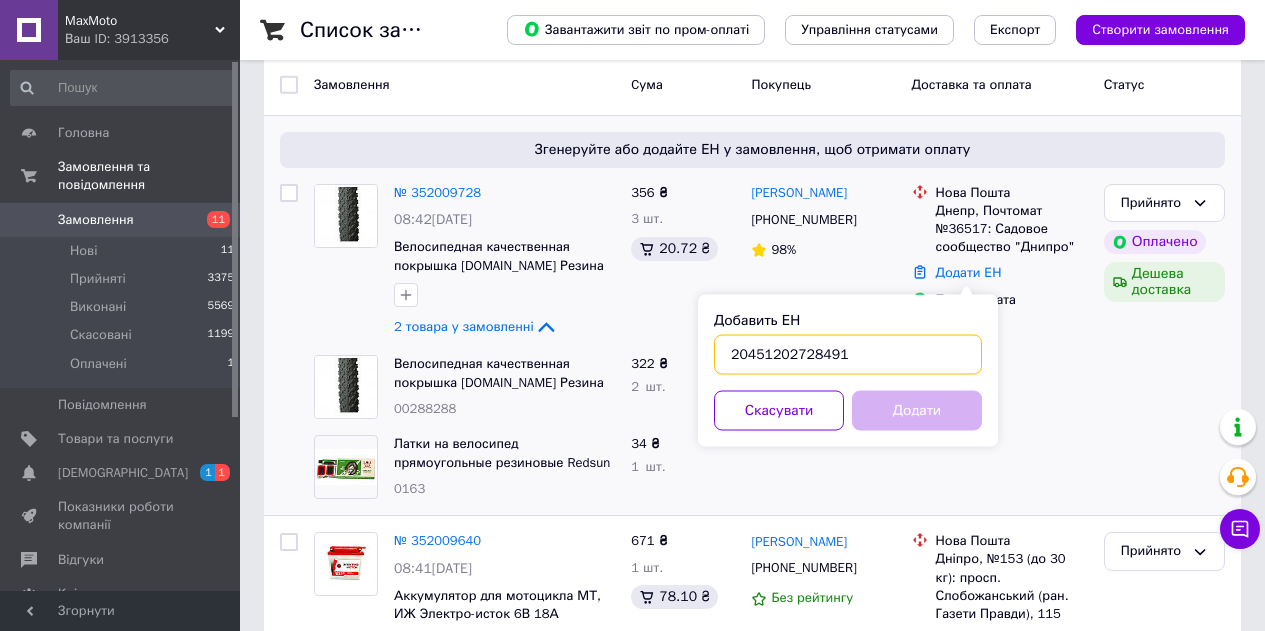 type on "20451202728491" 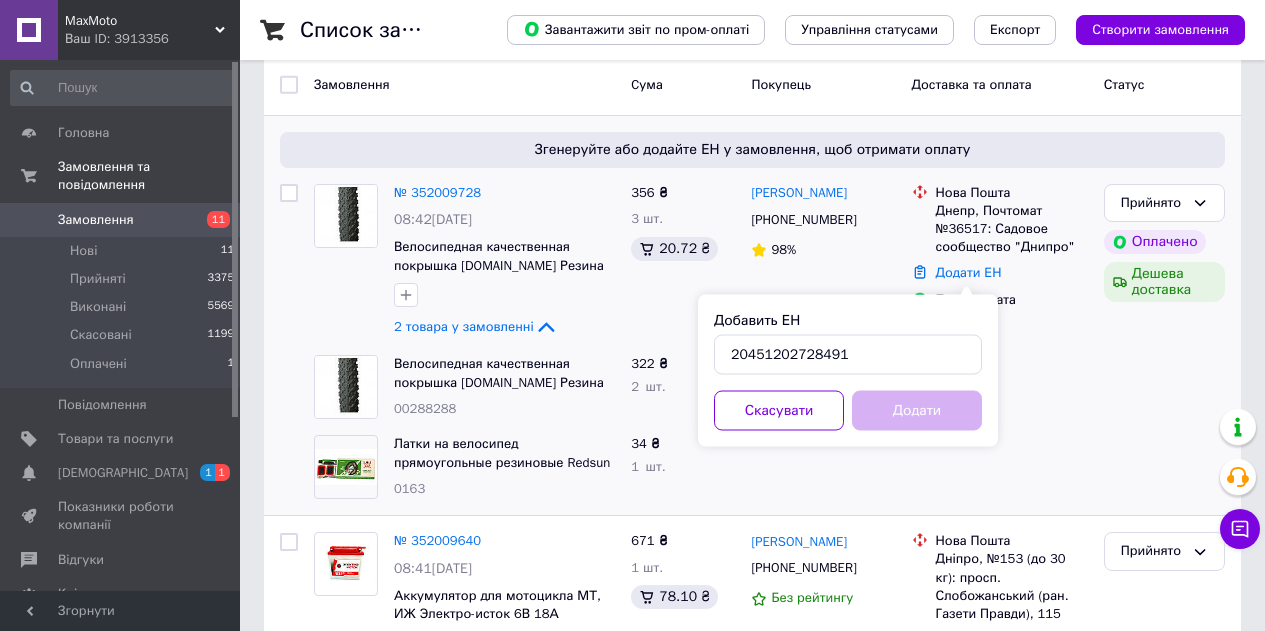 click on "Додати" at bounding box center [917, 411] 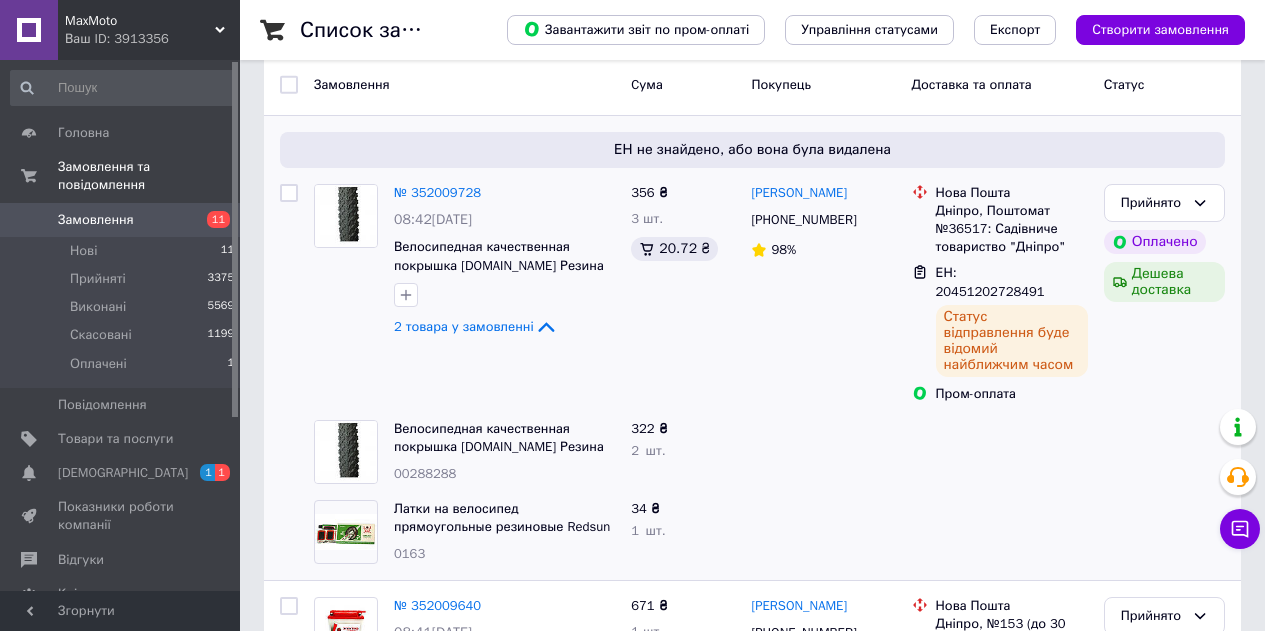 click on "Ваш ID: 3913356" at bounding box center (152, 39) 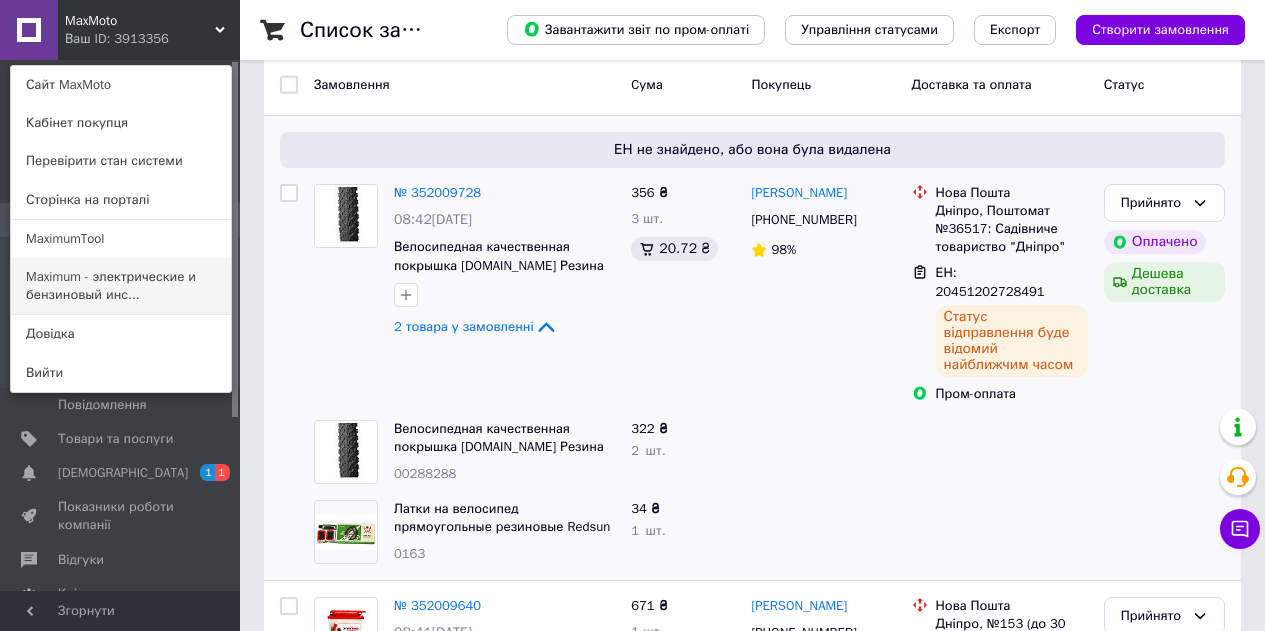 click on "Maximum - электрические и бензиновый инс..." at bounding box center (121, 286) 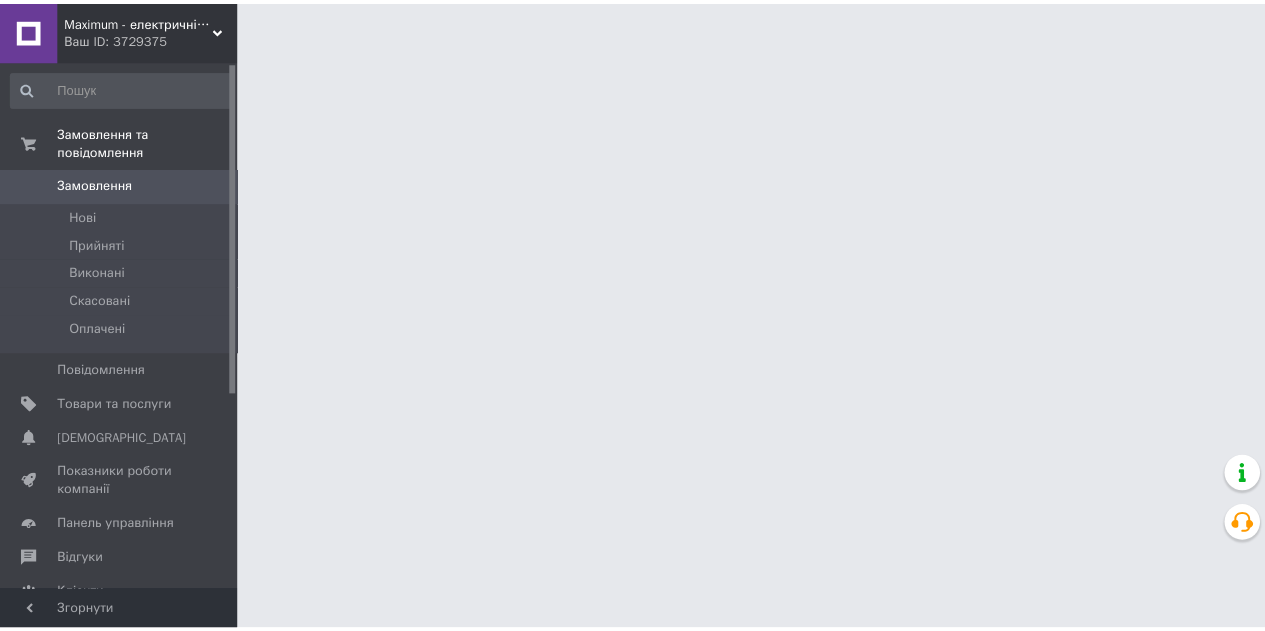 scroll, scrollTop: 0, scrollLeft: 0, axis: both 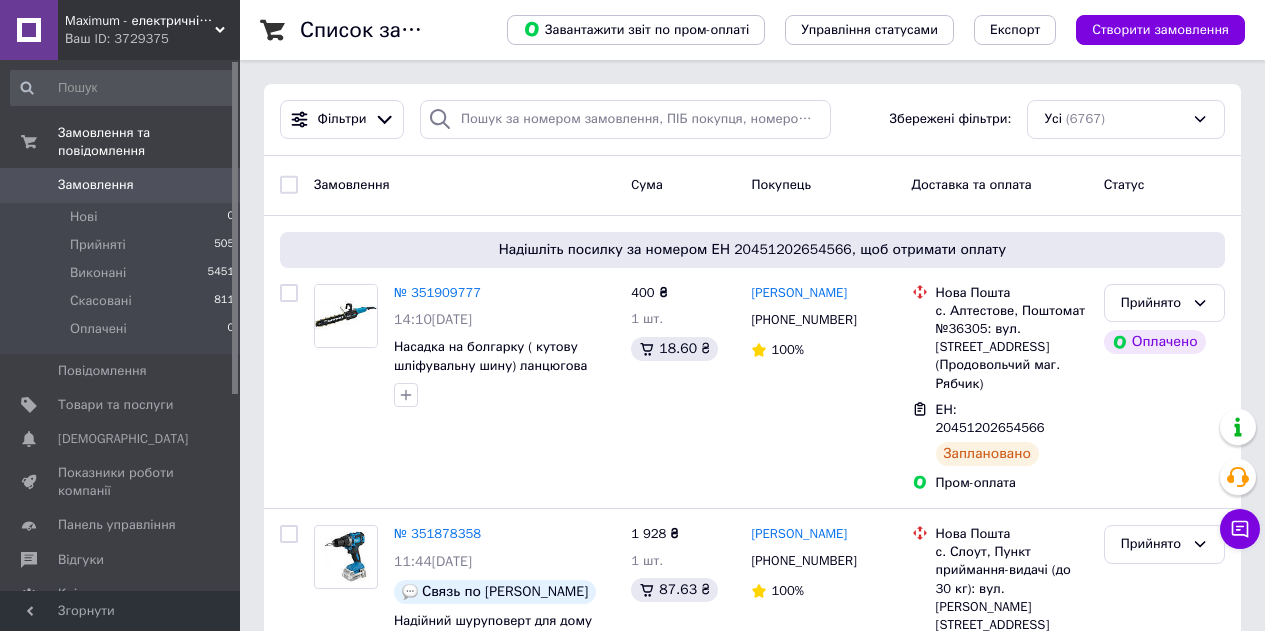 click on "Maximum - електричні та бензиновий інструмент" at bounding box center (140, 21) 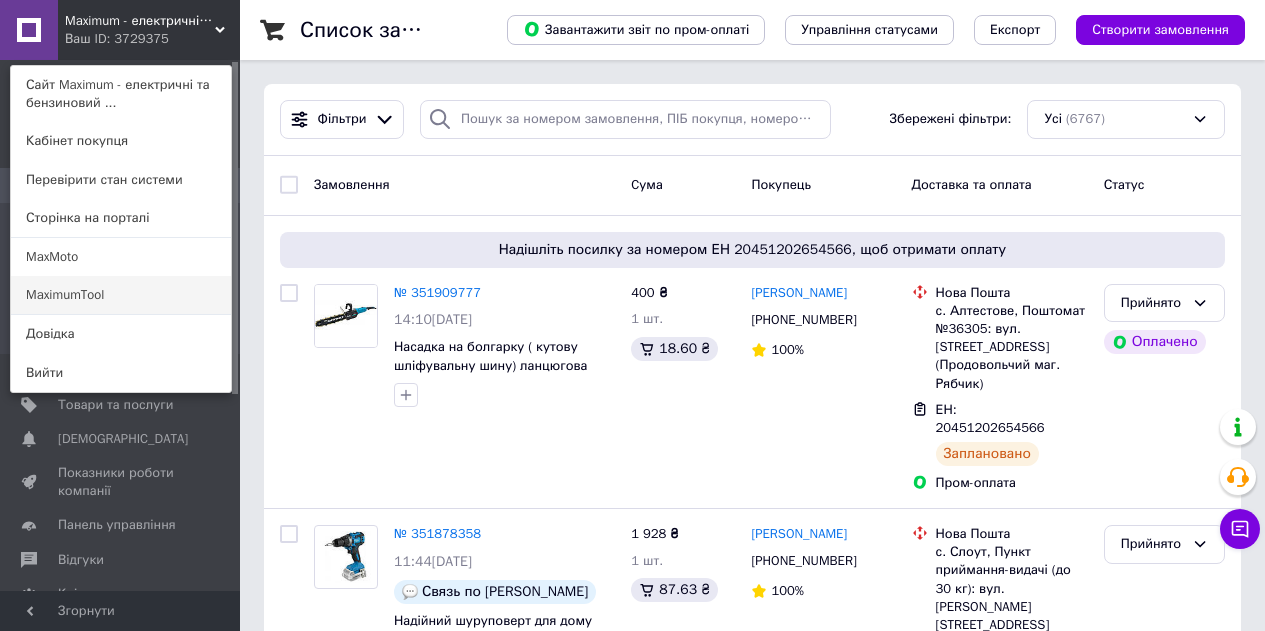 click on "MaximumTool" at bounding box center (121, 295) 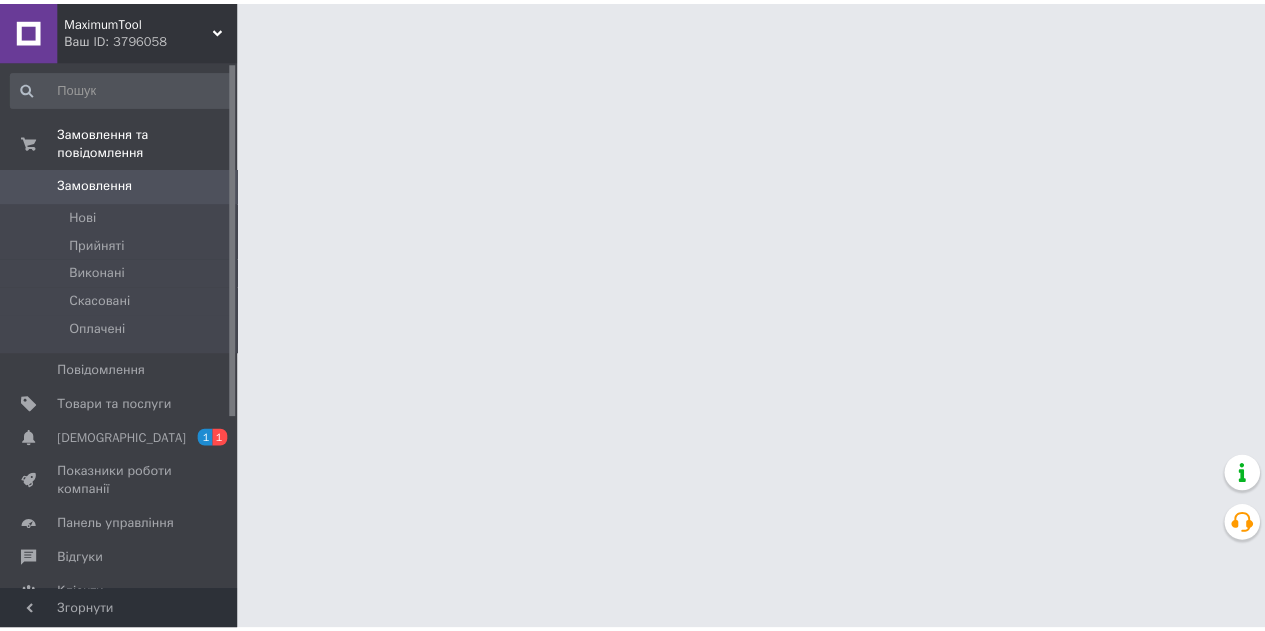 scroll, scrollTop: 0, scrollLeft: 0, axis: both 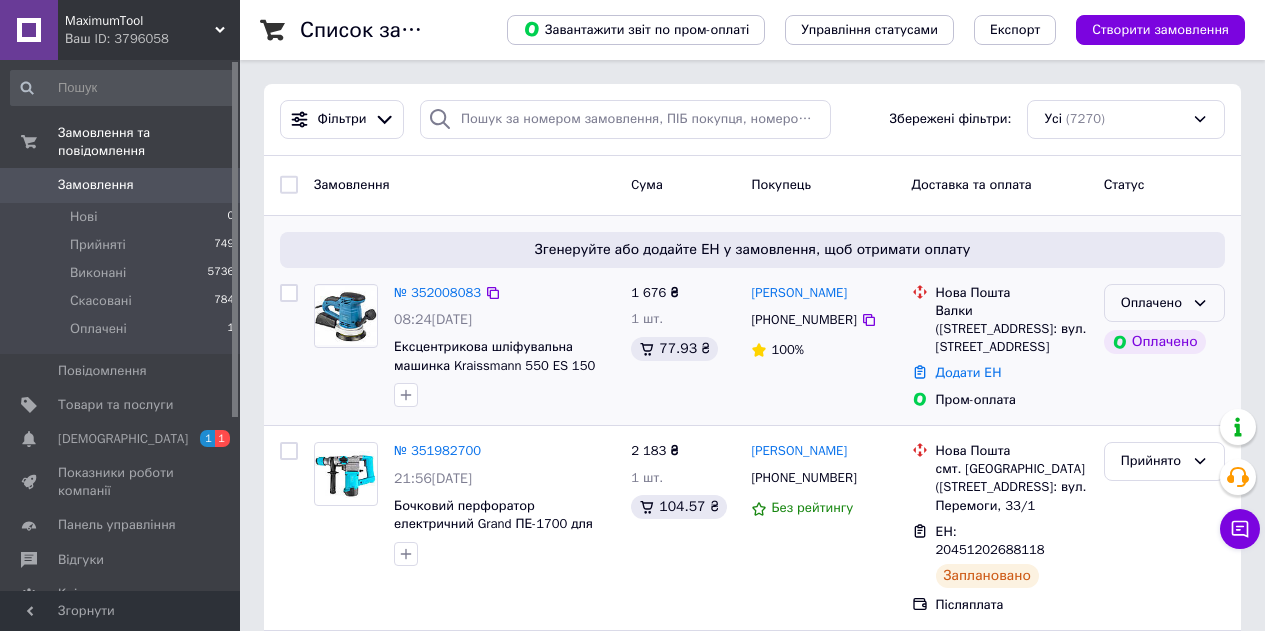 click on "Оплачено" at bounding box center [1152, 303] 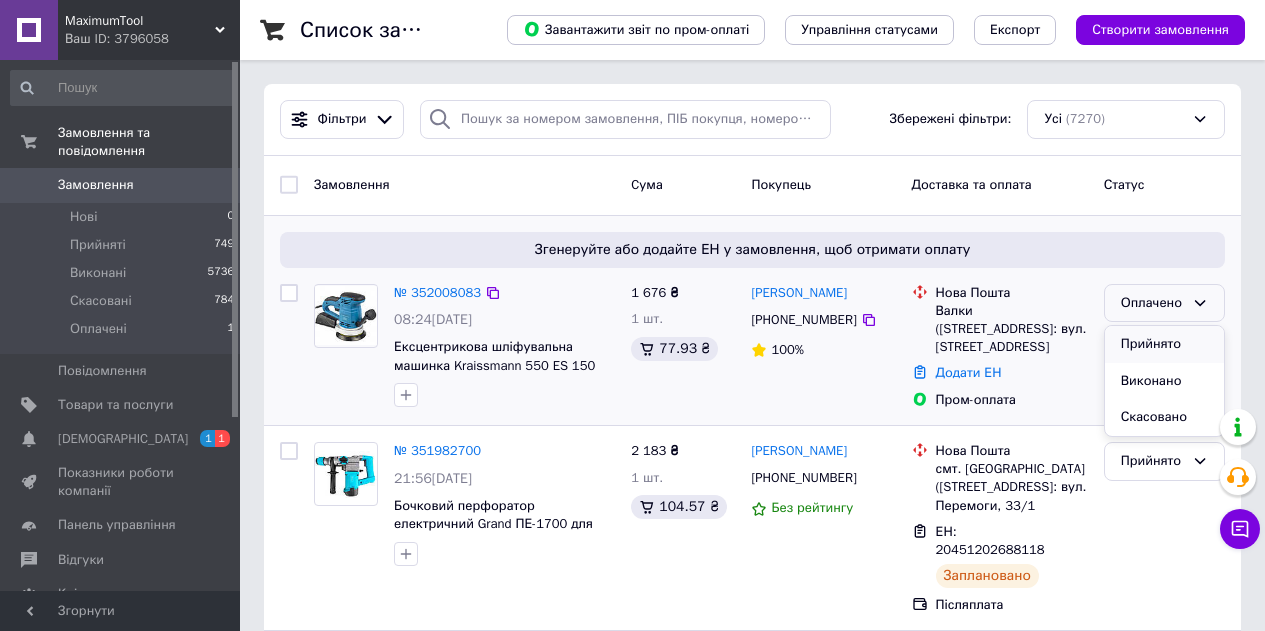 click on "Прийнято" at bounding box center (1164, 344) 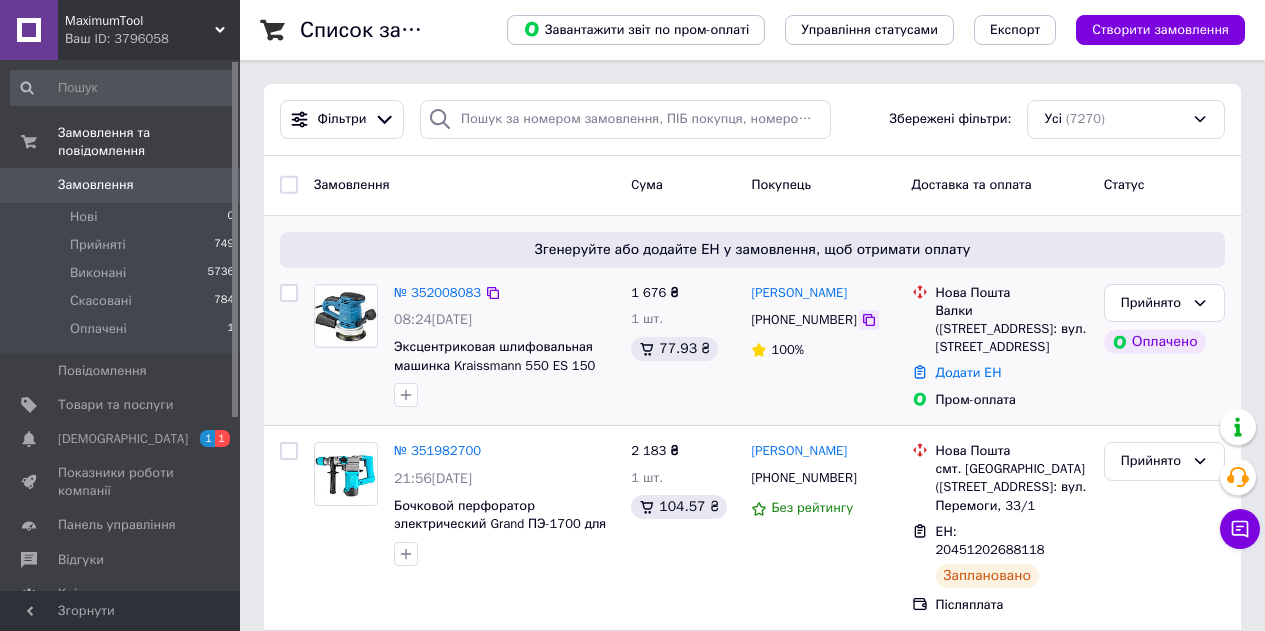 click at bounding box center [869, 320] 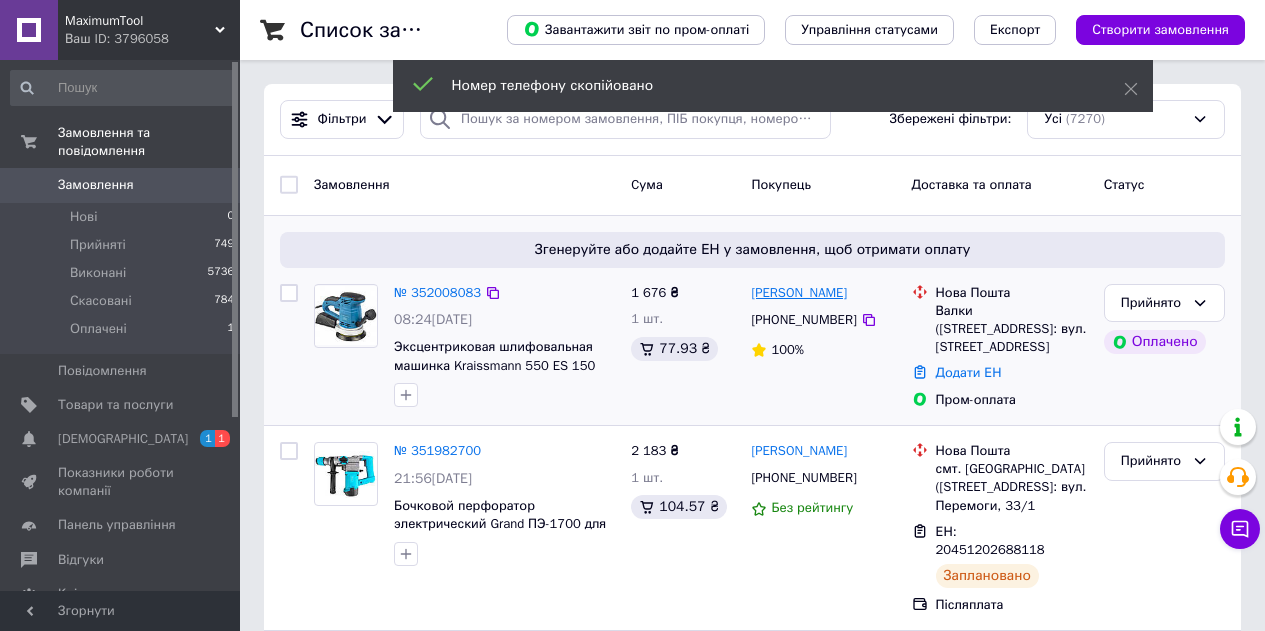 drag, startPoint x: 889, startPoint y: 296, endPoint x: 817, endPoint y: 294, distance: 72.02777 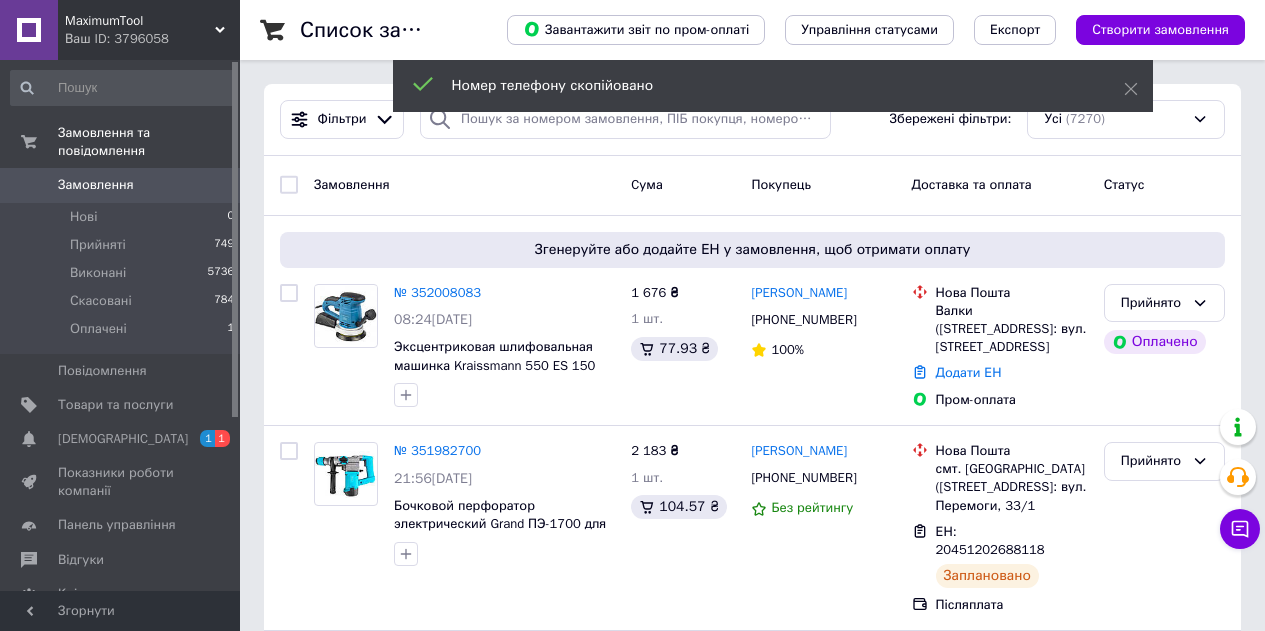 copy on "Мовчан" 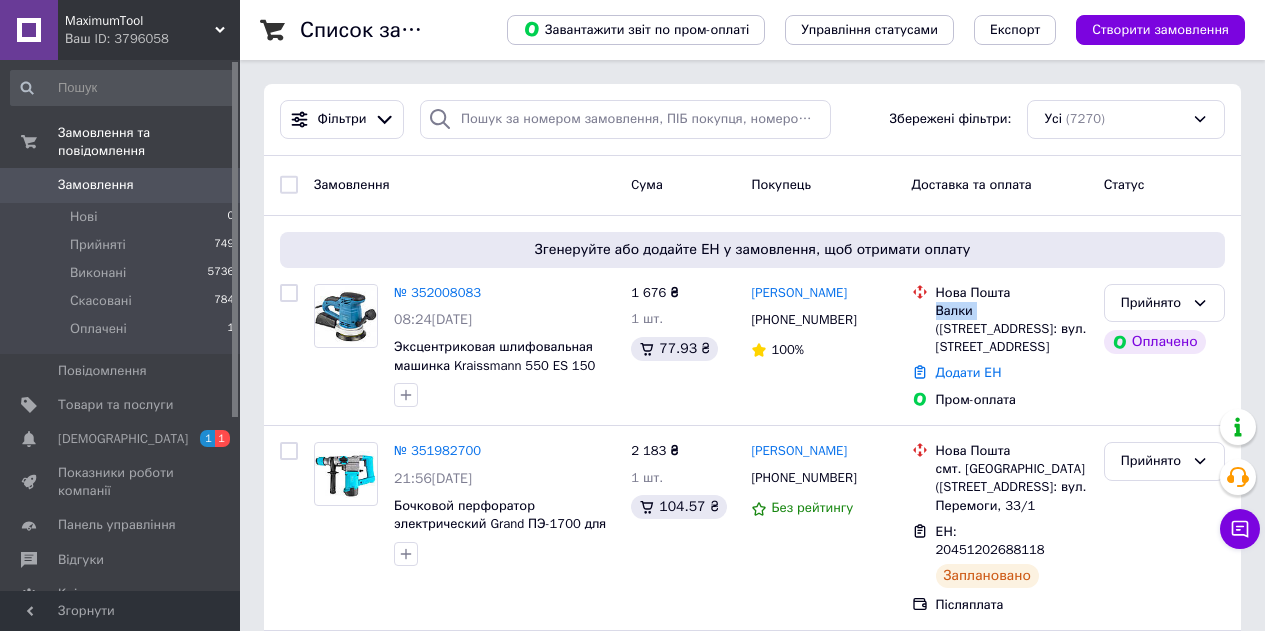 drag, startPoint x: 972, startPoint y: 312, endPoint x: 687, endPoint y: 185, distance: 312.01602 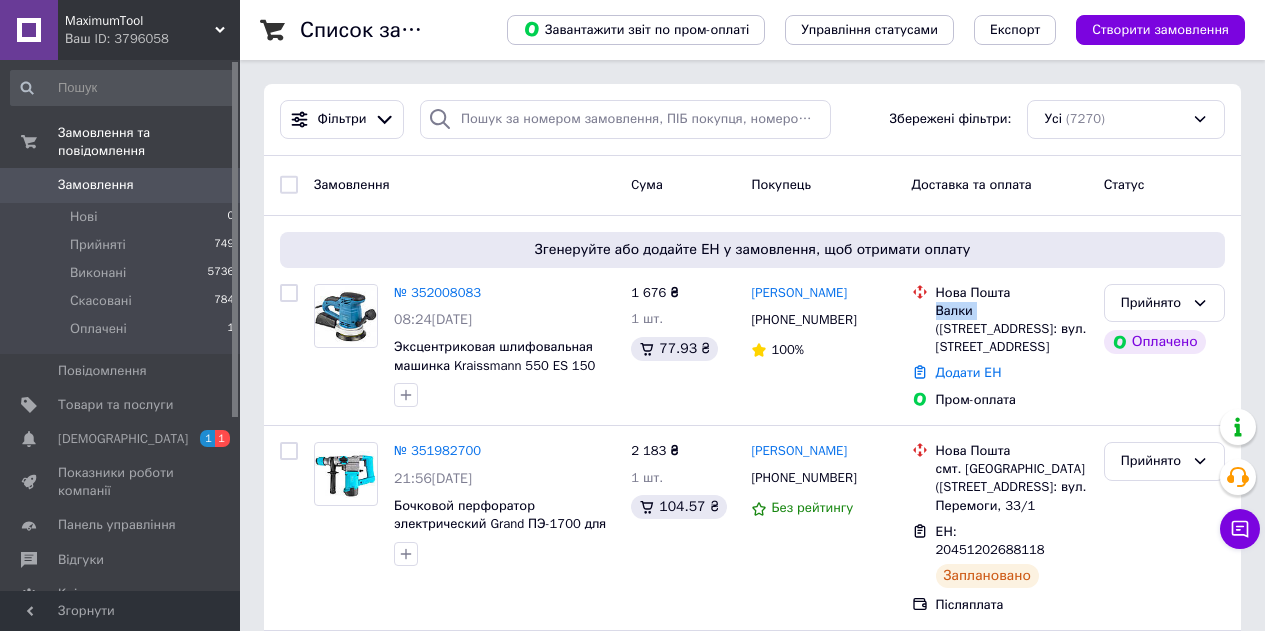 click on "Нова Пошта Валки (Харківська обл.), №1: вул. Харківська, 7 Г" at bounding box center (1012, 320) 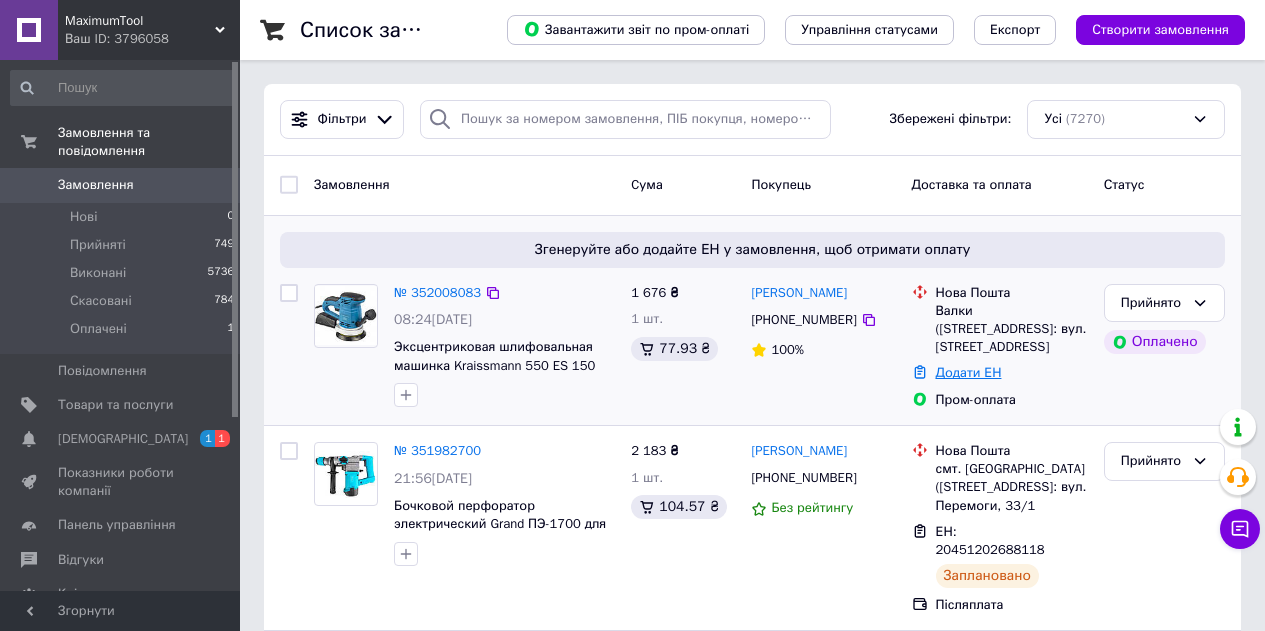 click on "Додати ЕН" at bounding box center (969, 372) 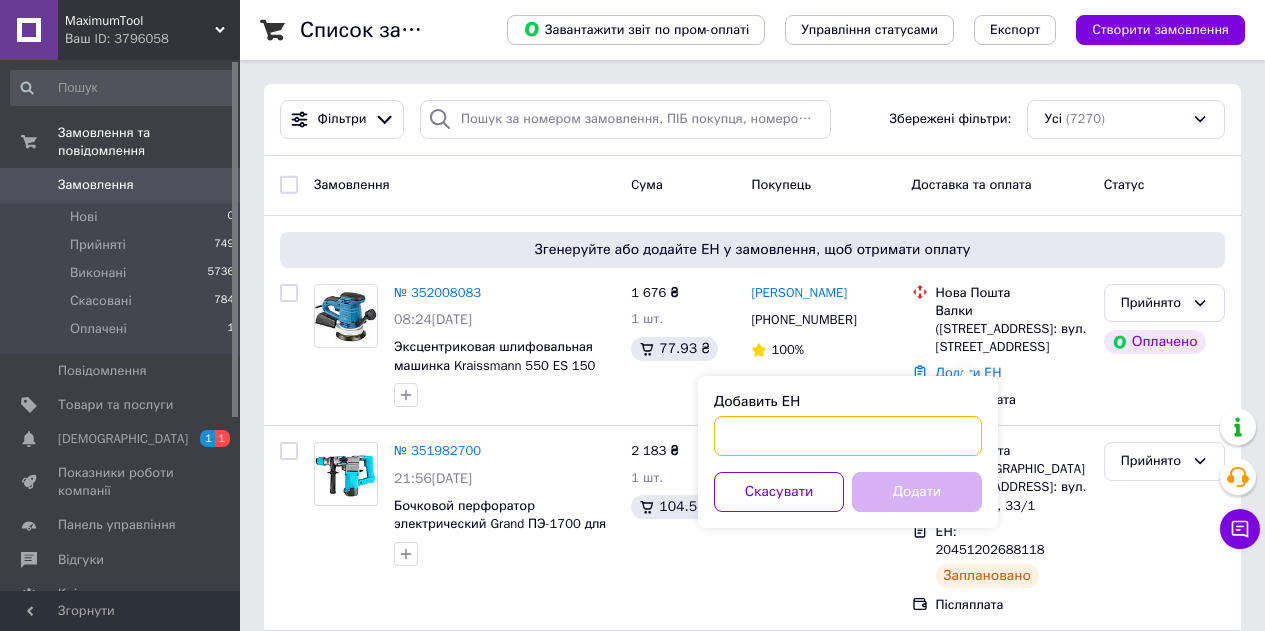 click on "Добавить ЕН" at bounding box center (848, 436) 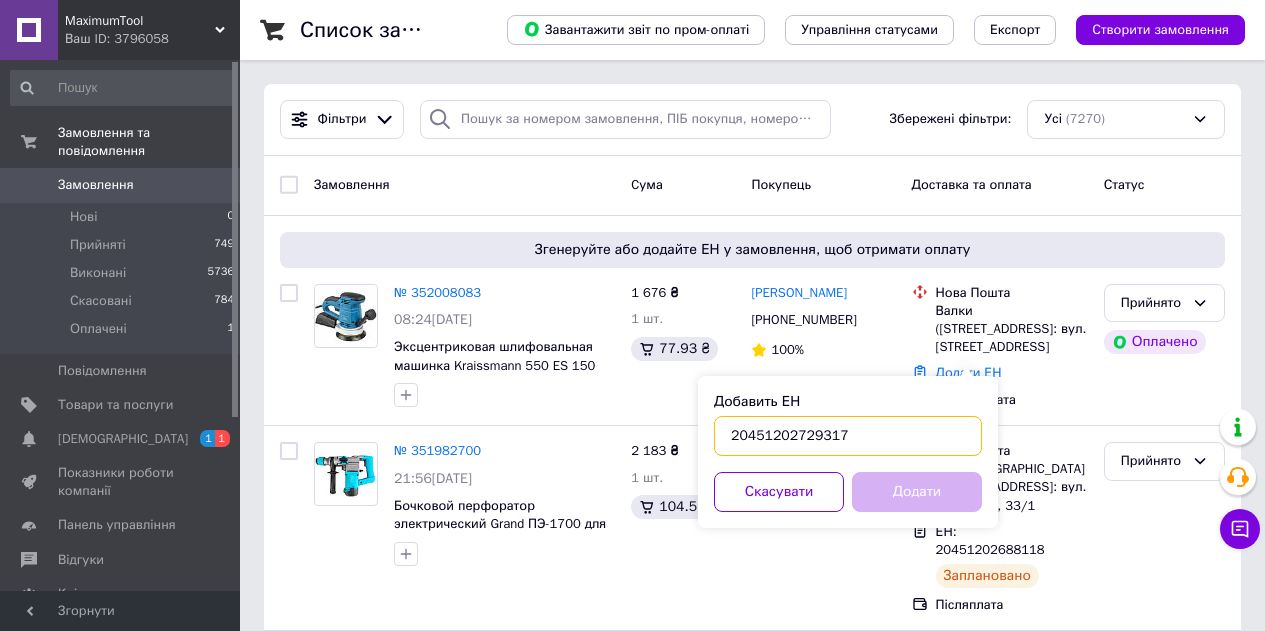 type on "20451202729317" 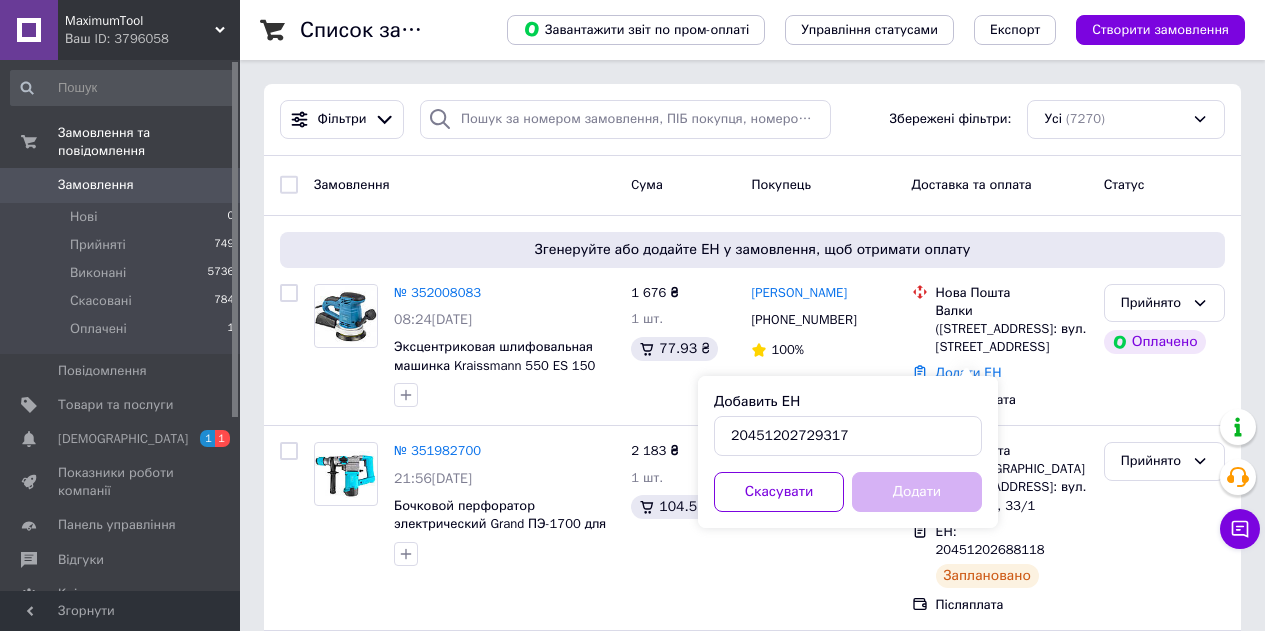 click on "Додати" at bounding box center [917, 492] 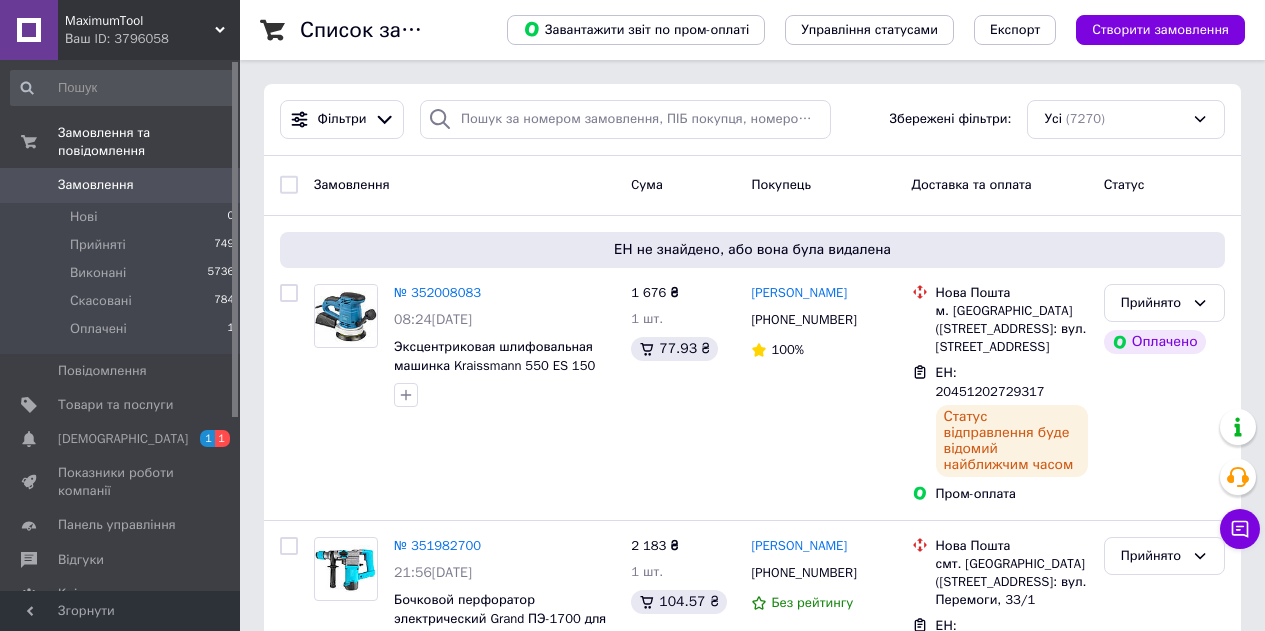 click on "MaximumTool" at bounding box center [140, 21] 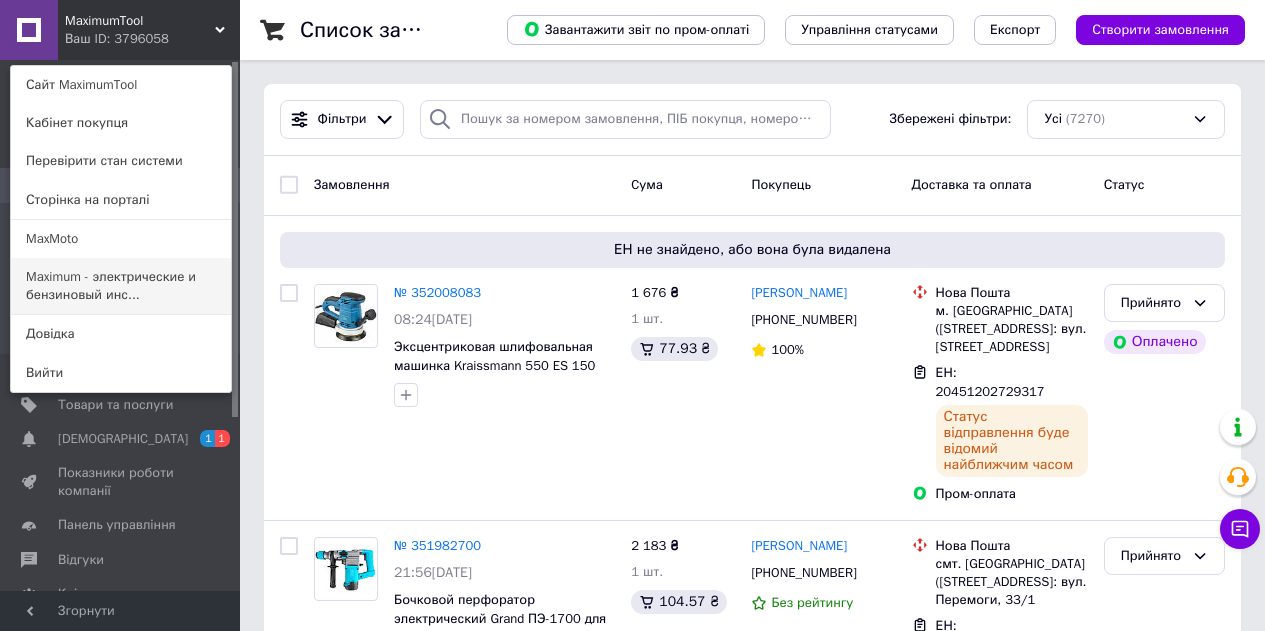 click on "Maximum - электрические и бензиновый инс..." at bounding box center [121, 286] 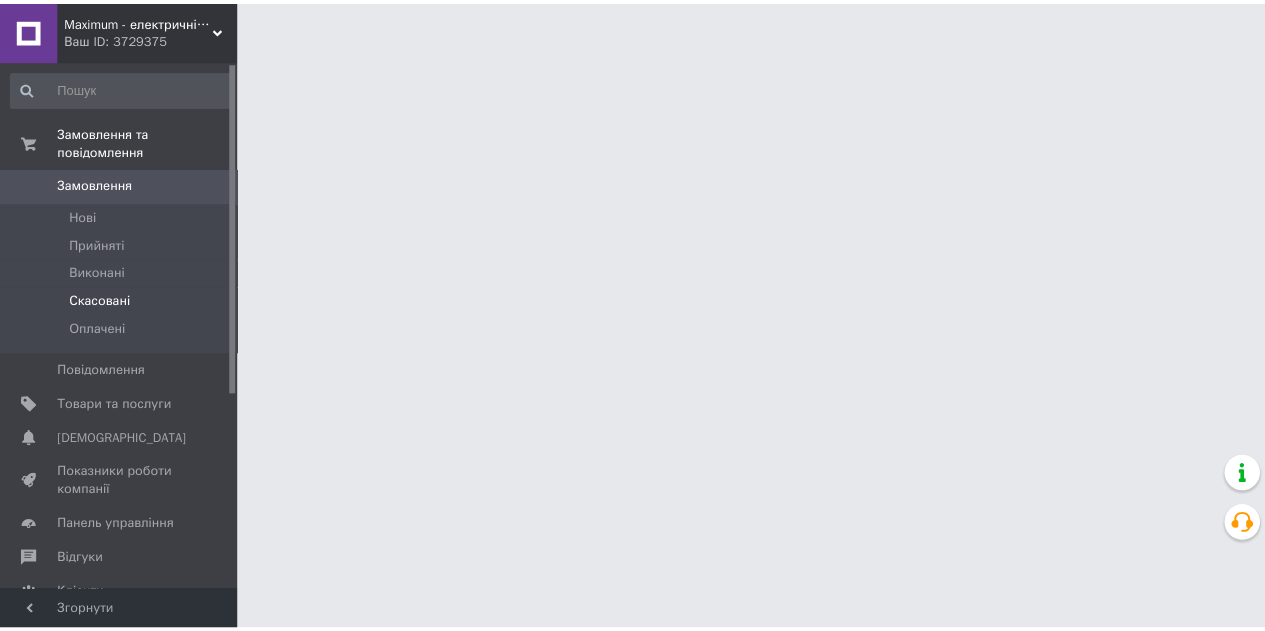 scroll, scrollTop: 0, scrollLeft: 0, axis: both 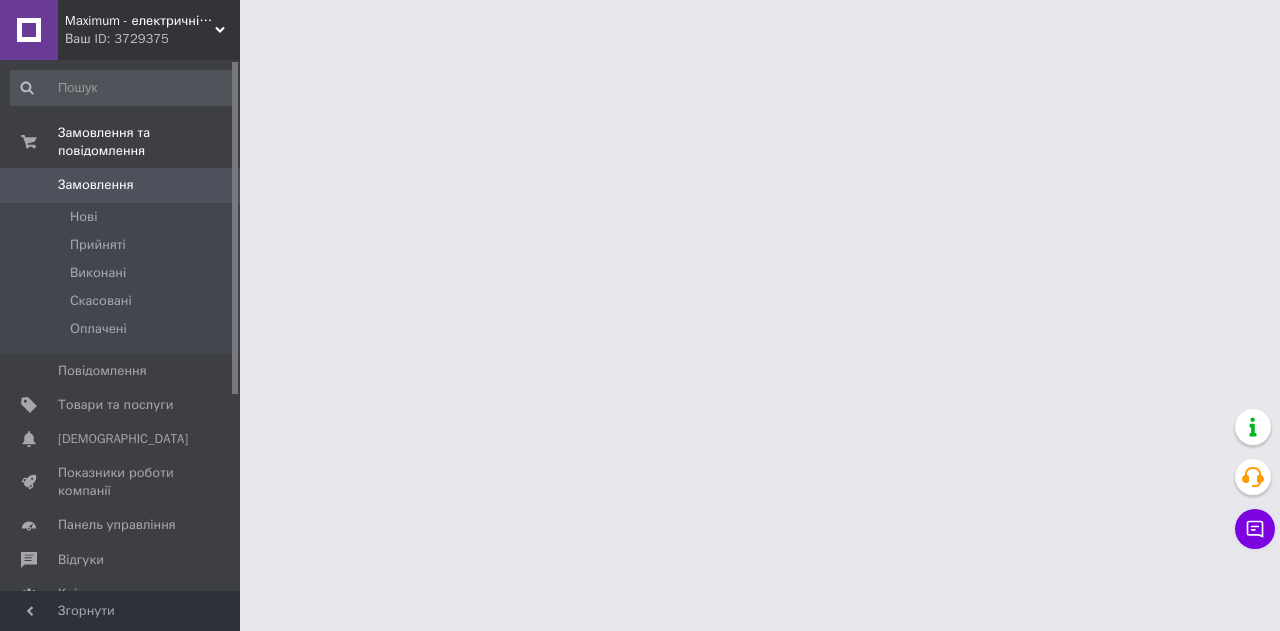 click on "Ваш ID: 3729375" at bounding box center (152, 39) 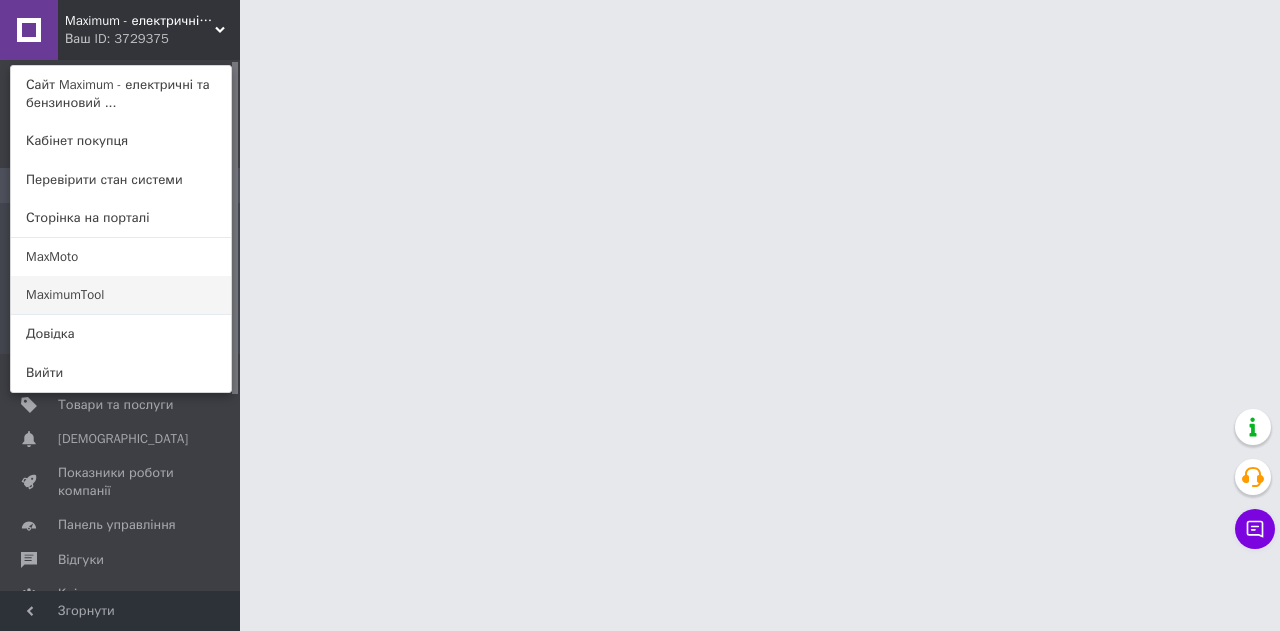 click on "MaximumTool" at bounding box center [121, 295] 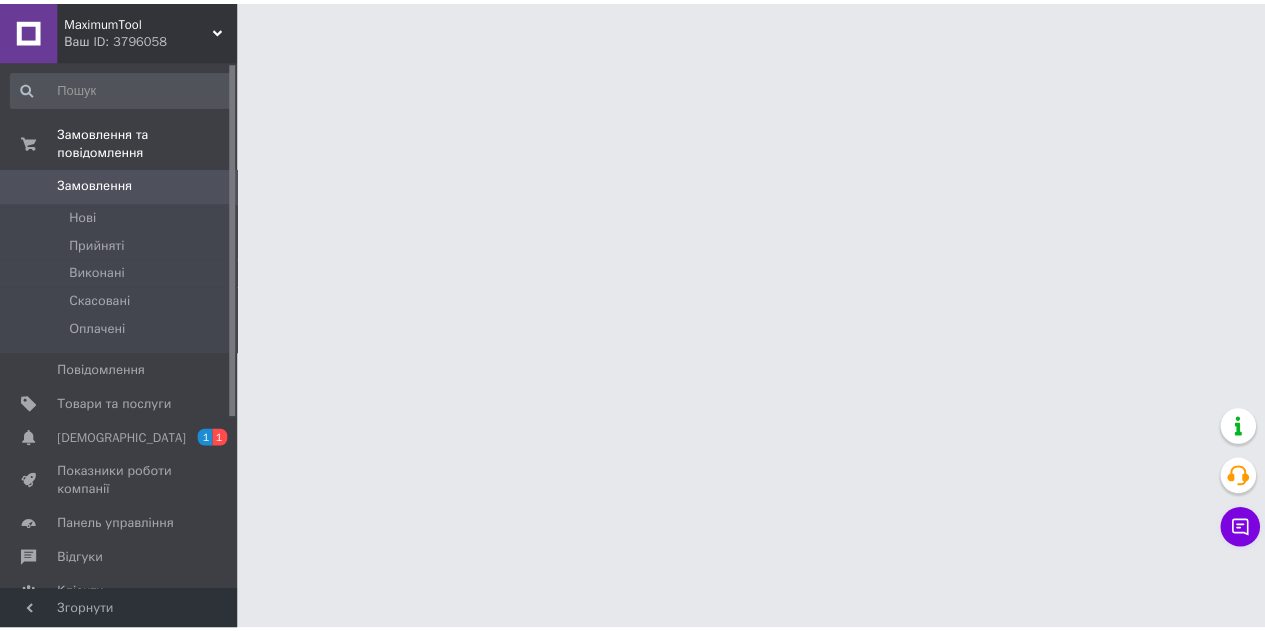 scroll, scrollTop: 0, scrollLeft: 0, axis: both 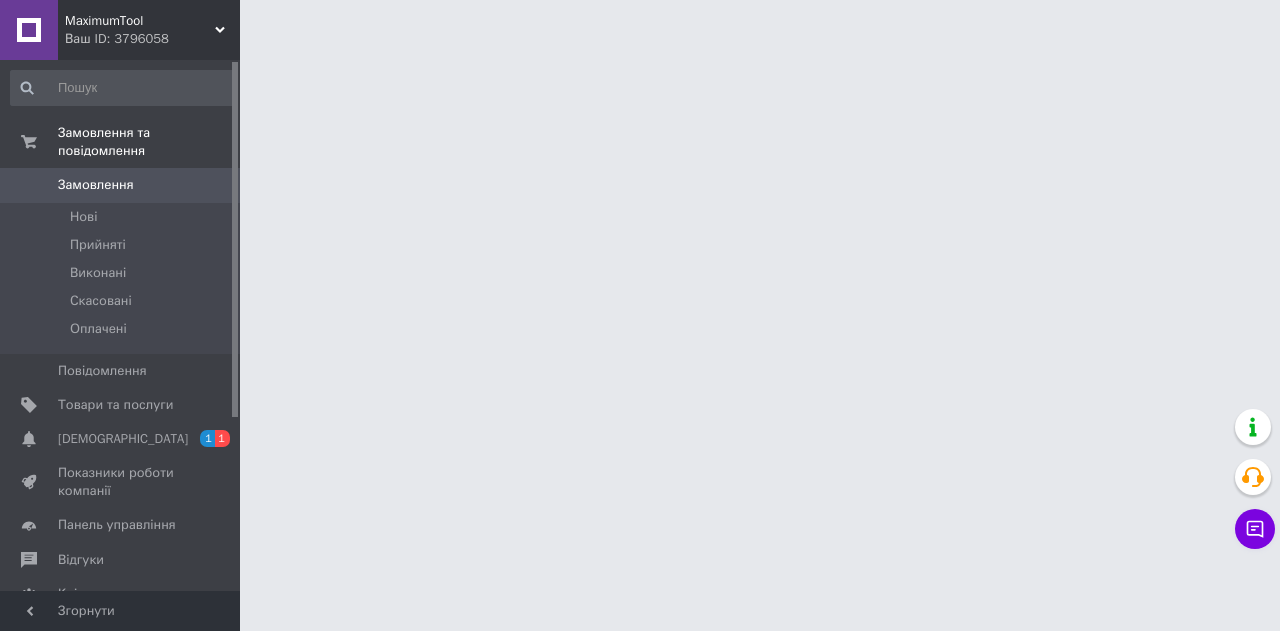 click on "MaximumTool" at bounding box center [140, 21] 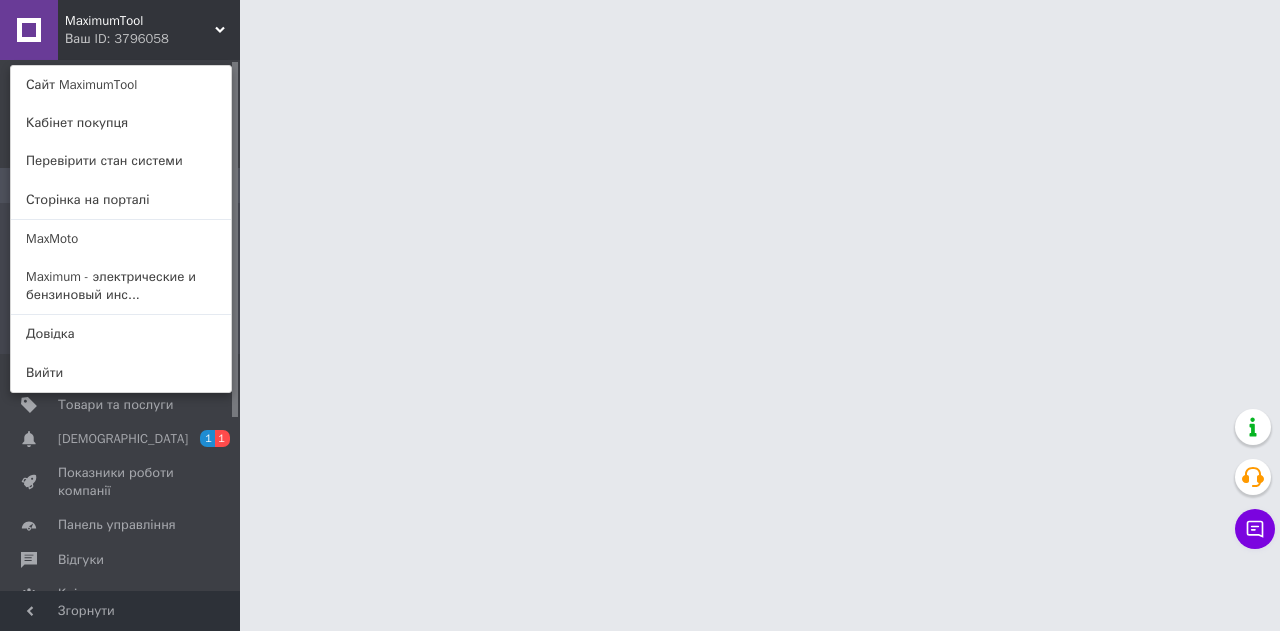 click on "MaxMoto" at bounding box center (121, 239) 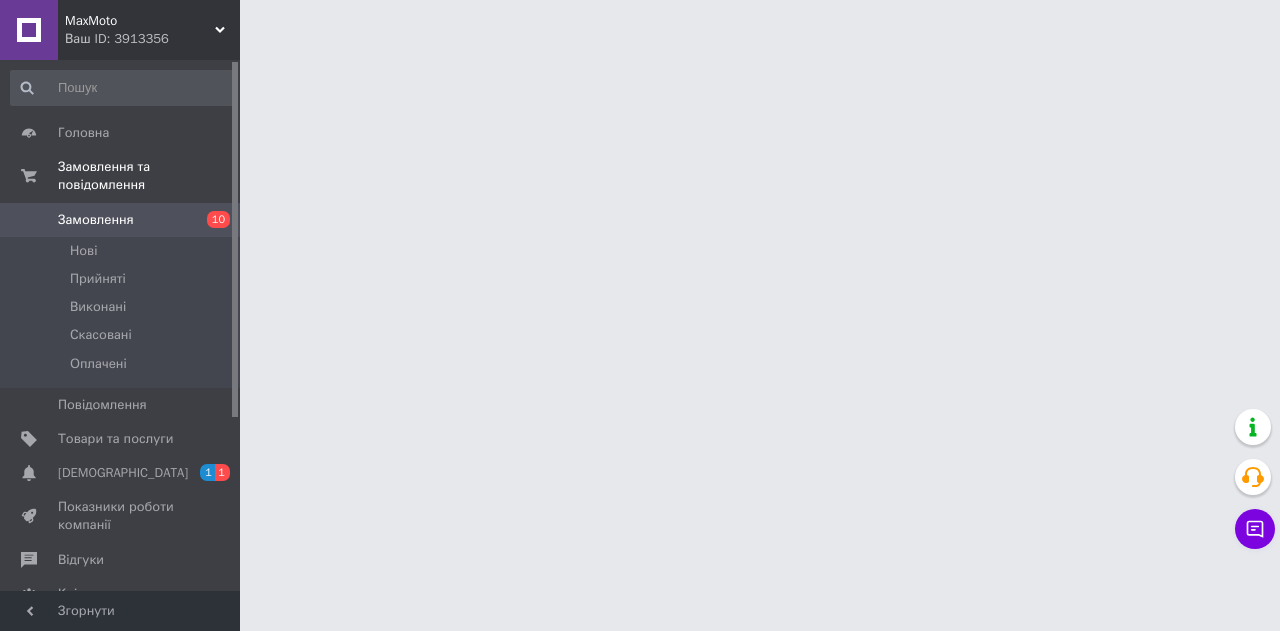 click on "Ваш ID: 3913356" at bounding box center (152, 39) 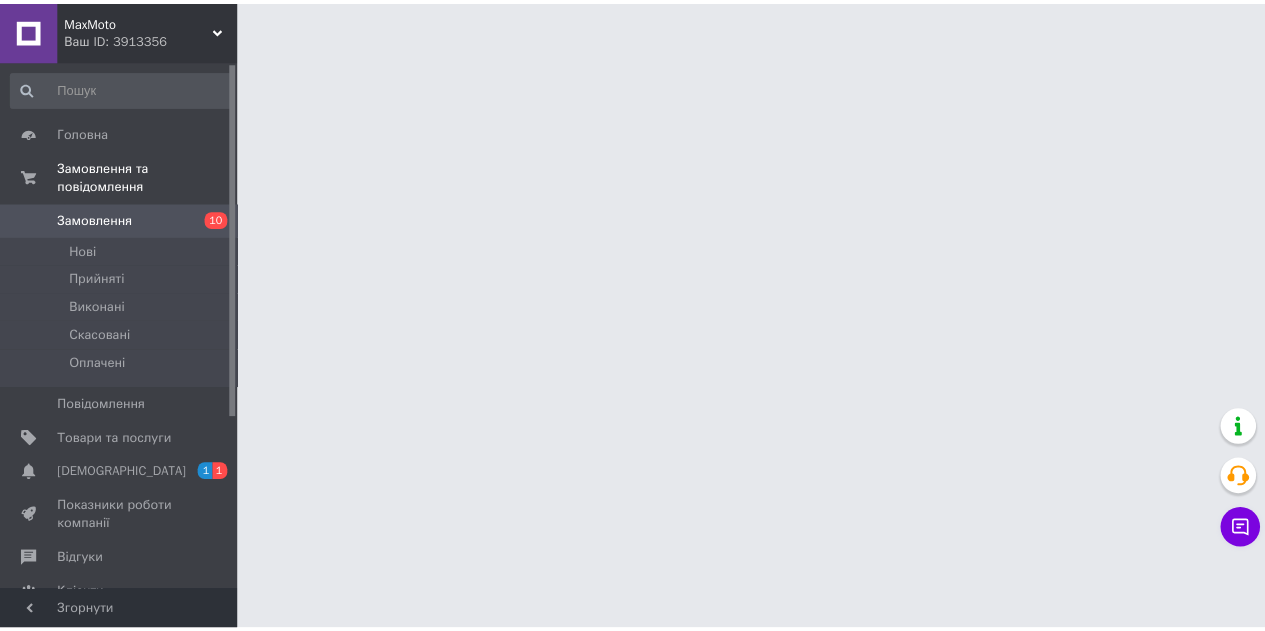scroll, scrollTop: 0, scrollLeft: 0, axis: both 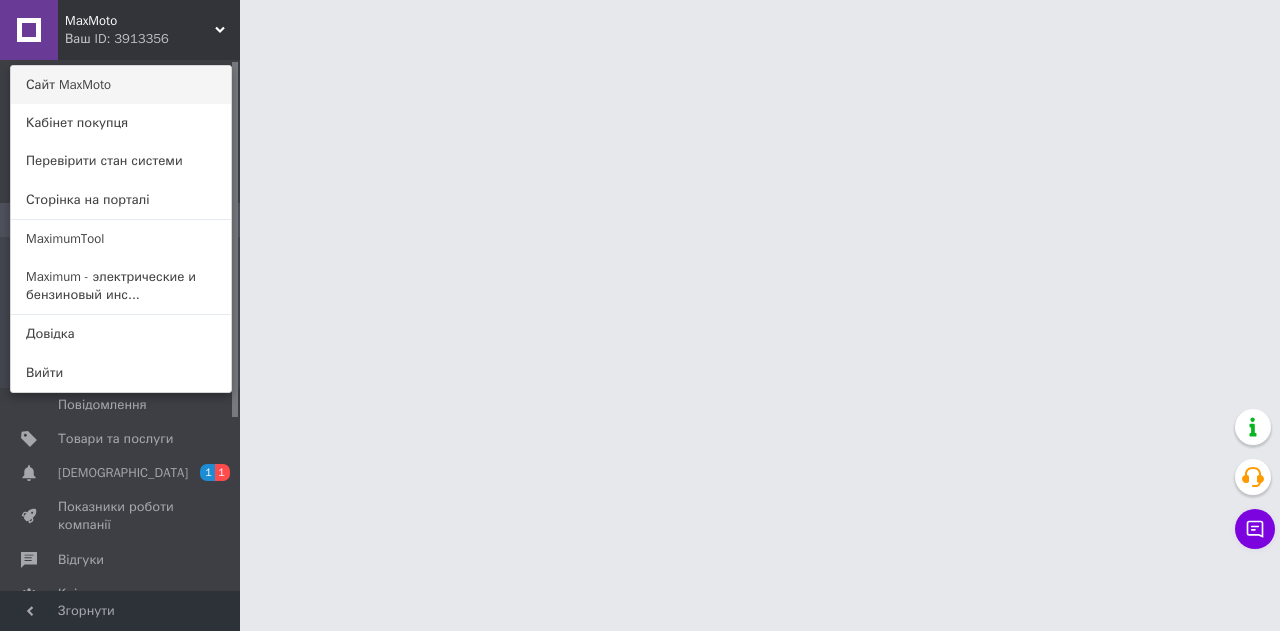 click on "Сайт MaxMoto" at bounding box center (121, 85) 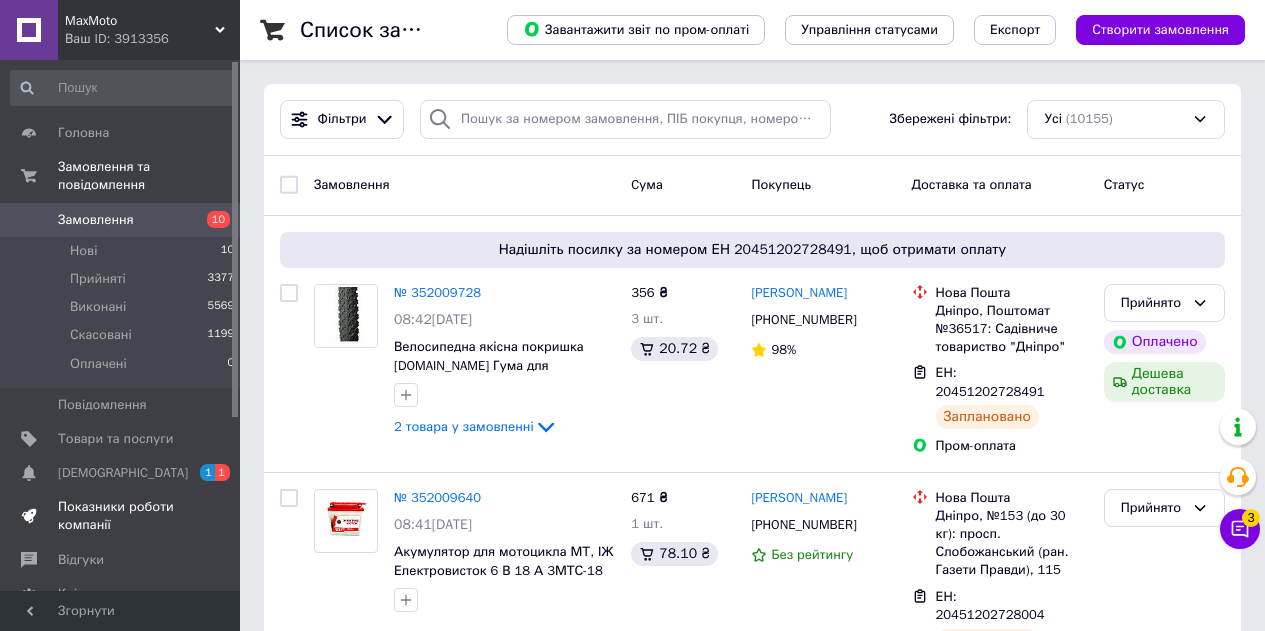 click on "Показники роботи компанії" at bounding box center [121, 516] 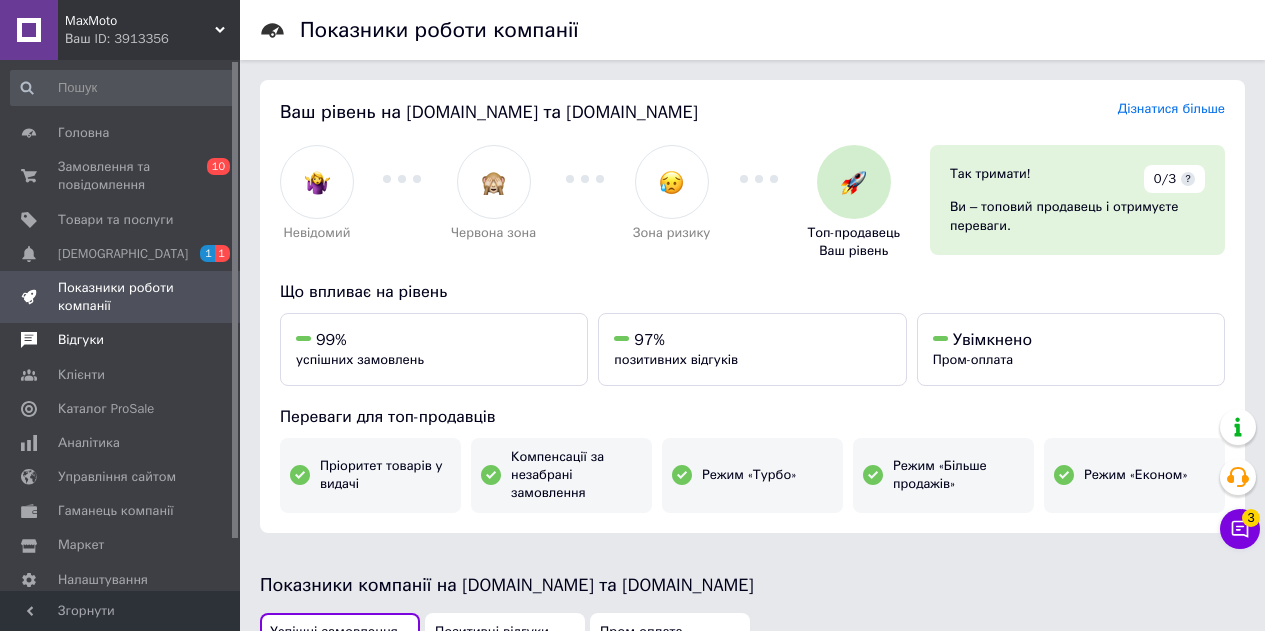click on "Відгуки" at bounding box center (123, 340) 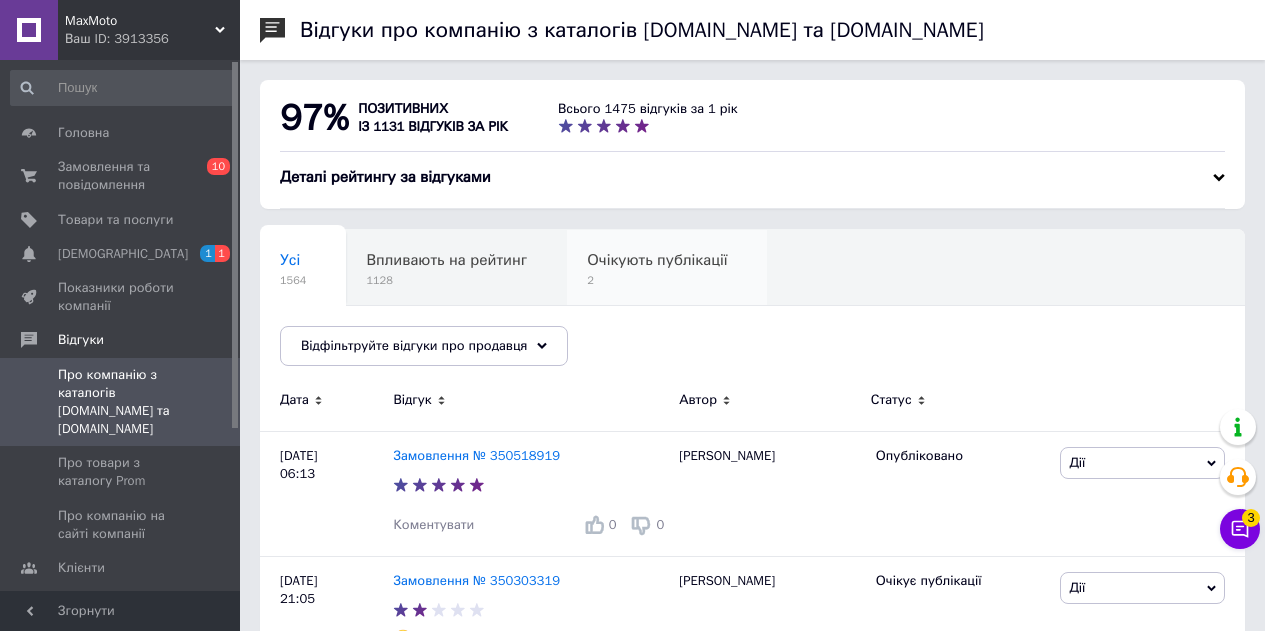 click on "2" at bounding box center (657, 280) 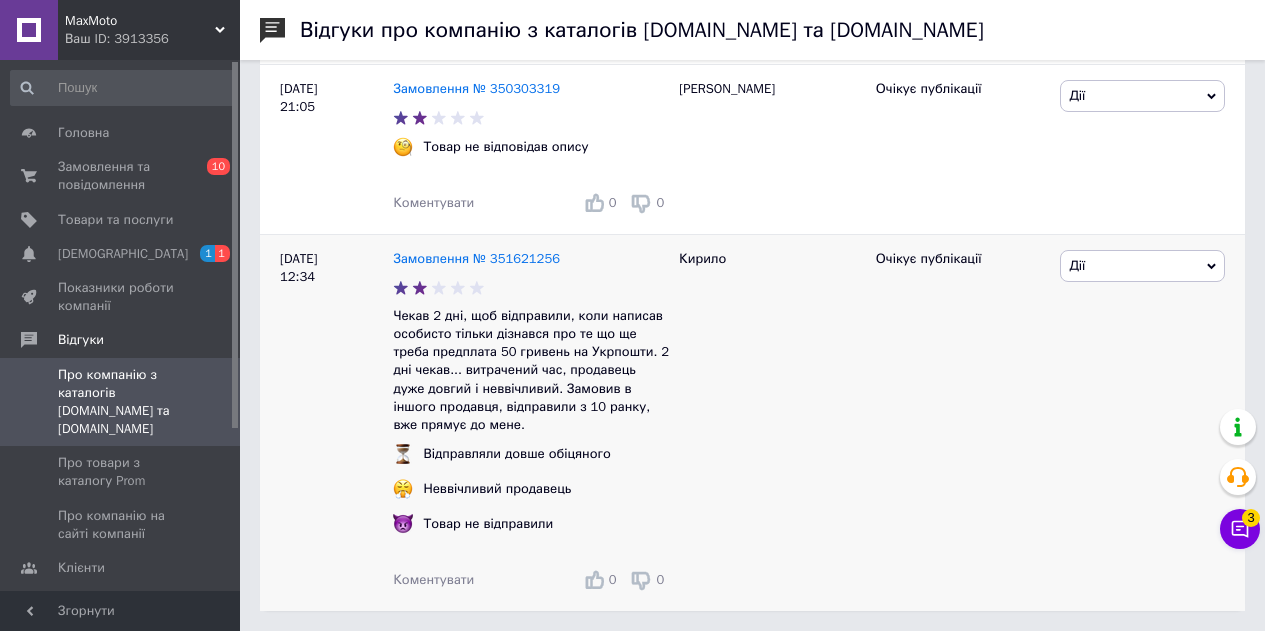 scroll, scrollTop: 407, scrollLeft: 0, axis: vertical 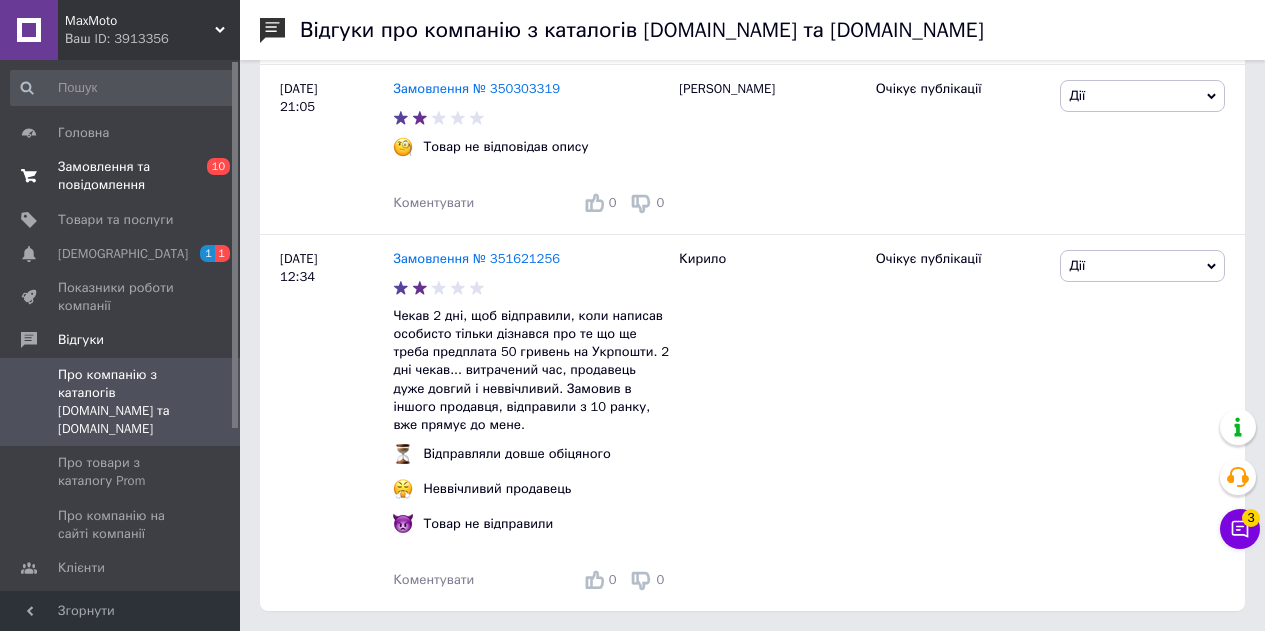 click on "Замовлення та повідомлення" at bounding box center [121, 176] 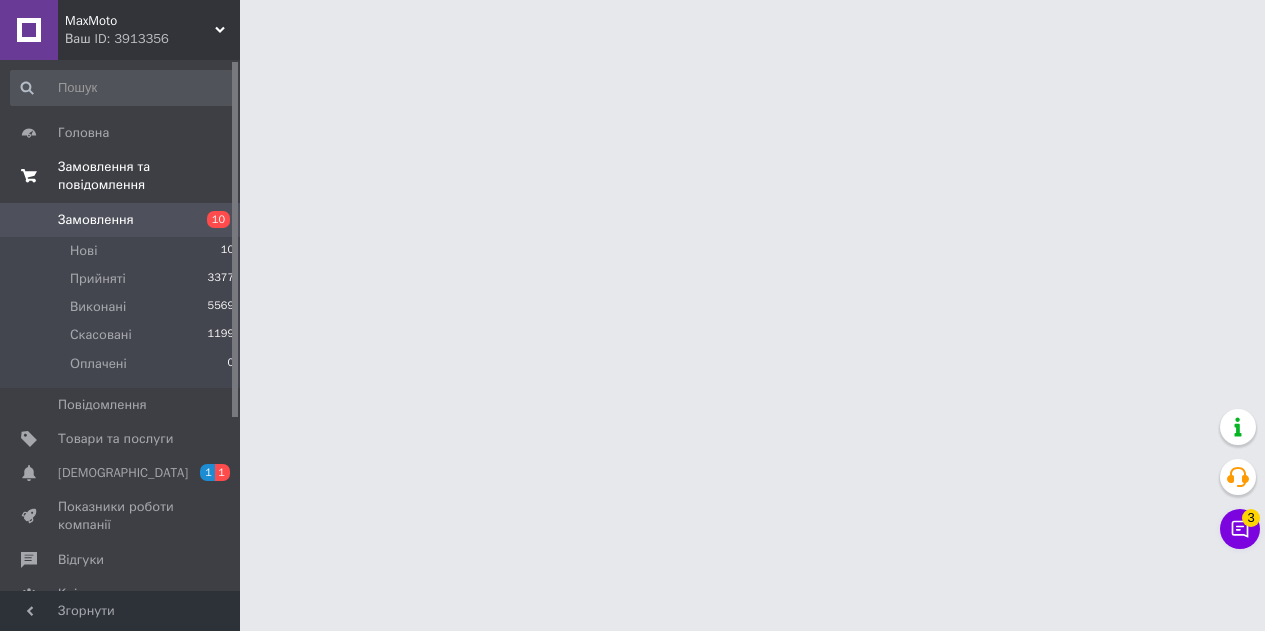 scroll, scrollTop: 0, scrollLeft: 0, axis: both 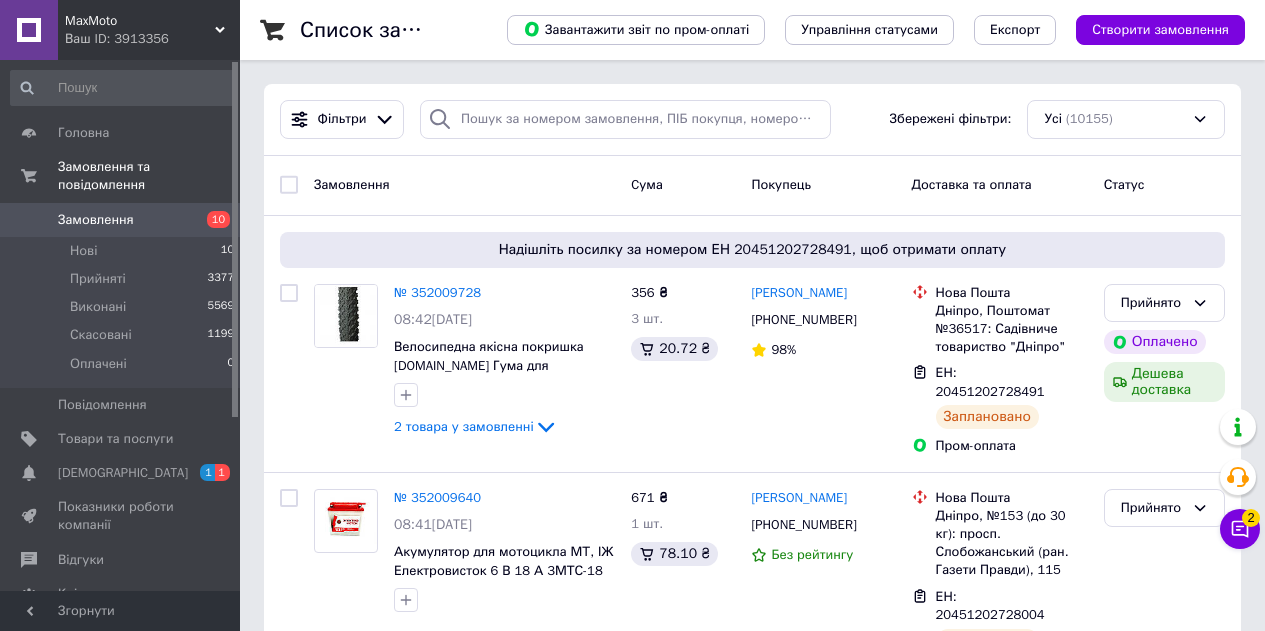 click on "Замовлення" at bounding box center [121, 220] 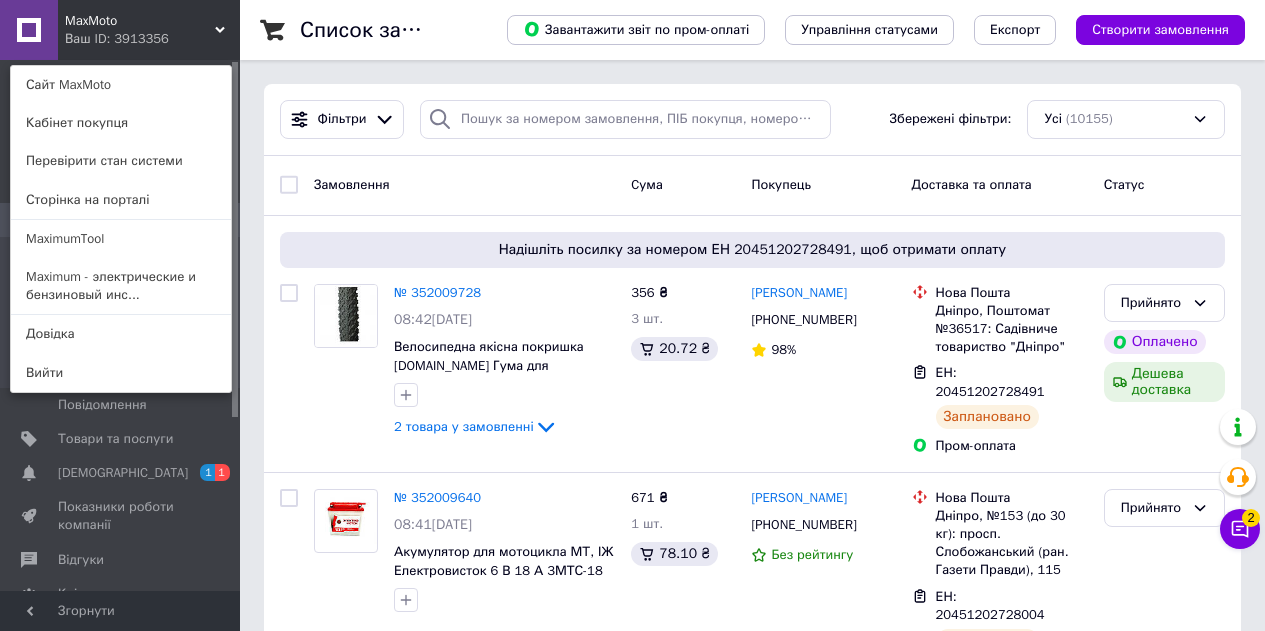 click on "MaxMoto Ваш ID: 3913356 Сайт MaxMoto Кабінет покупця Перевірити стан системи Сторінка на порталі MaximumTool Maximum - электрические и бензиновый инс... Довідка Вийти" at bounding box center [120, 30] 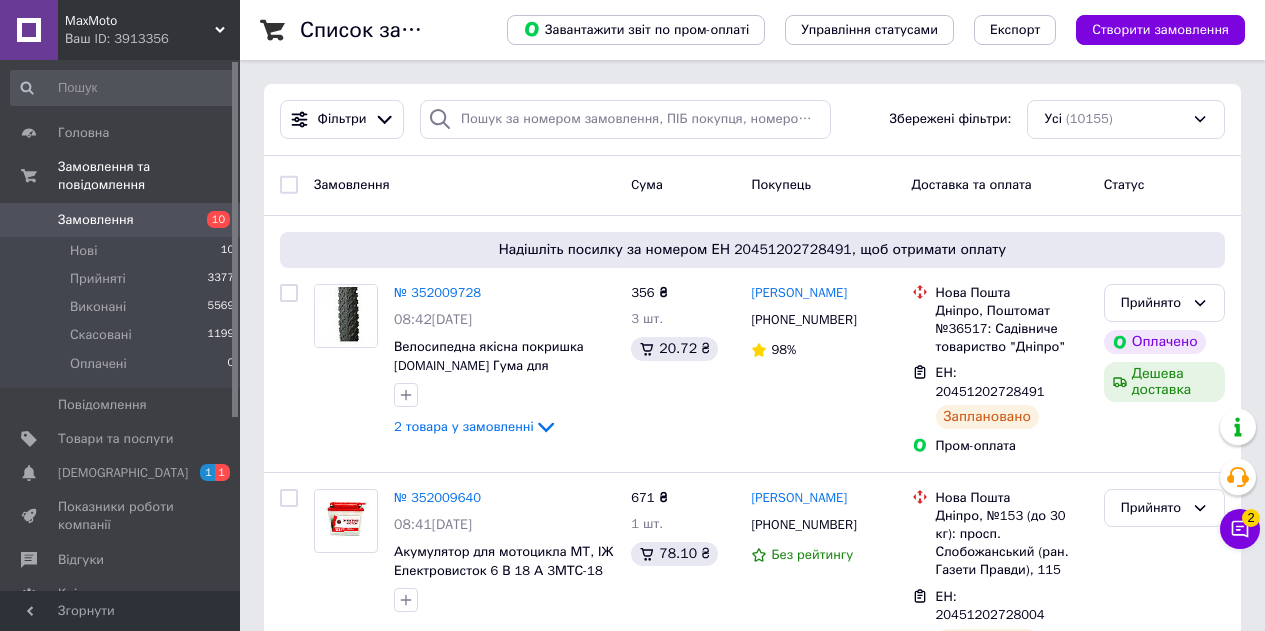 click on "MaxMoto Ваш ID: 3913356" at bounding box center [149, 30] 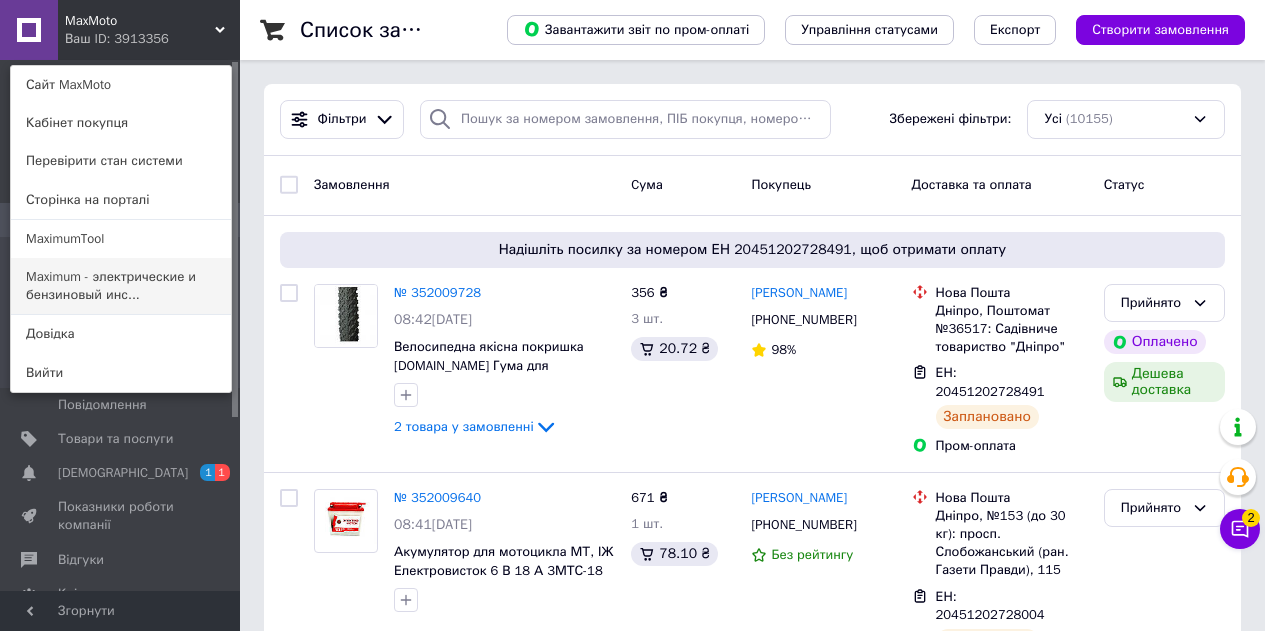 click on "Maximum - электрические и бензиновый инс..." at bounding box center (121, 286) 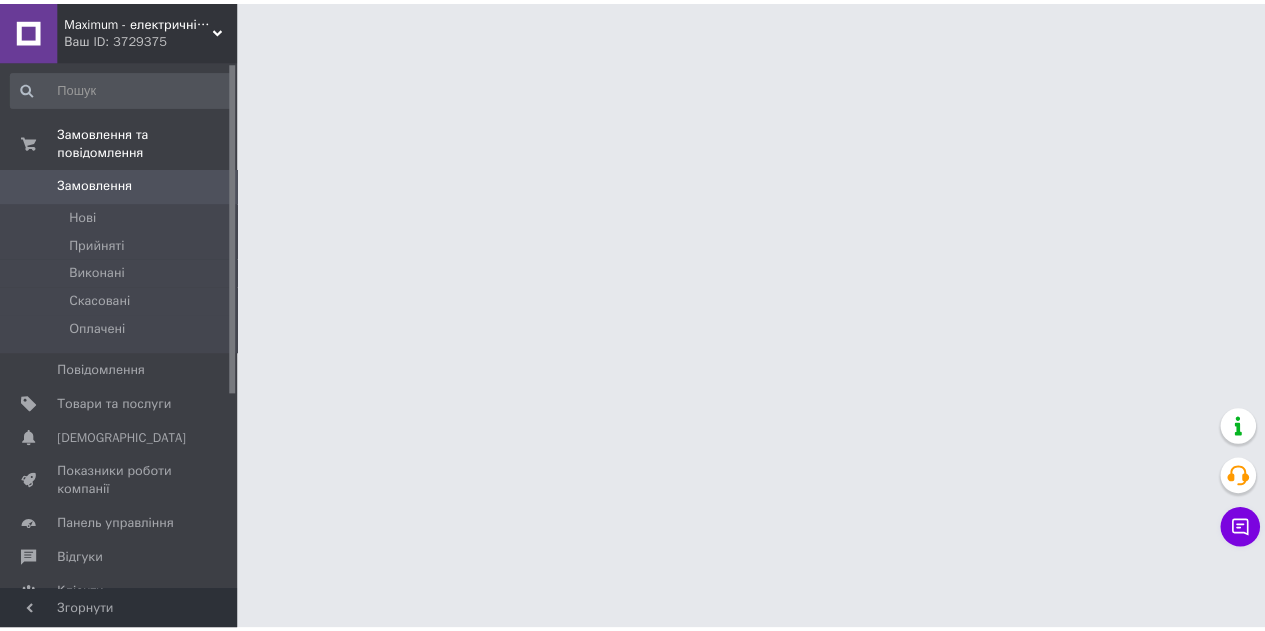 scroll, scrollTop: 0, scrollLeft: 0, axis: both 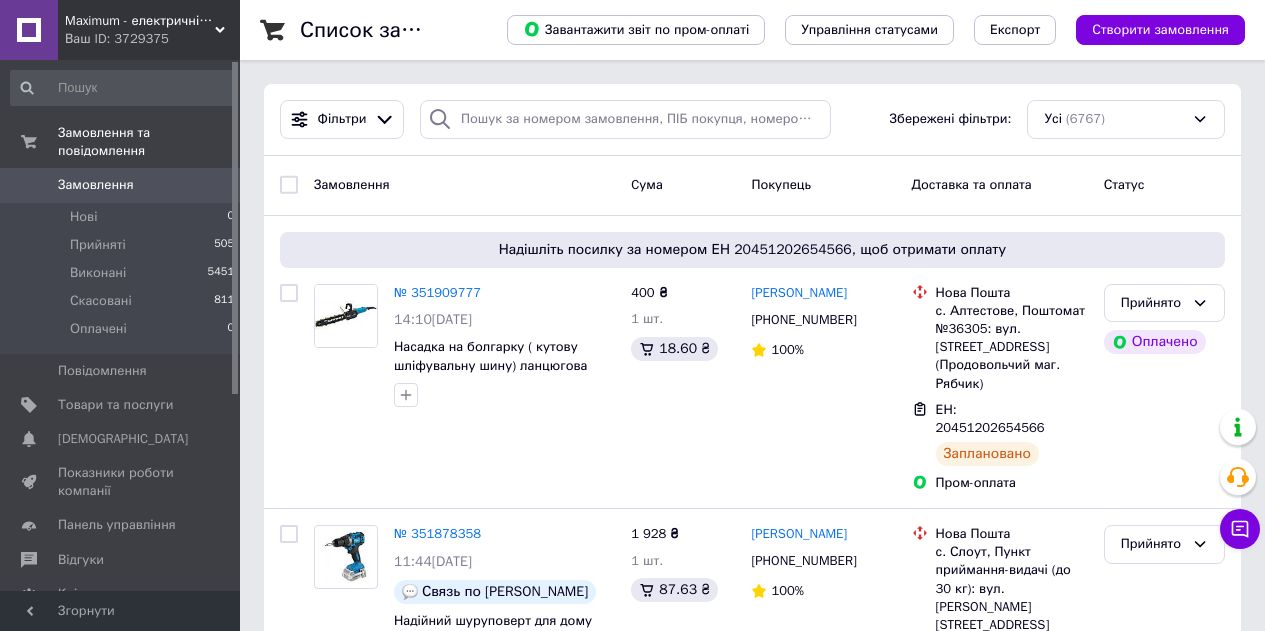 click on "Ваш ID: 3729375" at bounding box center (152, 39) 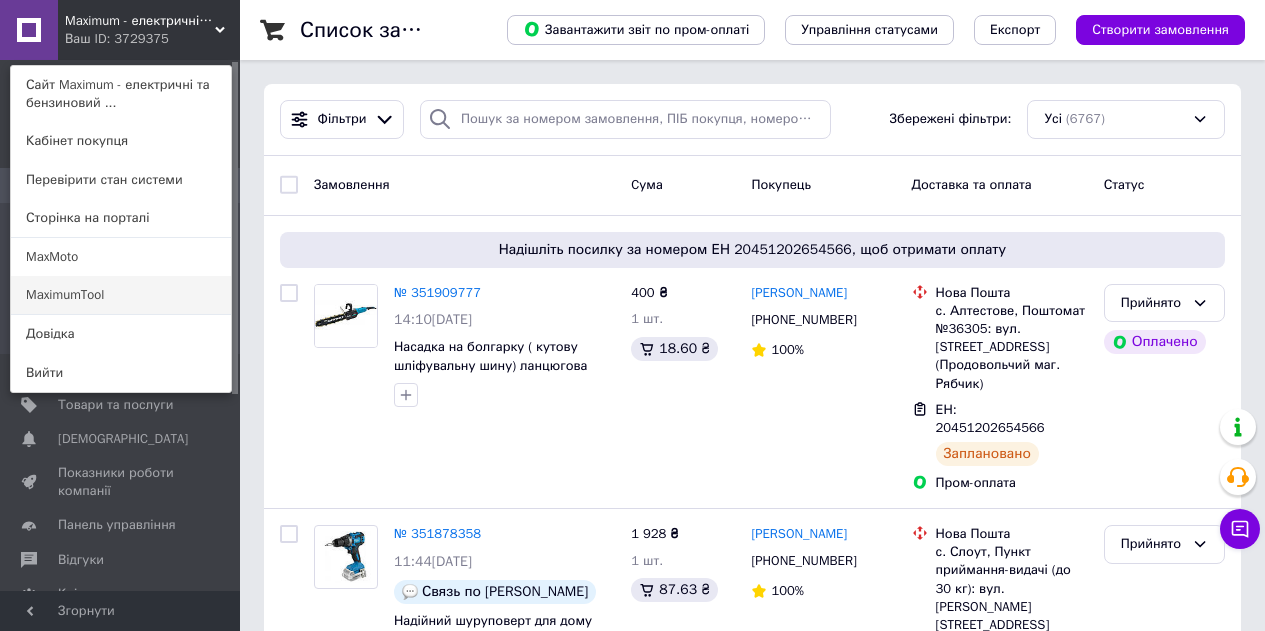 click on "MaximumTool" at bounding box center [121, 295] 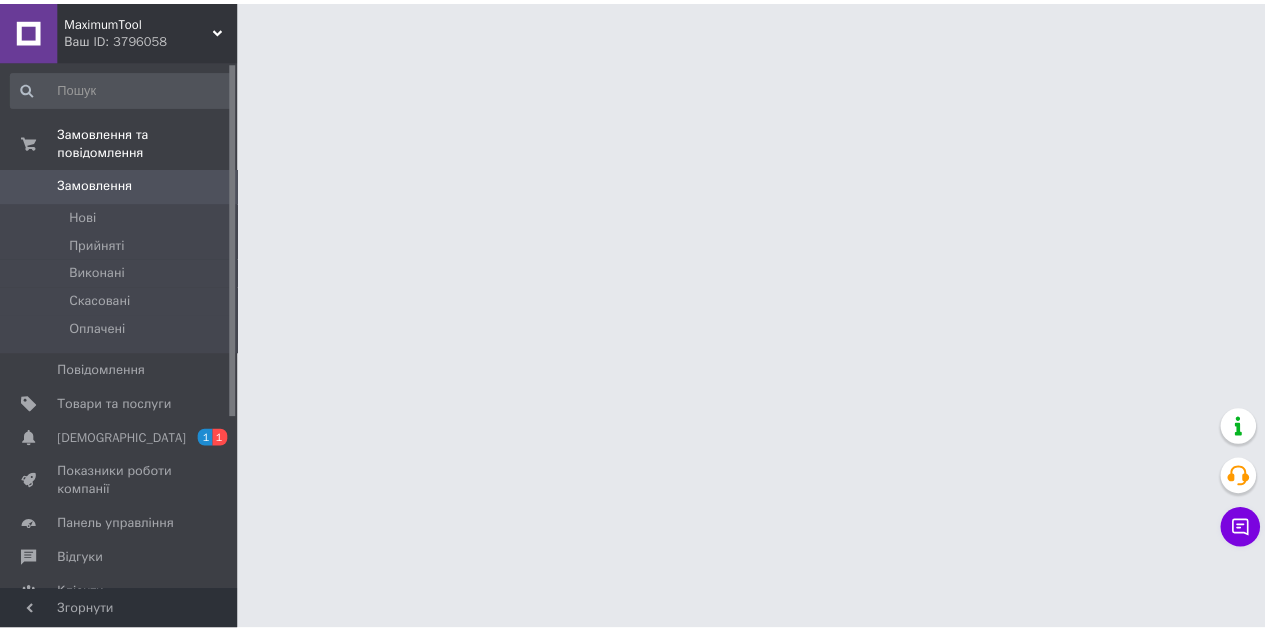 scroll, scrollTop: 0, scrollLeft: 0, axis: both 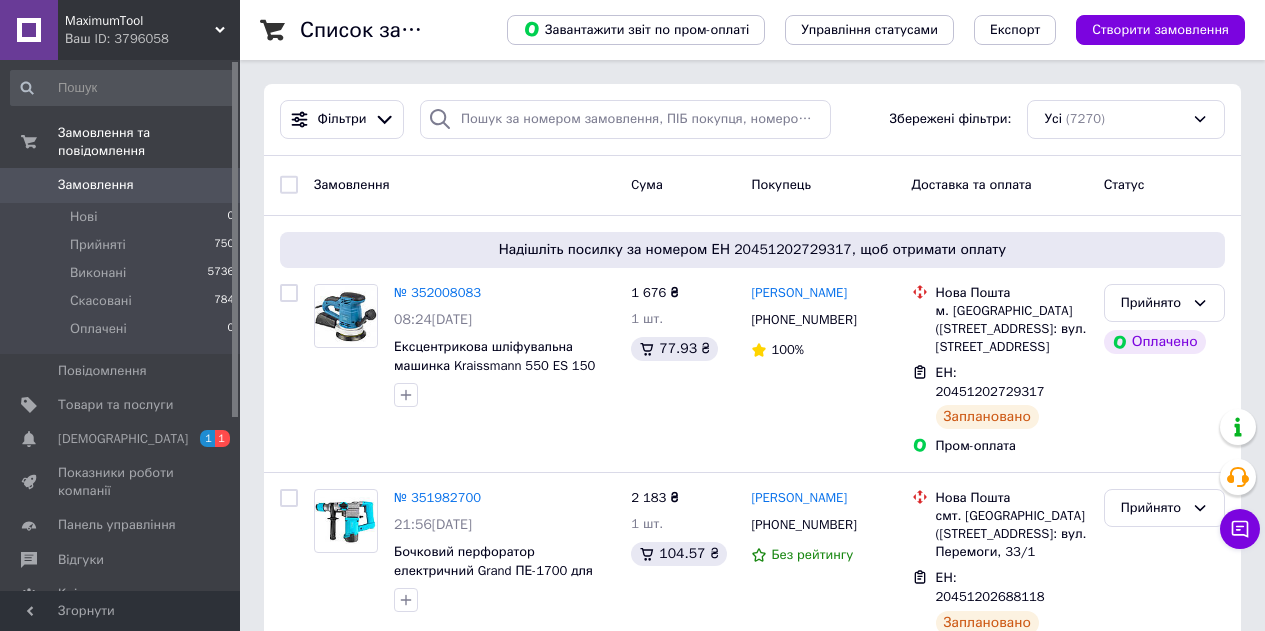 click on "MaximumTool" at bounding box center [140, 21] 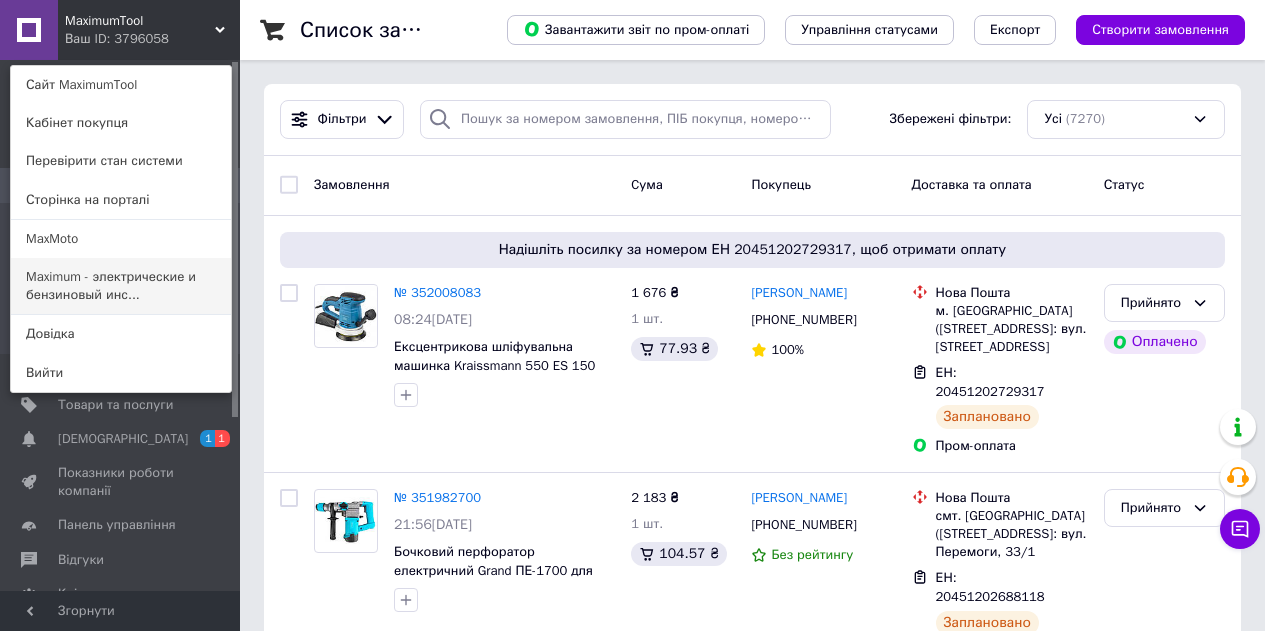 click on "Maximum - электрические и бензиновый инс..." at bounding box center (121, 286) 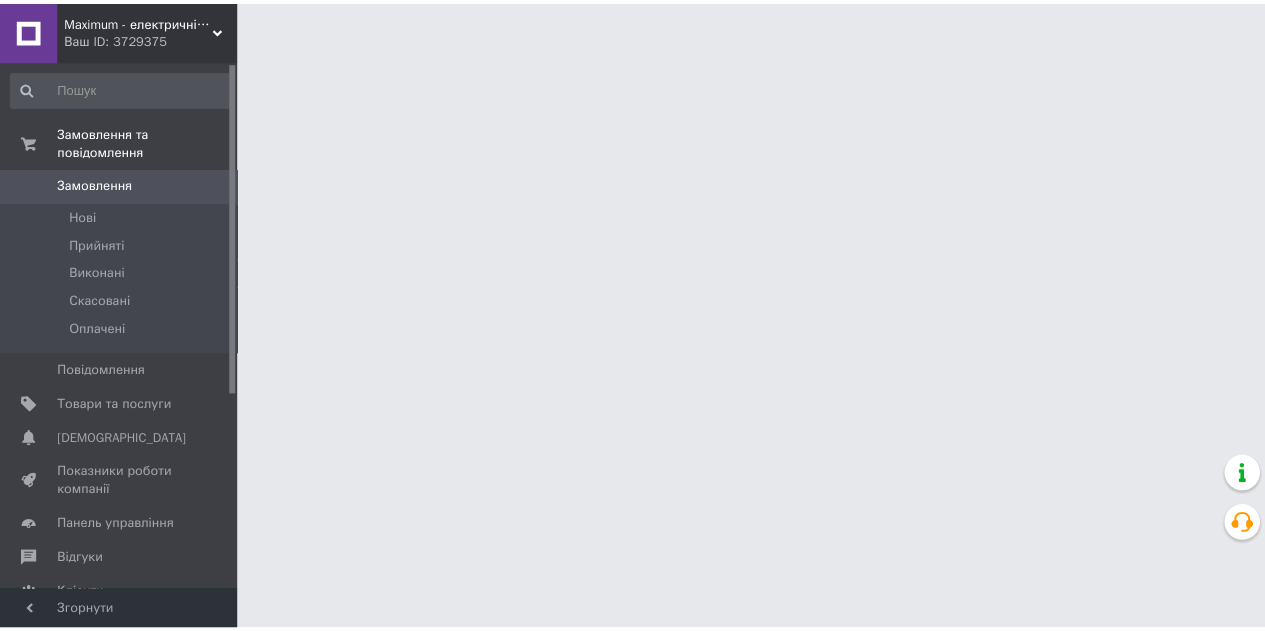 scroll, scrollTop: 0, scrollLeft: 0, axis: both 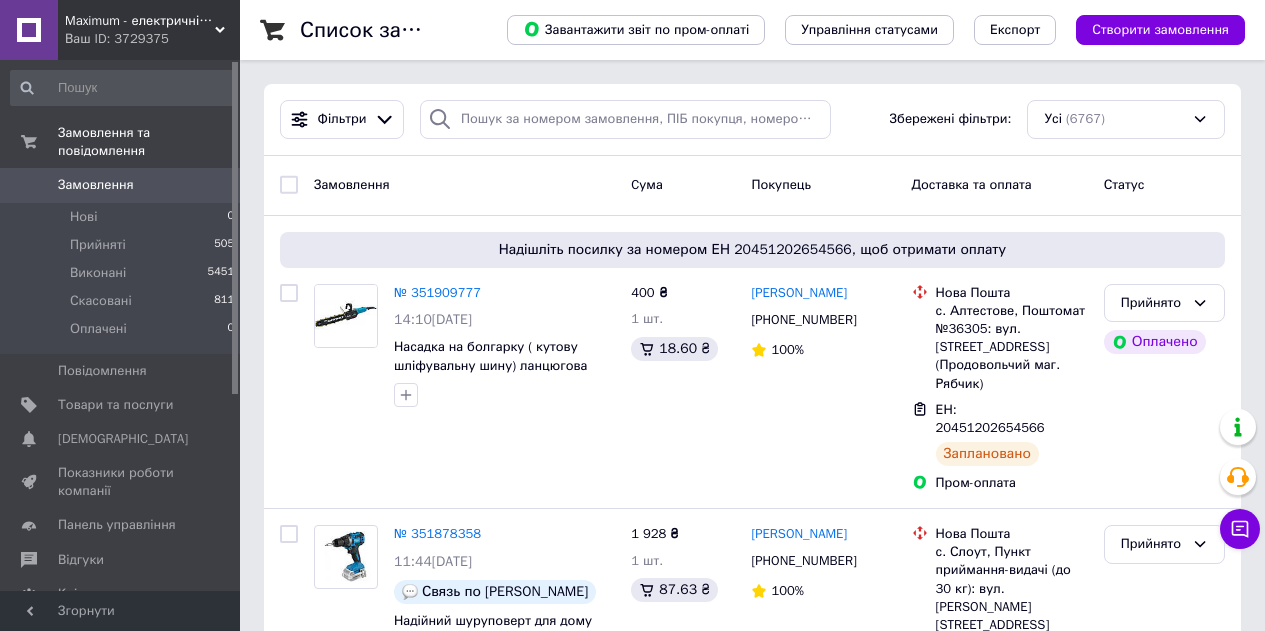 click on "Замовлення" at bounding box center (96, 185) 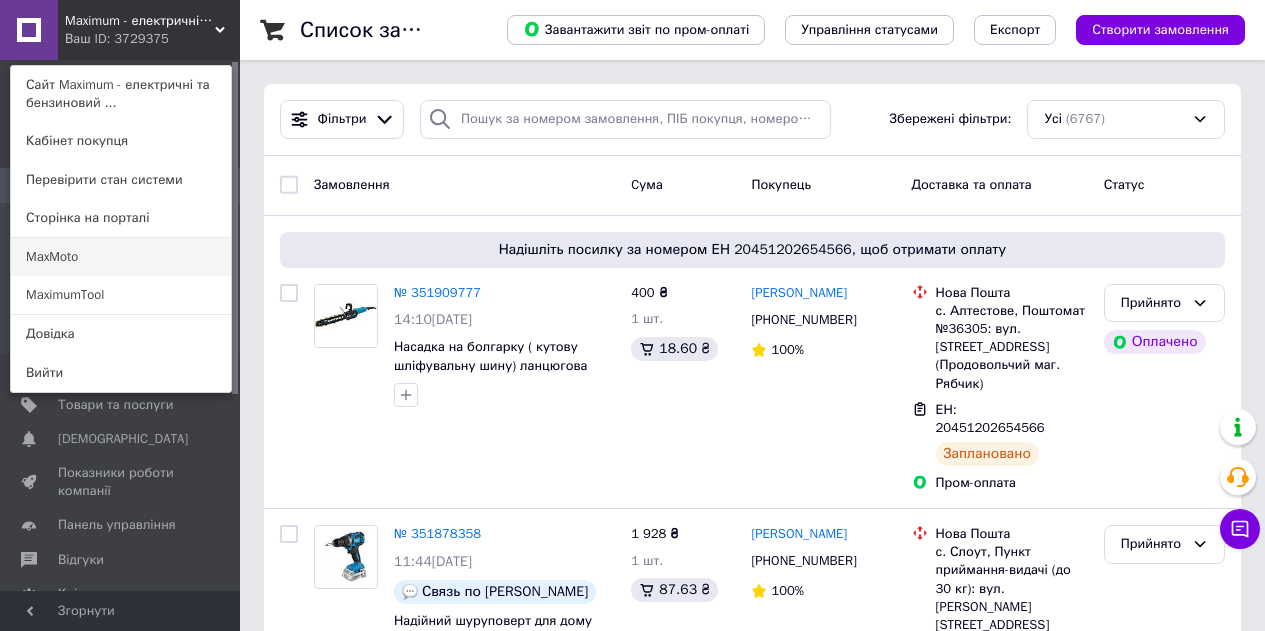 click on "MaxMoto" at bounding box center [121, 257] 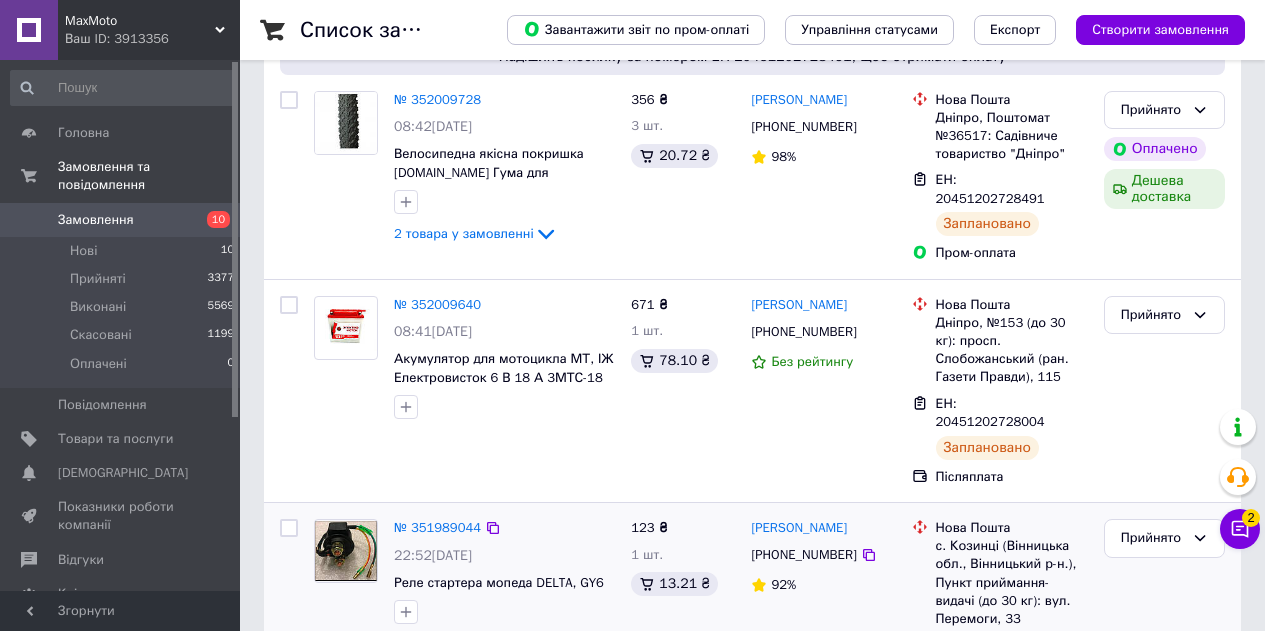 scroll, scrollTop: 200, scrollLeft: 0, axis: vertical 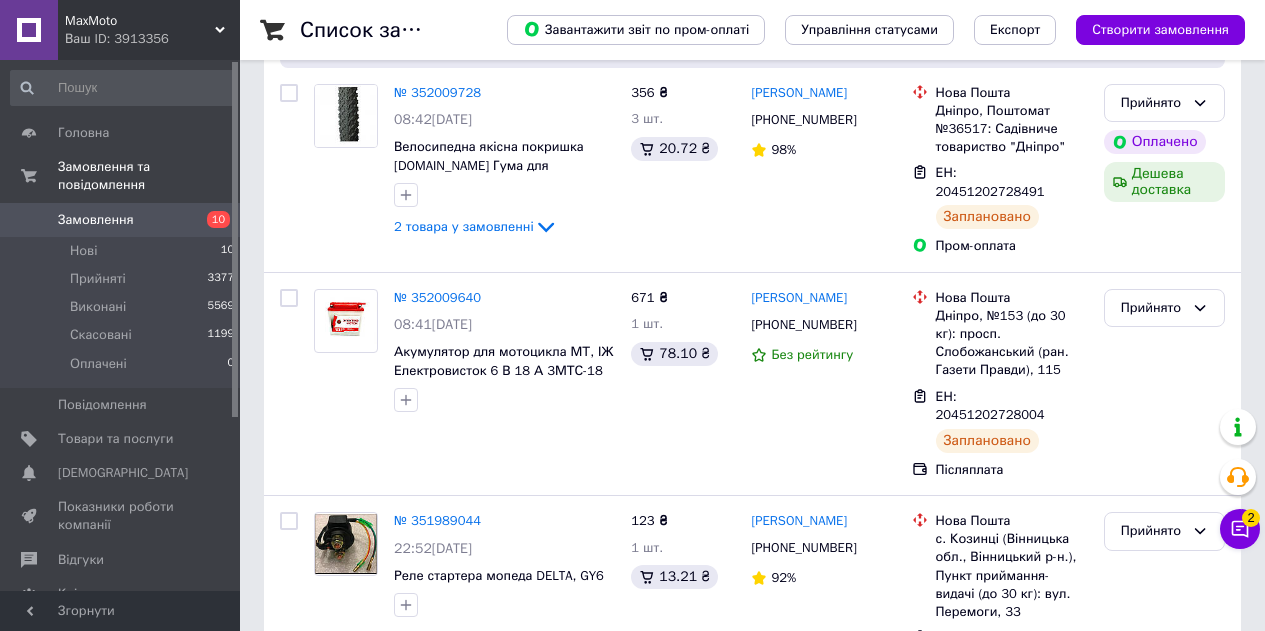click on "MaxMoto" at bounding box center [140, 21] 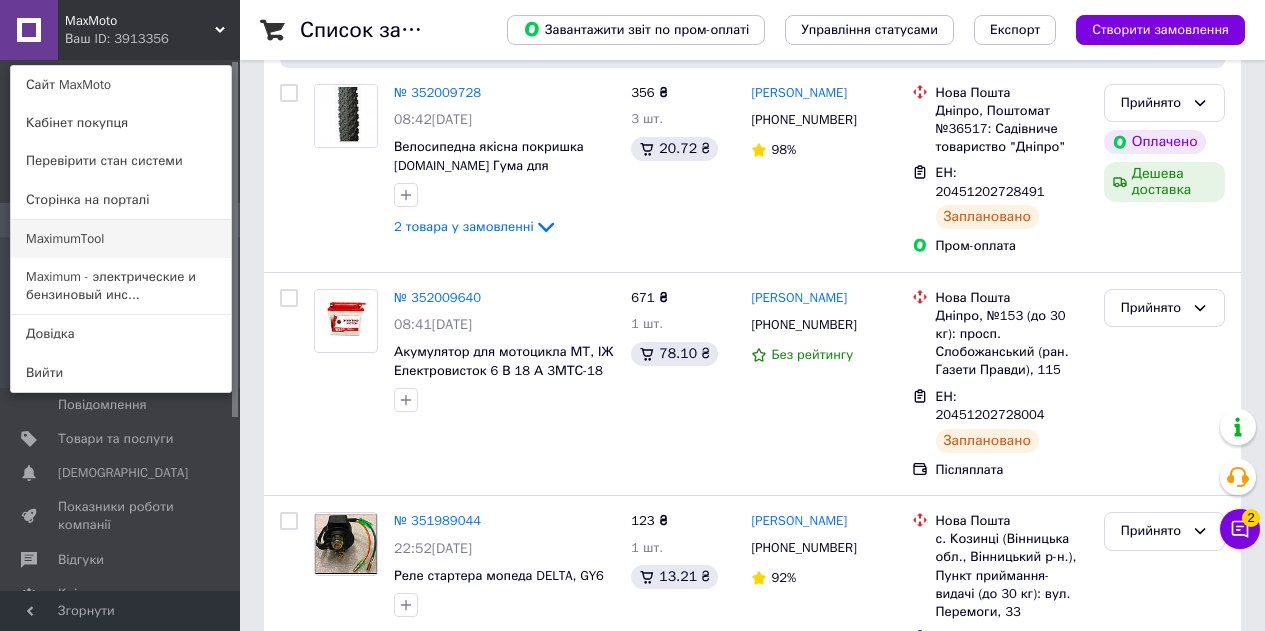 click on "MaximumTool" at bounding box center [121, 239] 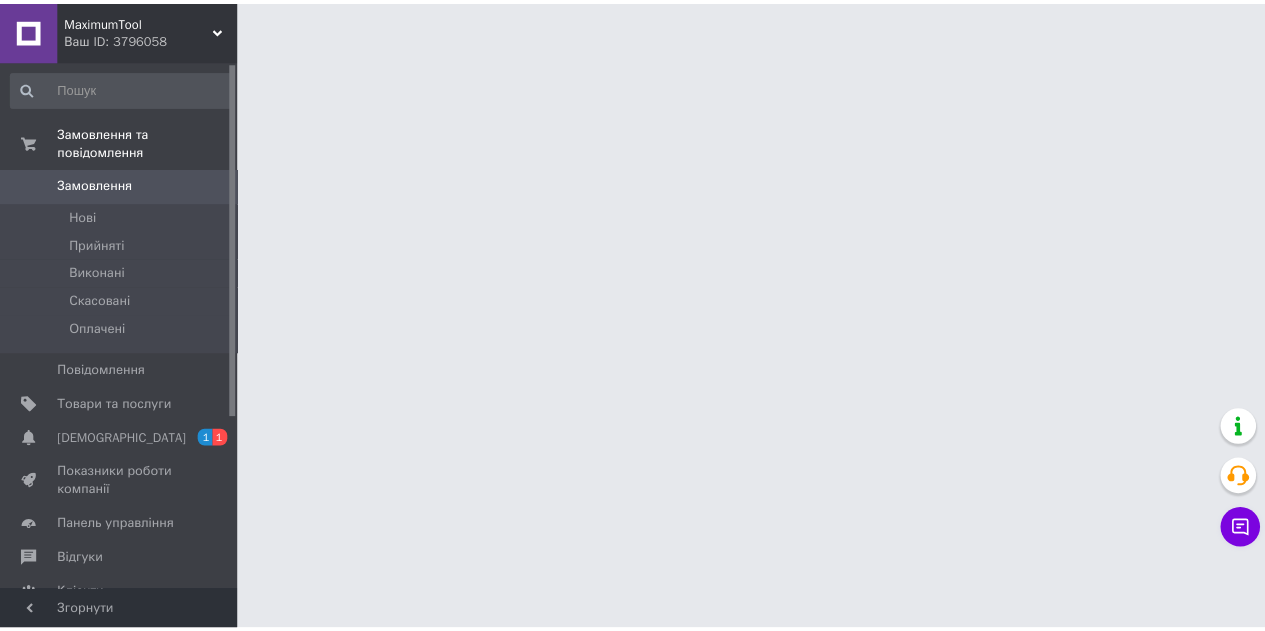 scroll, scrollTop: 0, scrollLeft: 0, axis: both 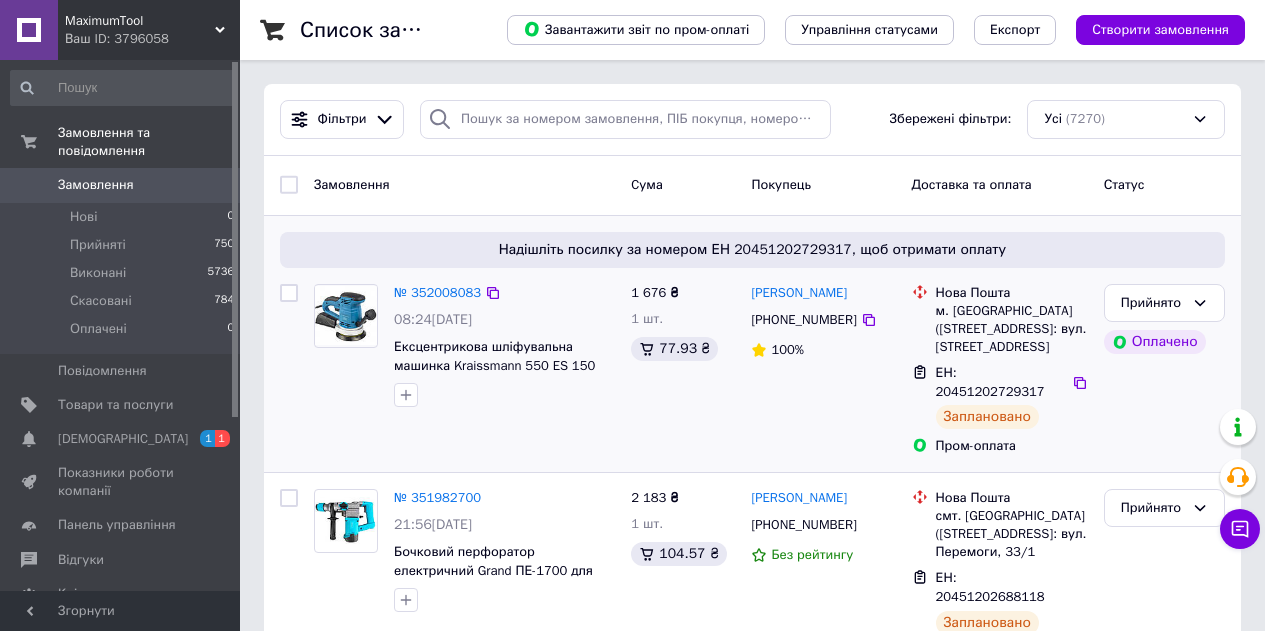 click on "Надішліть посилку за номером ЕН 20451202729317, щоб отримати оплату № 352008083 08:24[DATE] Ексцентрикова шліфувальна машинка Kraissmann 550 ES 150 Компактна шліфувальна машина ( Регулювання оборотів) 1 676 ₴ 1 шт. 77.93 ₴ [PERSON_NAME] [PHONE_NUMBER] 100% Нова Пошта м. [GEOGRAPHIC_DATA] ([STREET_ADDRESS]: вул. [STREET_ADDRESS] Г ЕН: 20451202729317 Заплановано Пром-оплата Прийнято Оплачено" at bounding box center (752, 344) 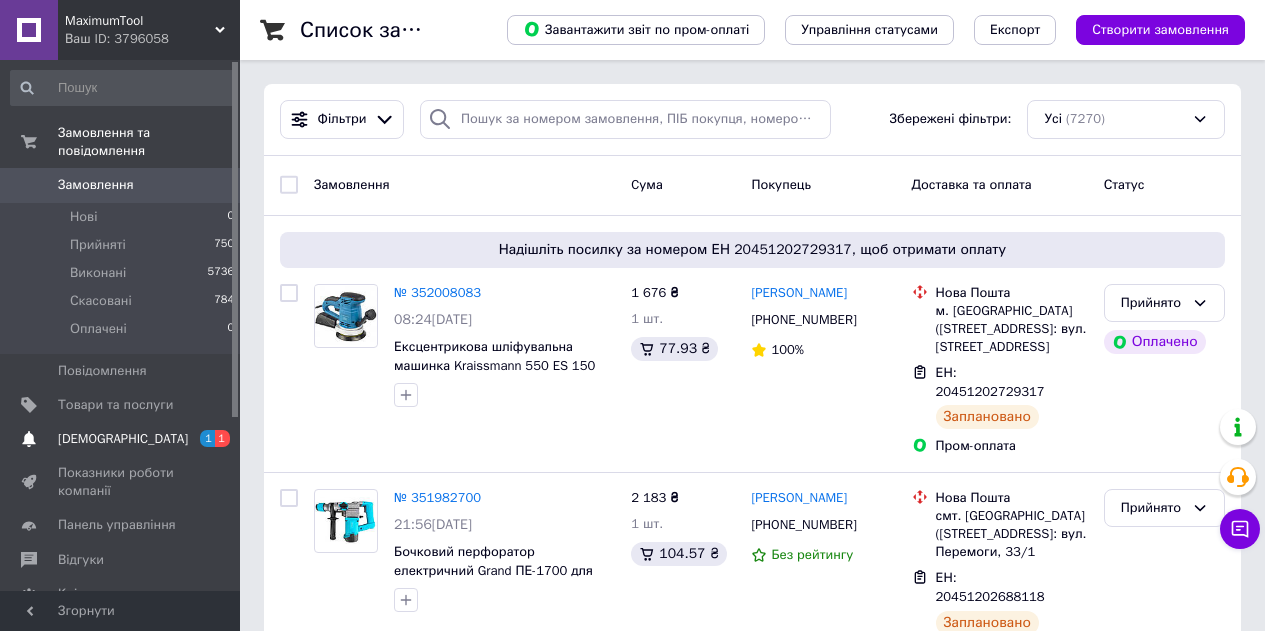 click on "Сповіщення 1 1" at bounding box center [123, 439] 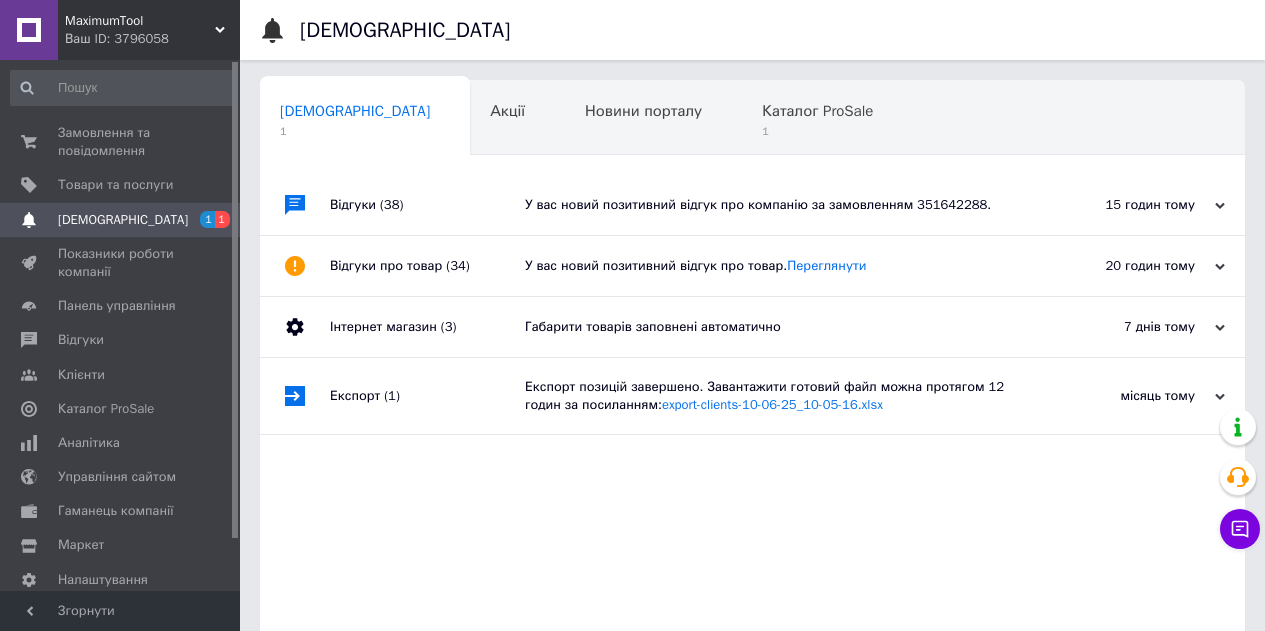 click on "У вас новий позитивний відгук про компанію за замовленням 351642288." at bounding box center [775, 205] 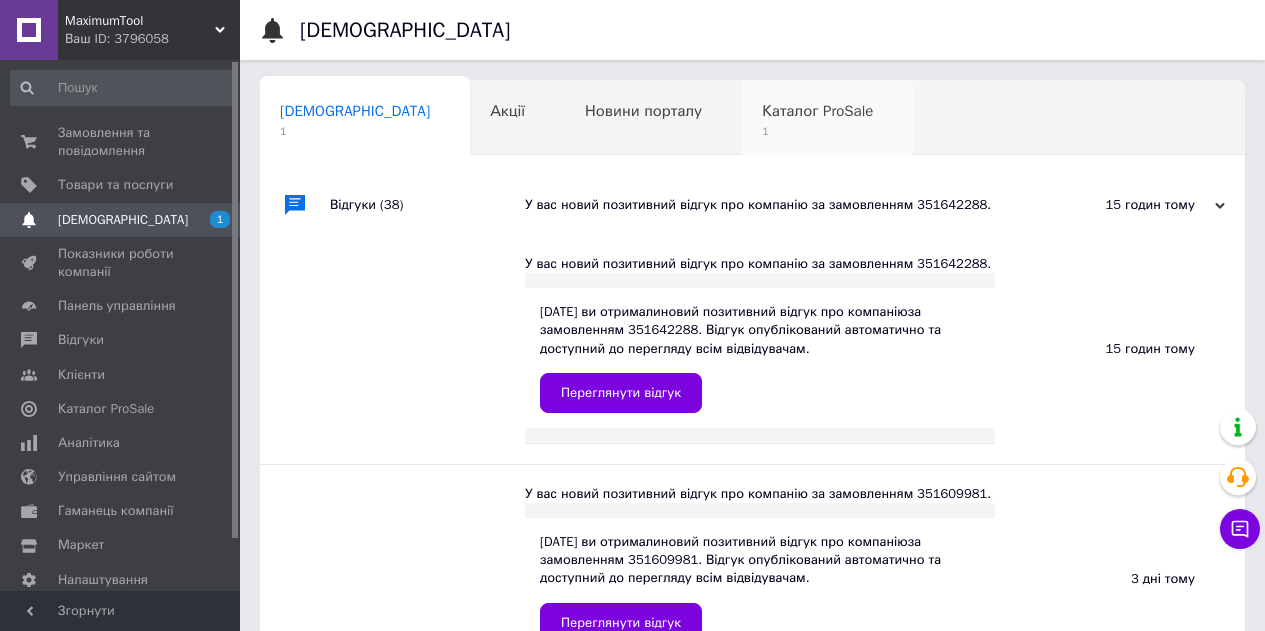 click on "Каталог ProSale 1" at bounding box center (827, 119) 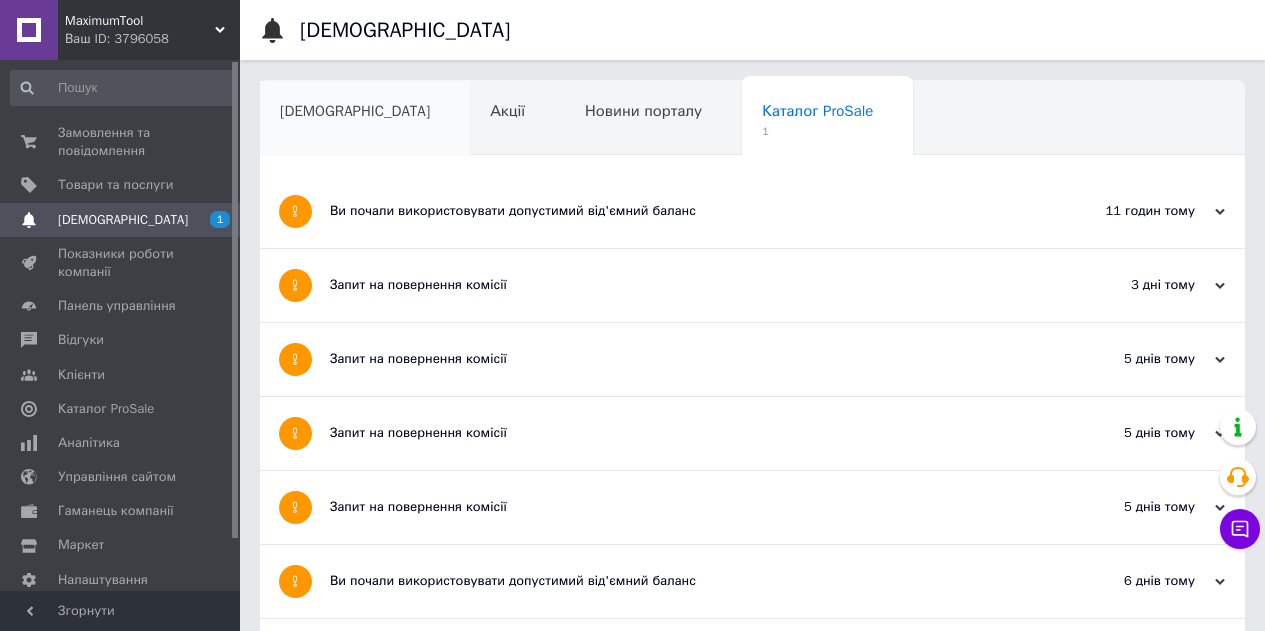 click on "[DEMOGRAPHIC_DATA]" at bounding box center [365, 119] 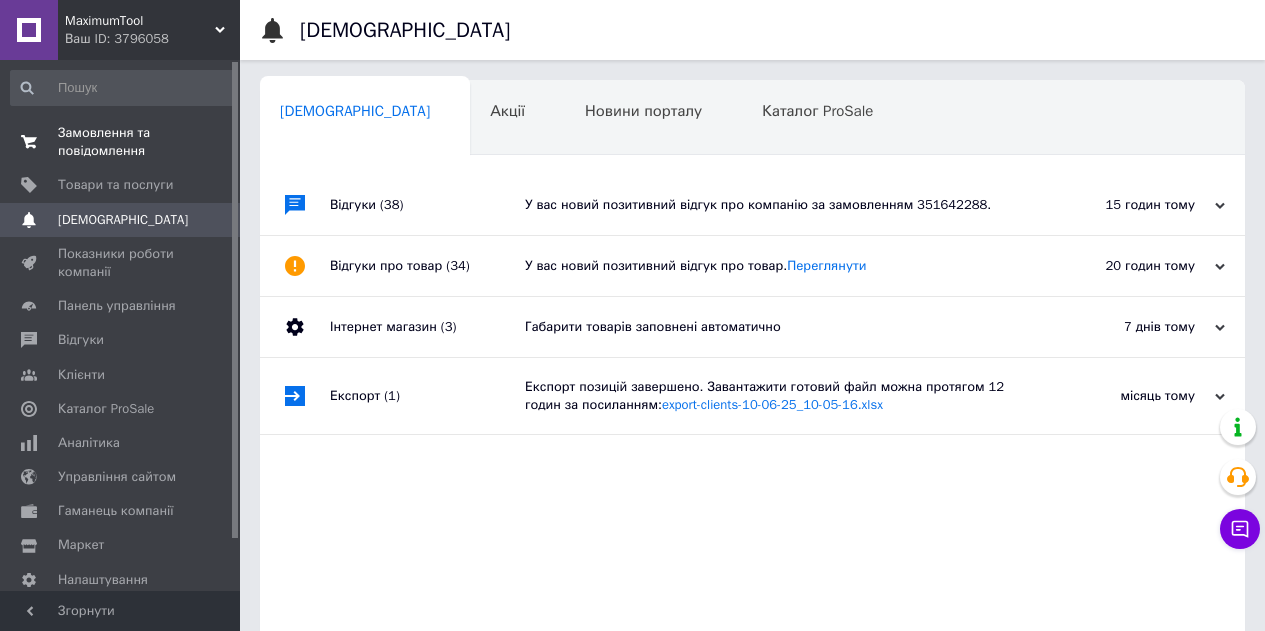 click on "Замовлення та повідомлення" at bounding box center (121, 142) 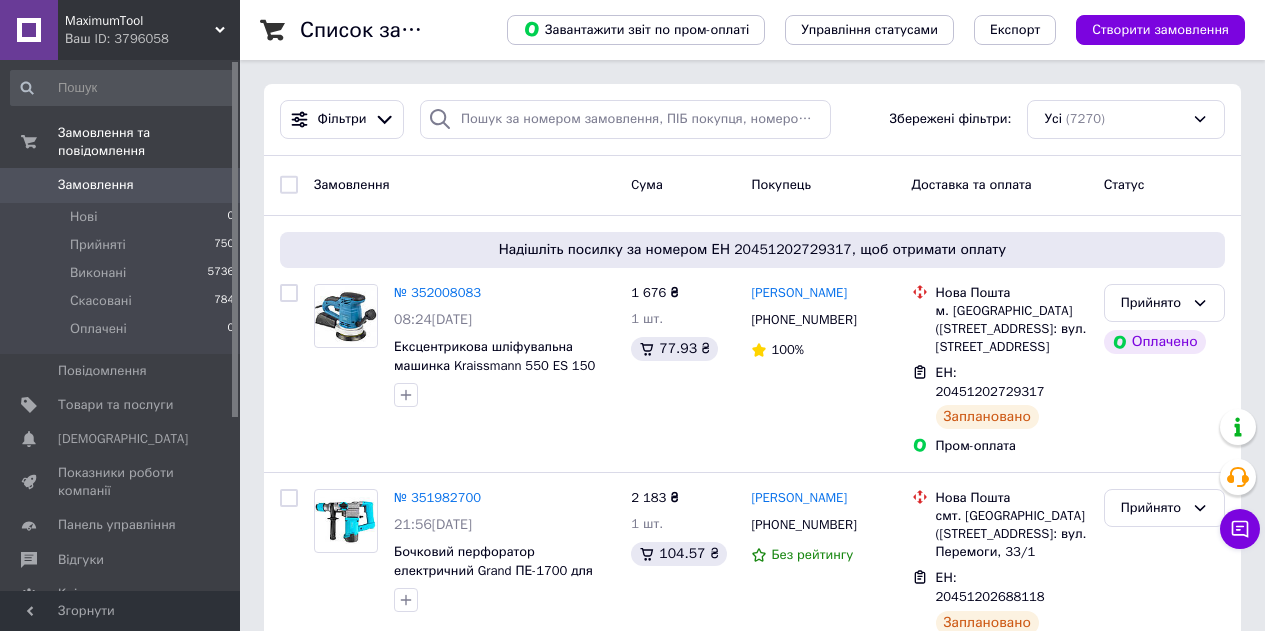 click on "Замовлення 0" at bounding box center (123, 185) 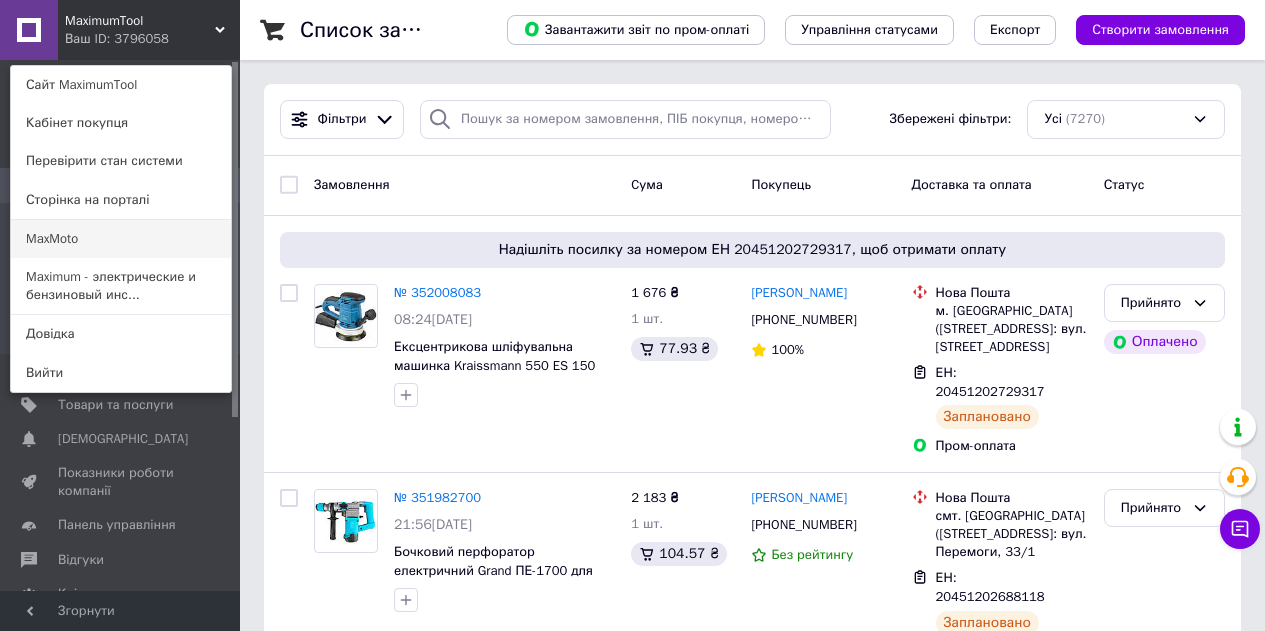 click on "MaxMoto" at bounding box center (121, 239) 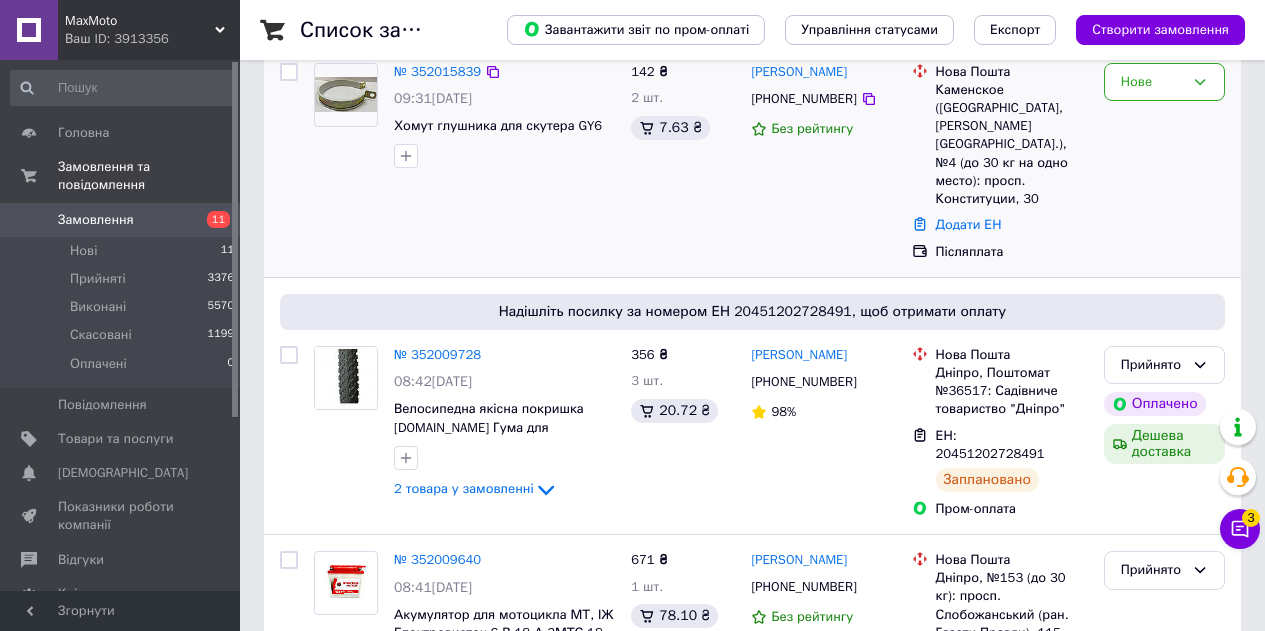 scroll, scrollTop: 0, scrollLeft: 0, axis: both 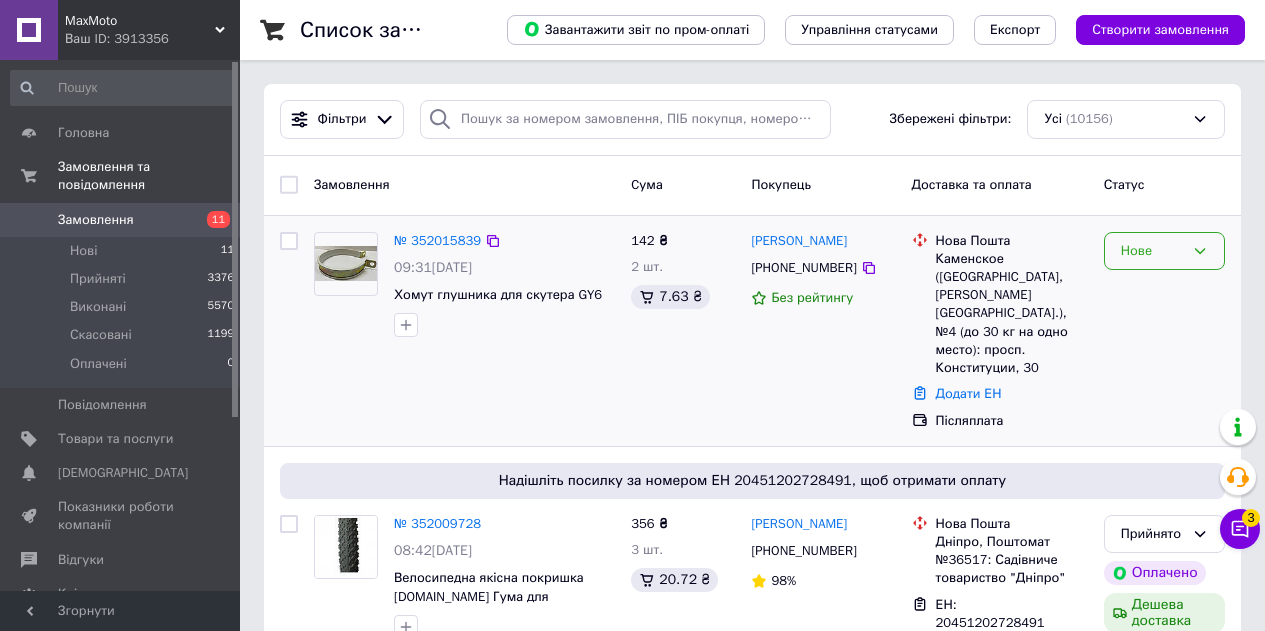click on "Нове" at bounding box center (1152, 251) 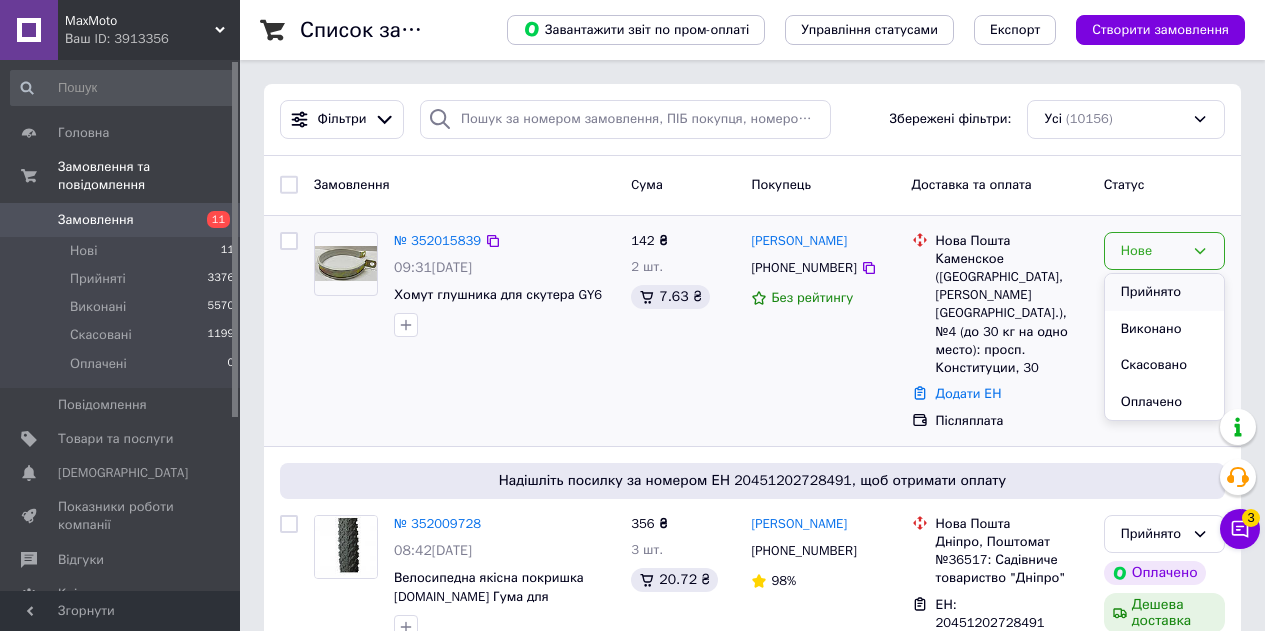 click on "Прийнято" at bounding box center [1164, 292] 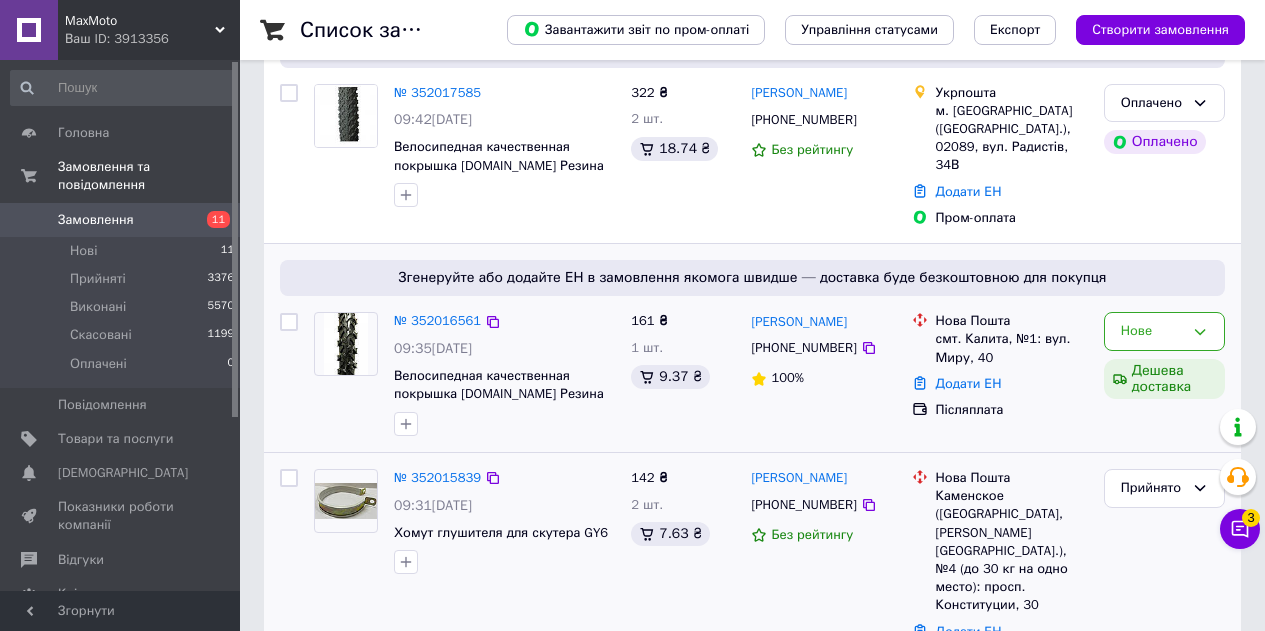 scroll, scrollTop: 300, scrollLeft: 0, axis: vertical 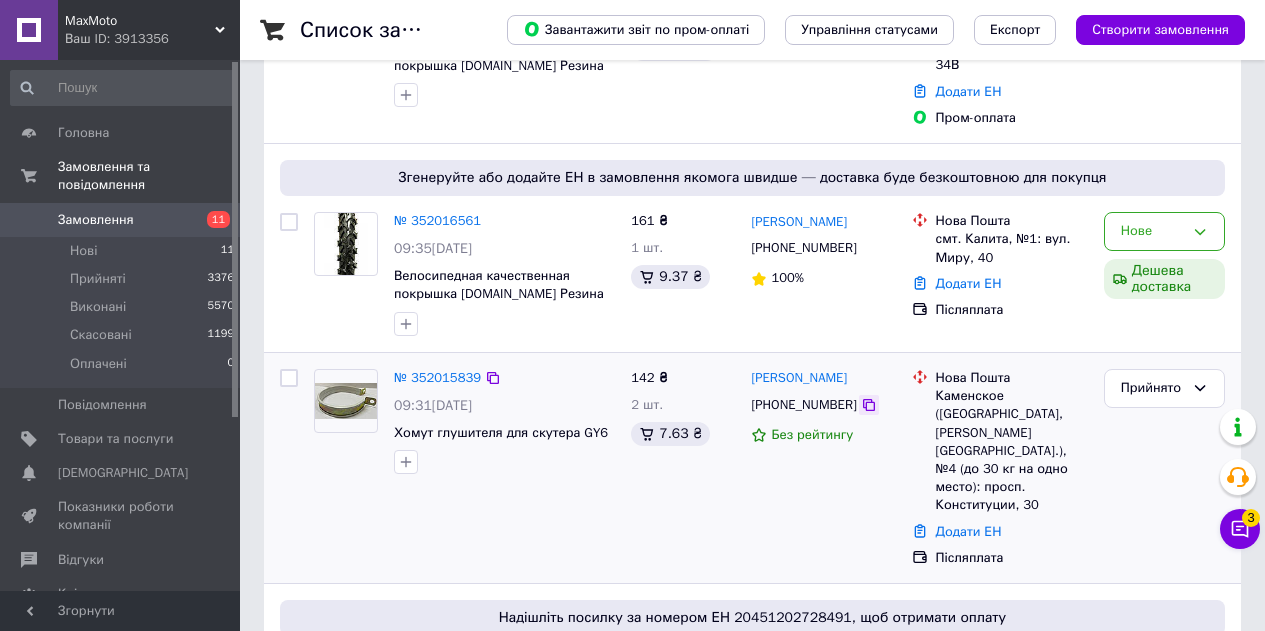 click 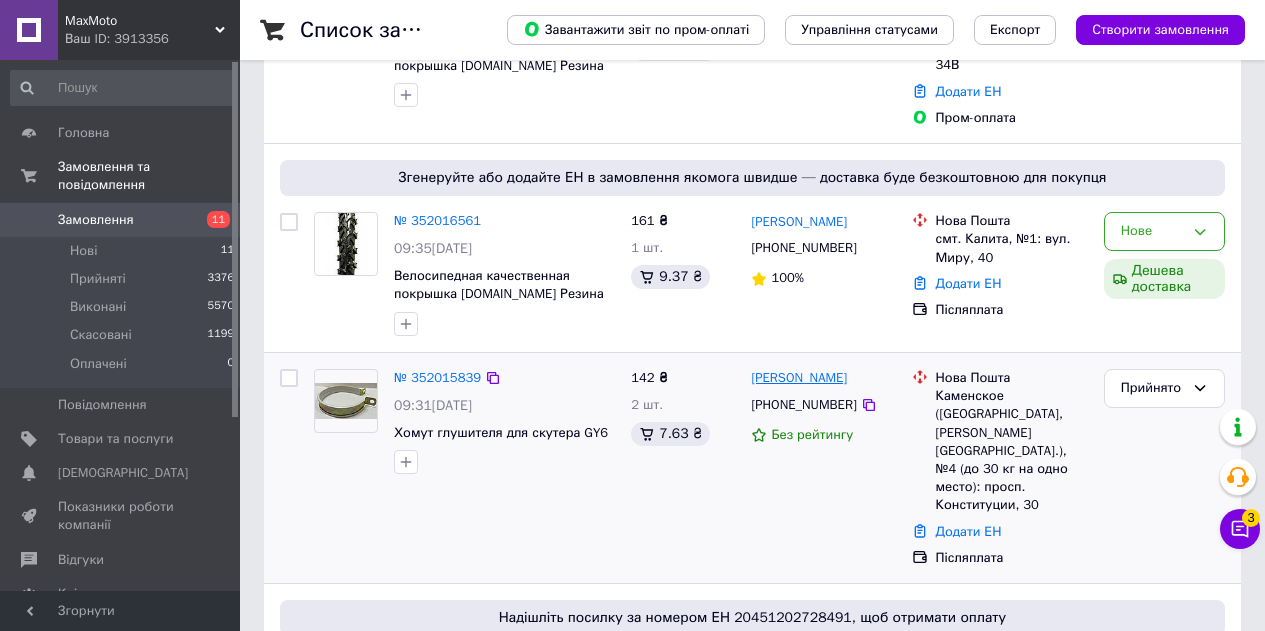 drag, startPoint x: 882, startPoint y: 362, endPoint x: 818, endPoint y: 366, distance: 64.12488 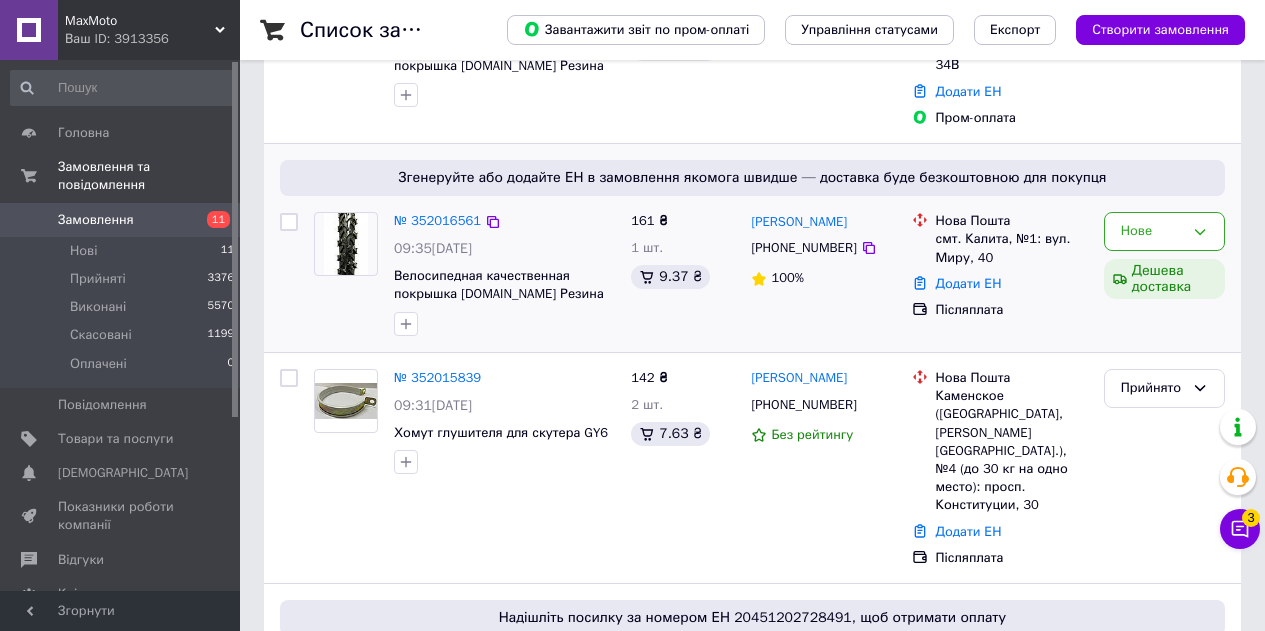 copy on "Скоропад" 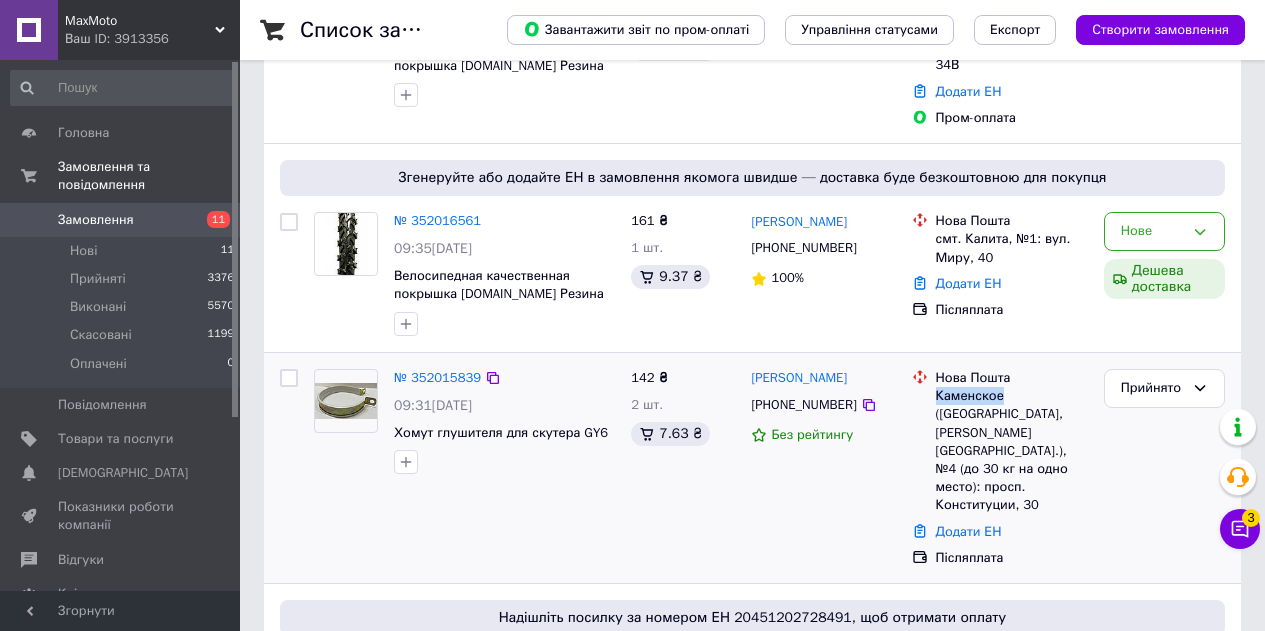 drag, startPoint x: 985, startPoint y: 379, endPoint x: 937, endPoint y: 372, distance: 48.507732 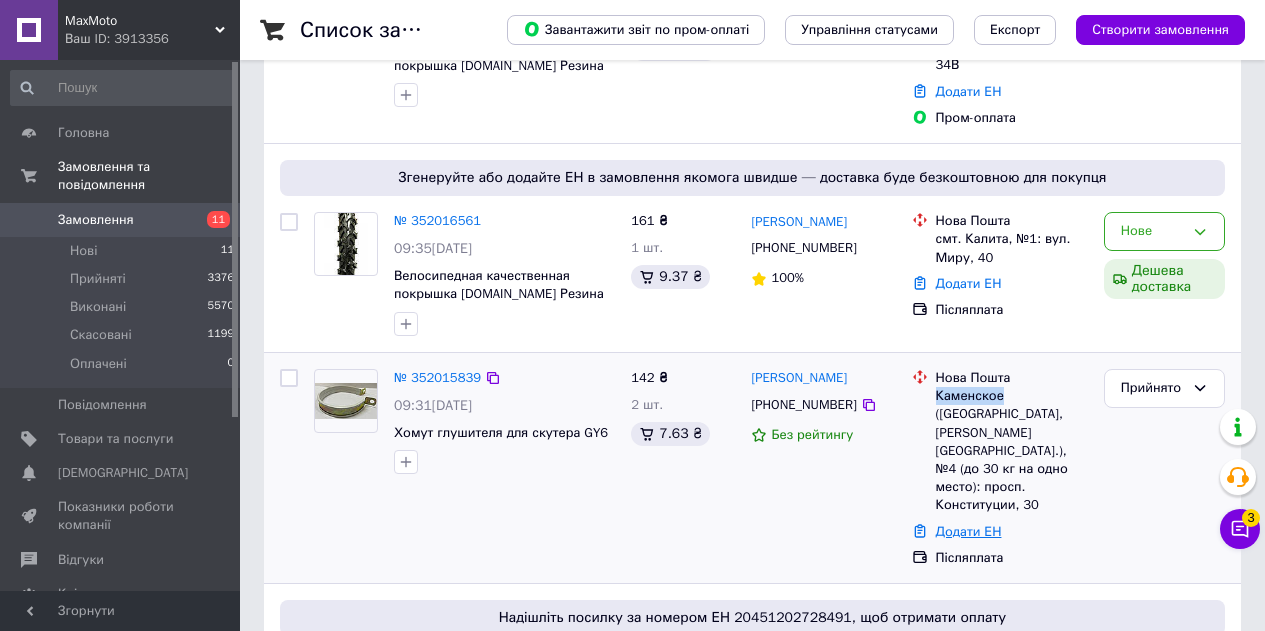 click on "Додати ЕН" at bounding box center [969, 531] 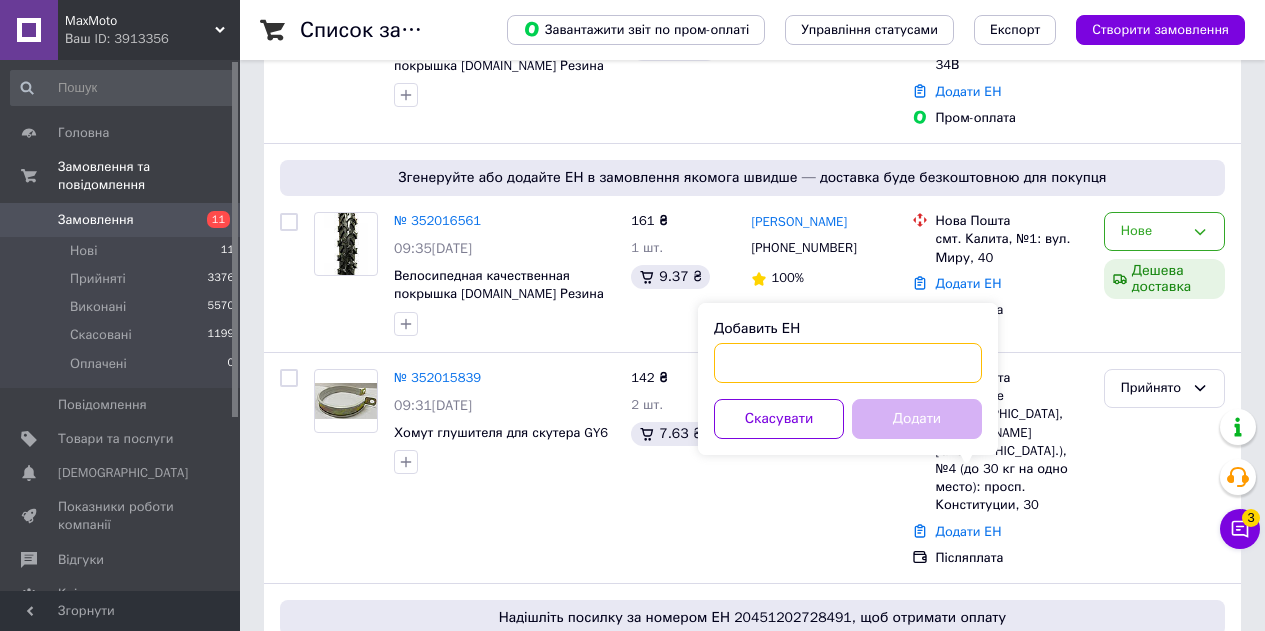 click on "Добавить ЕН" at bounding box center (848, 363) 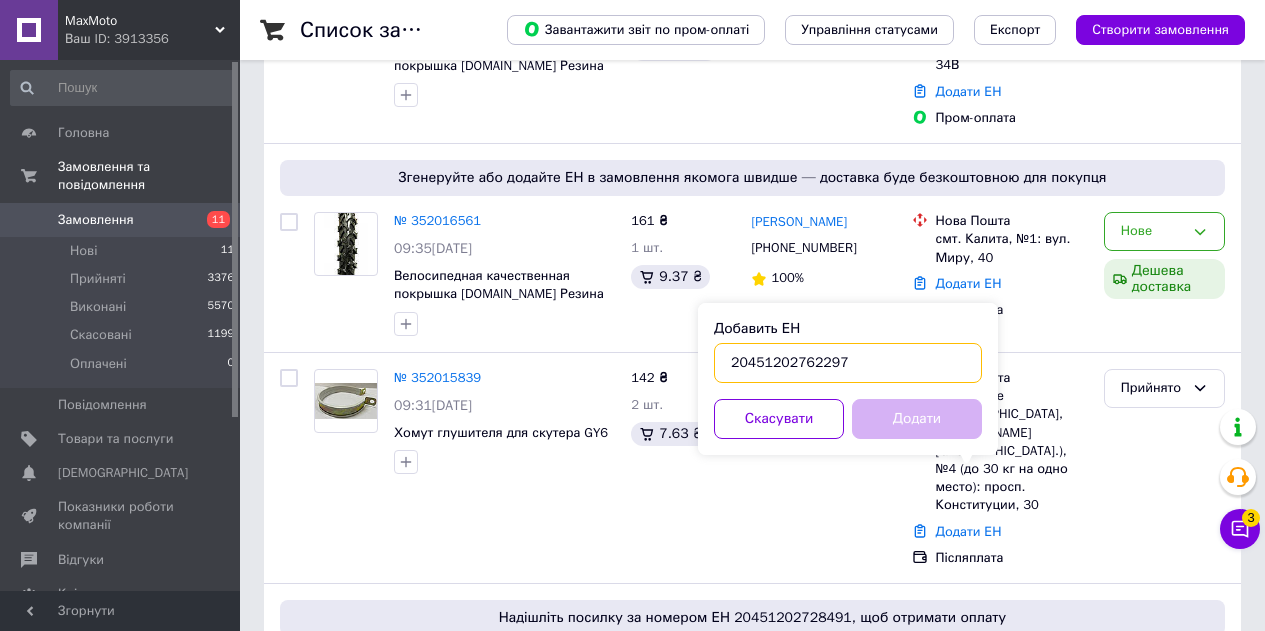 type on "20451202762297" 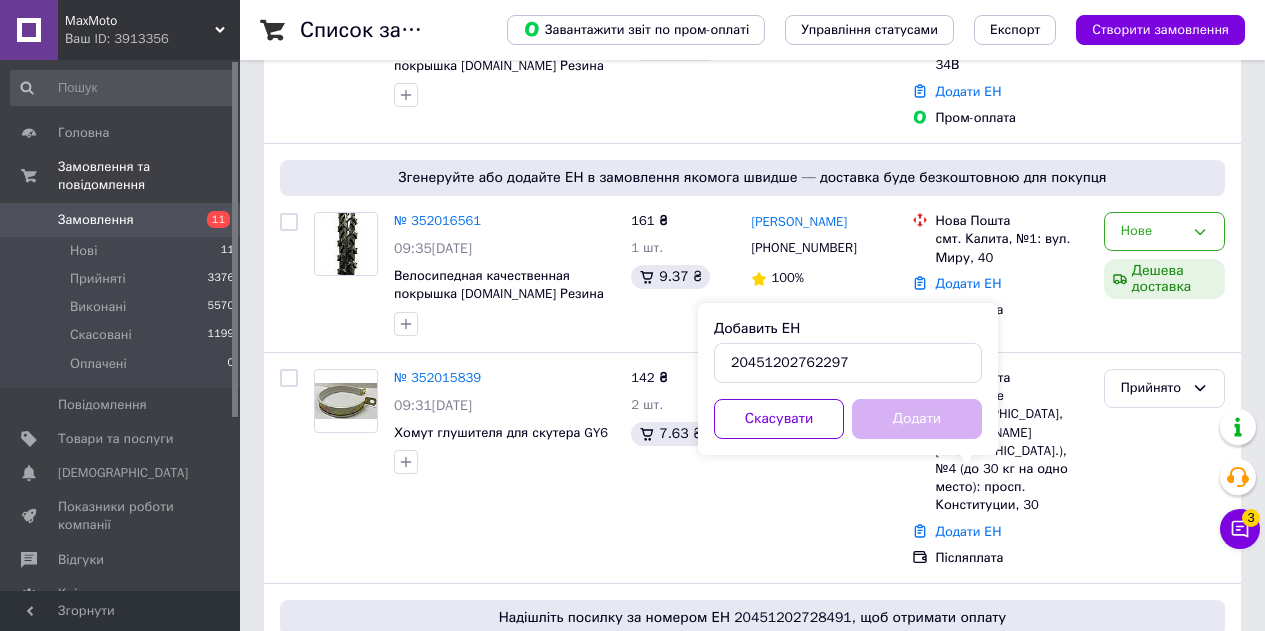 click on "Додати" at bounding box center [917, 419] 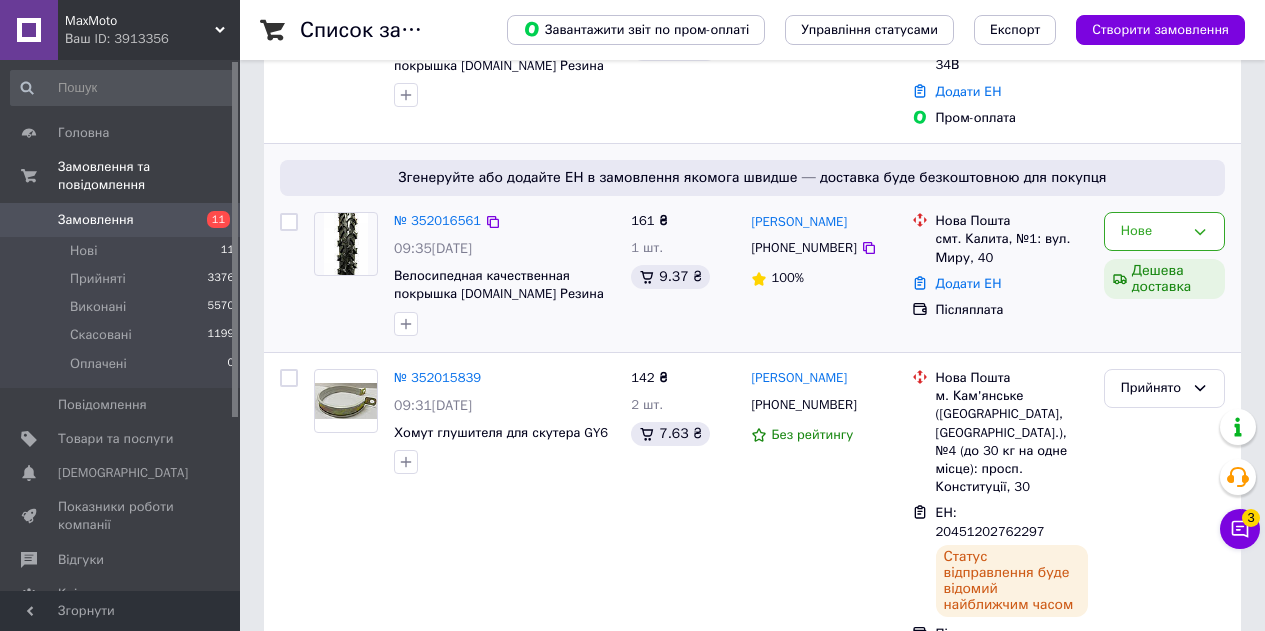 click on "161 ₴ 1 шт. 9.37 ₴" at bounding box center [683, 274] 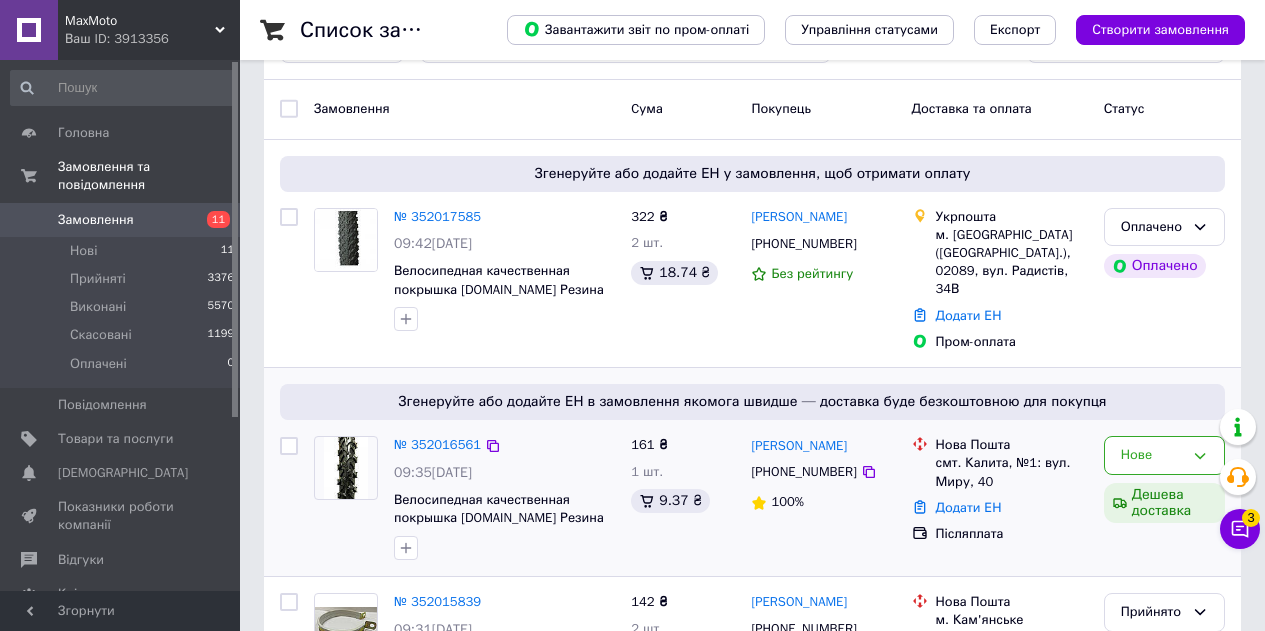 scroll, scrollTop: 100, scrollLeft: 0, axis: vertical 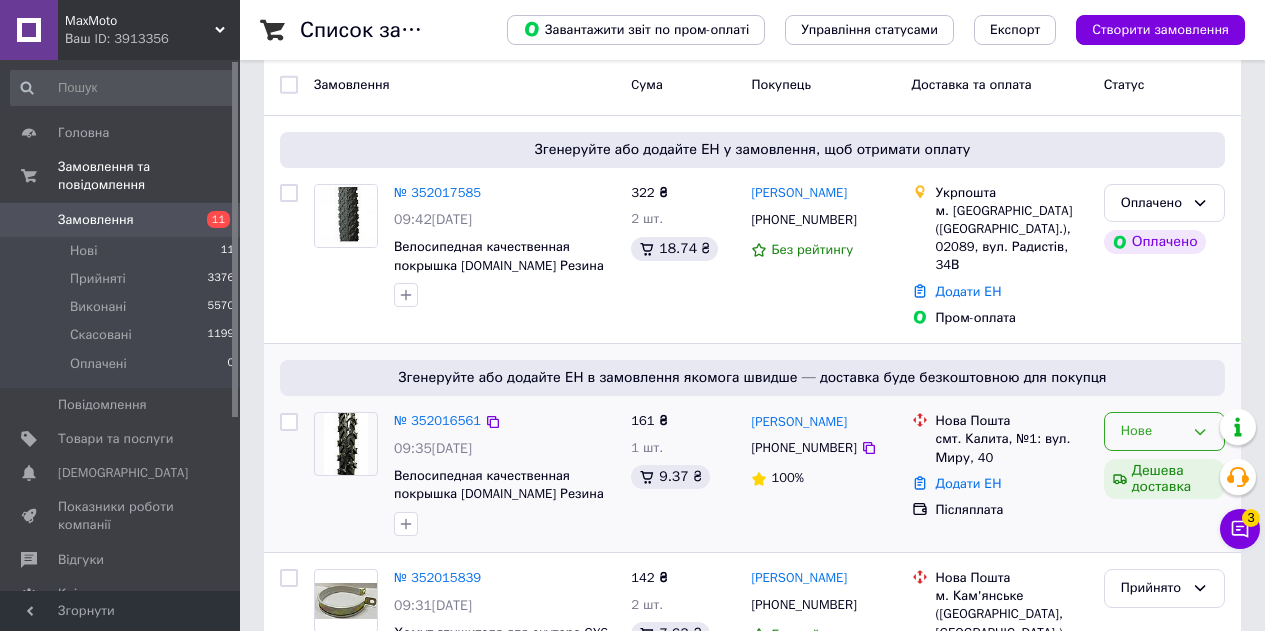 click on "Нове" at bounding box center (1164, 431) 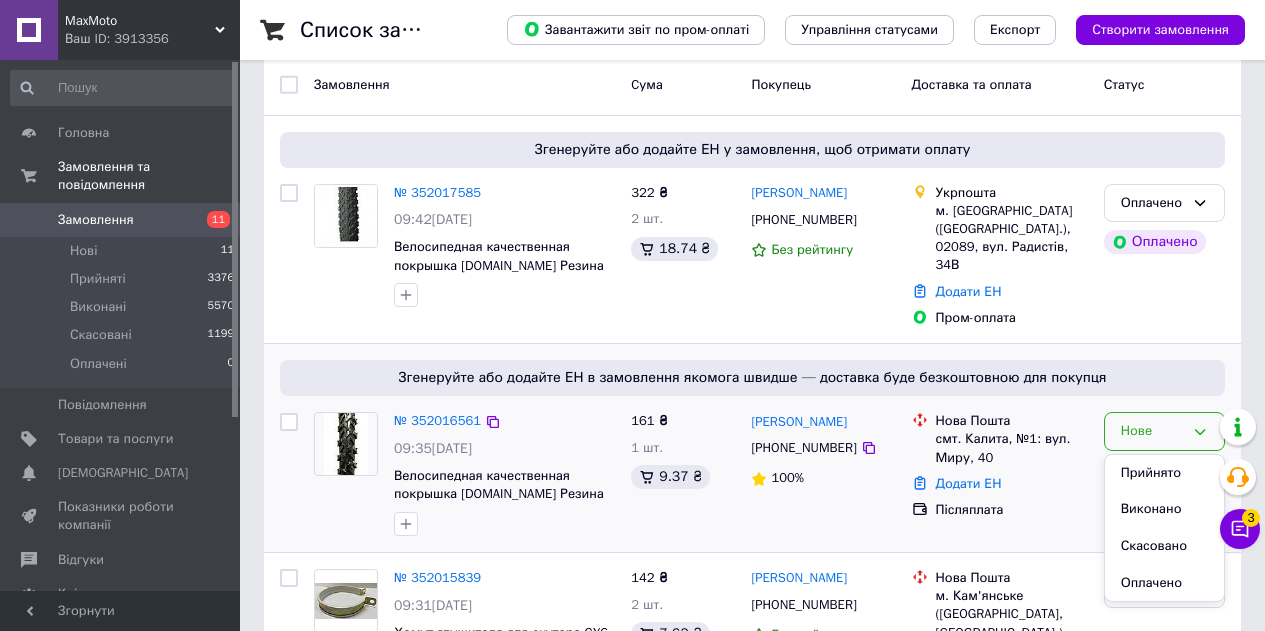 click on "Прийнято" at bounding box center (1164, 473) 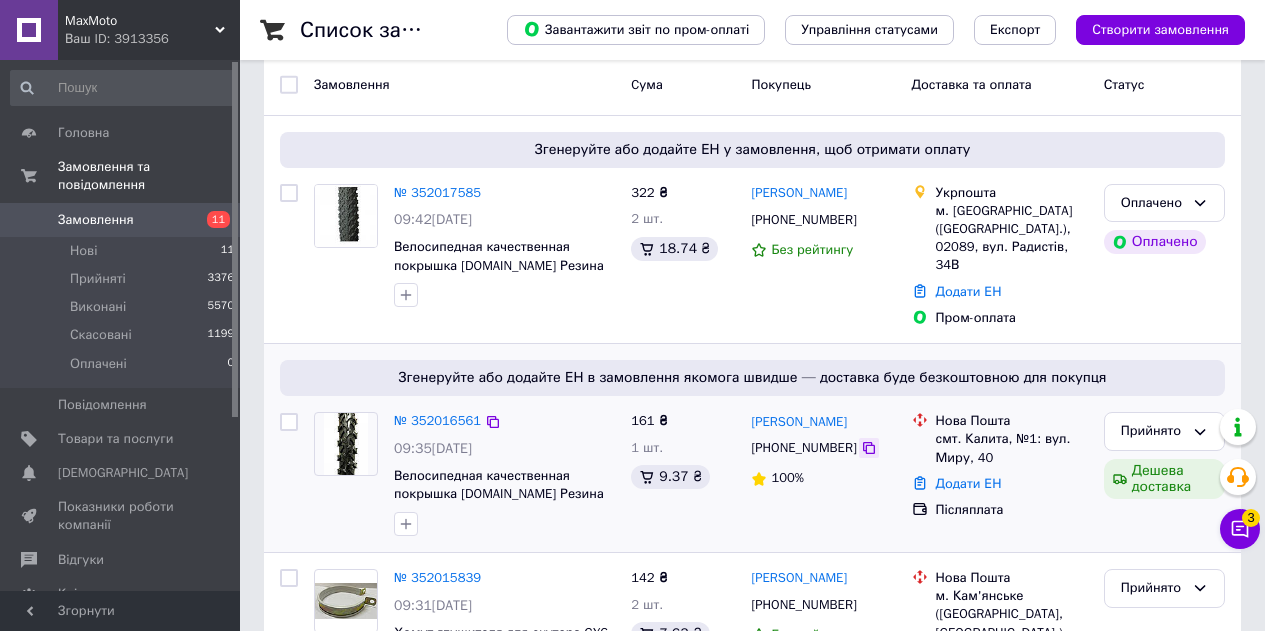 click 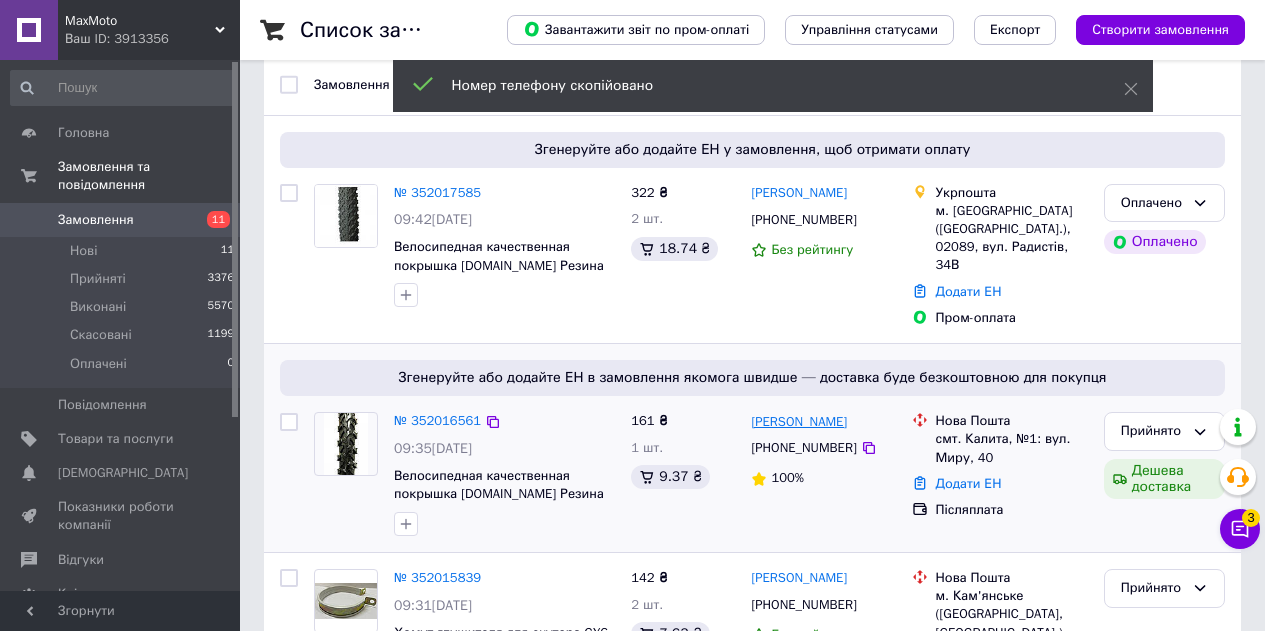 drag, startPoint x: 856, startPoint y: 407, endPoint x: 794, endPoint y: 402, distance: 62.201286 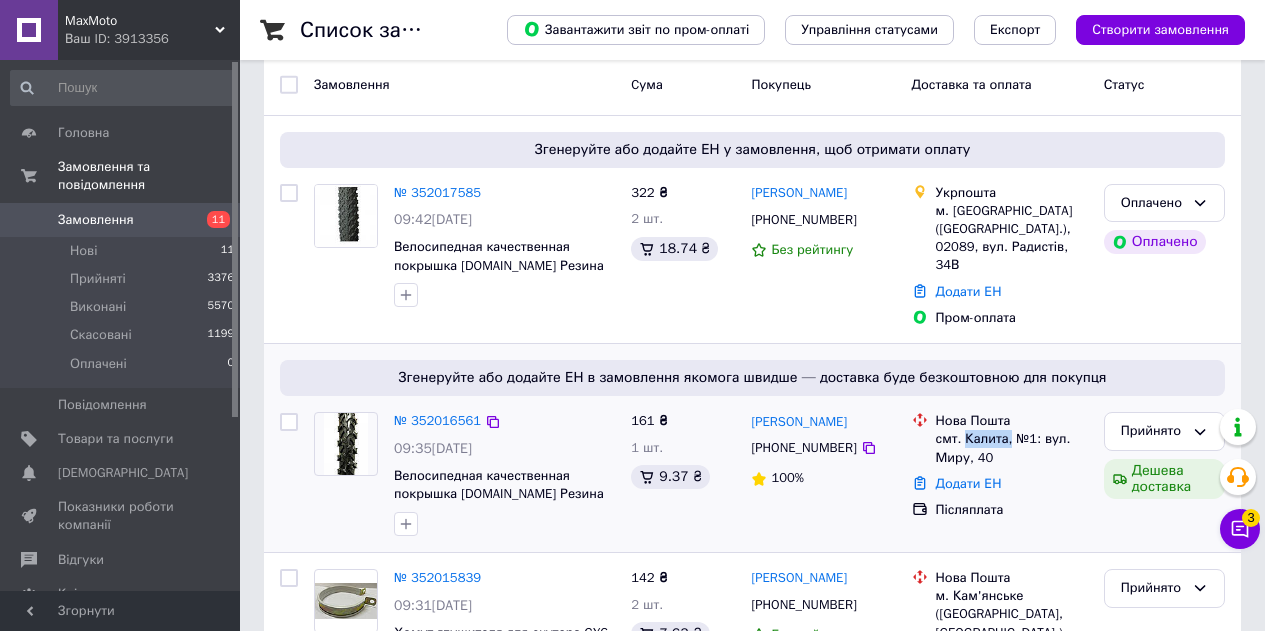 drag, startPoint x: 1004, startPoint y: 420, endPoint x: 961, endPoint y: 419, distance: 43.011627 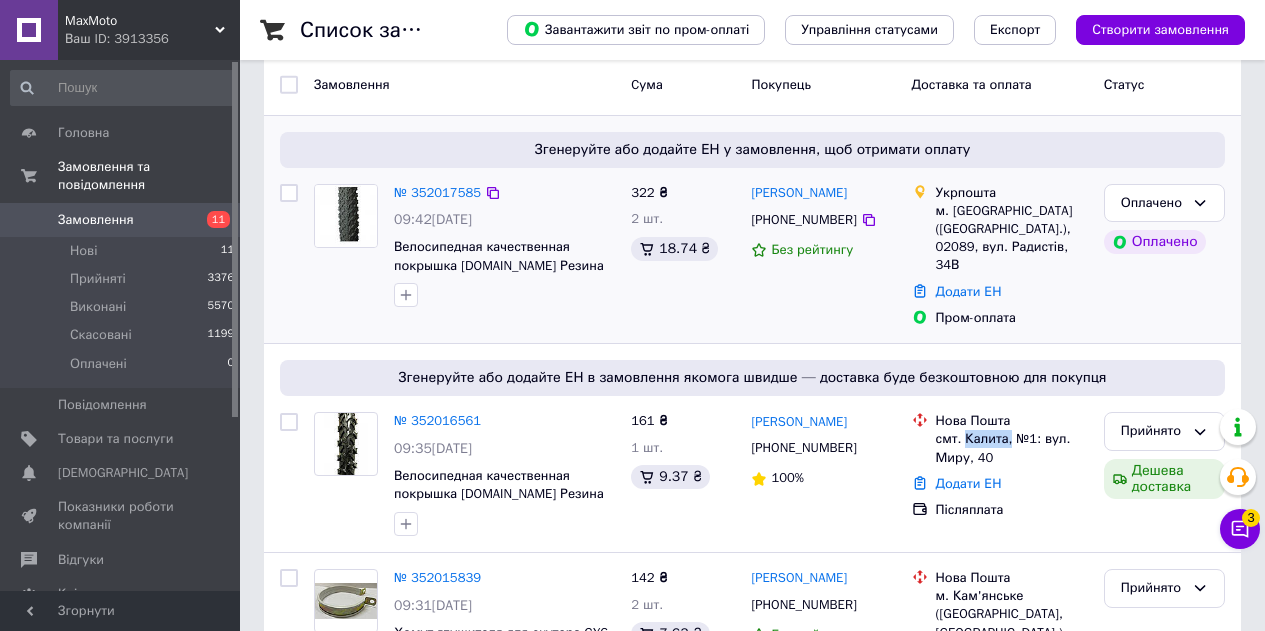 copy on "Калита," 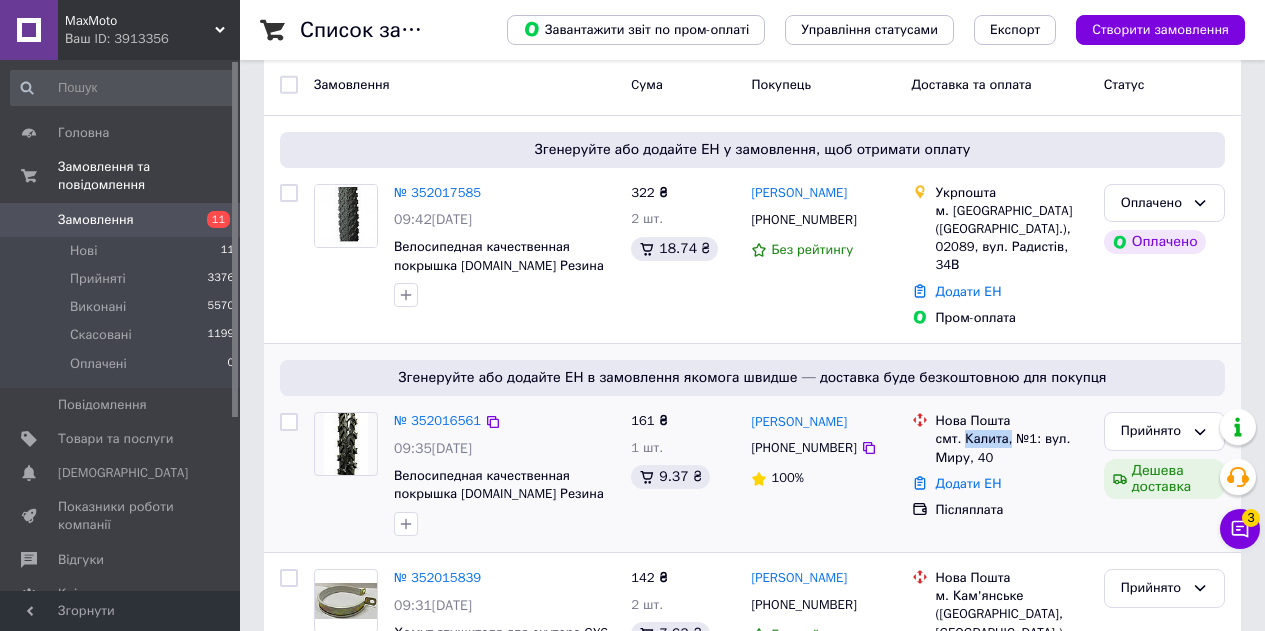 click on "Додати ЕН" at bounding box center (969, 483) 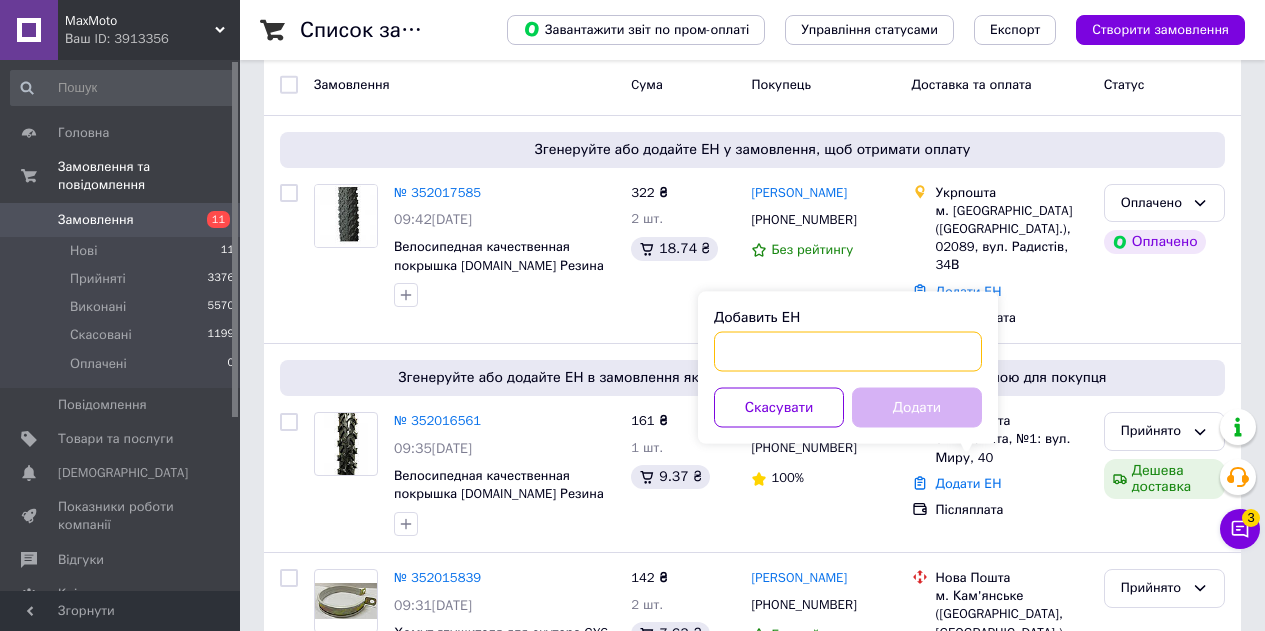 click on "Добавить ЕН" at bounding box center [848, 352] 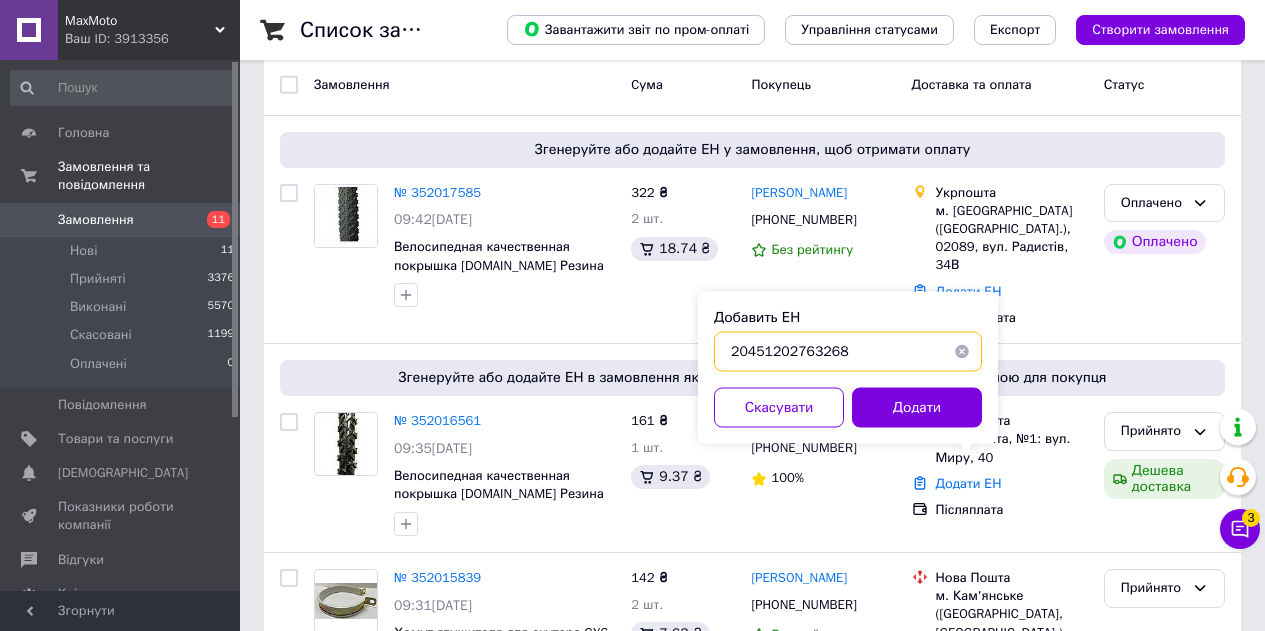 type on "20451202763268" 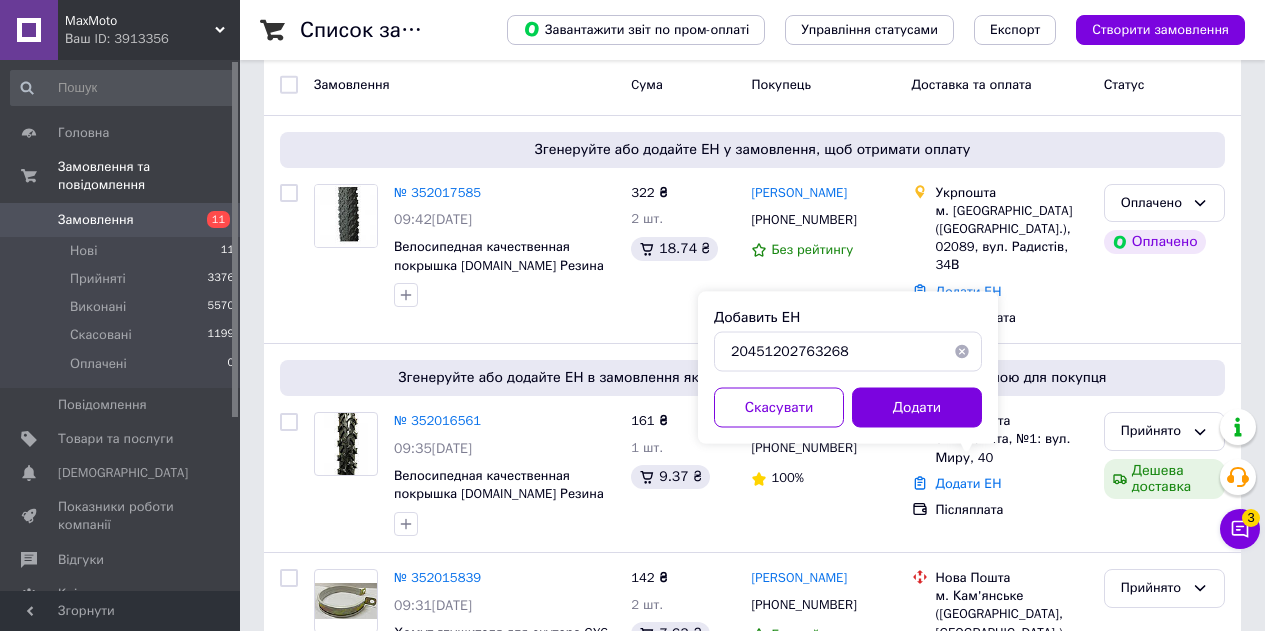 click on "Додати" at bounding box center (917, 408) 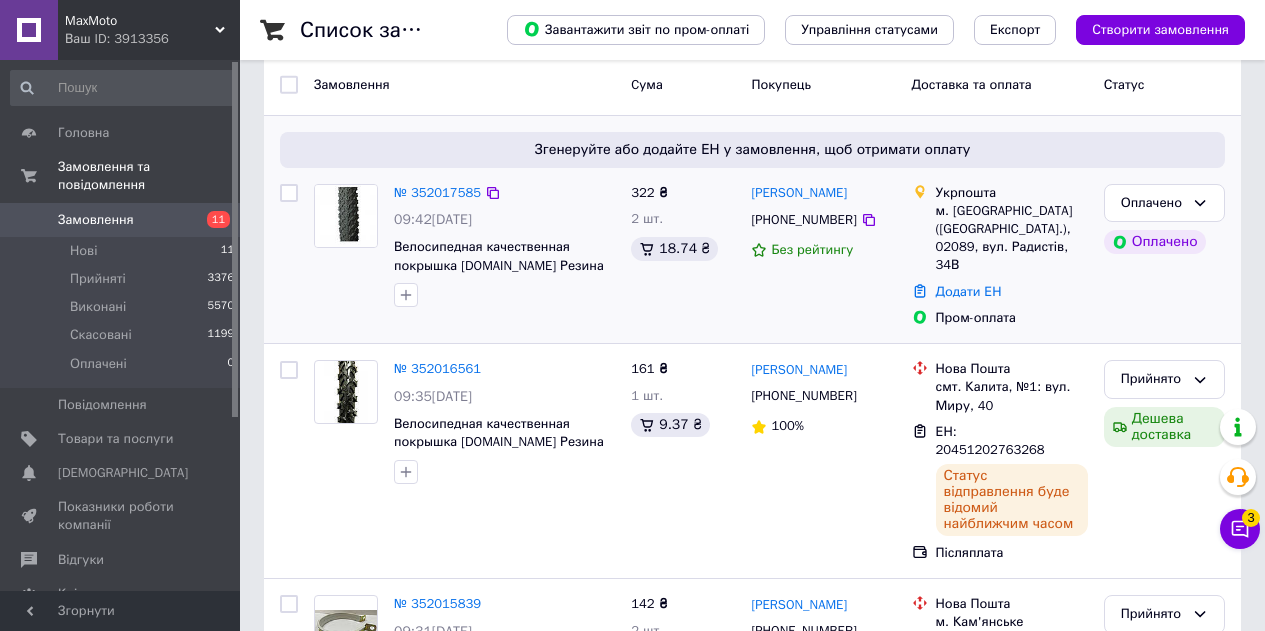 click at bounding box center [504, 295] 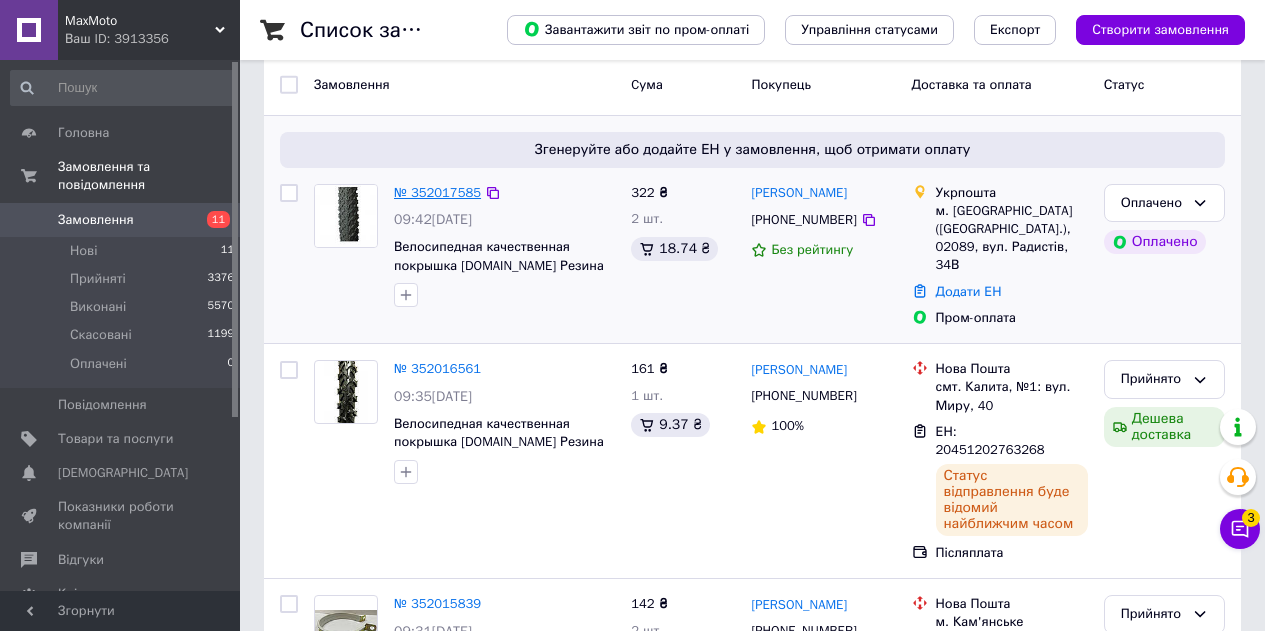 click on "№ 352017585" at bounding box center (437, 192) 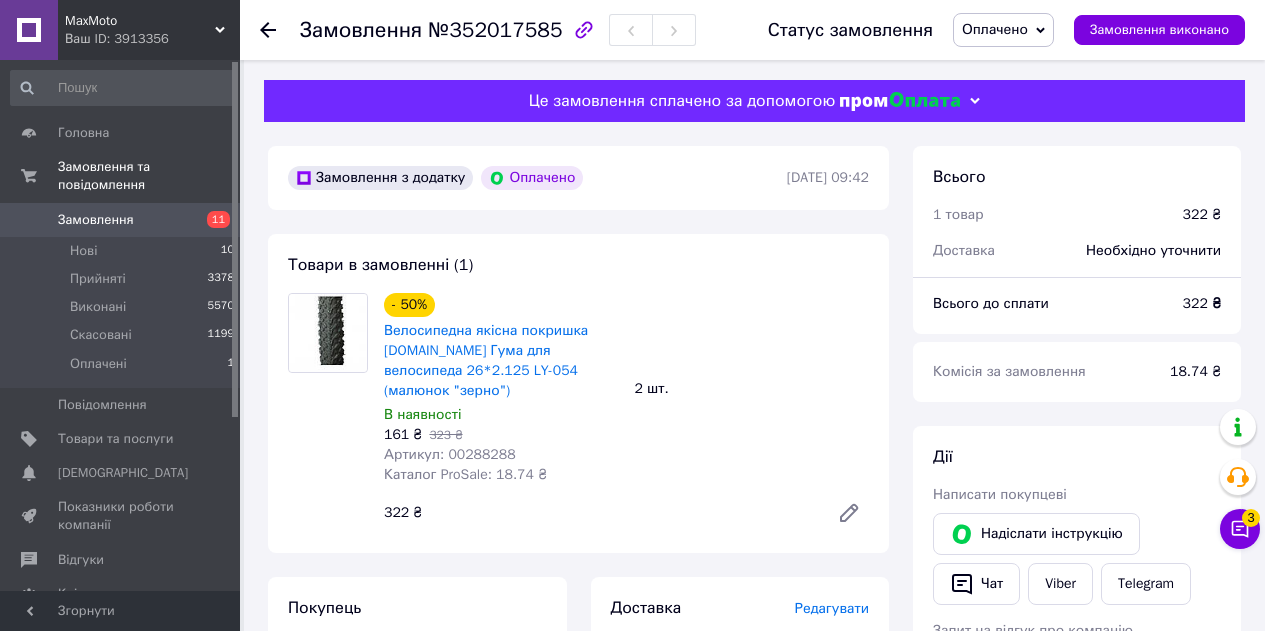 click on "Оплачено" at bounding box center (995, 29) 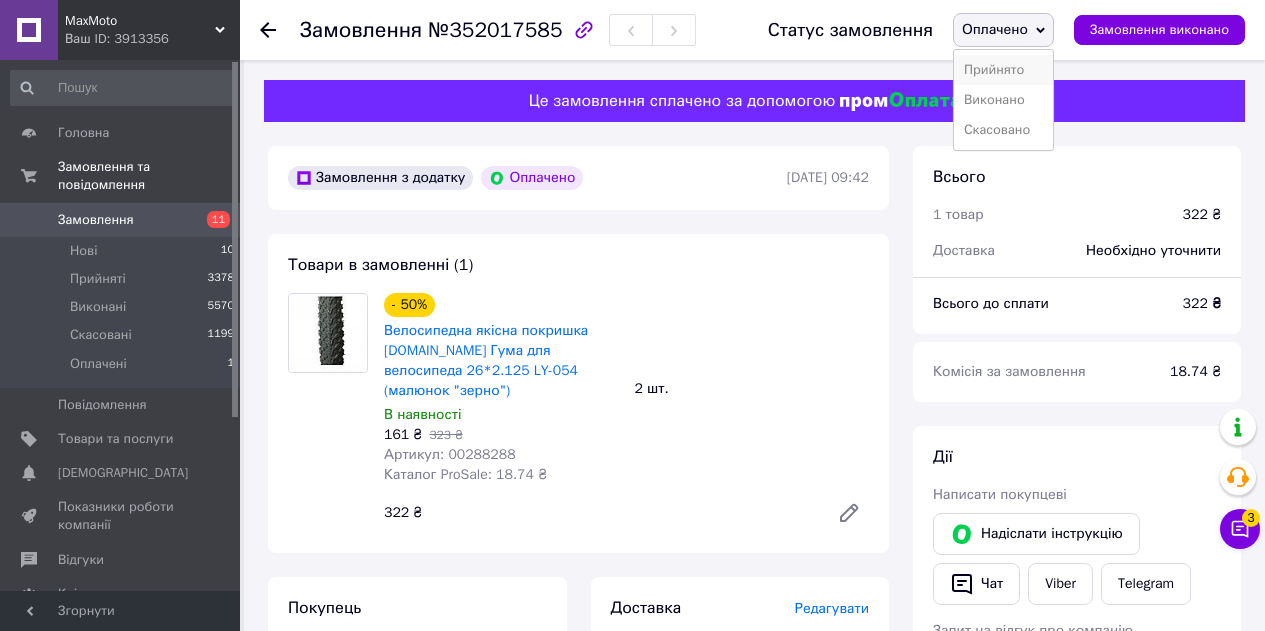 click on "Прийнято" at bounding box center [1003, 70] 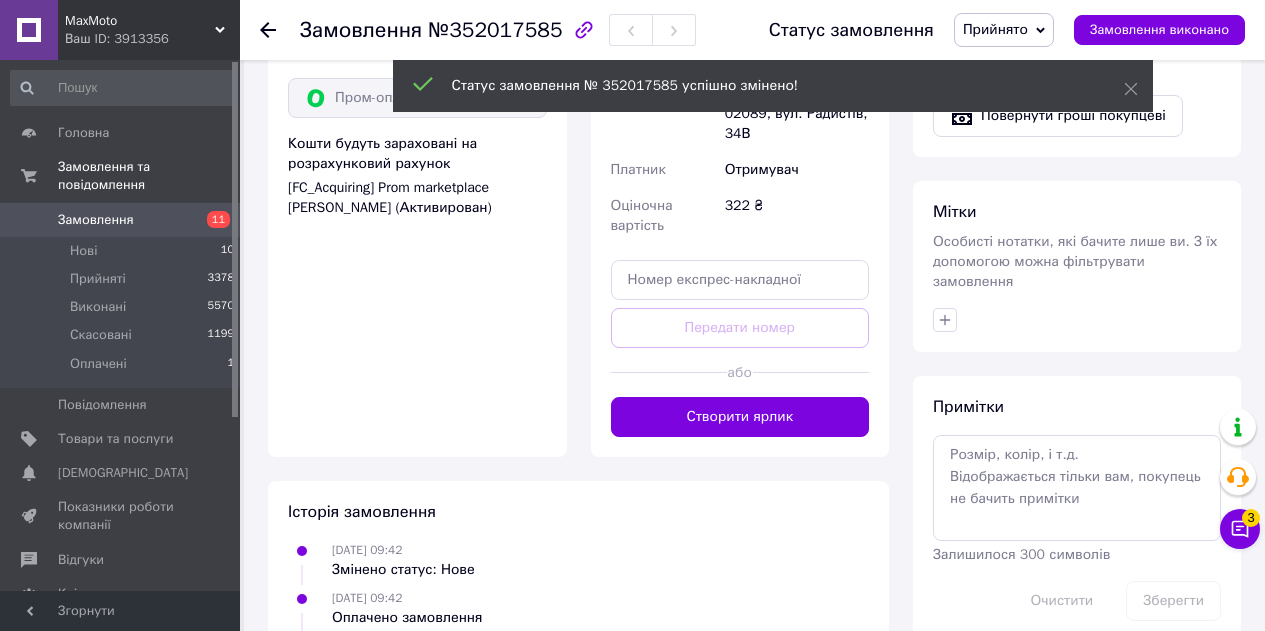 scroll, scrollTop: 900, scrollLeft: 0, axis: vertical 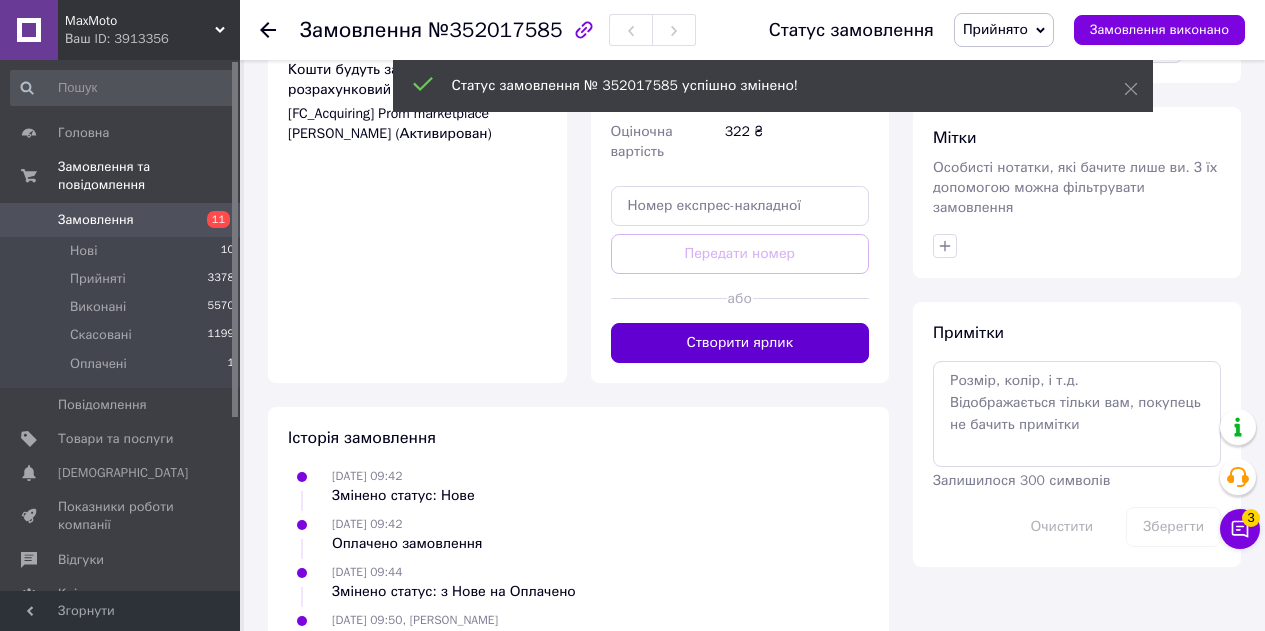 click on "Створити ярлик" at bounding box center [740, 343] 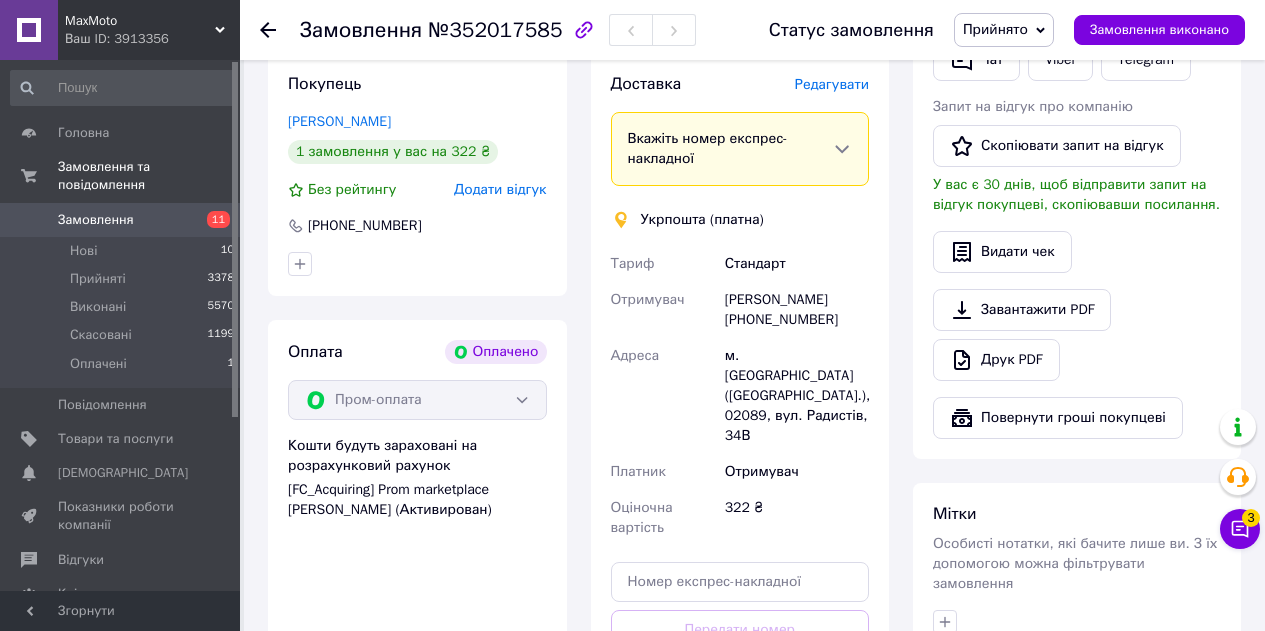 scroll, scrollTop: 500, scrollLeft: 0, axis: vertical 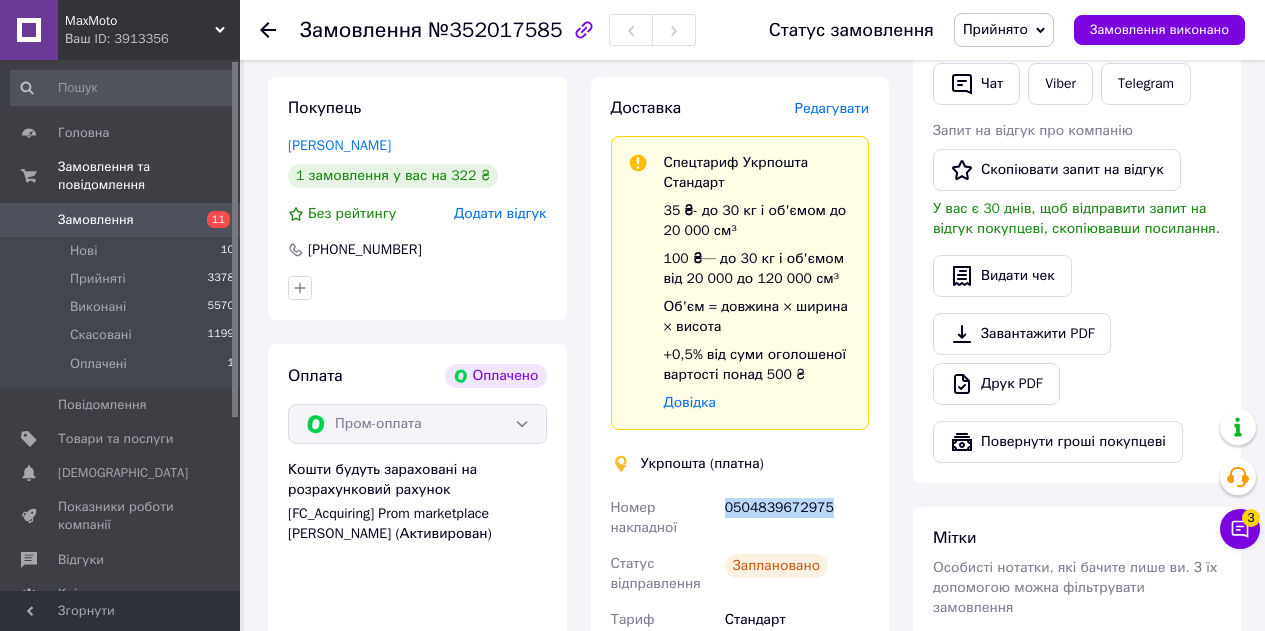 drag, startPoint x: 836, startPoint y: 489, endPoint x: 728, endPoint y: 489, distance: 108 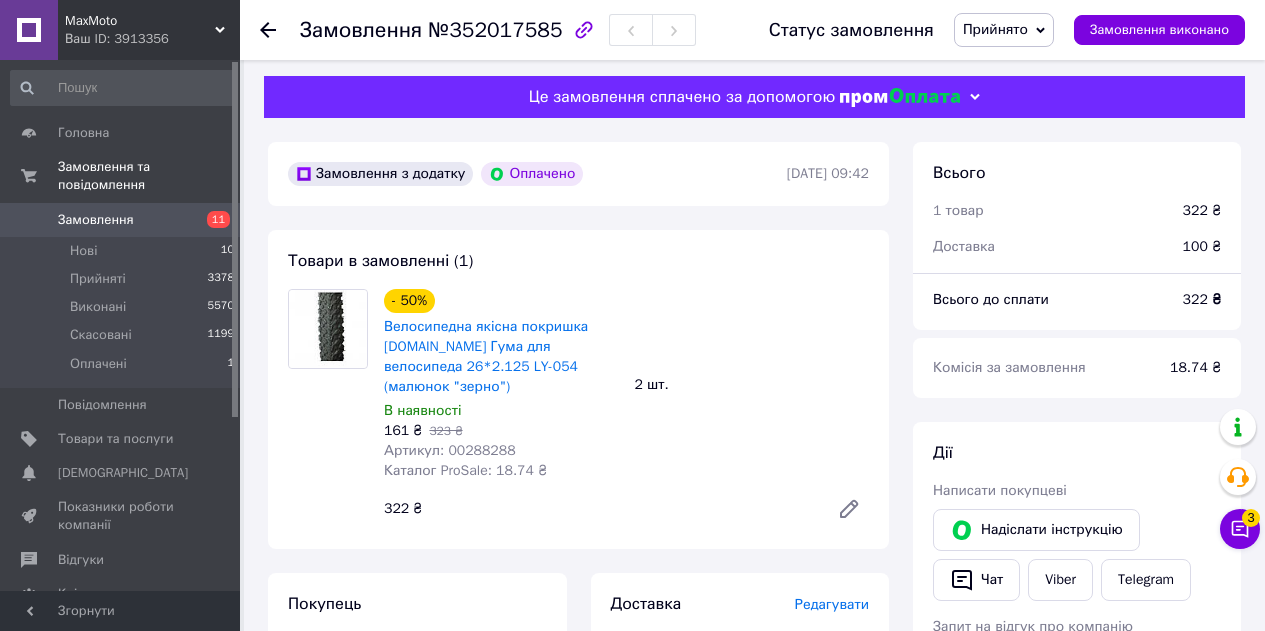 scroll, scrollTop: 0, scrollLeft: 0, axis: both 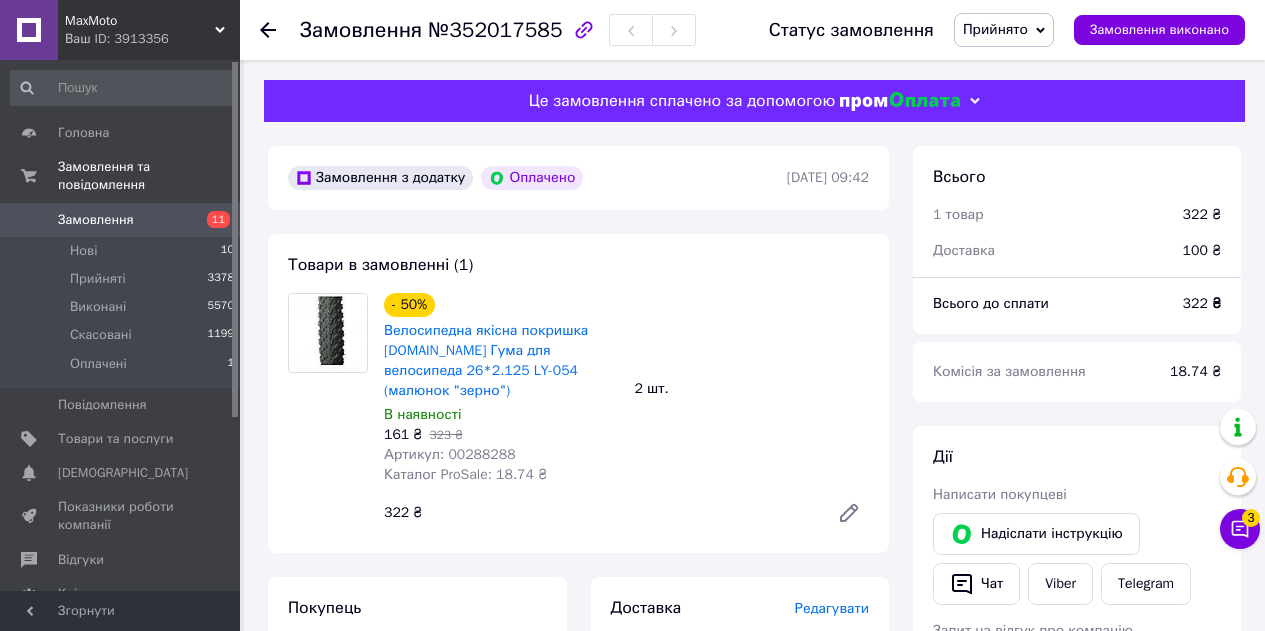 click on "Замовлення" at bounding box center [121, 220] 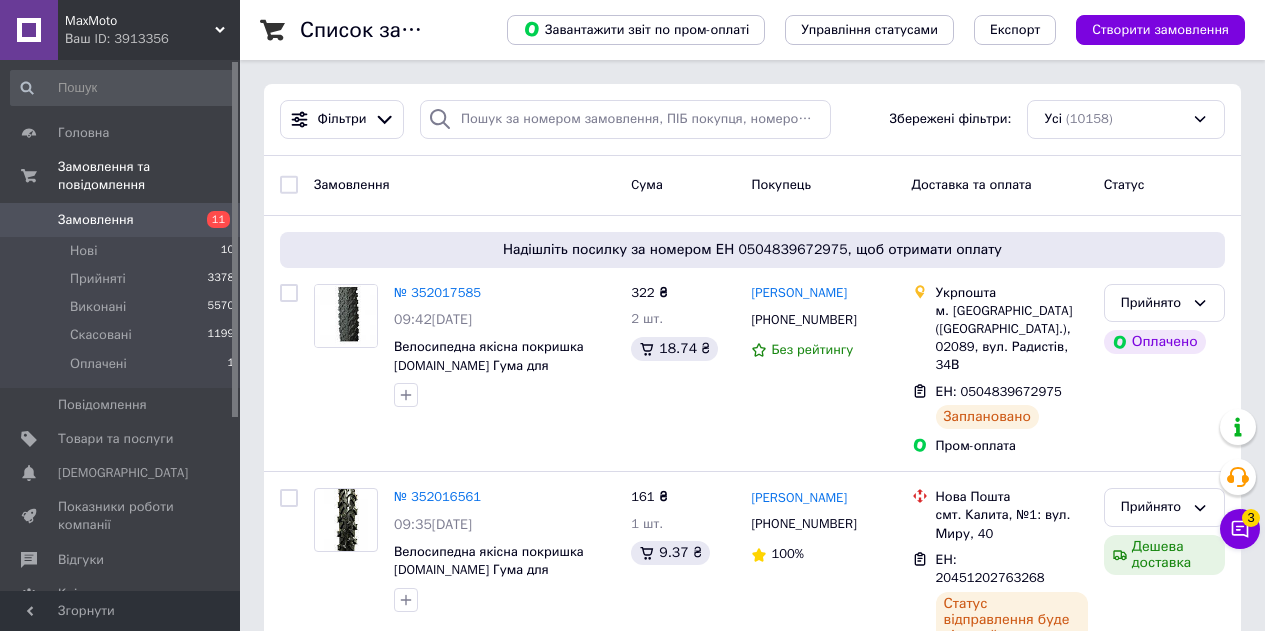 click on "MaxMoto" at bounding box center [140, 21] 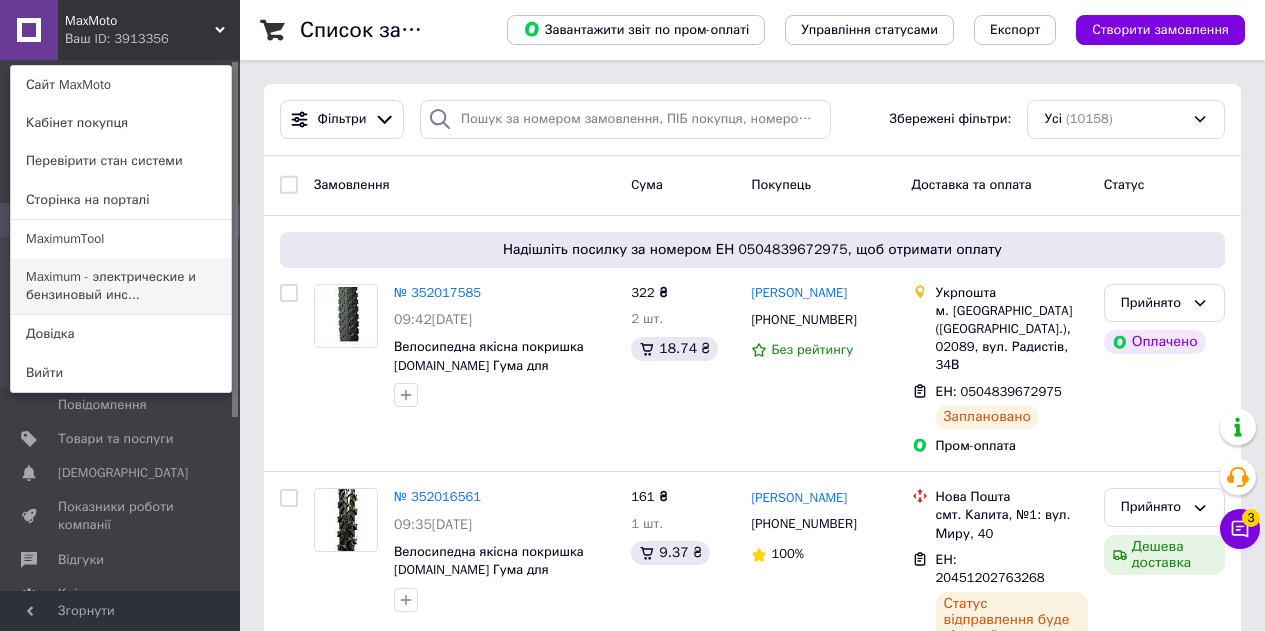 click on "Maximum - электрические и бензиновый инс..." at bounding box center (121, 286) 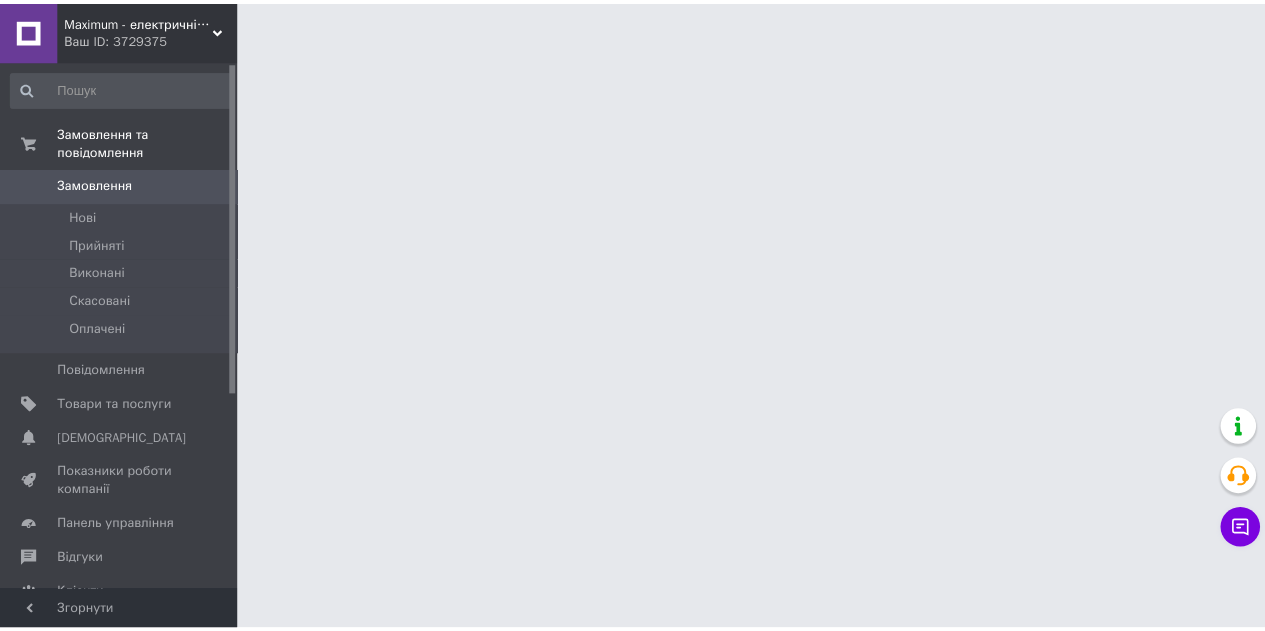 scroll, scrollTop: 0, scrollLeft: 0, axis: both 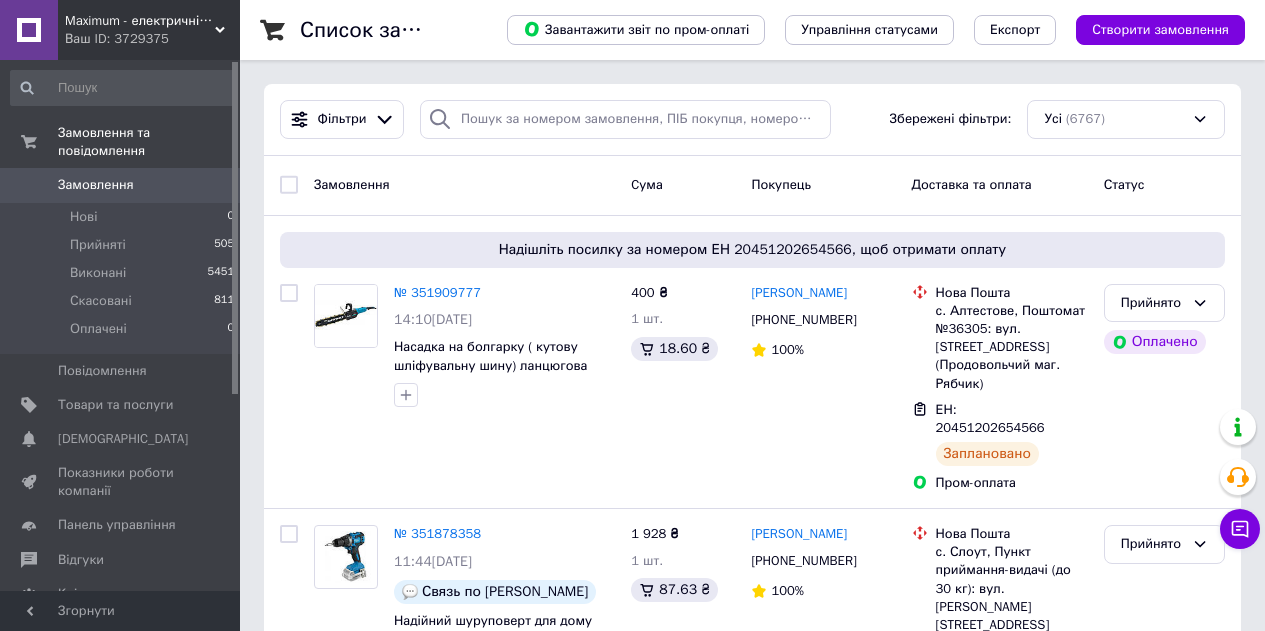 click on "Ваш ID: 3729375" at bounding box center [152, 39] 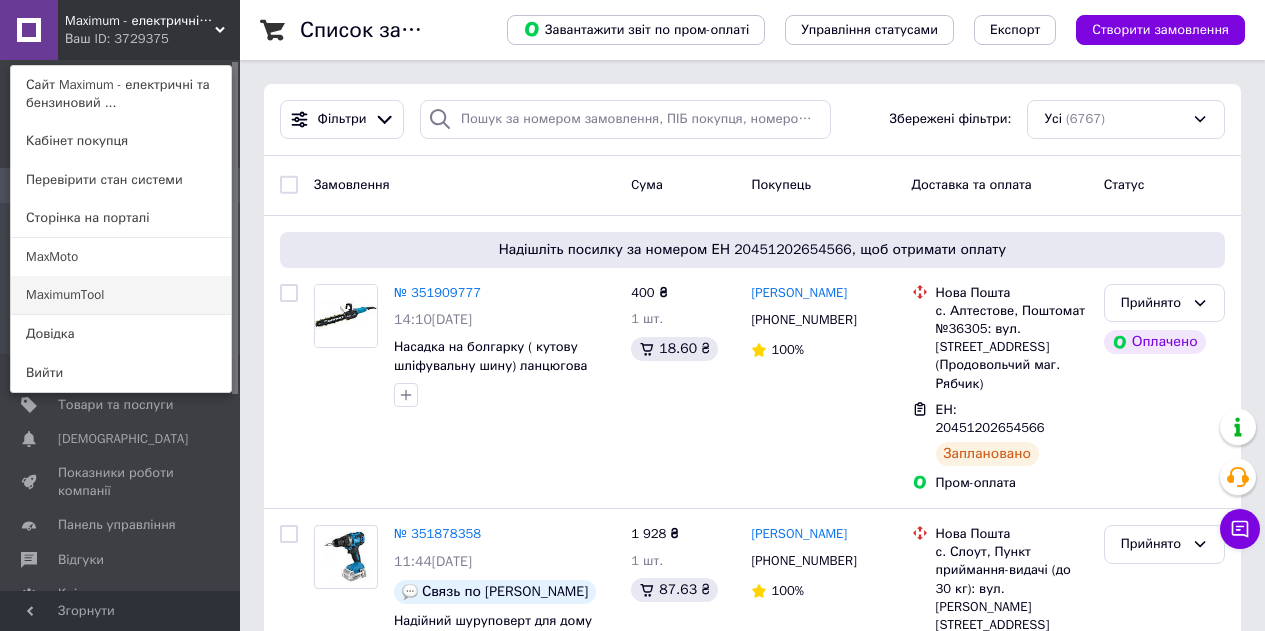 click on "MaximumTool" at bounding box center [121, 295] 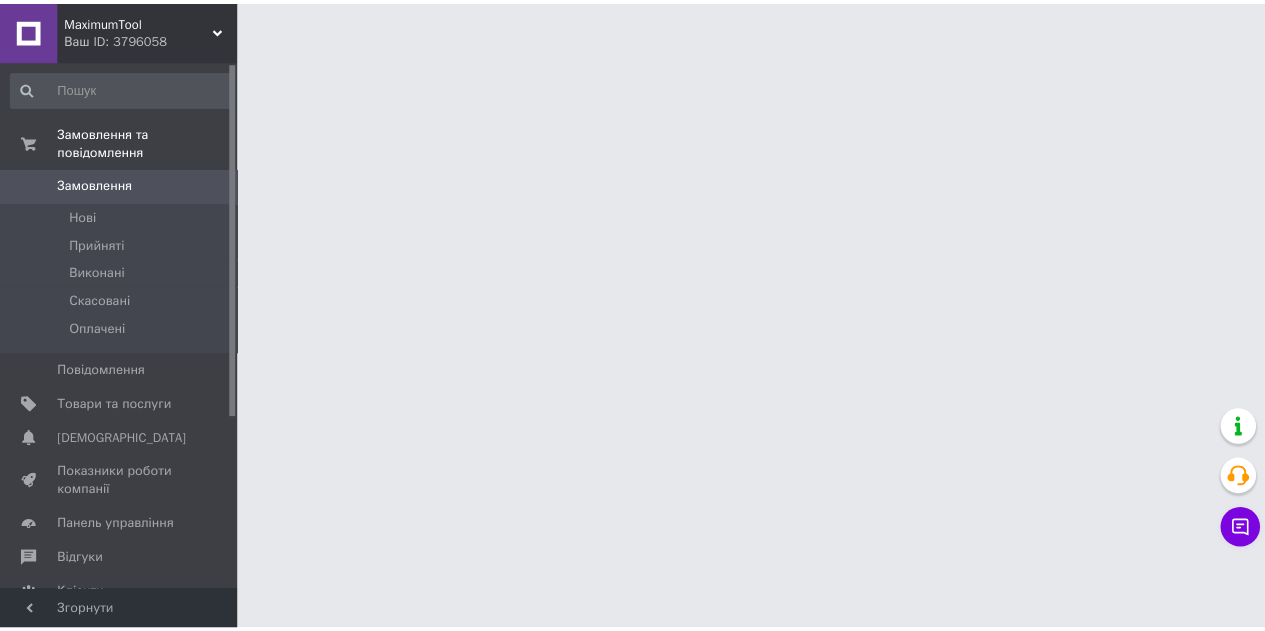 scroll, scrollTop: 0, scrollLeft: 0, axis: both 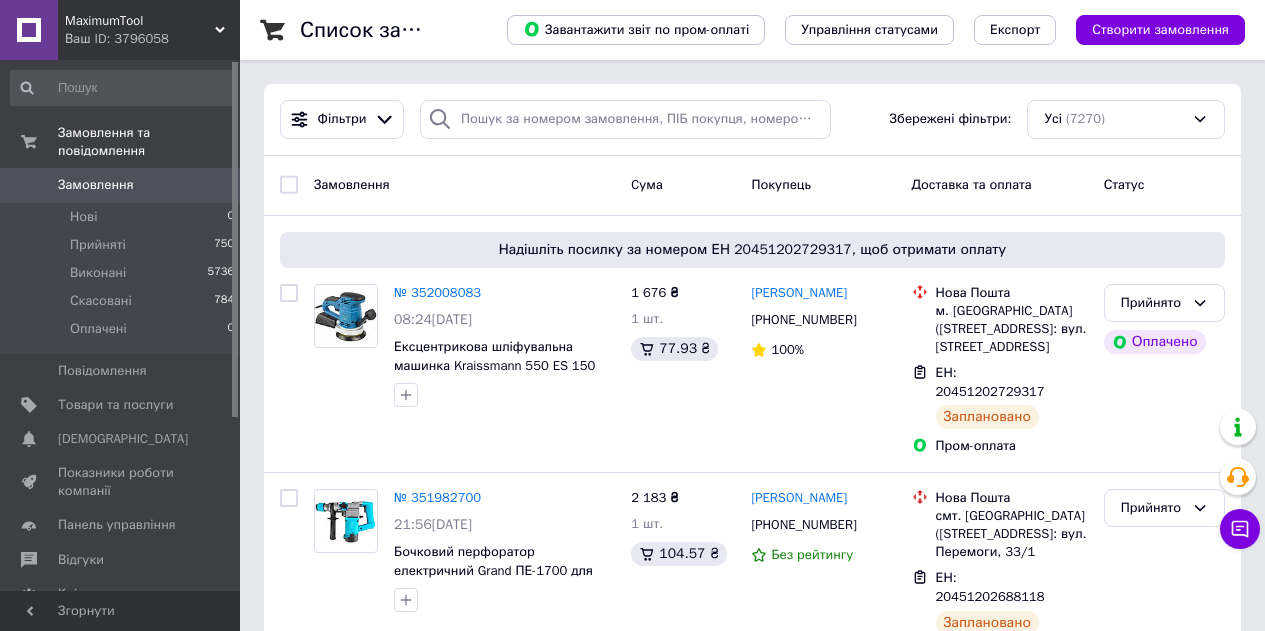 click on "Ваш ID: 3796058" at bounding box center [152, 39] 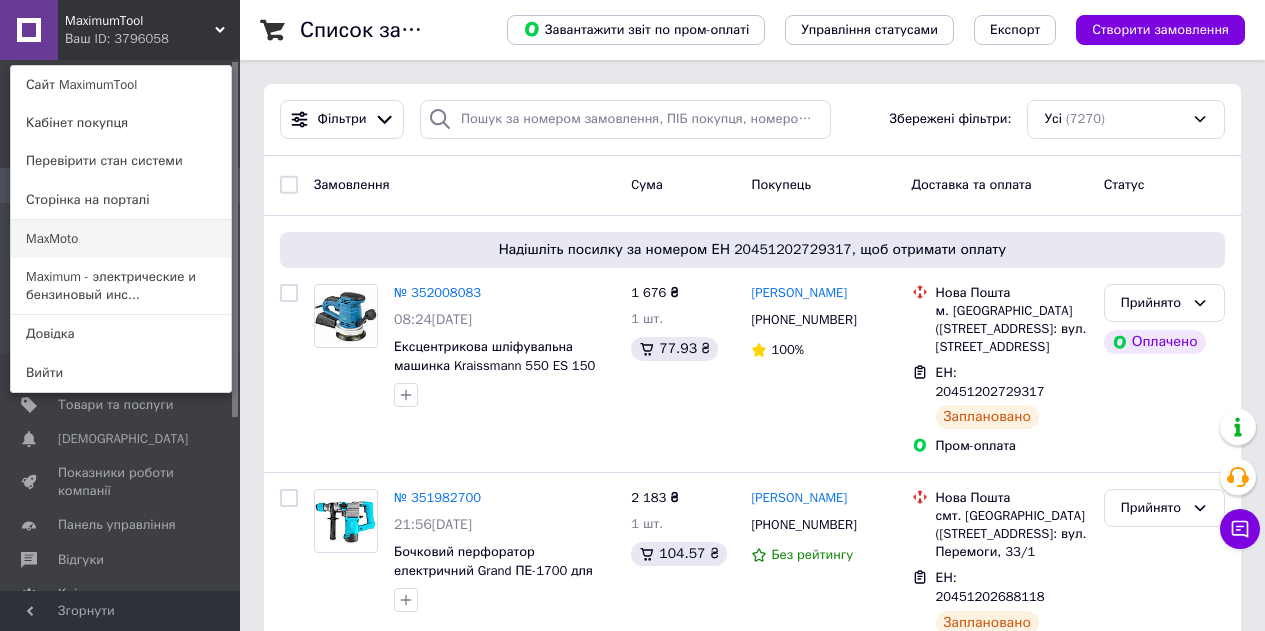 click on "MaxMoto" at bounding box center (121, 239) 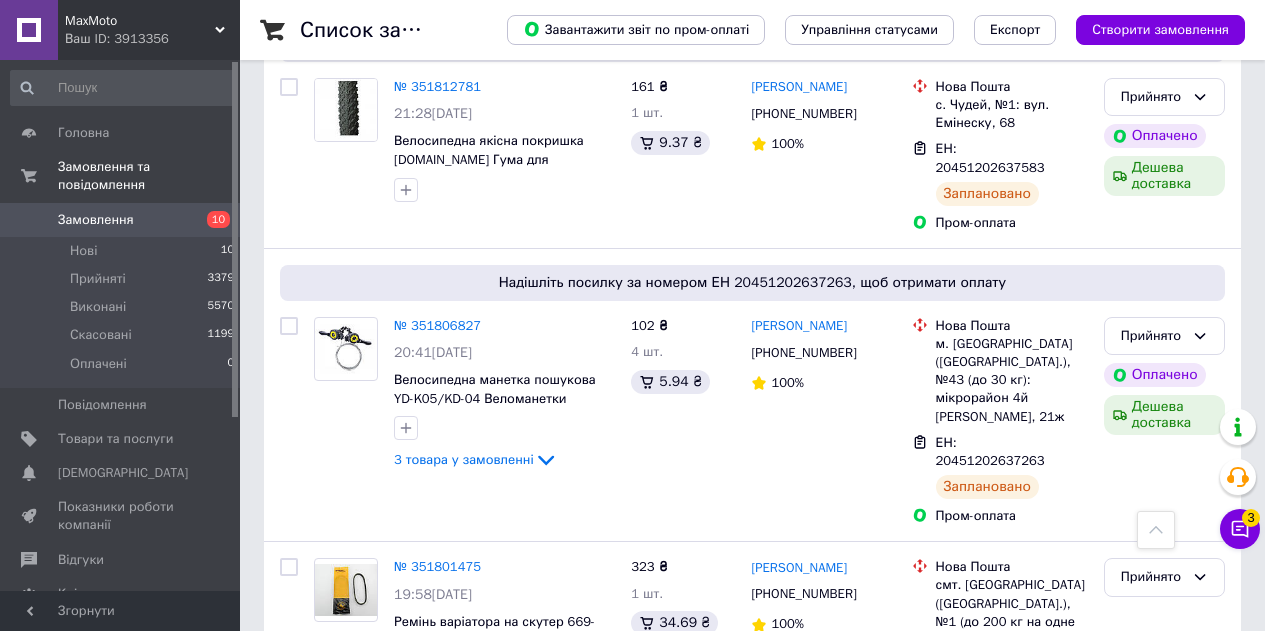 scroll, scrollTop: 15200, scrollLeft: 0, axis: vertical 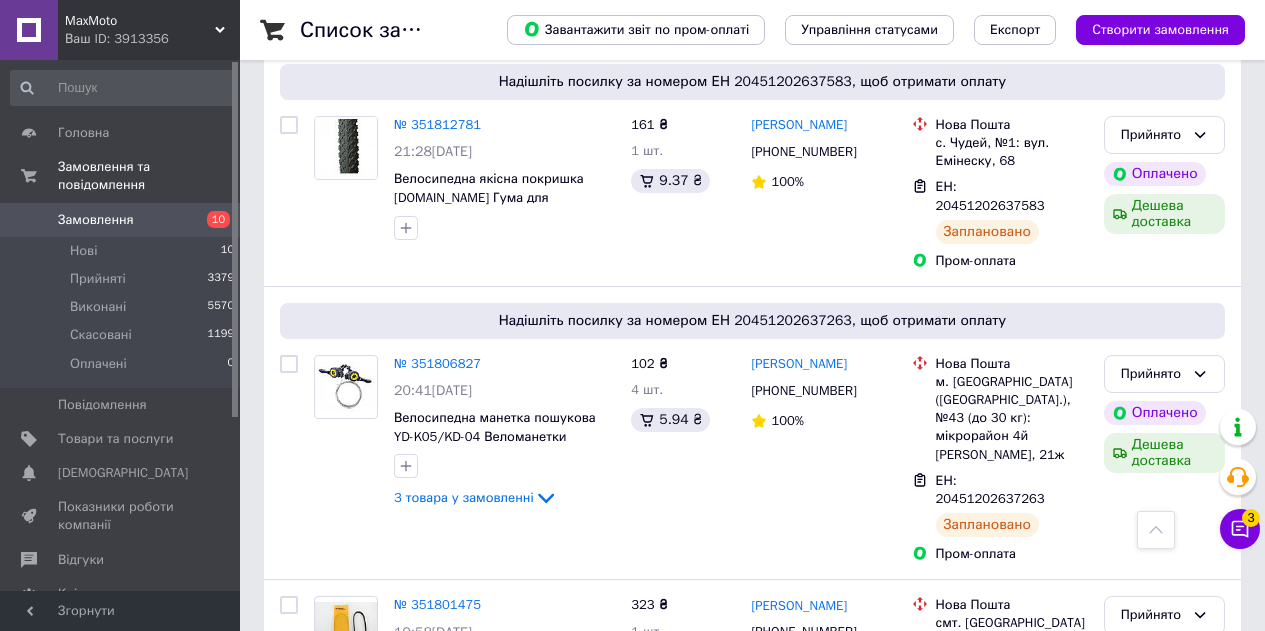 click on "2 товара у замовленні" at bounding box center (464, 2101) 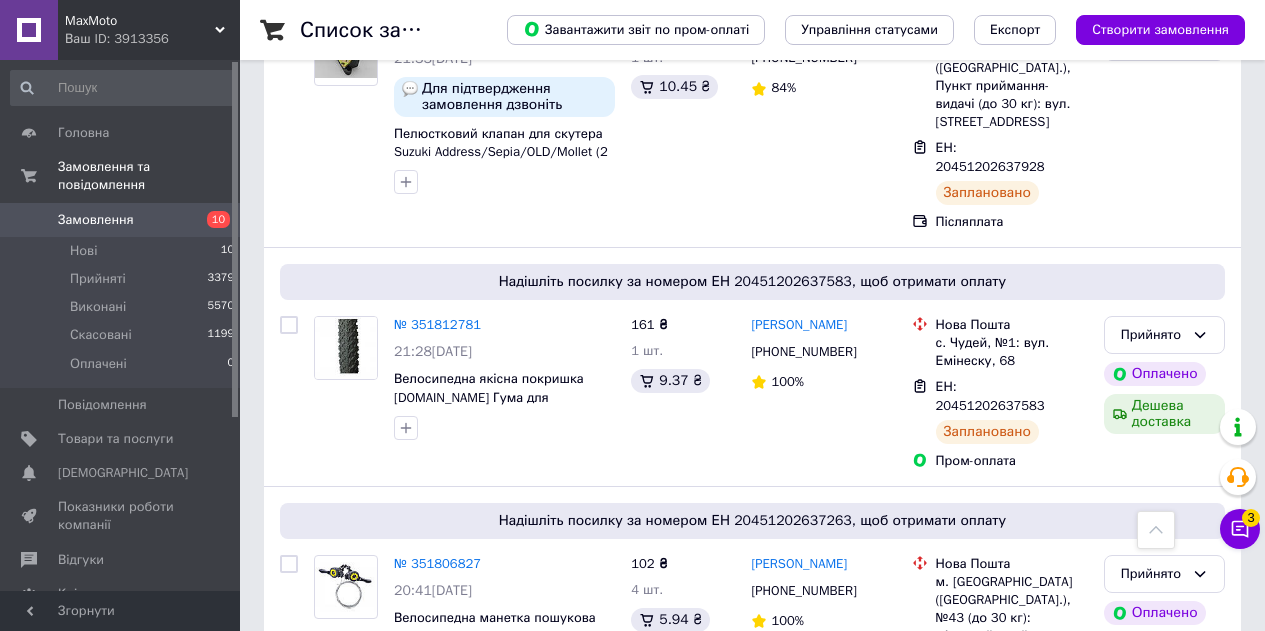 scroll, scrollTop: 15000, scrollLeft: 0, axis: vertical 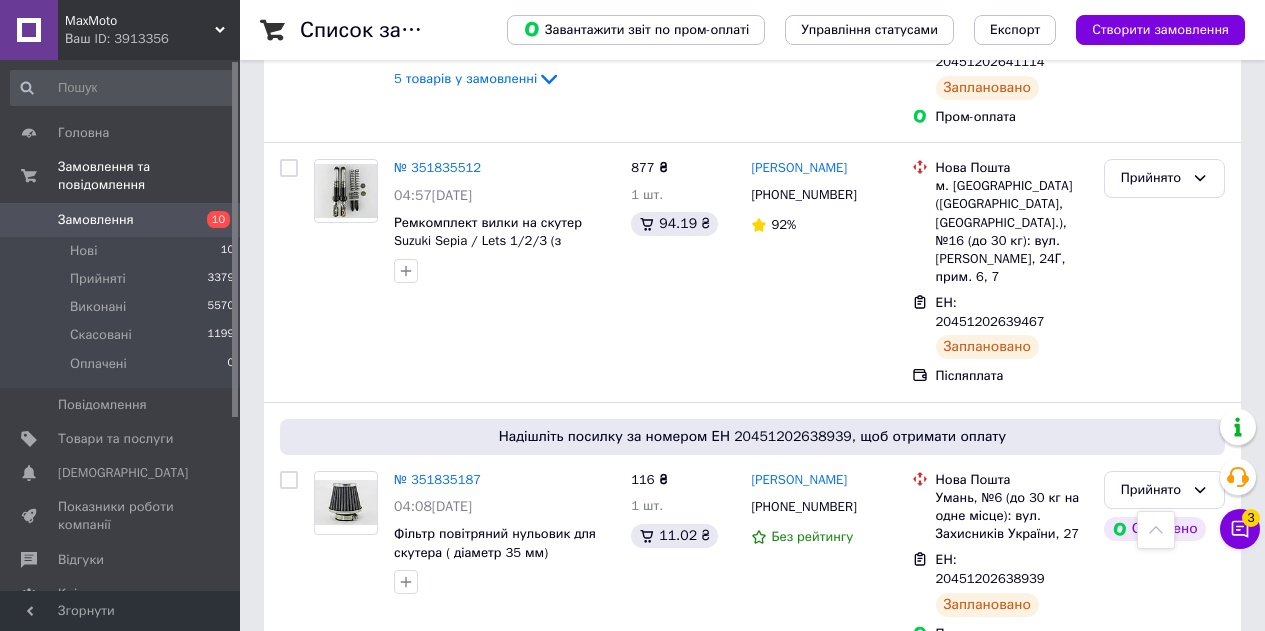 click on "№ 351801475 19:58, 08.07.2025 Ремінь варіатора на скутер 669-18,1 CONTINENTAL (оригінал)" at bounding box center (464, 2000) 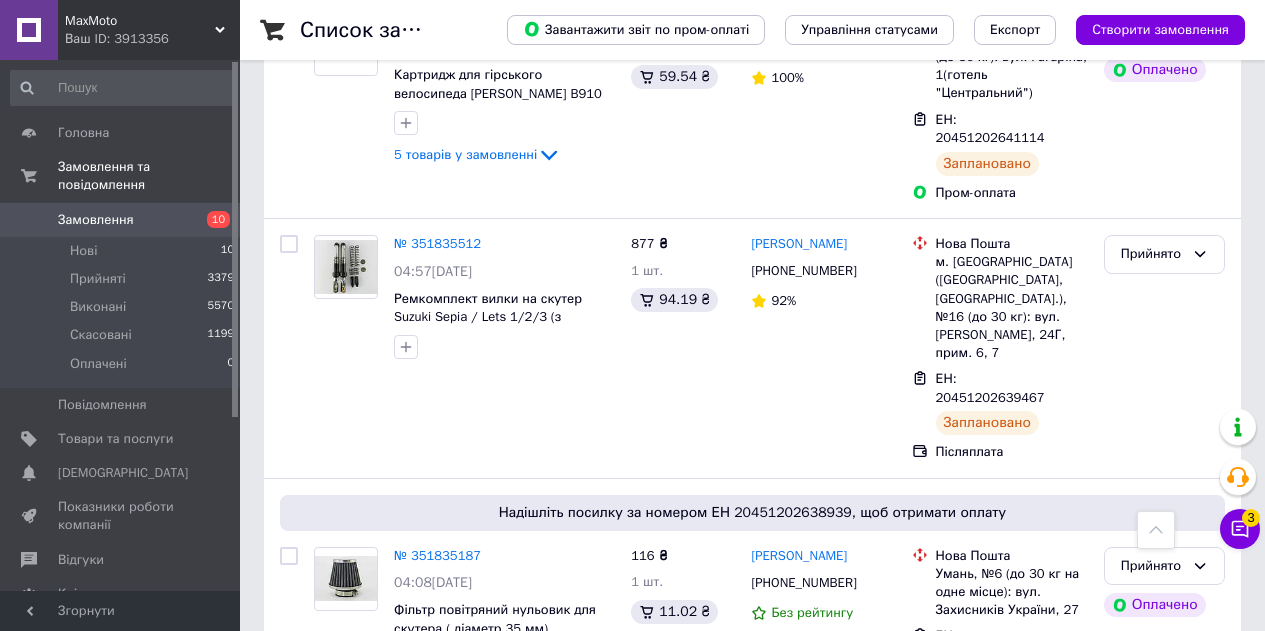 scroll, scrollTop: 13800, scrollLeft: 0, axis: vertical 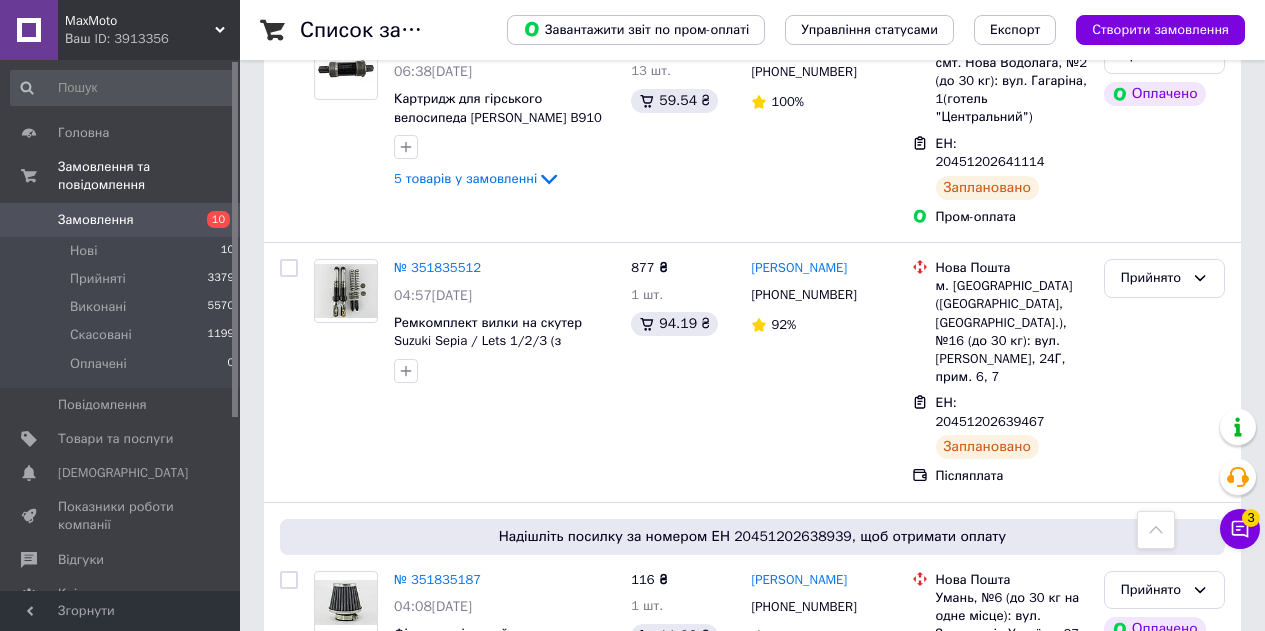click 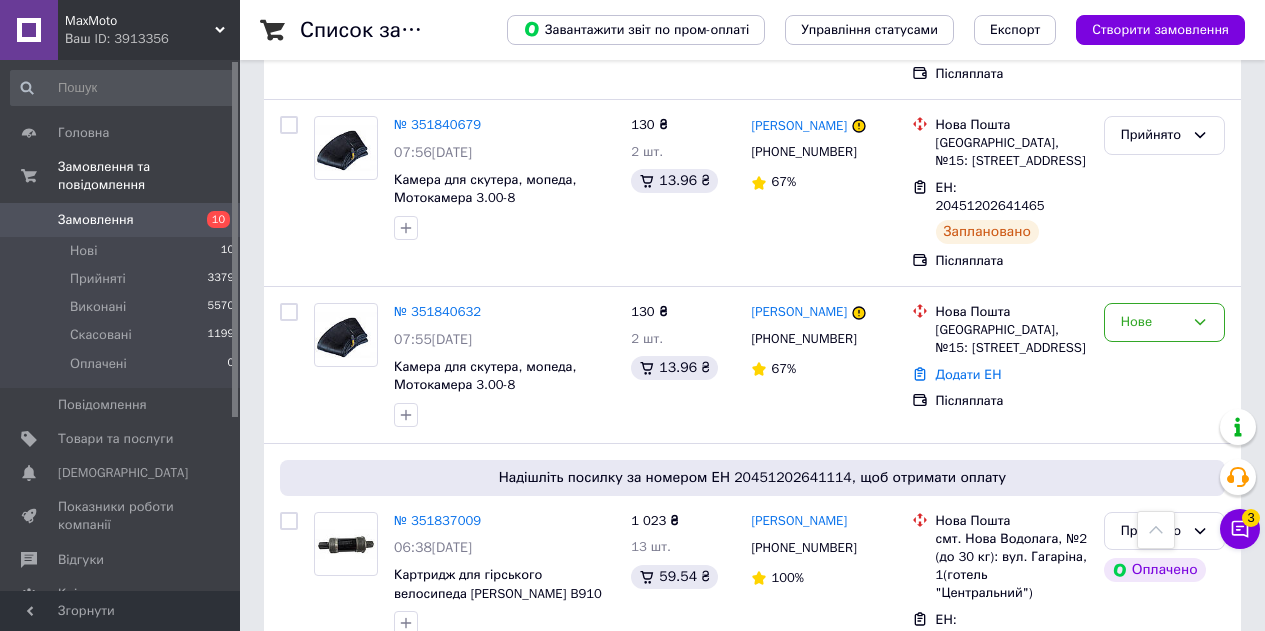 scroll, scrollTop: 13300, scrollLeft: 0, axis: vertical 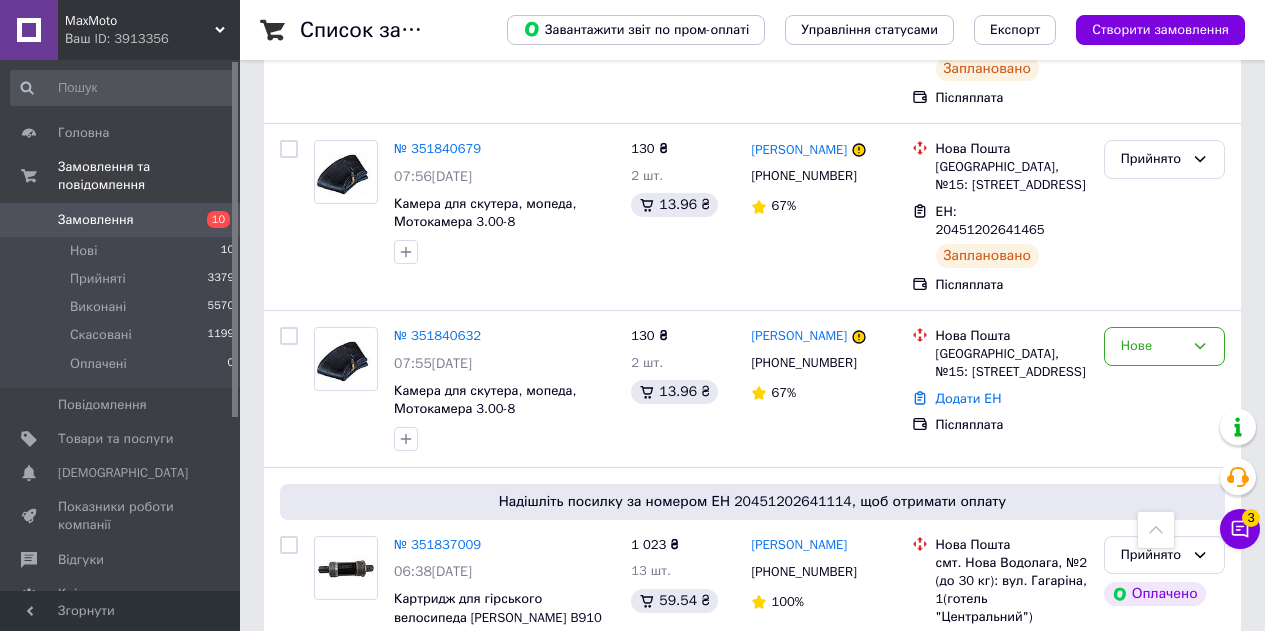 click at bounding box center (504, 1882) 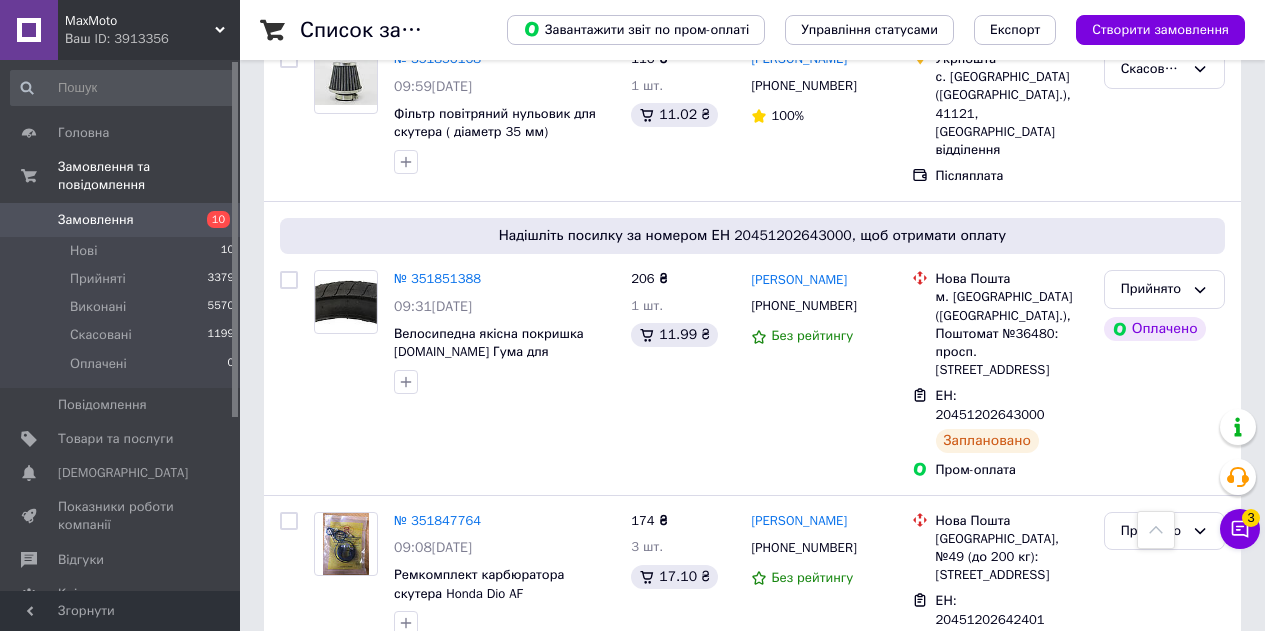 scroll, scrollTop: 12400, scrollLeft: 0, axis: vertical 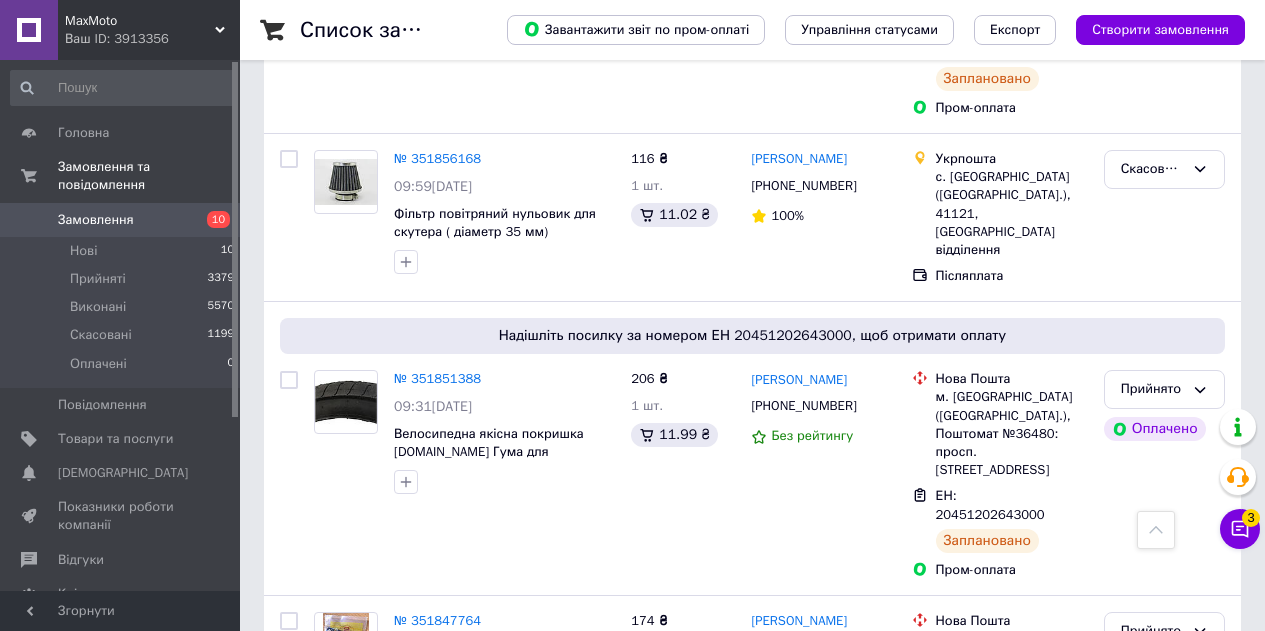 click on "№ 351835512 04:57, 09.07.2025 Ремкомплект вилки на скутер Suzuki Sepia / Lets 1/2/3 (з штоком)" at bounding box center [464, 1772] 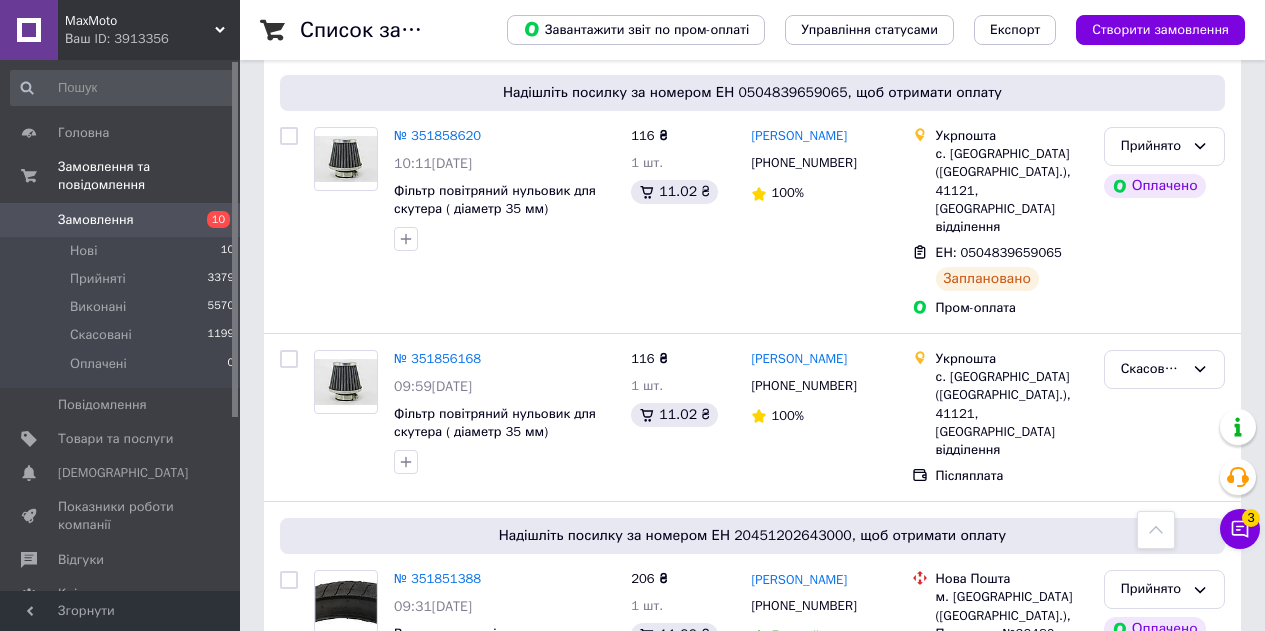 scroll, scrollTop: 12200, scrollLeft: 0, axis: vertical 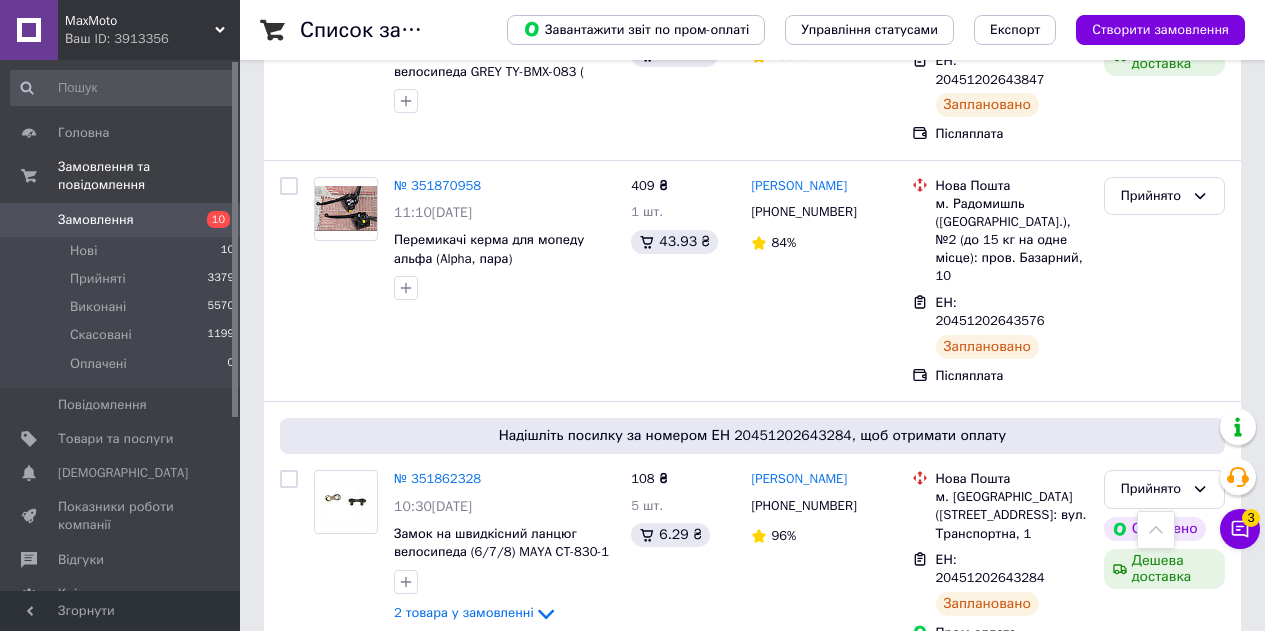 click on "3 товара у замовленні" at bounding box center (464, 1554) 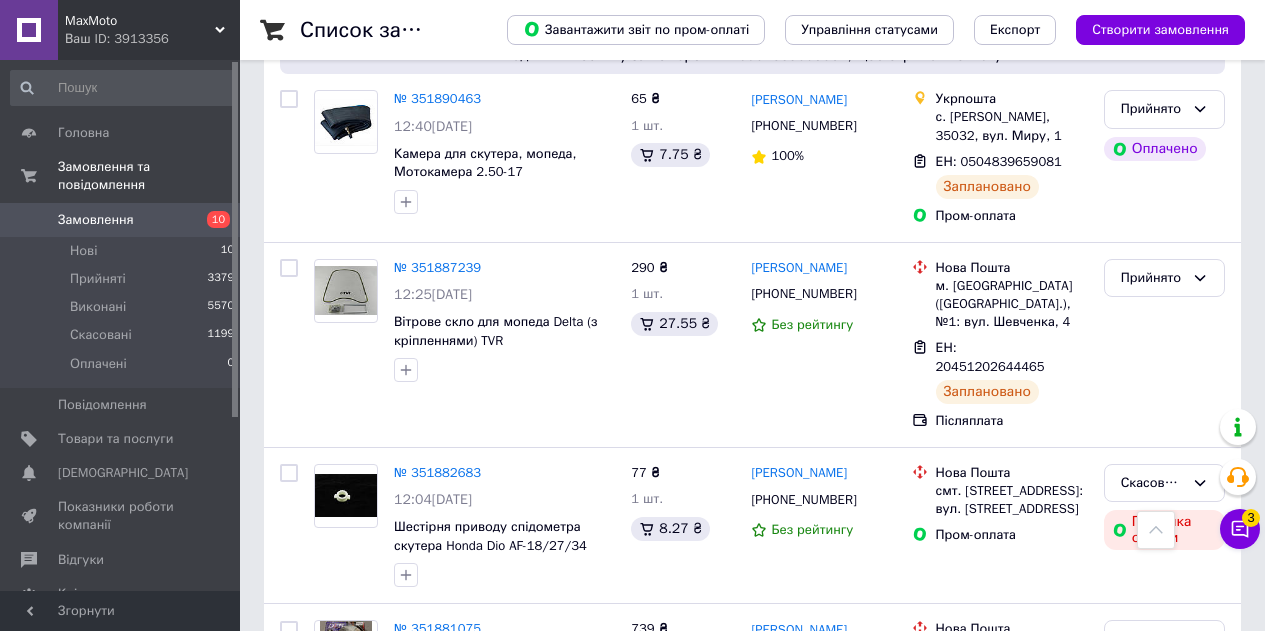 scroll, scrollTop: 10700, scrollLeft: 0, axis: vertical 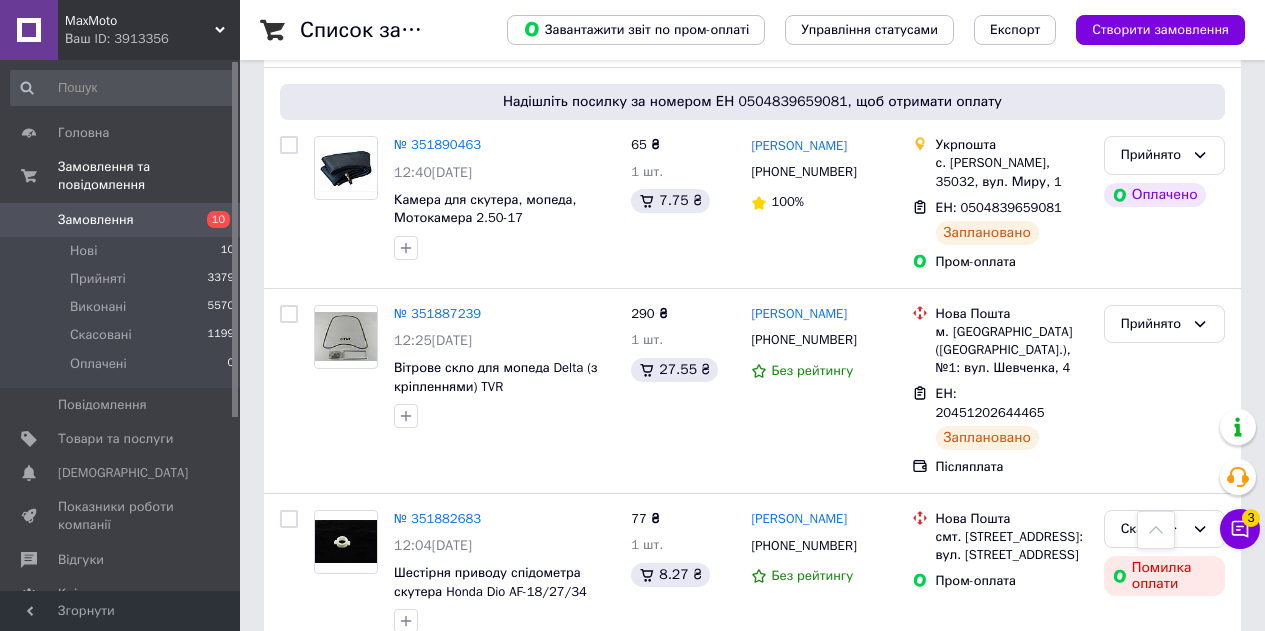 click on "2 товара у замовленні" at bounding box center (464, 1512) 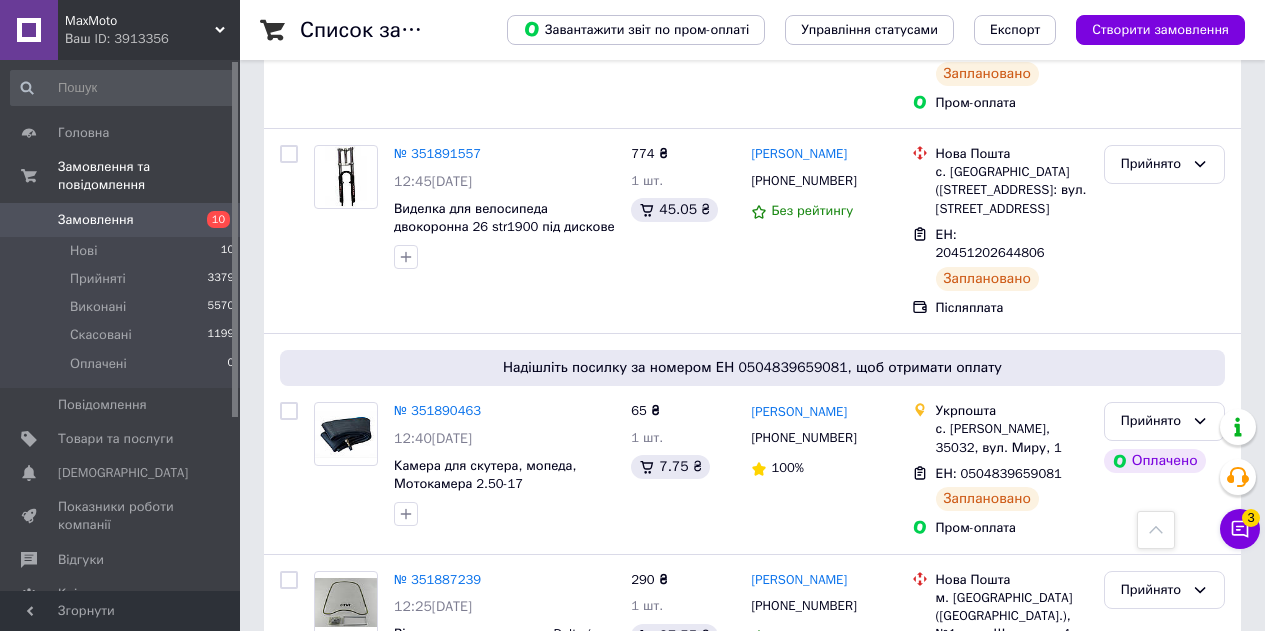 scroll, scrollTop: 10400, scrollLeft: 0, axis: vertical 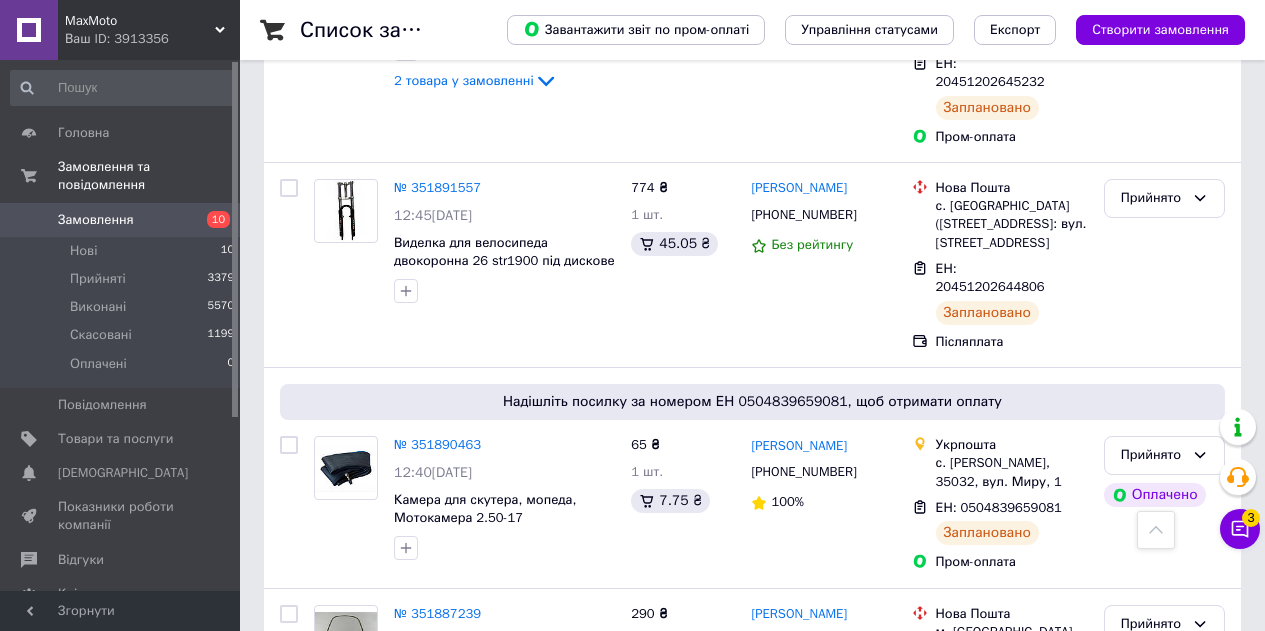 click on "№ 351870958 11:10, 09.07.2025 Перемикачі керма для мопеду альфа (Alpha, пара)" at bounding box center (464, 1481) 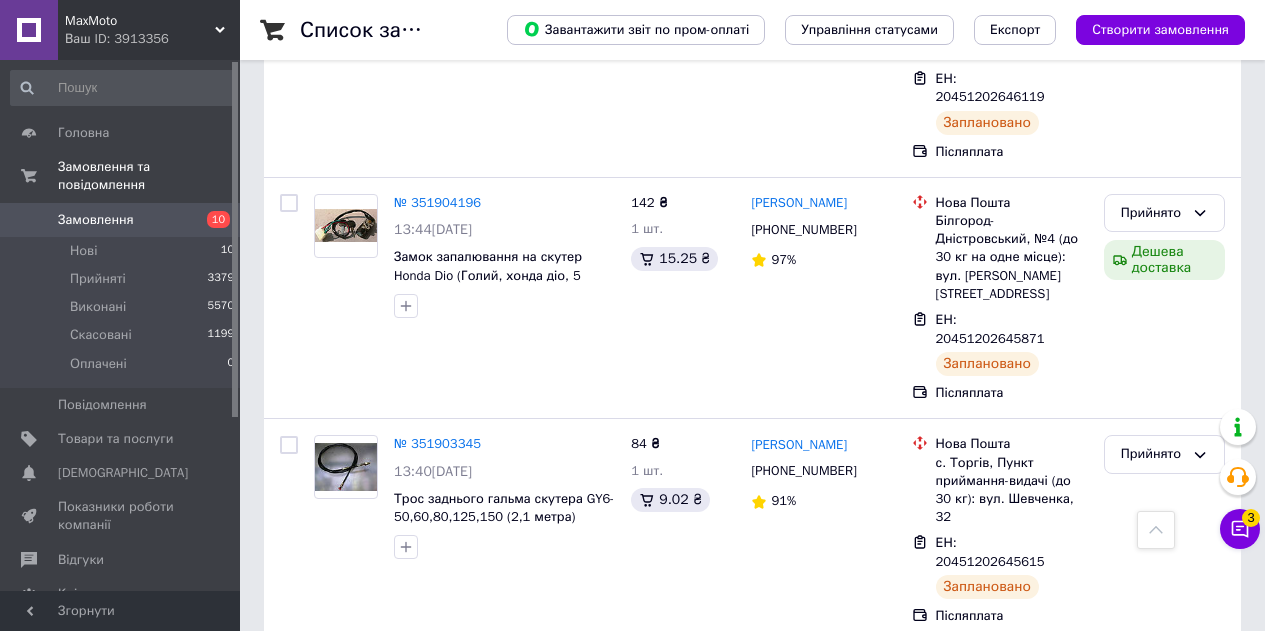 scroll, scrollTop: 9600, scrollLeft: 0, axis: vertical 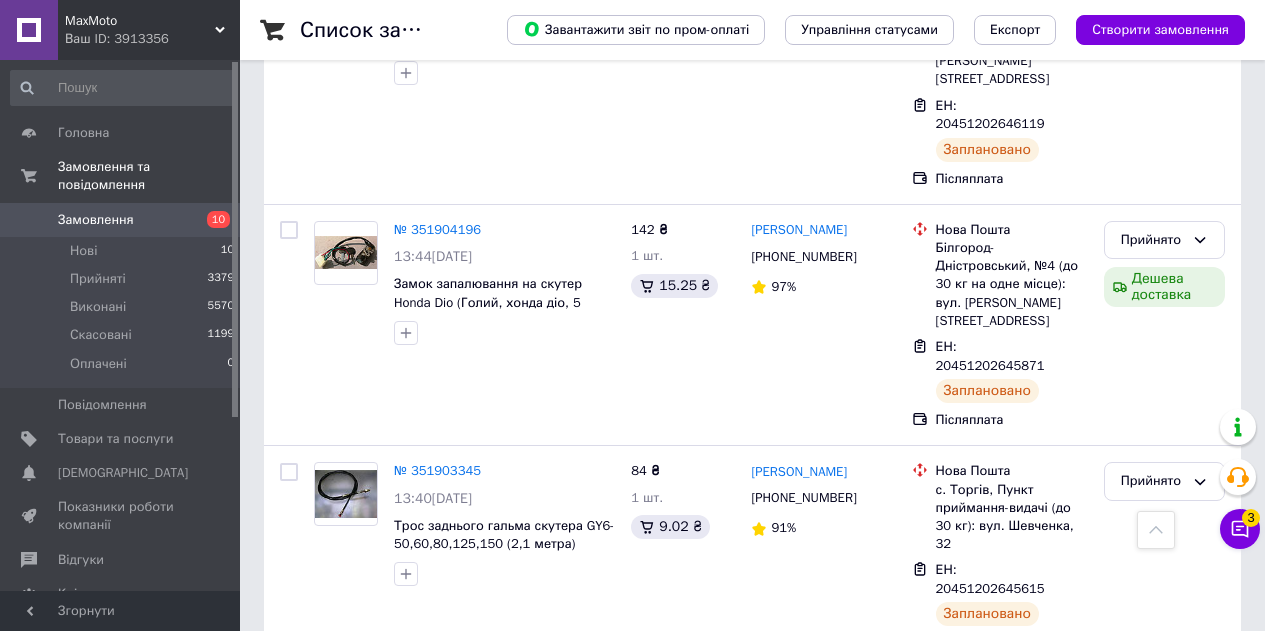 click on "№ 351887239 12:25, 09.07.2025 Вітрове скло для мопеда Delta (з кріпленнями) TVR" at bounding box center (464, 1491) 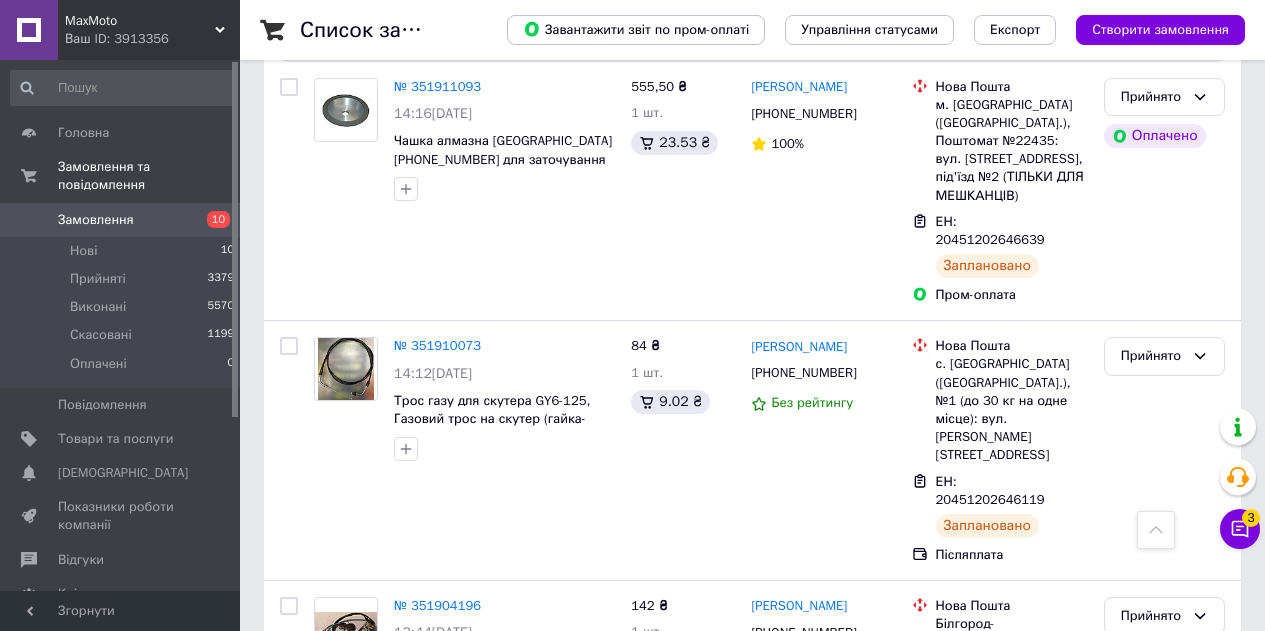 scroll, scrollTop: 9100, scrollLeft: 0, axis: vertical 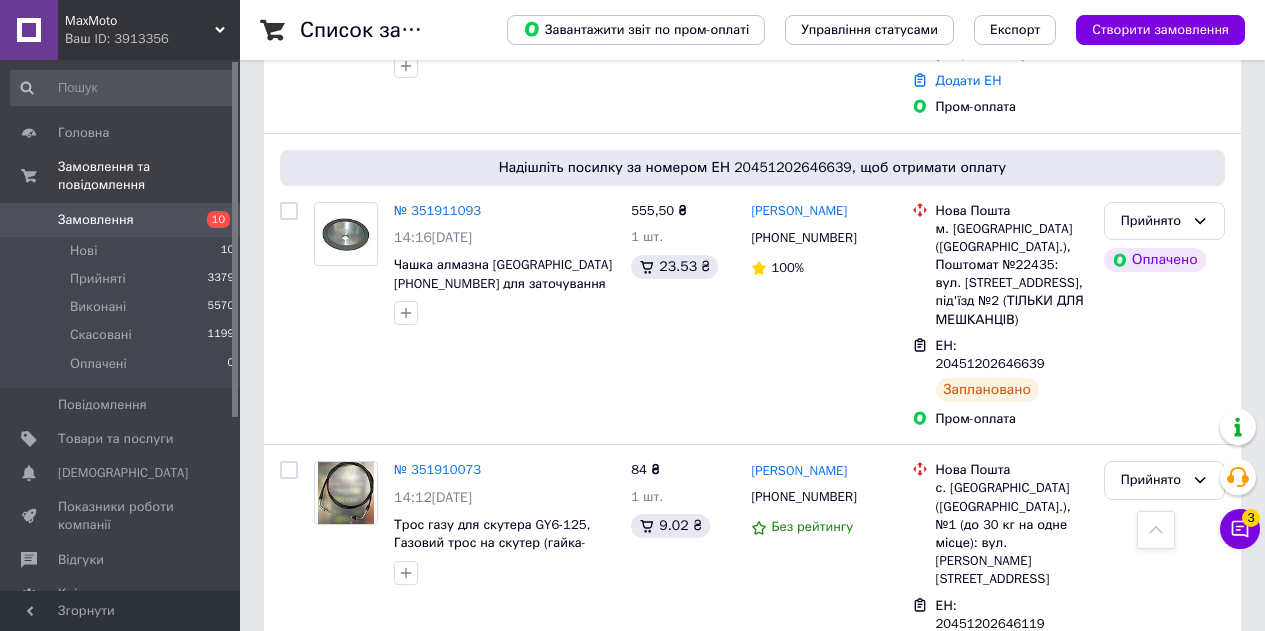 click on "2 товара у замовленні" at bounding box center [464, 1380] 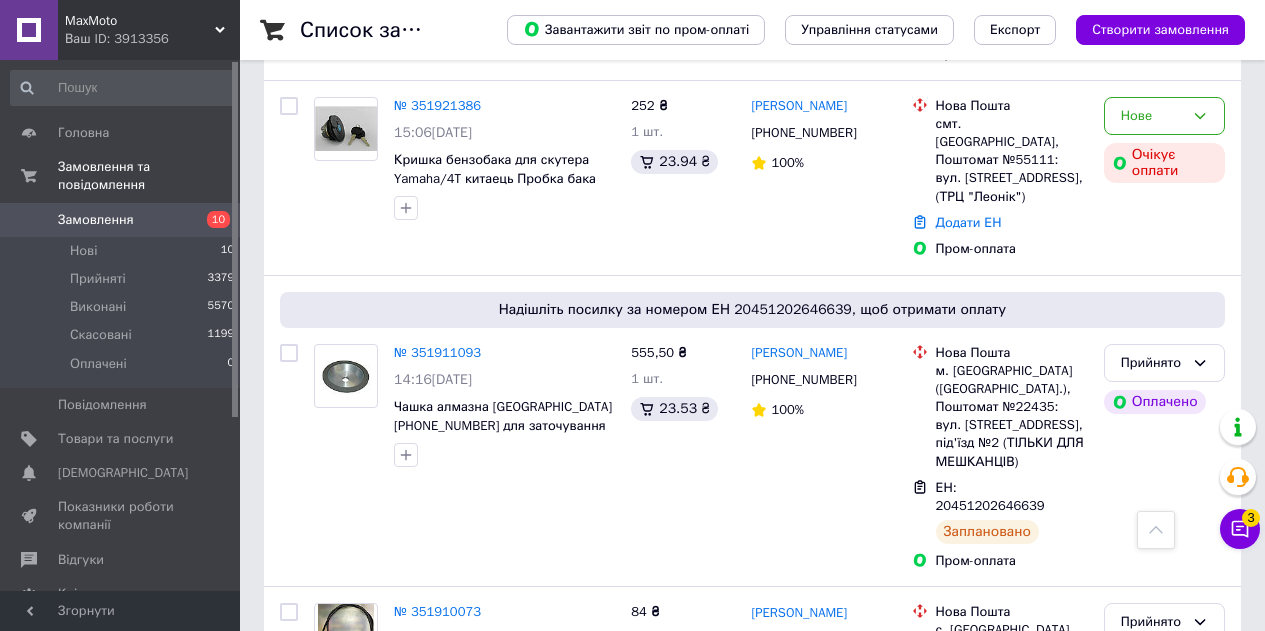scroll, scrollTop: 8800, scrollLeft: 0, axis: vertical 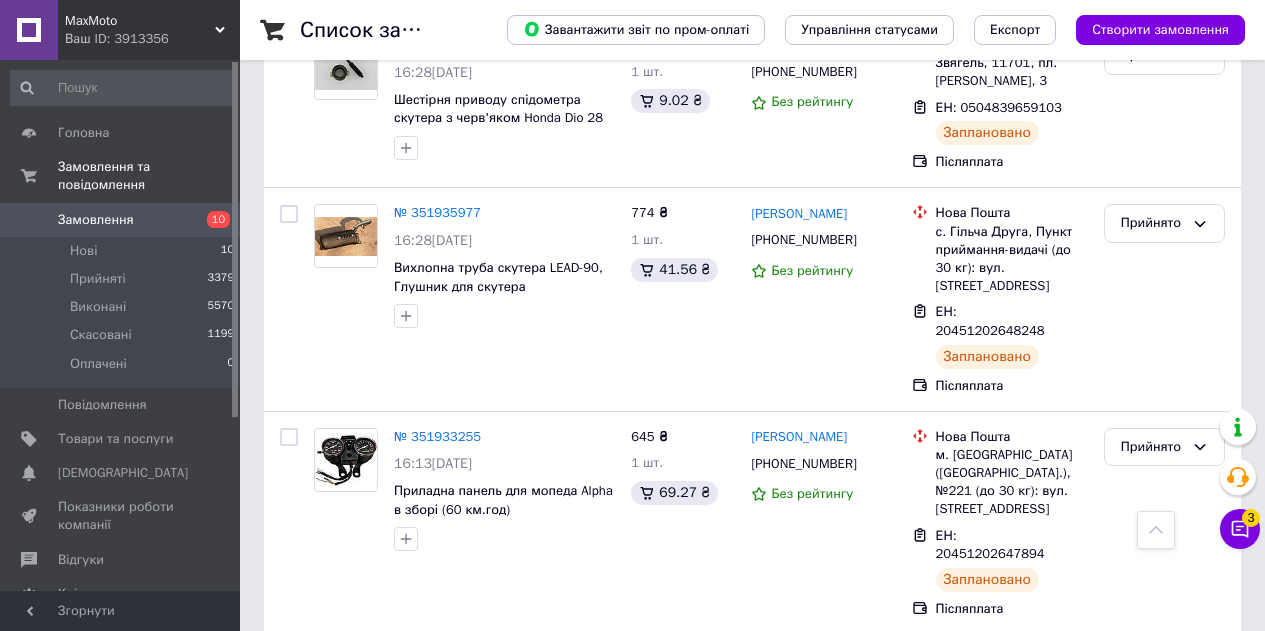 click on "№ 351921959 15:09, 09.07.2025 Кришка бензобака для скутера Yamaha/4T китаець Пробка бака" at bounding box center (464, 1217) 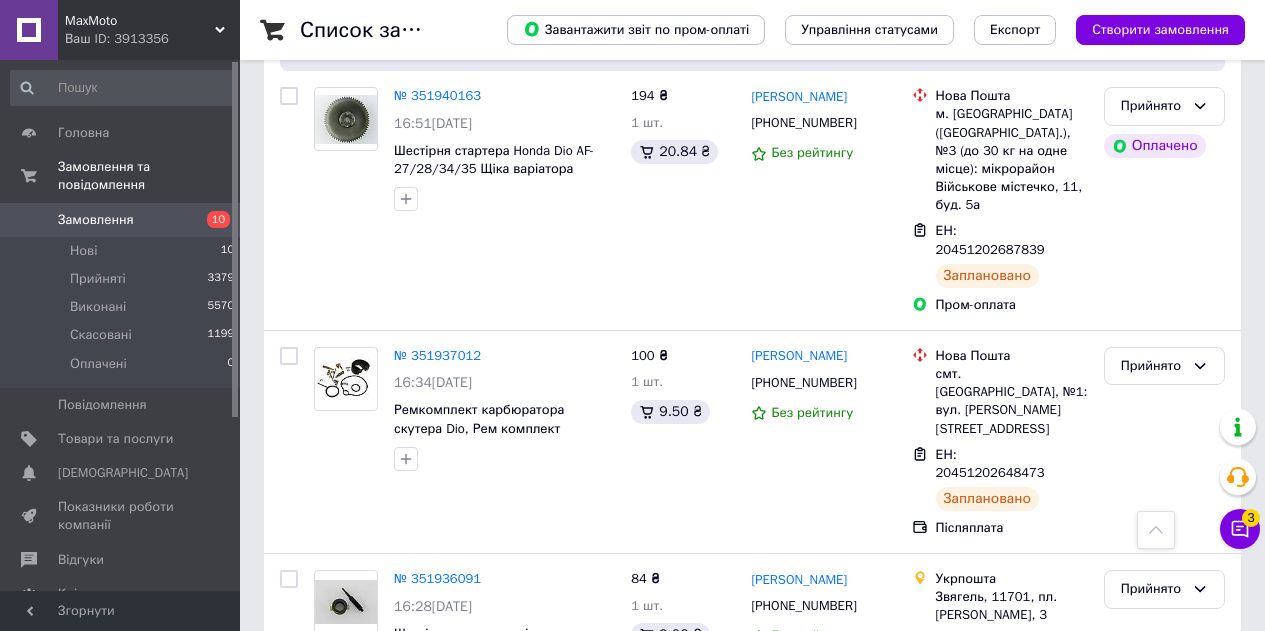 scroll, scrollTop: 7100, scrollLeft: 0, axis: vertical 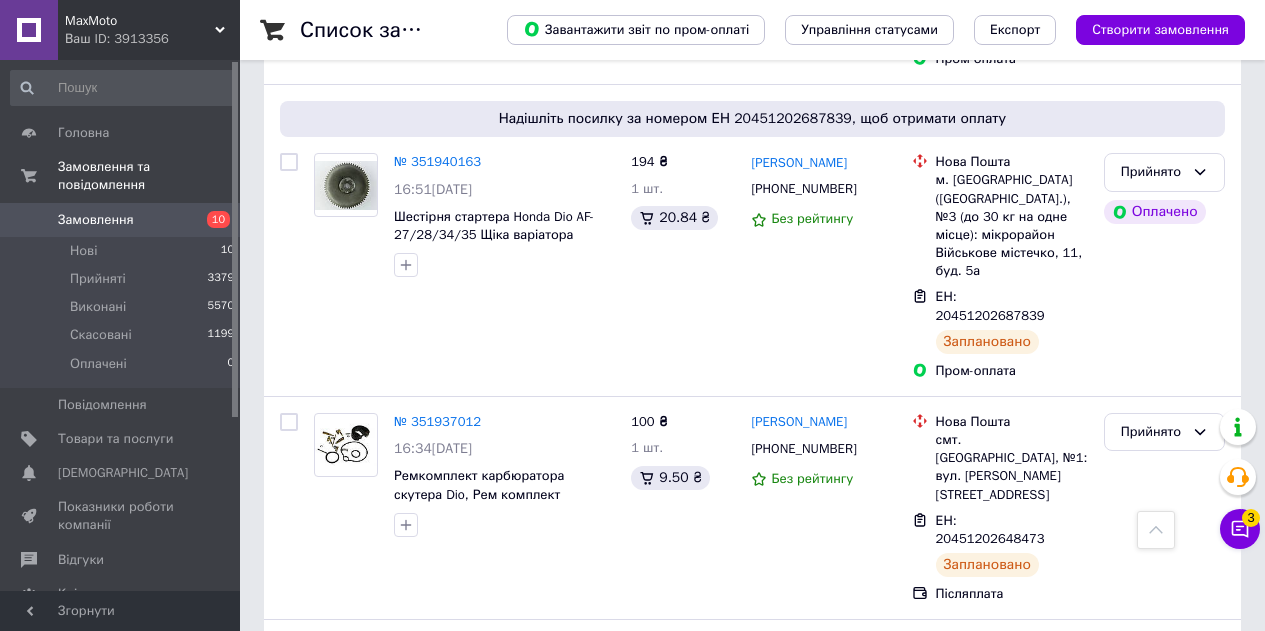 click at bounding box center [504, 1139] 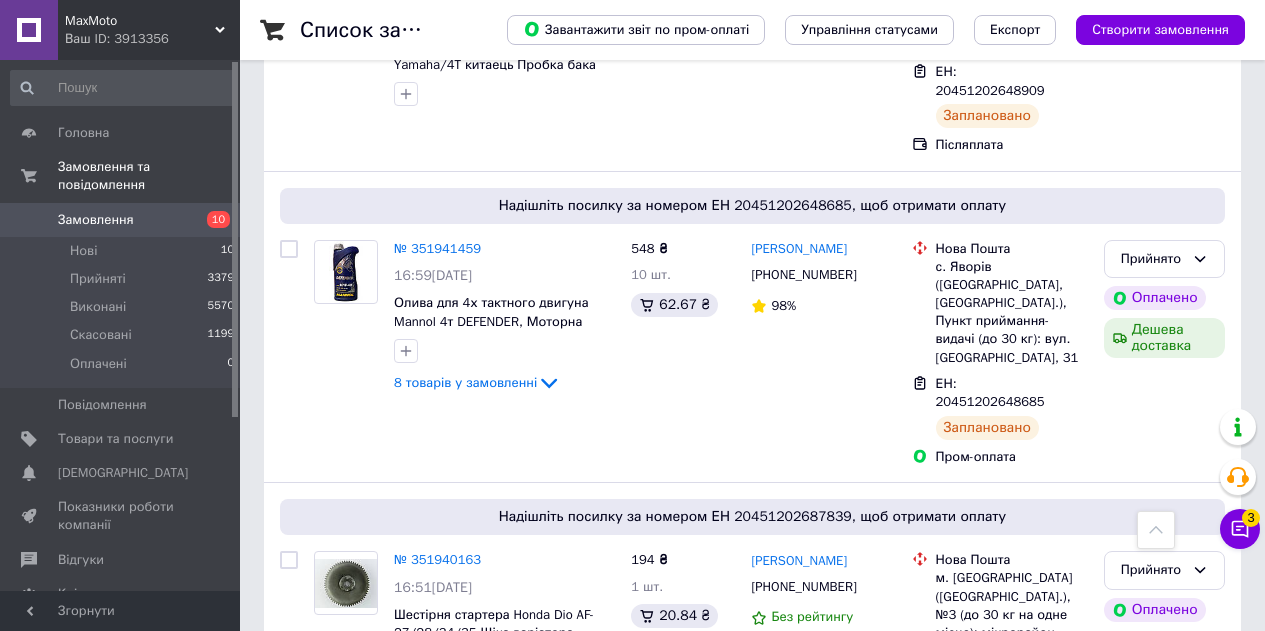 scroll, scrollTop: 6700, scrollLeft: 0, axis: vertical 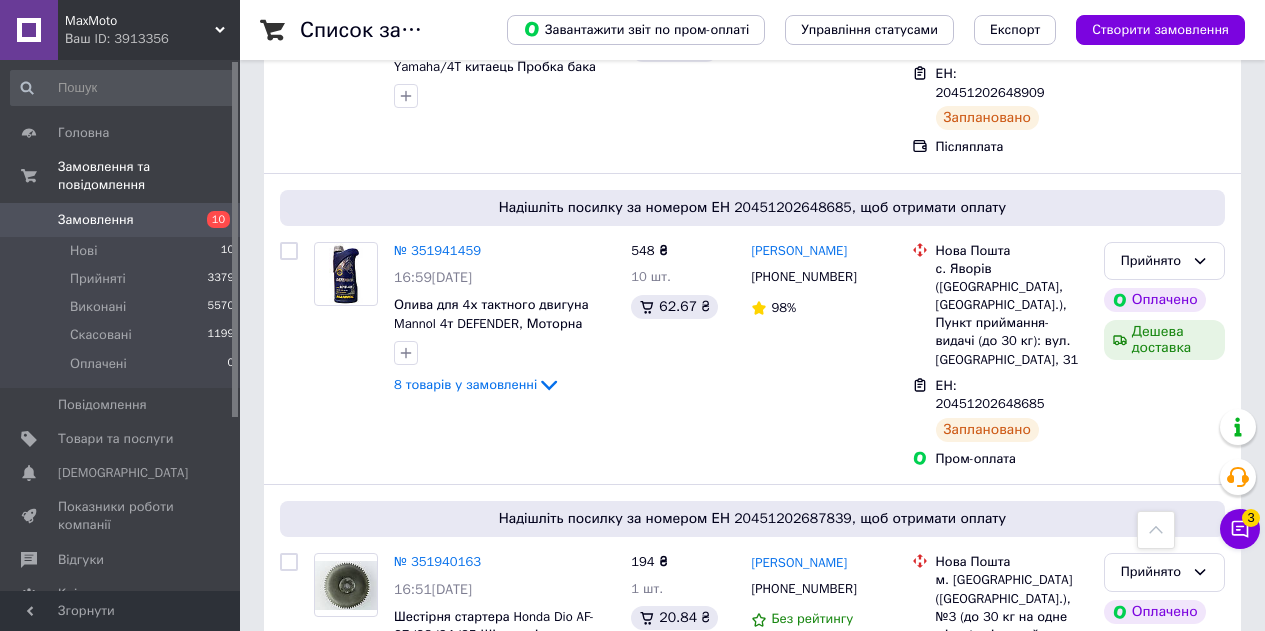 click at bounding box center (504, 1148) 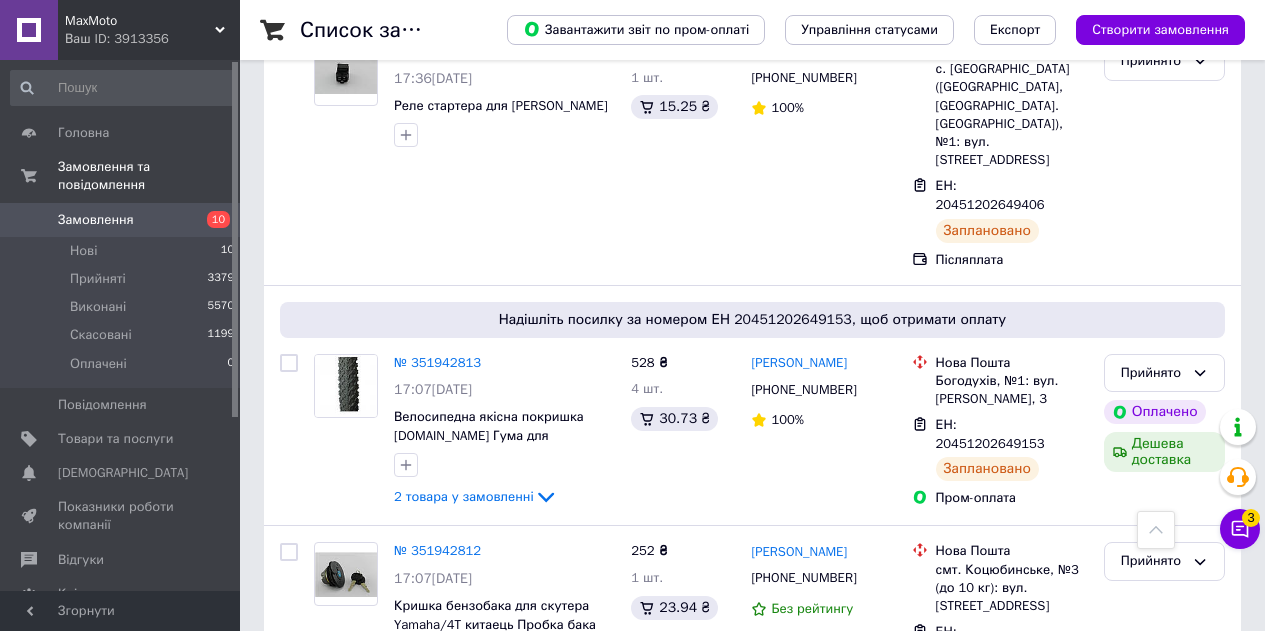 scroll, scrollTop: 6100, scrollLeft: 0, axis: vertical 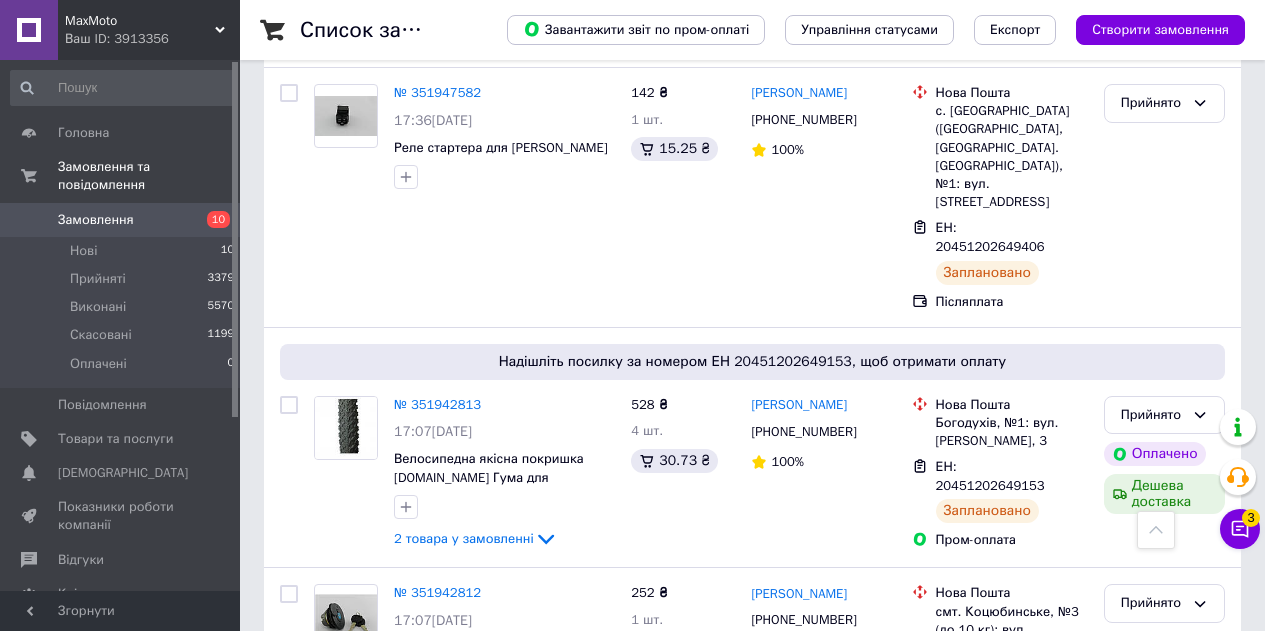 click on "8 товарів у замовленні" at bounding box center (465, 984) 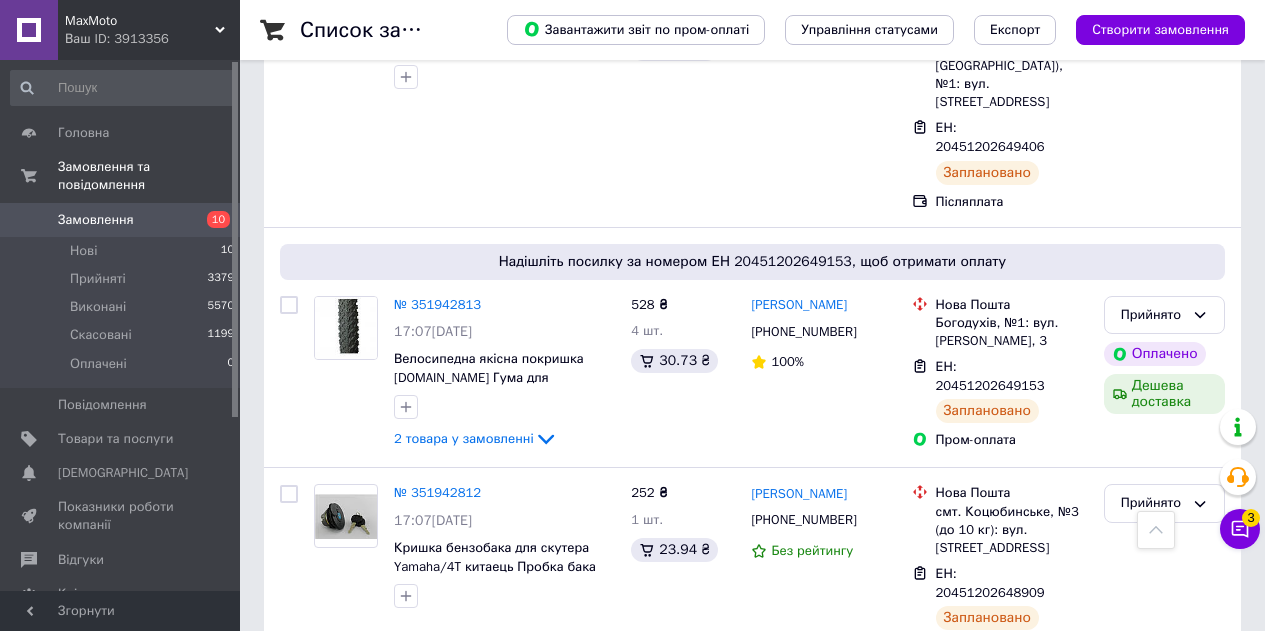 scroll, scrollTop: 6300, scrollLeft: 0, axis: vertical 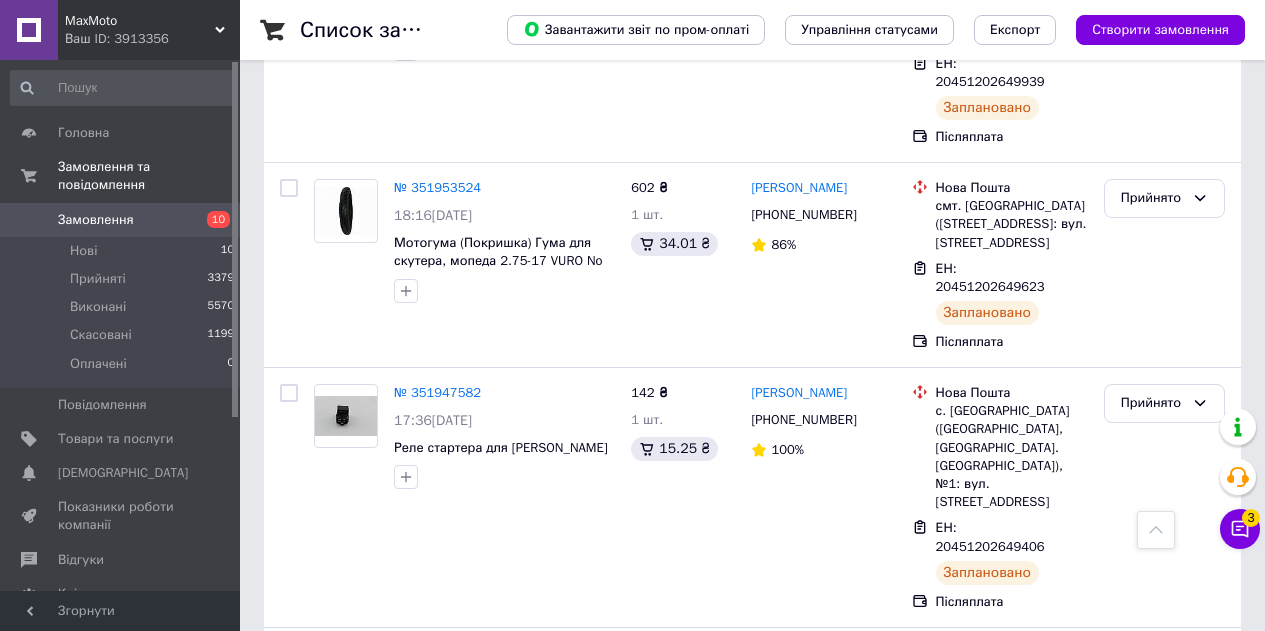 click on "№ 351942812 17:07, 09.07.2025 Кришка бензобака для скутера Yamaha/4T китаець Пробка бака" at bounding box center [464, 970] 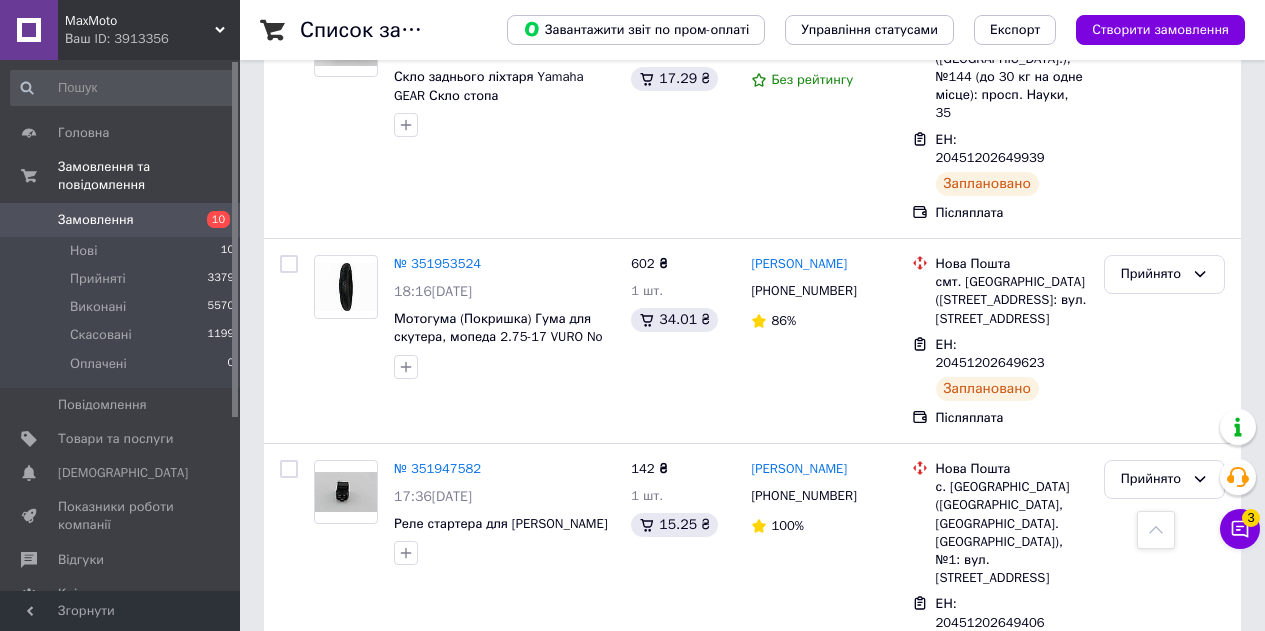 scroll, scrollTop: 5700, scrollLeft: 0, axis: vertical 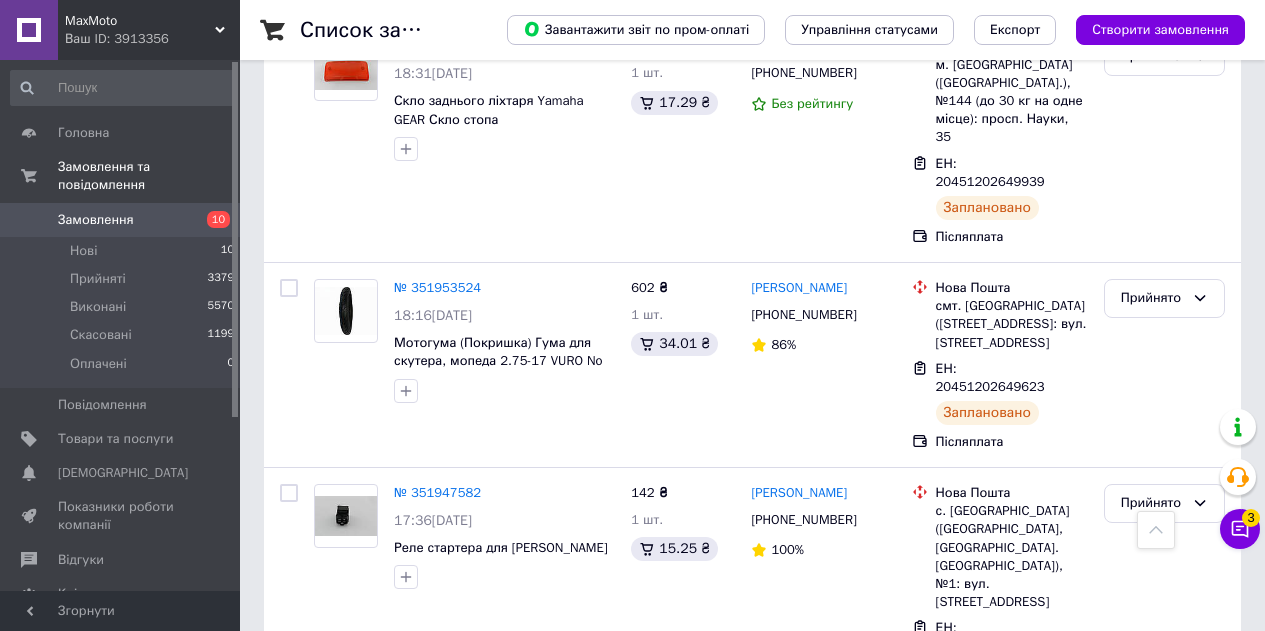 click on "2 товара у замовленні" 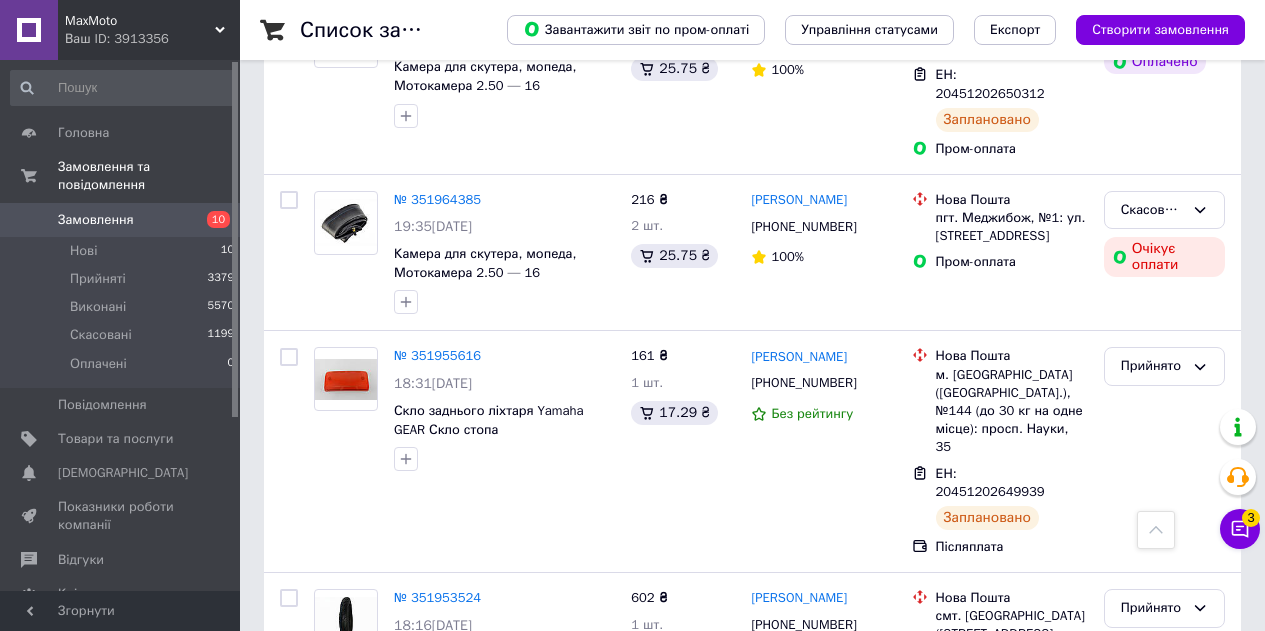 scroll, scrollTop: 5300, scrollLeft: 0, axis: vertical 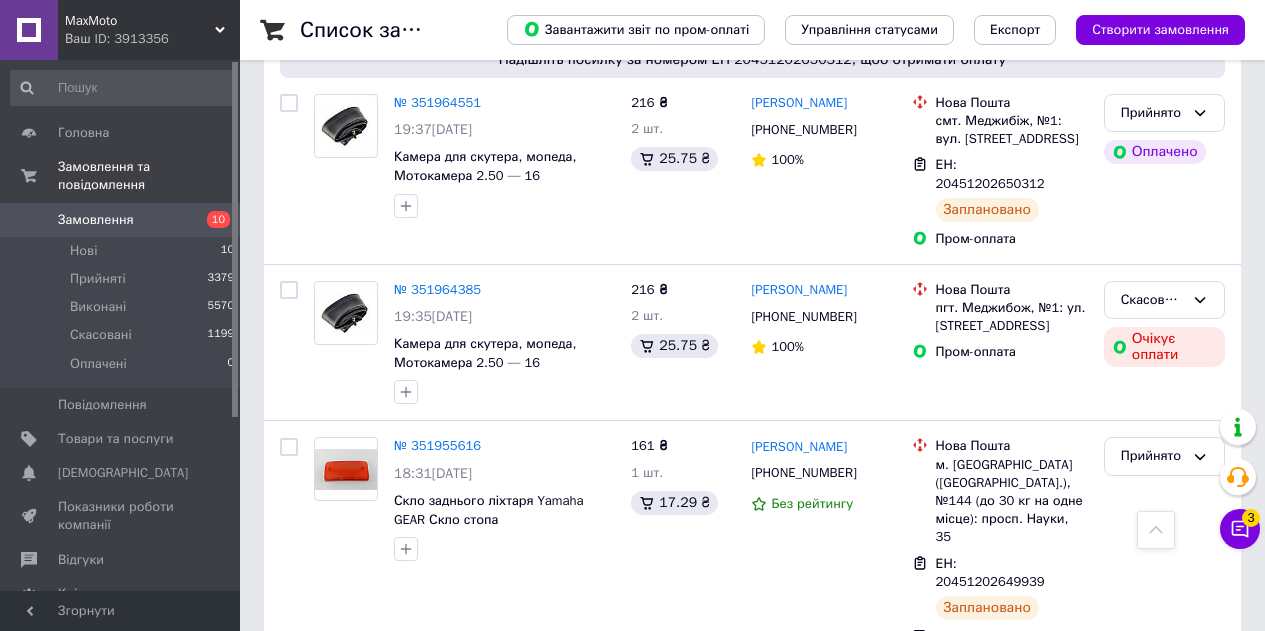 click on "№ 351947582 17:36, 09.07.2025 Реле стартера для скутера Suzuki" at bounding box center (464, 997) 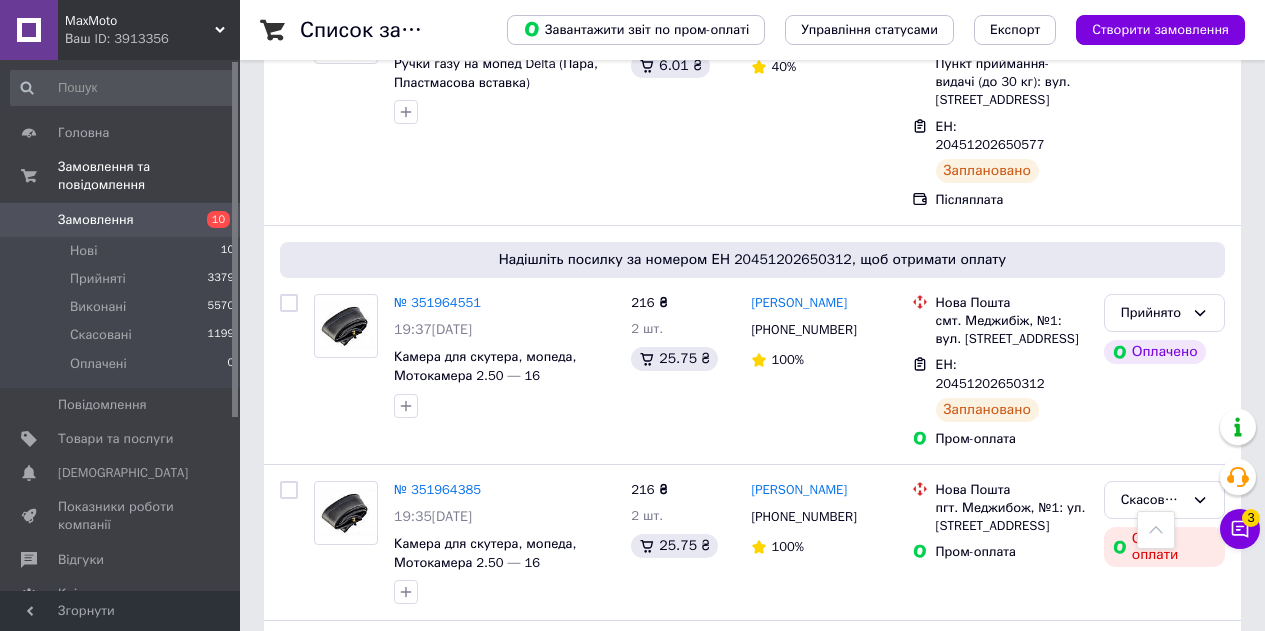 scroll, scrollTop: 5000, scrollLeft: 0, axis: vertical 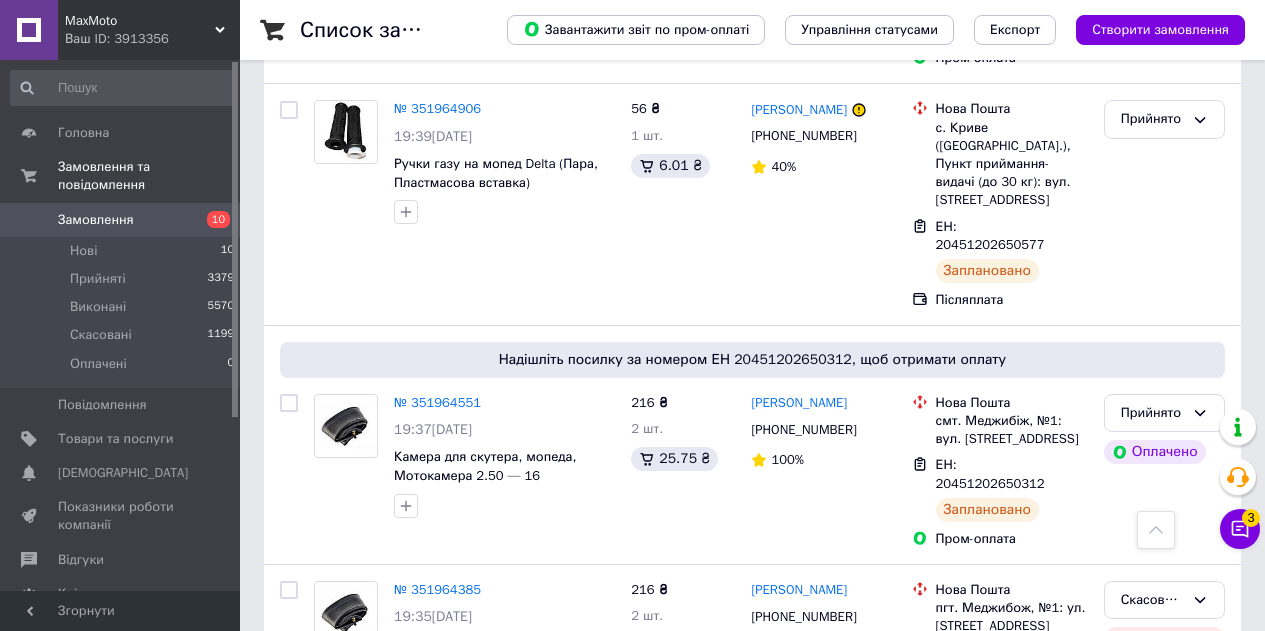 click on "№ 351955616 18:31, 09.07.2025 Скло заднього ліхтаря Yamaha GEAR Скло стопа" at bounding box center [464, 841] 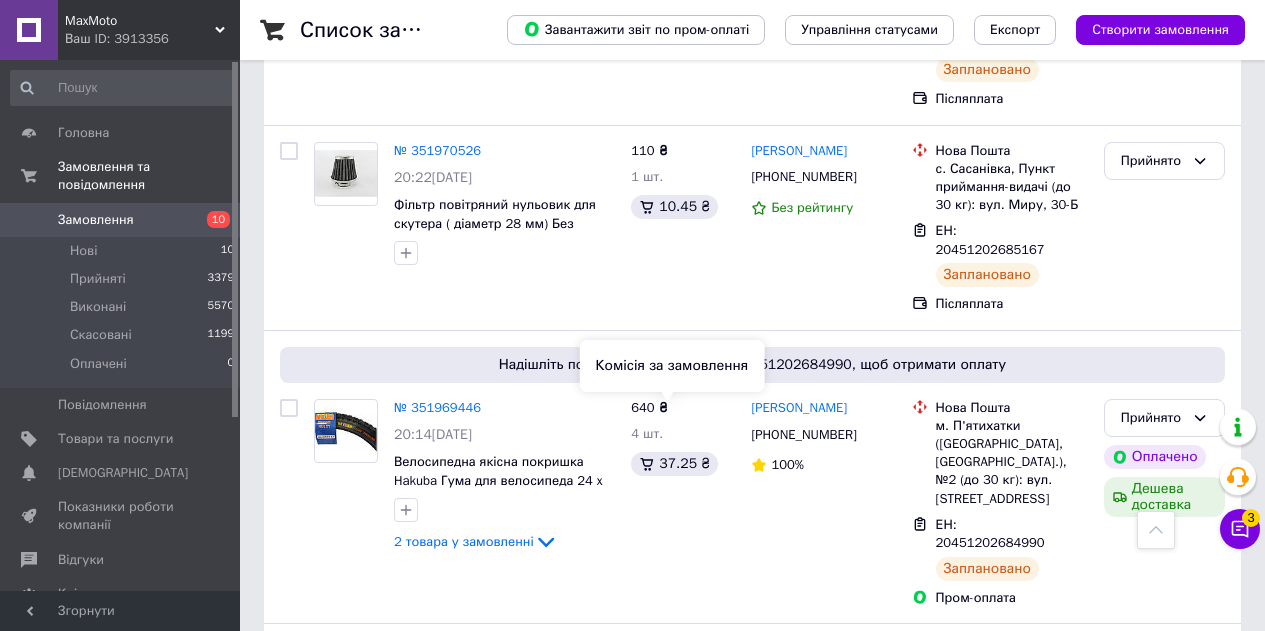 scroll, scrollTop: 4200, scrollLeft: 0, axis: vertical 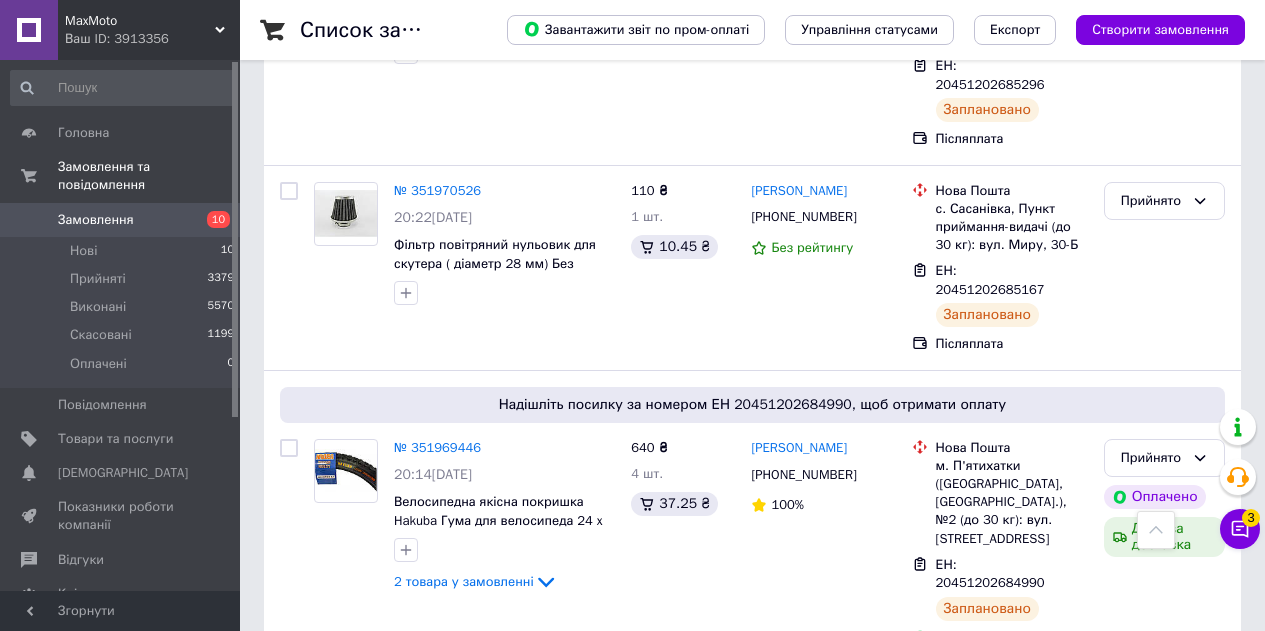 click at bounding box center [504, 844] 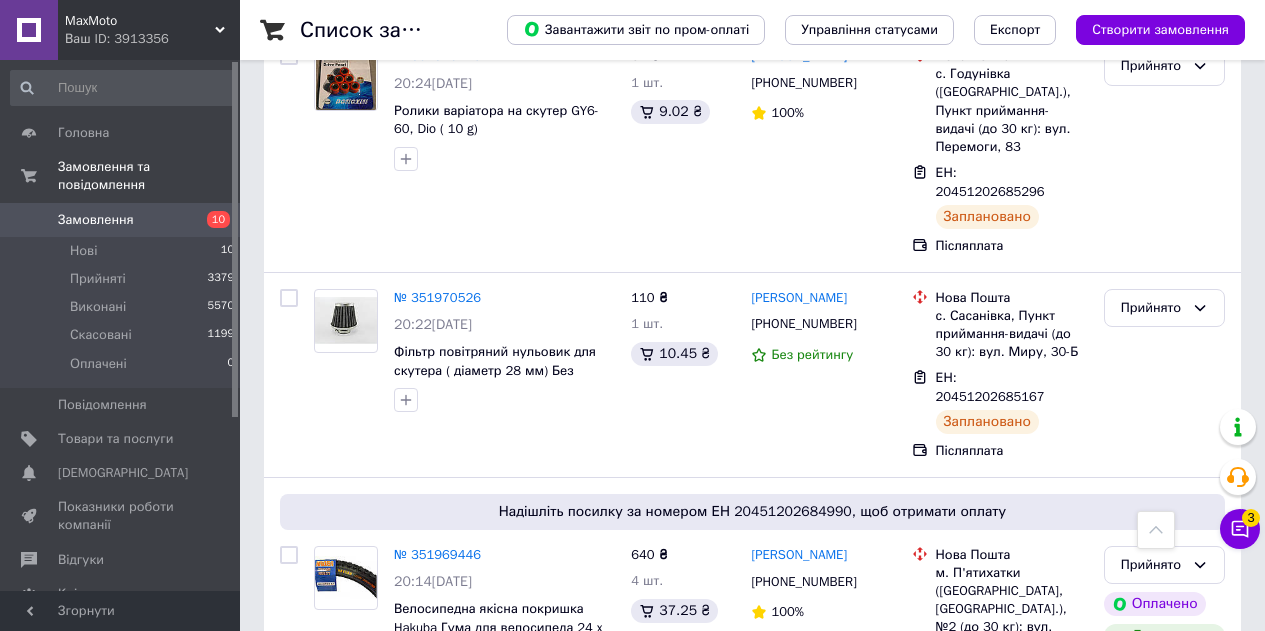 scroll, scrollTop: 4000, scrollLeft: 0, axis: vertical 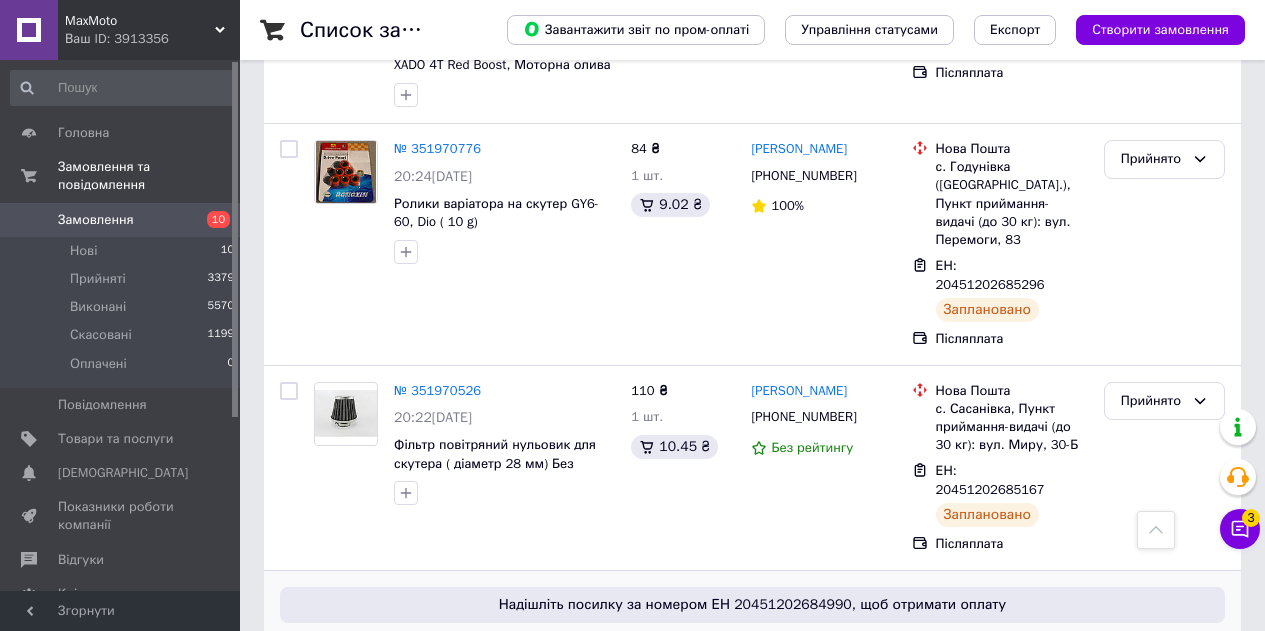 click on "2 товара у замовленні" at bounding box center (464, 781) 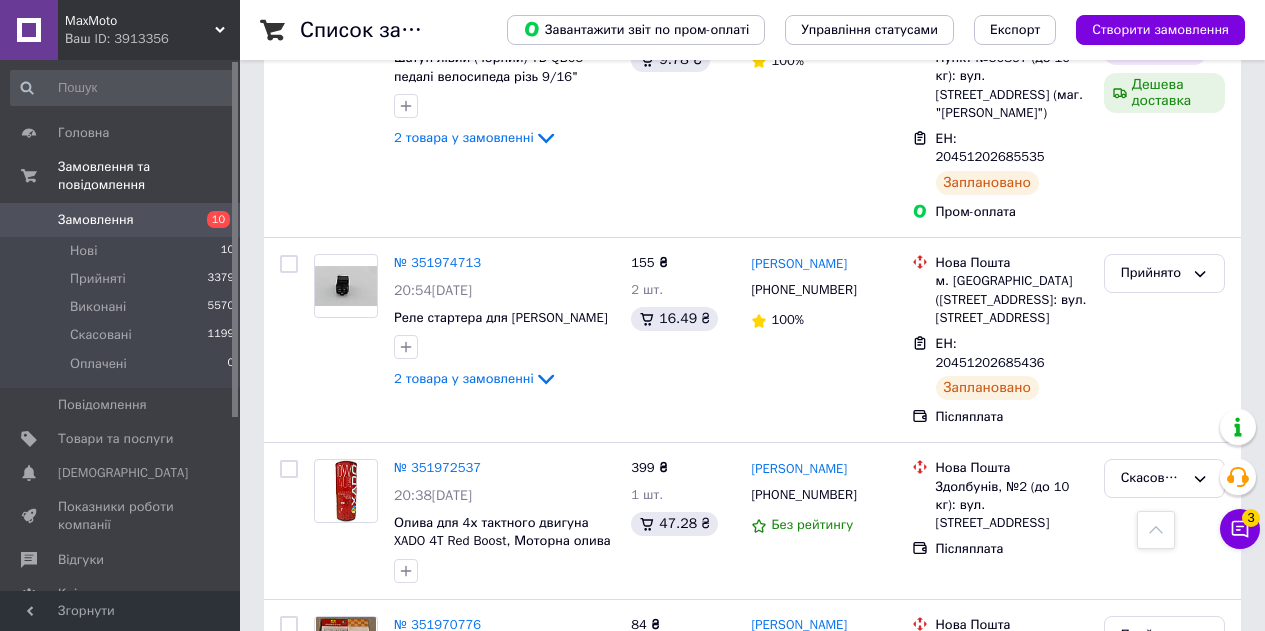 scroll, scrollTop: 3500, scrollLeft: 0, axis: vertical 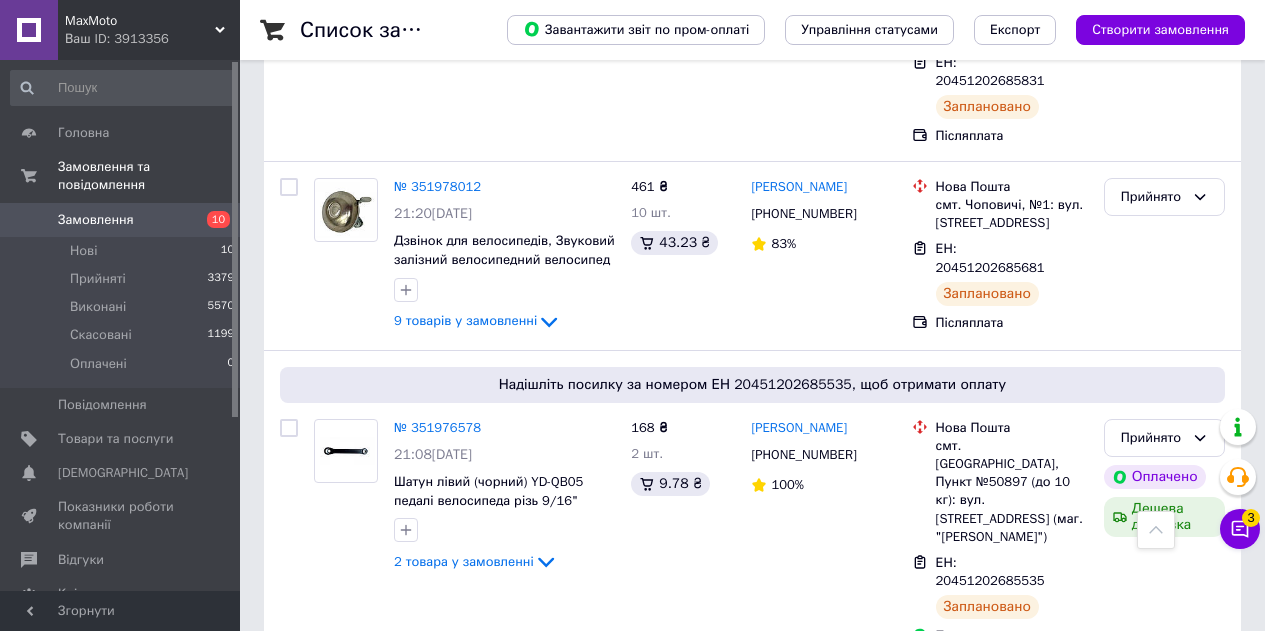 click on "2 товара у замовленні" at bounding box center (464, 802) 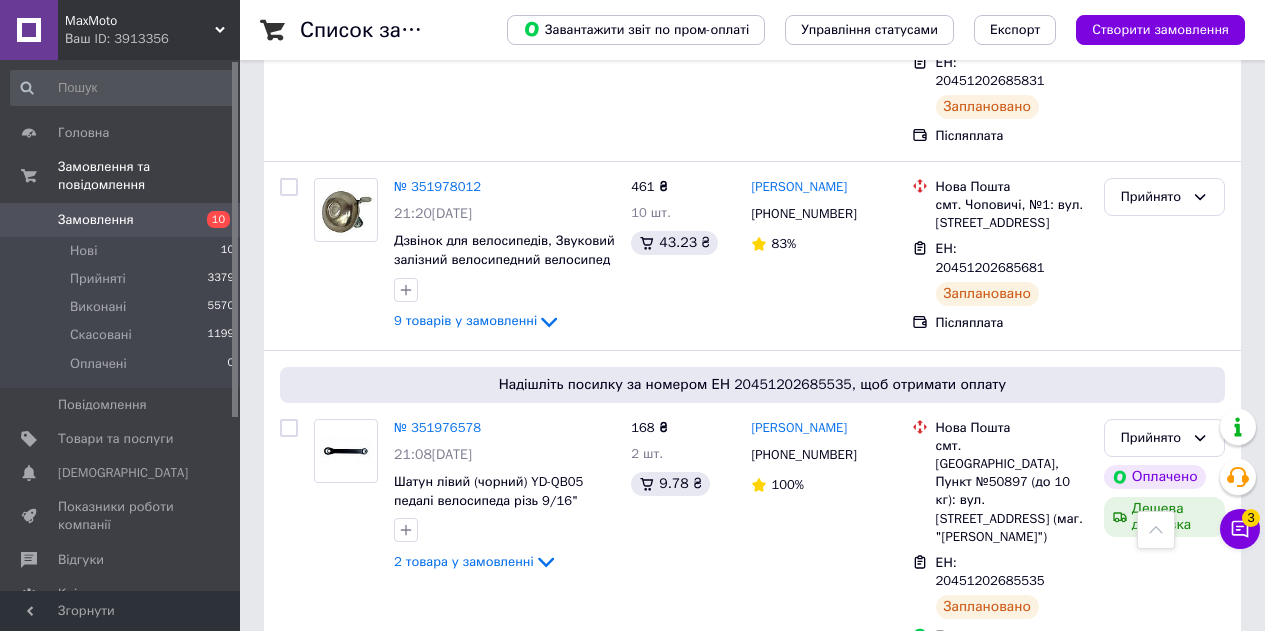 click on "Реле стартера для скутера Suzuki" at bounding box center [504, 898] 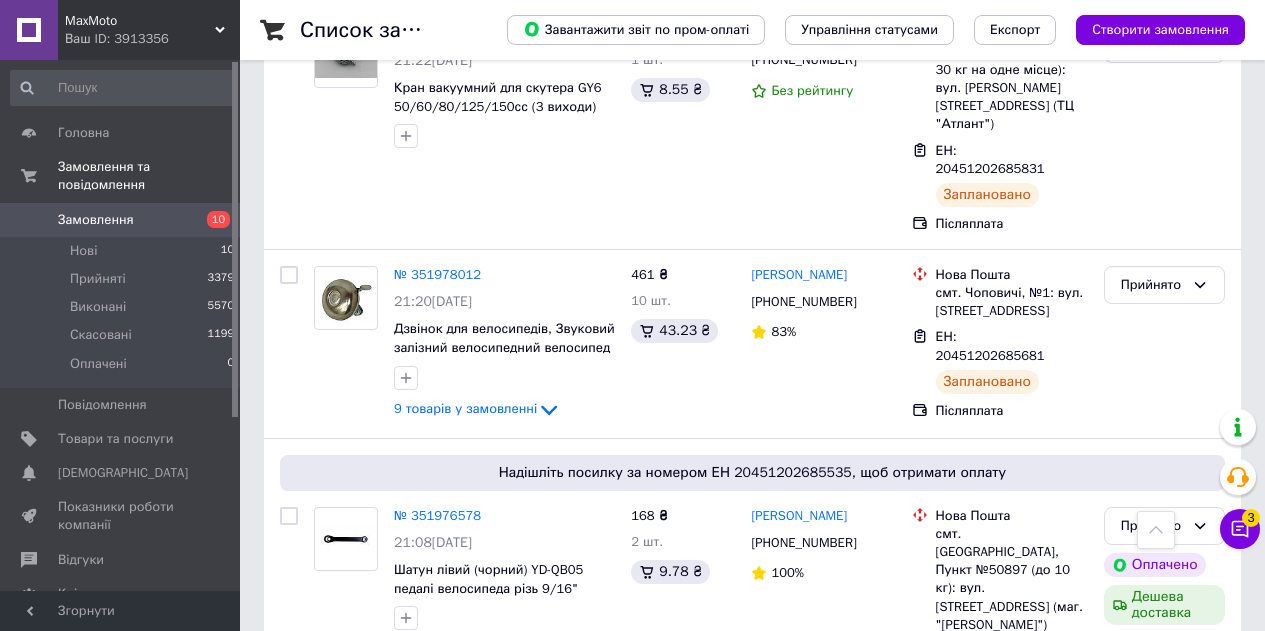 scroll, scrollTop: 3000, scrollLeft: 0, axis: vertical 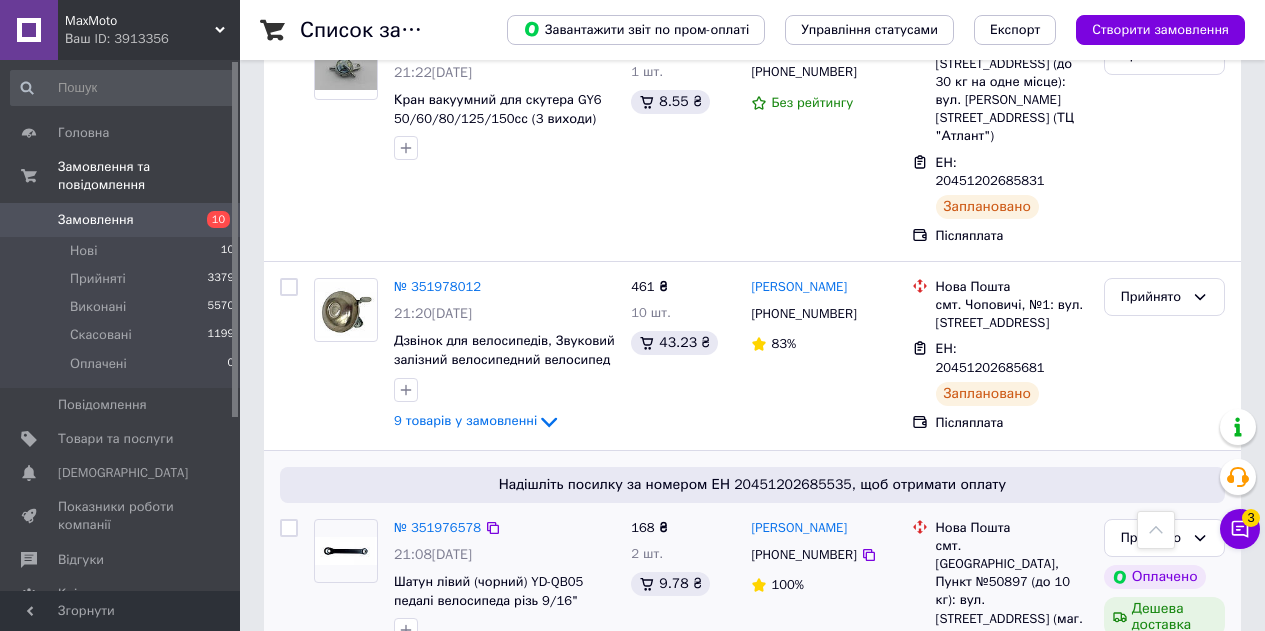 click on "2 товара у замовленні" at bounding box center (464, 661) 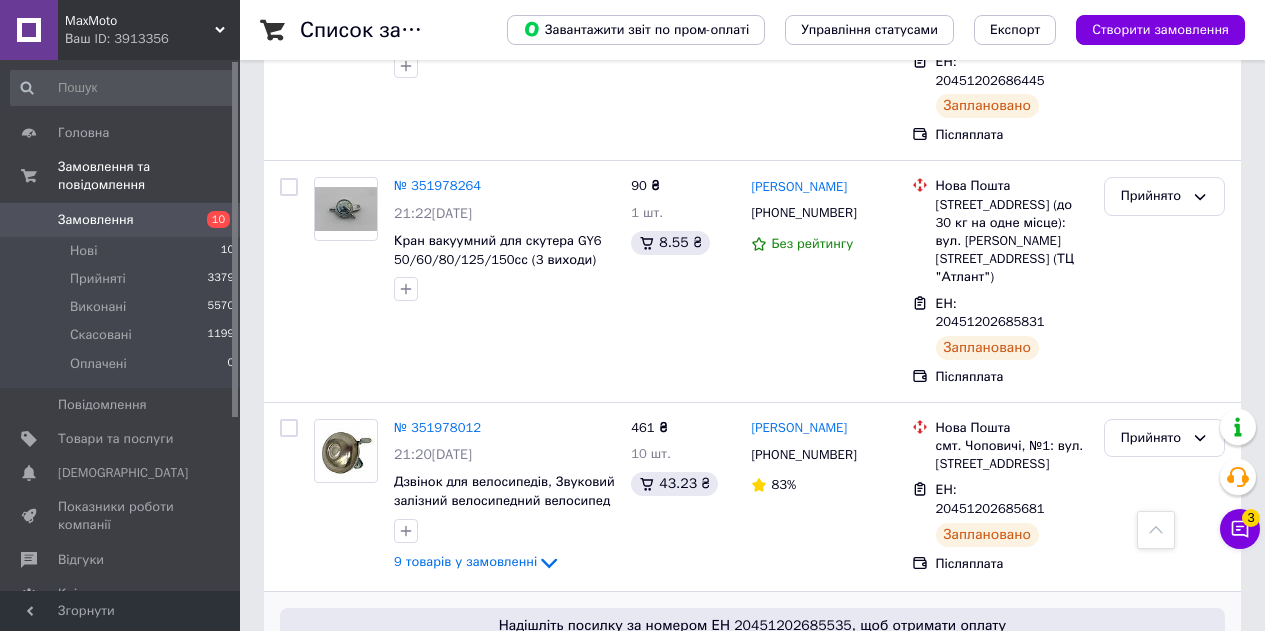 scroll, scrollTop: 2800, scrollLeft: 0, axis: vertical 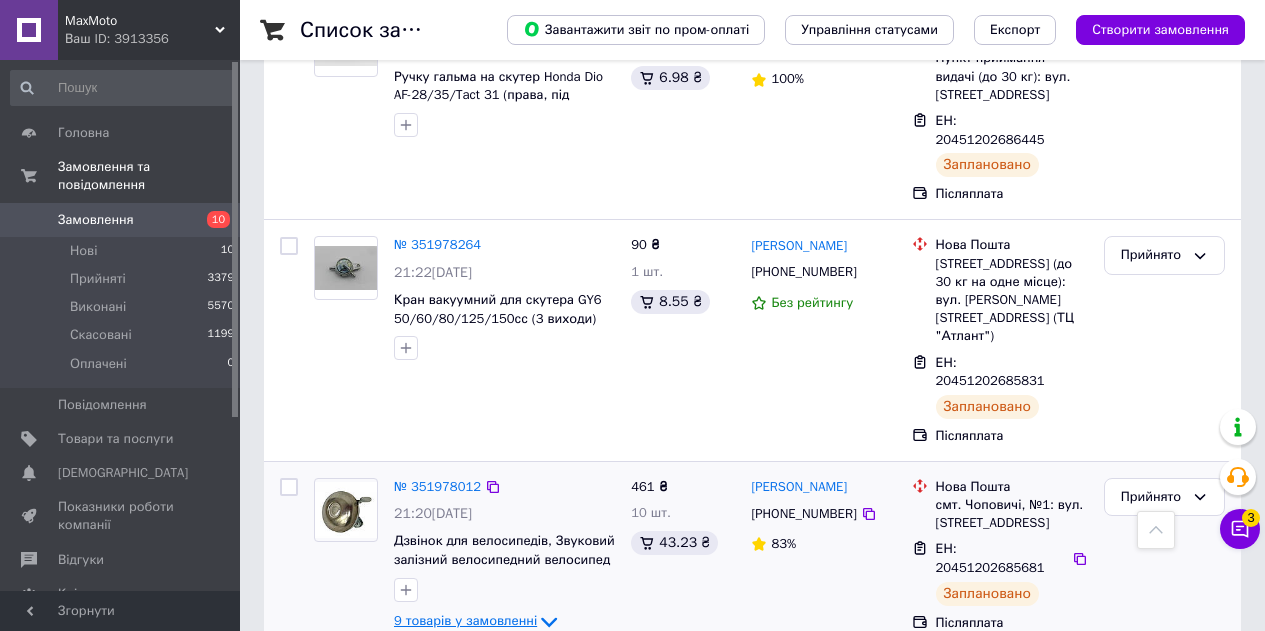 click on "9 товарів у замовленні" at bounding box center (465, 620) 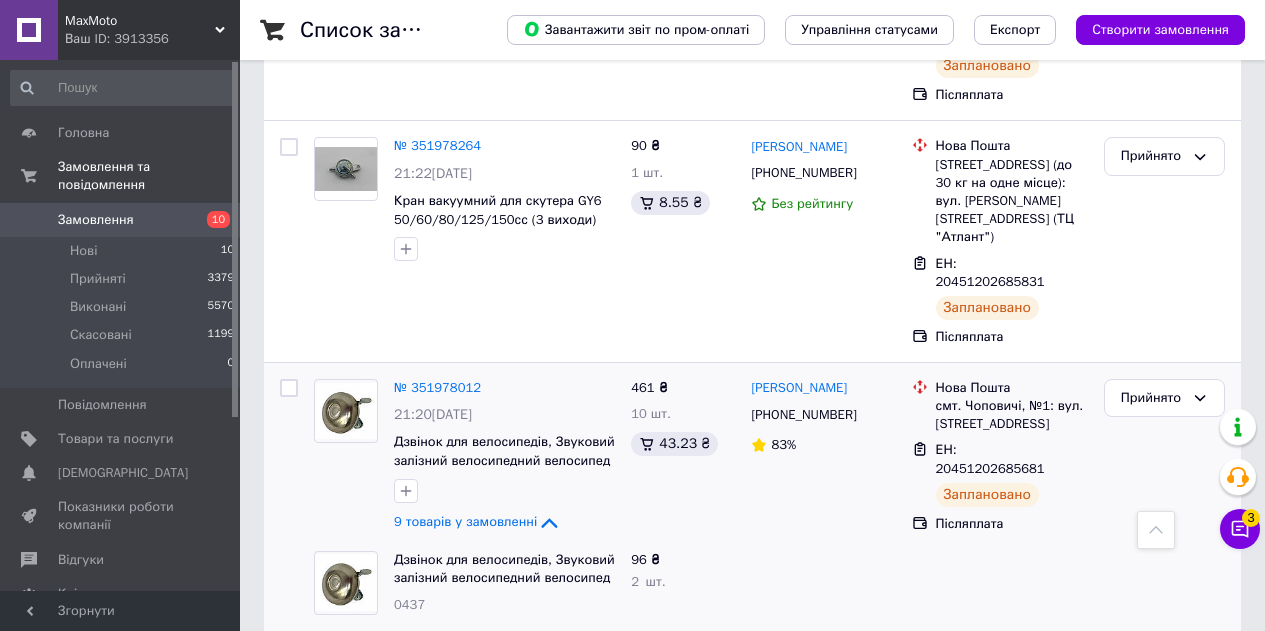 scroll, scrollTop: 2900, scrollLeft: 0, axis: vertical 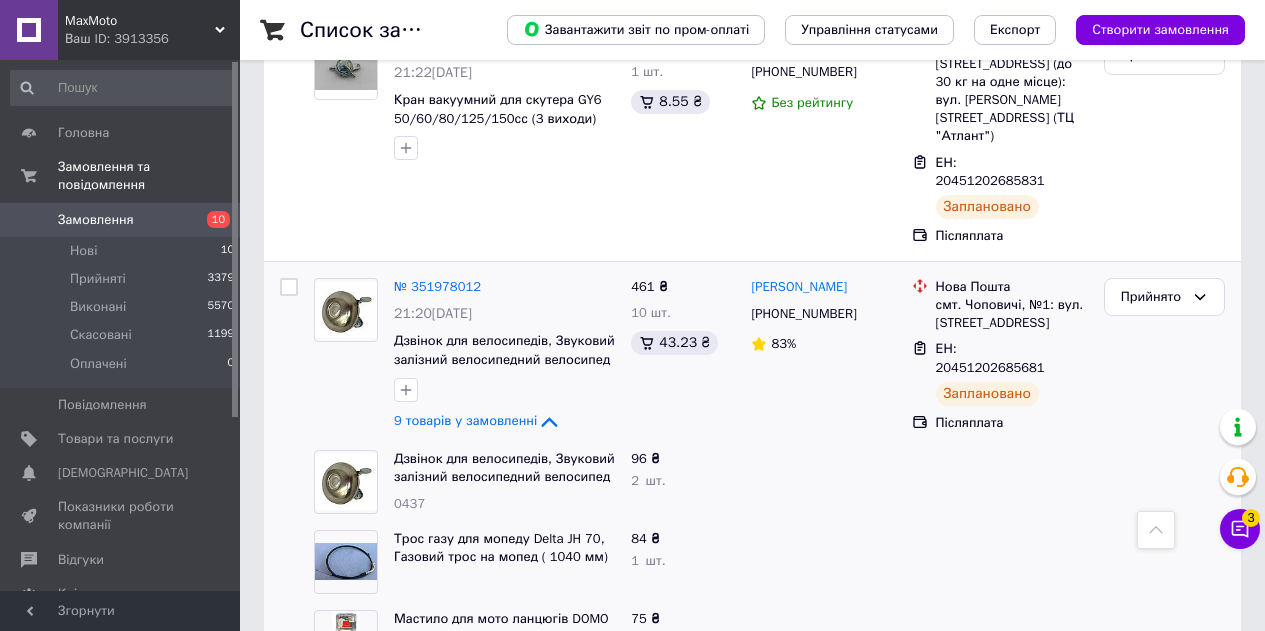 click on "Список замовлень   Завантажити звіт по пром-оплаті Управління статусами Експорт Створити замовлення Фільтри Збережені фільтри: Усі (10158) Замовлення Cума Покупець Доставка та оплата Статус Надішліть посилку за номером ЕН 0504839672975, щоб отримати оплату № 352017585 09:42, 10.07.2025 Велосипедна якісна покришка Kelb.Bike Гума для велосипеда 26*2.125 LY-054 (малюнок "зерно") 322 ₴ 2 шт. 18.74 ₴ Володимир Гладкий +380968630100 Без рейтингу Укрпошта м. Київ (Київська обл.), 02089, вул. Радистів, 34В ЕН: 0504839672975 Заплановано Пром-оплата Прийнято Оплачено № 352016561 09:35, 10.07.2025 161 ₴ 1 шт. 9.37 ₴ Андрій Гринько 100% 98%" at bounding box center [752, 10345] 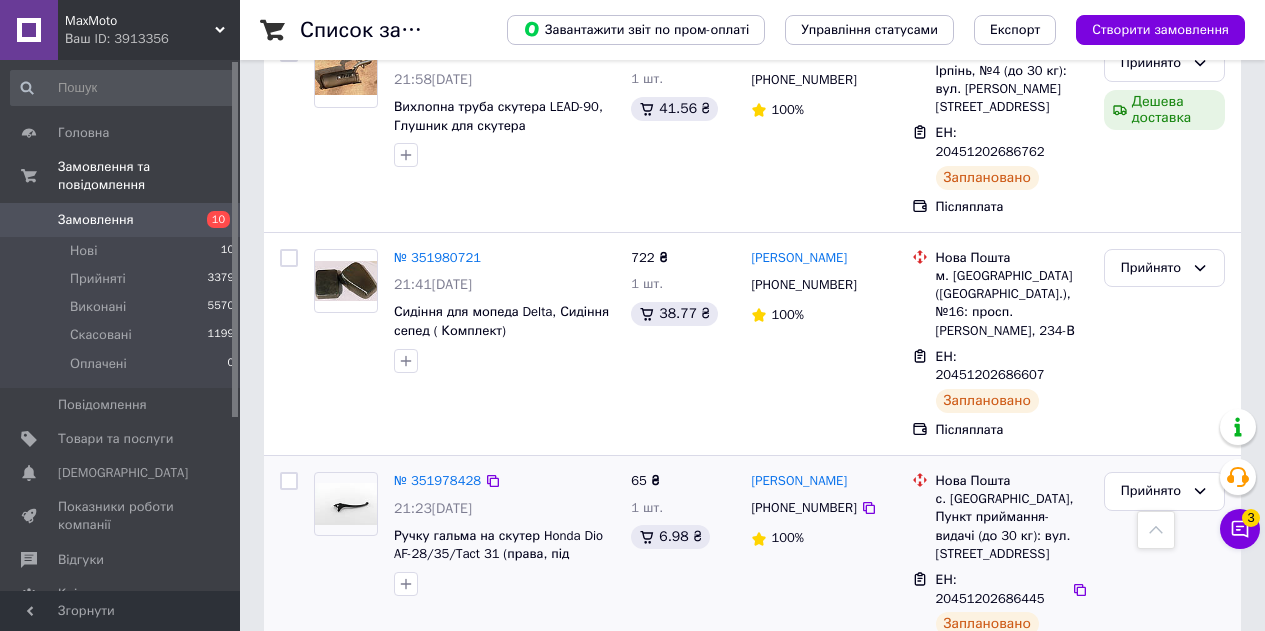 scroll, scrollTop: 2300, scrollLeft: 0, axis: vertical 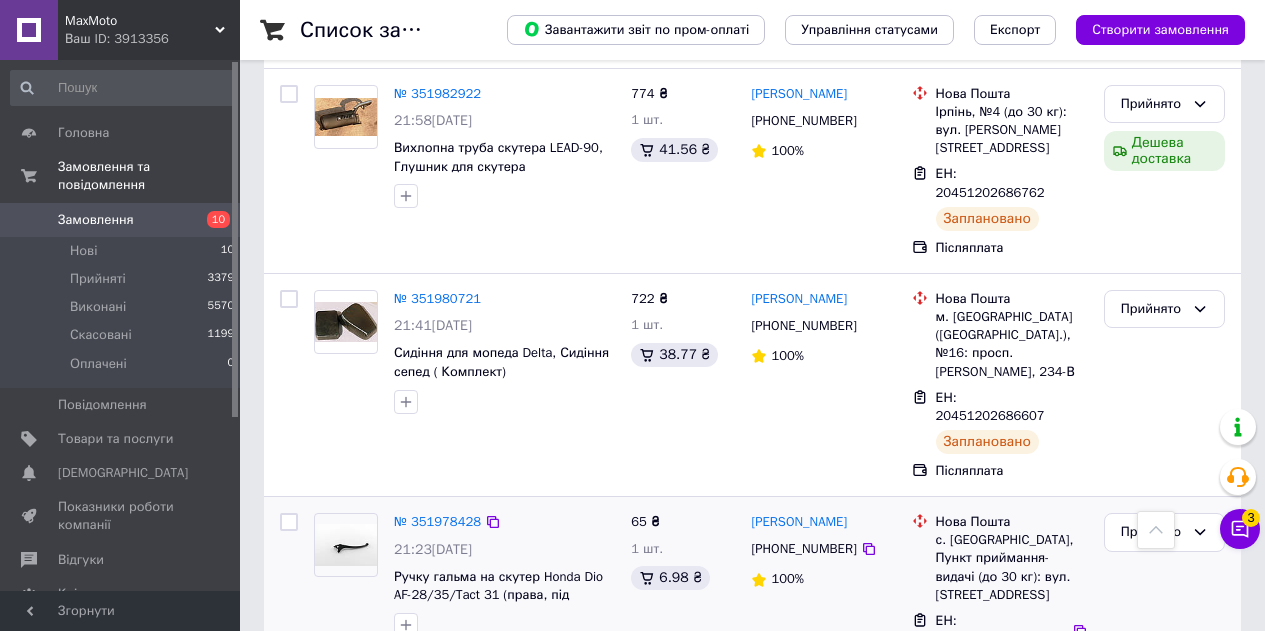 click on "№ 351978428 21:23, 09.07.2025 Ручку гальма на скутер Honda Dio AF-28/35/Tact 31 (права, під гідравліку)" at bounding box center (464, 608) 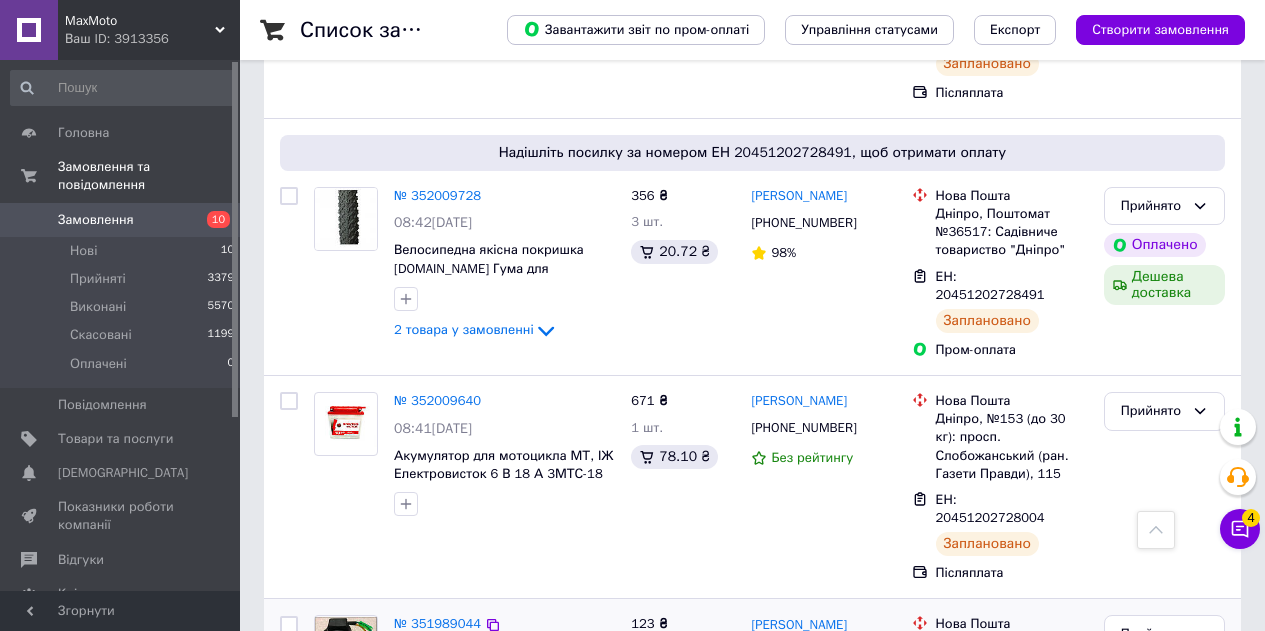 scroll, scrollTop: 800, scrollLeft: 0, axis: vertical 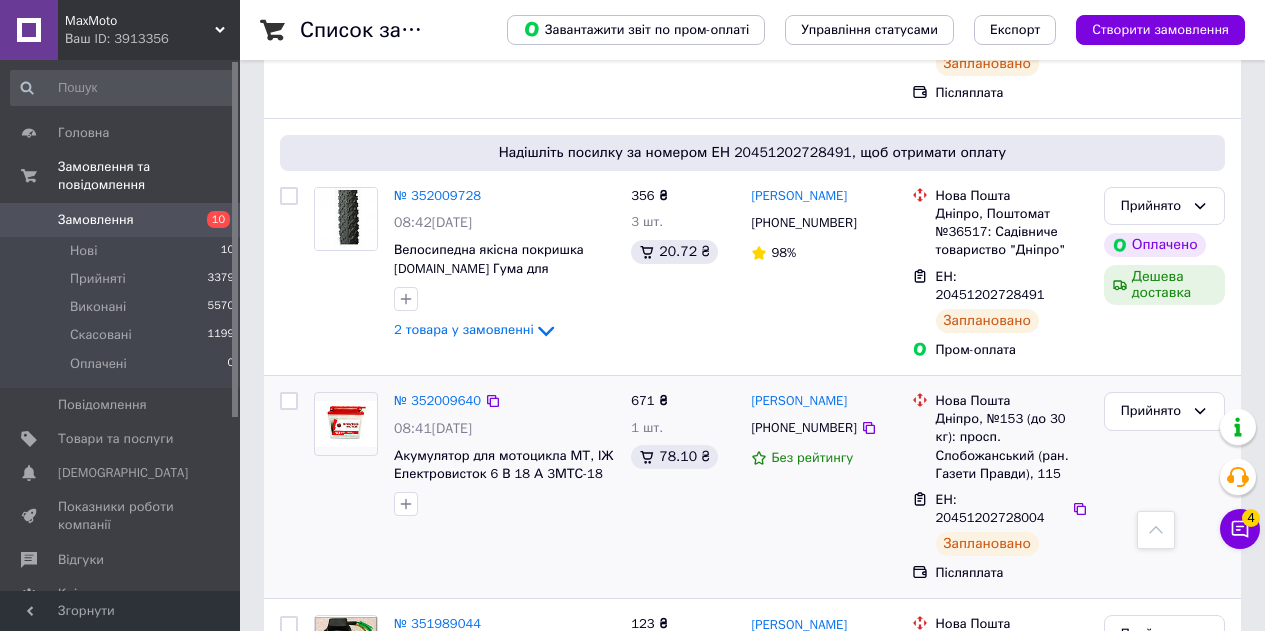 click on "№ 352009640" at bounding box center [504, 401] 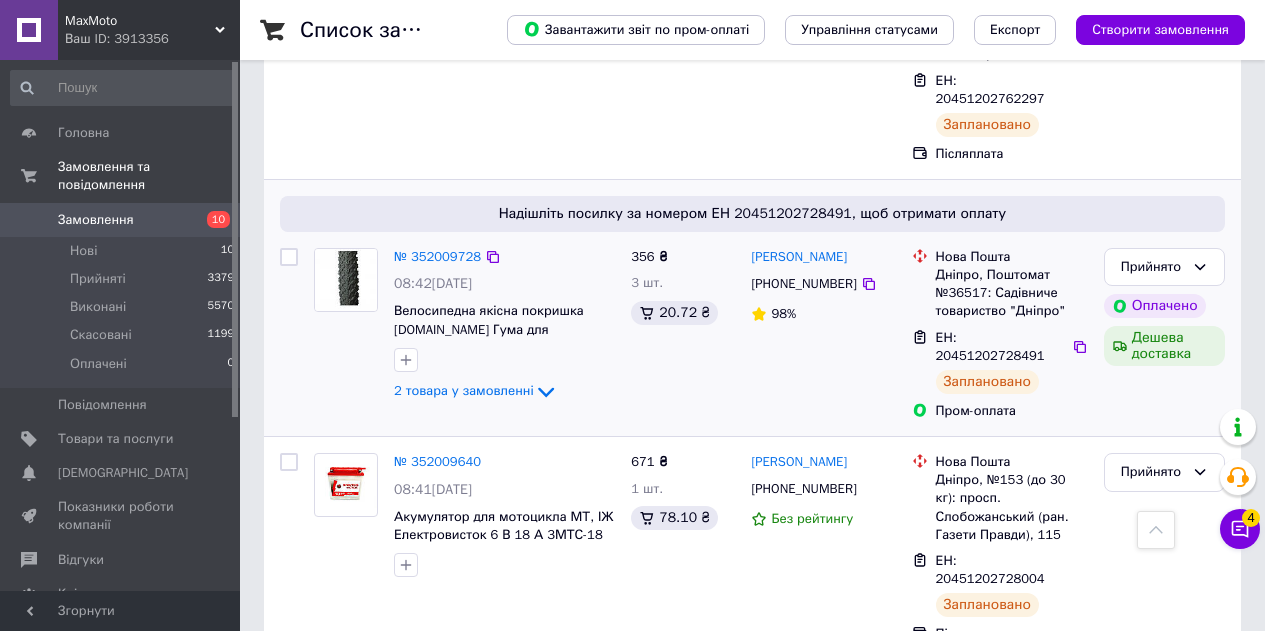 scroll, scrollTop: 700, scrollLeft: 0, axis: vertical 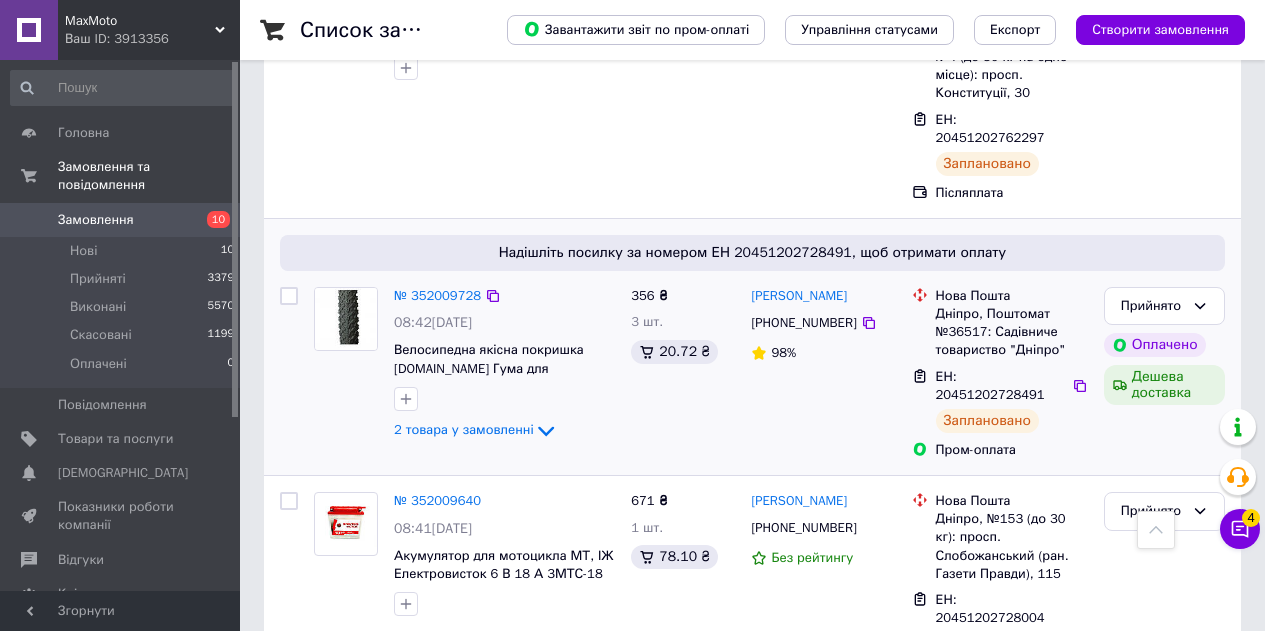 click on "2 товара у замовленні" 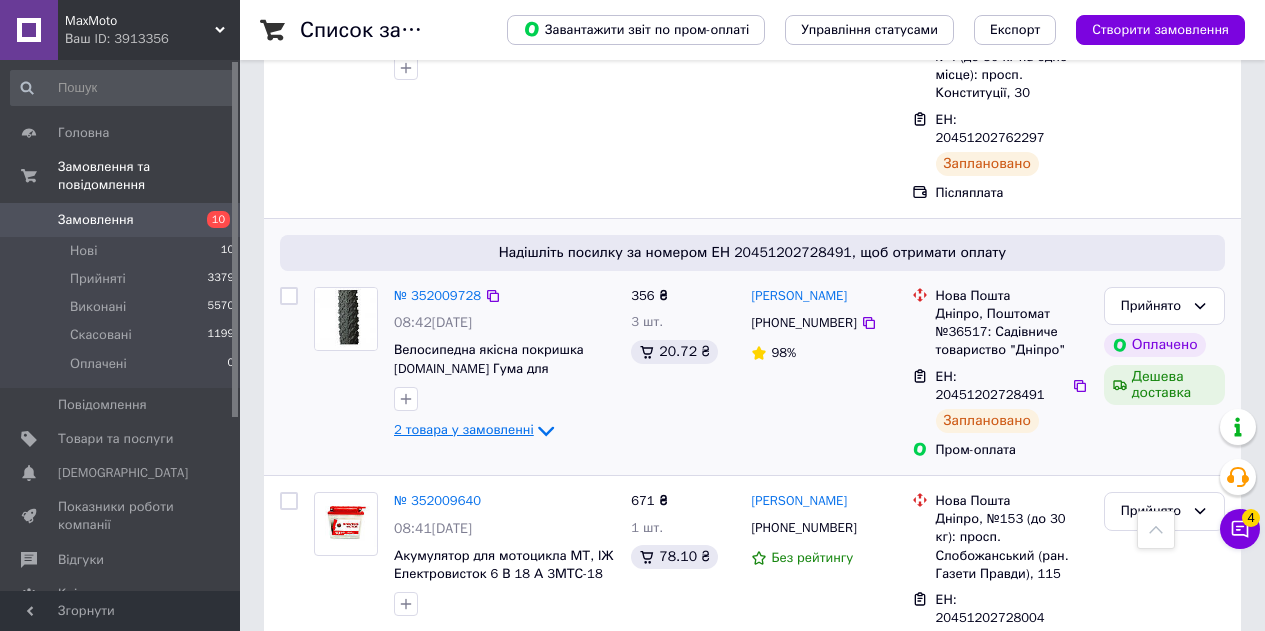 click on "2 товара у замовленні" at bounding box center (464, 429) 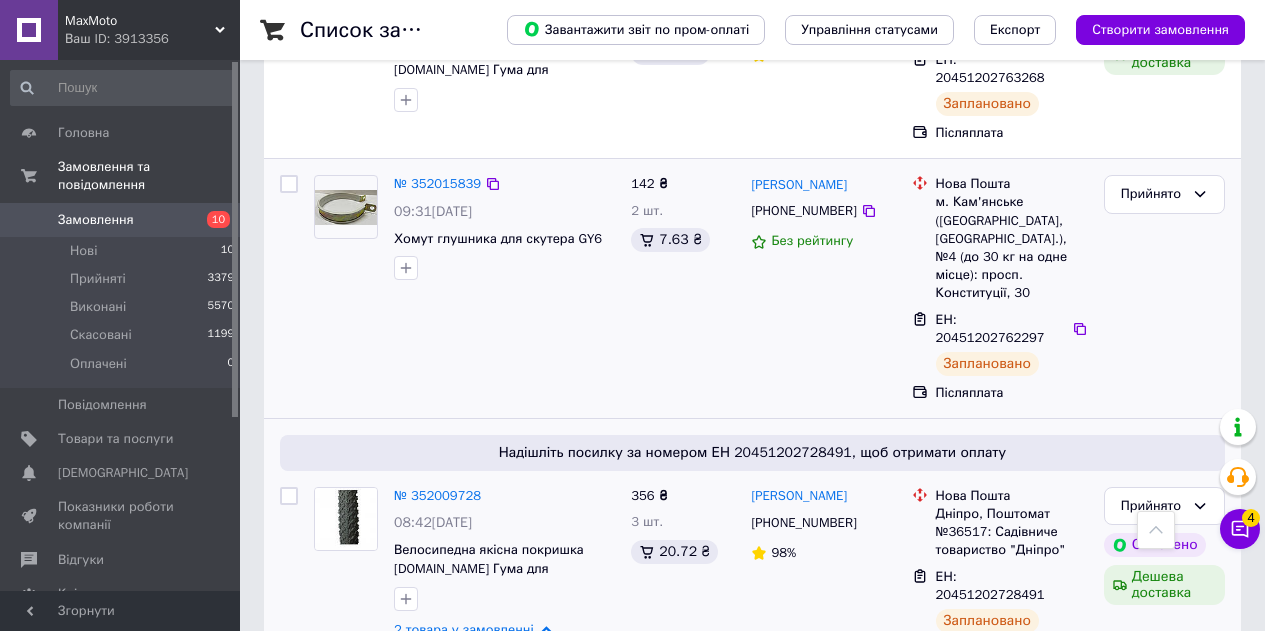 scroll, scrollTop: 400, scrollLeft: 0, axis: vertical 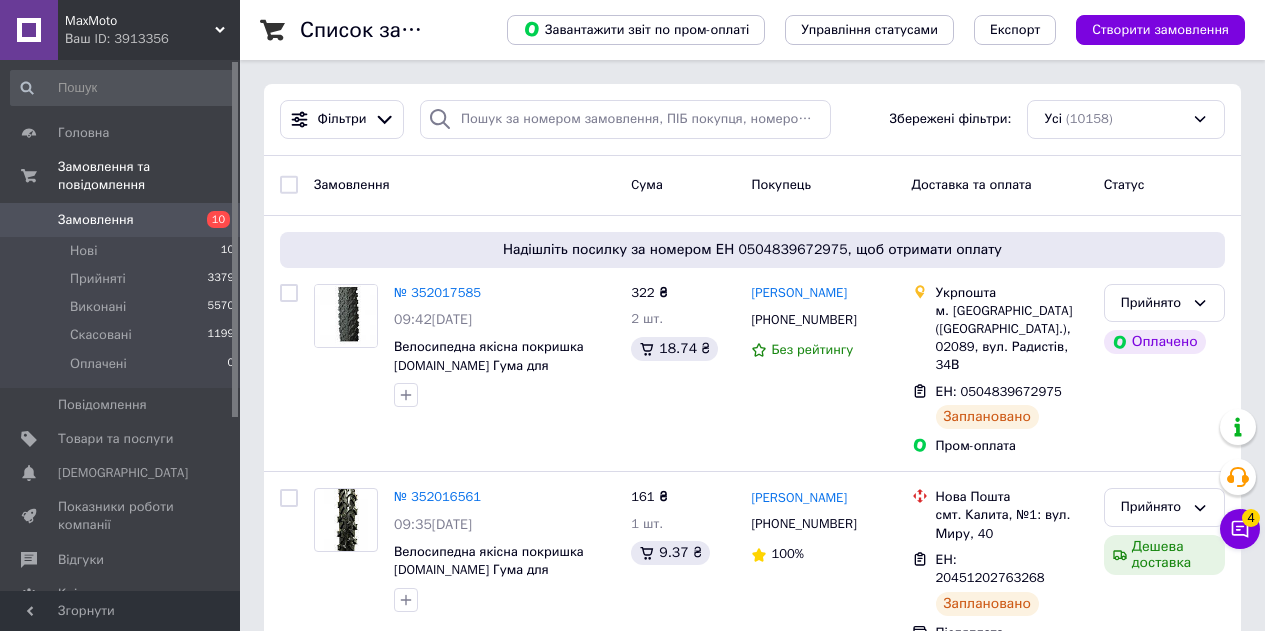click on "Замовлення" at bounding box center [121, 220] 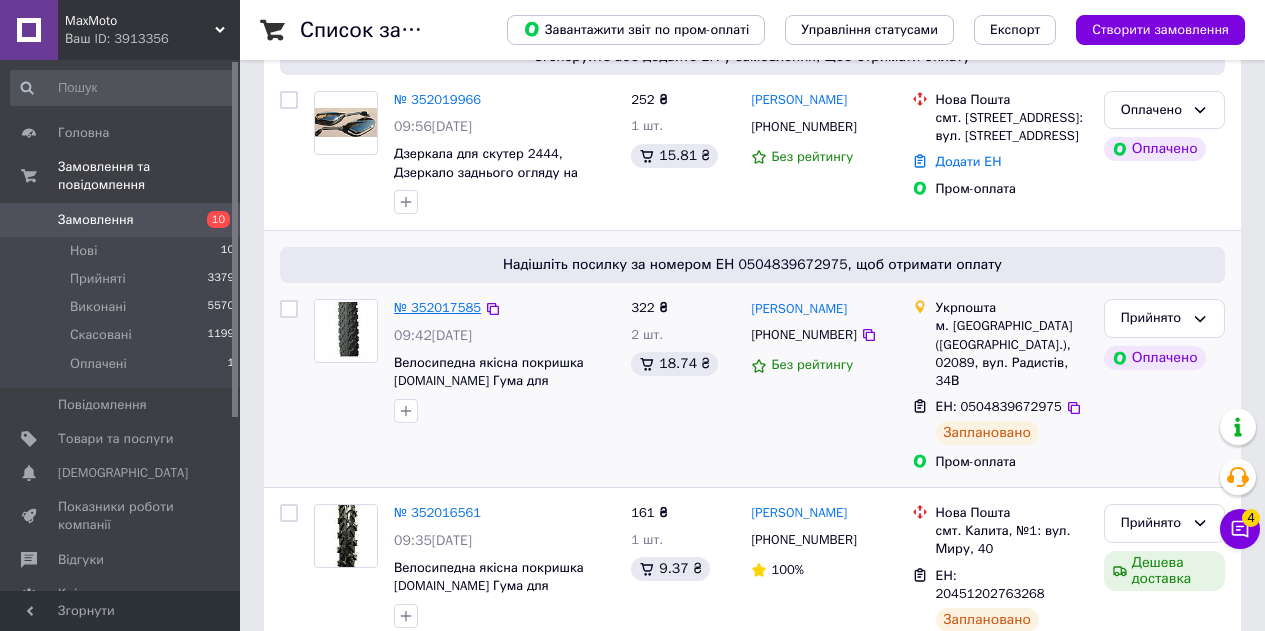 scroll, scrollTop: 100, scrollLeft: 0, axis: vertical 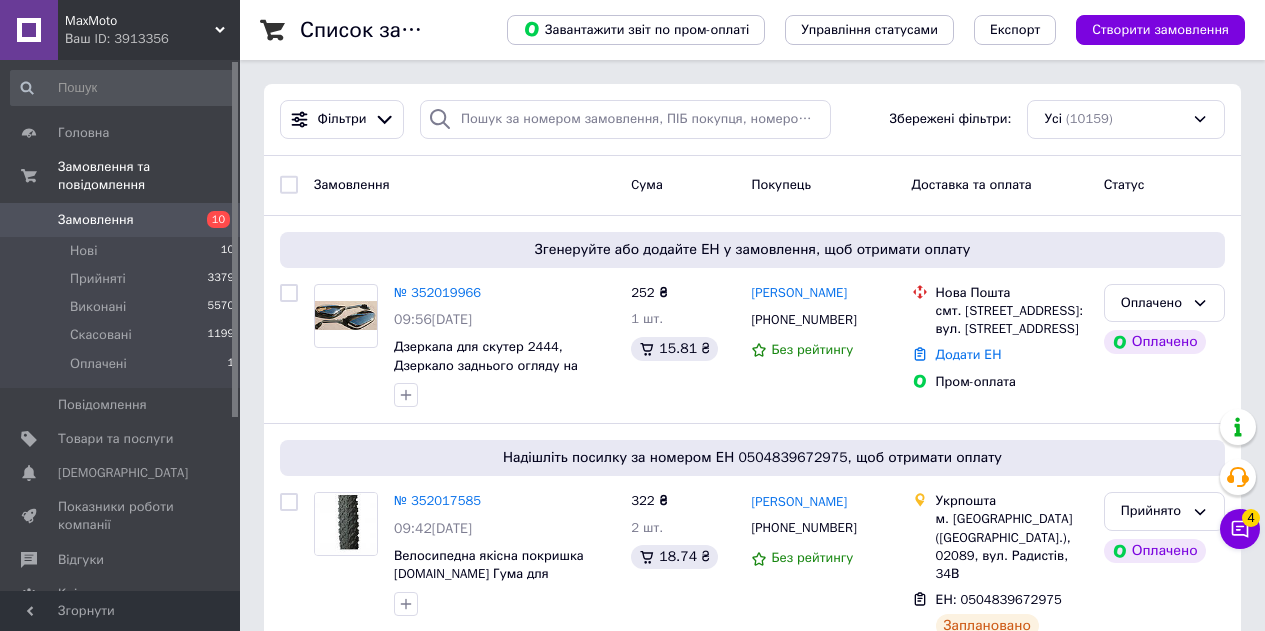 click on "Замовлення" at bounding box center (121, 220) 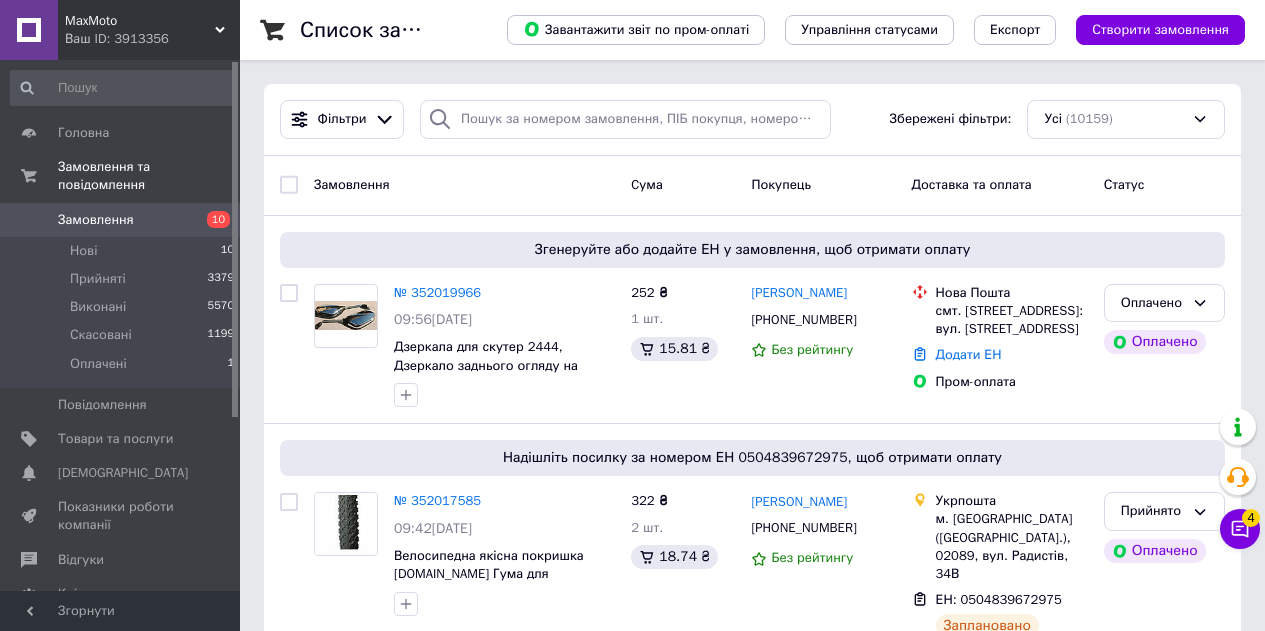 click on "Замовлення" at bounding box center (96, 220) 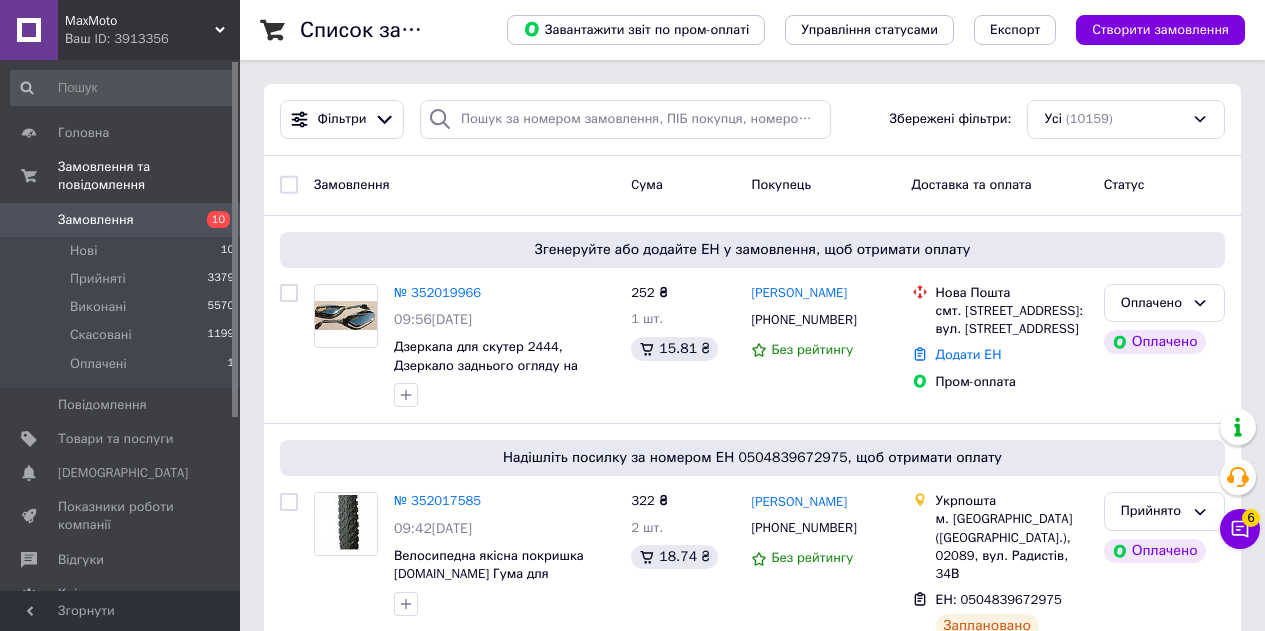 click on "Замовлення" at bounding box center [96, 220] 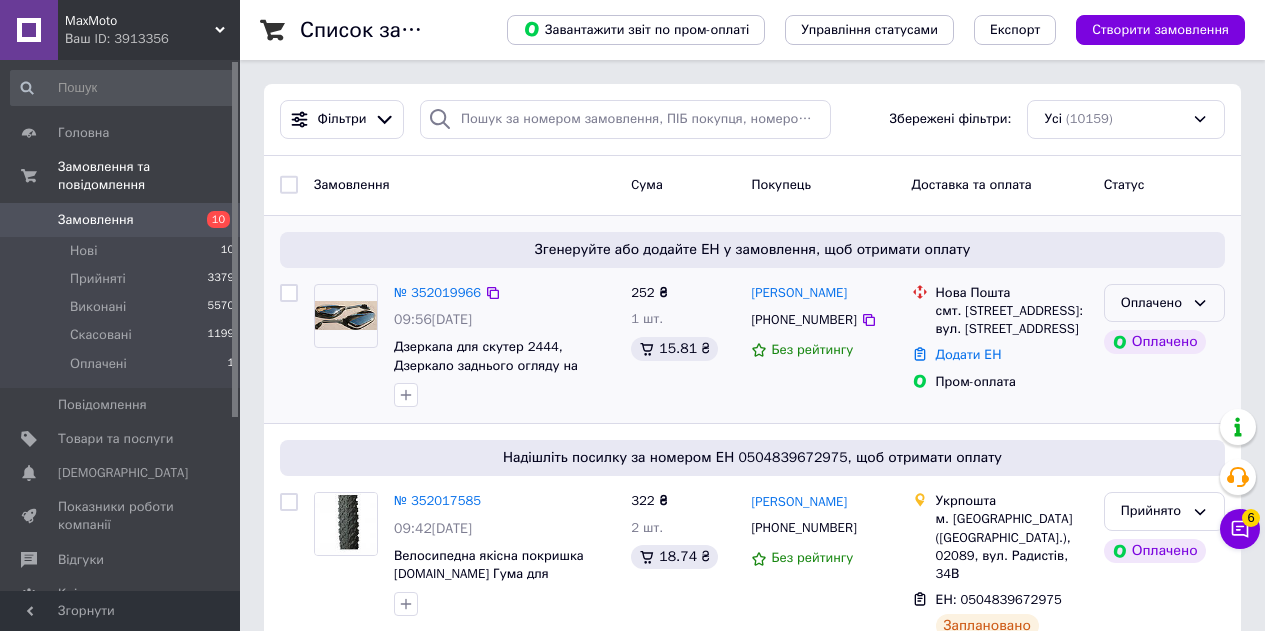 click on "Оплачено" at bounding box center [1152, 303] 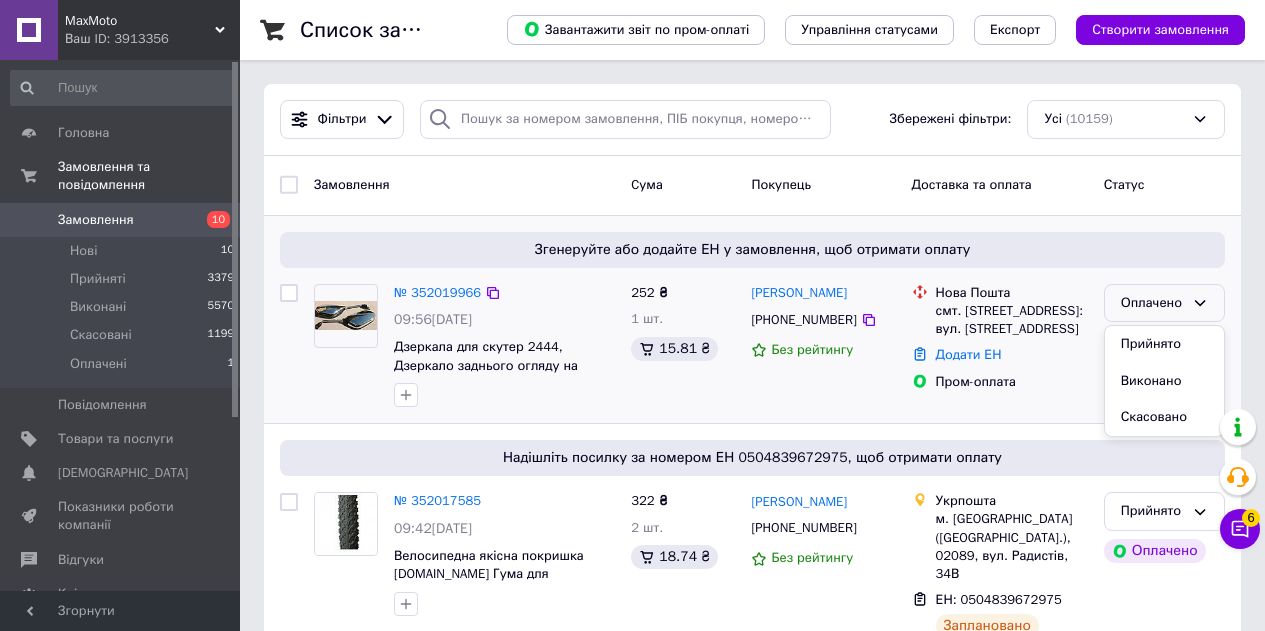 drag, startPoint x: 1157, startPoint y: 339, endPoint x: 612, endPoint y: 316, distance: 545.4851 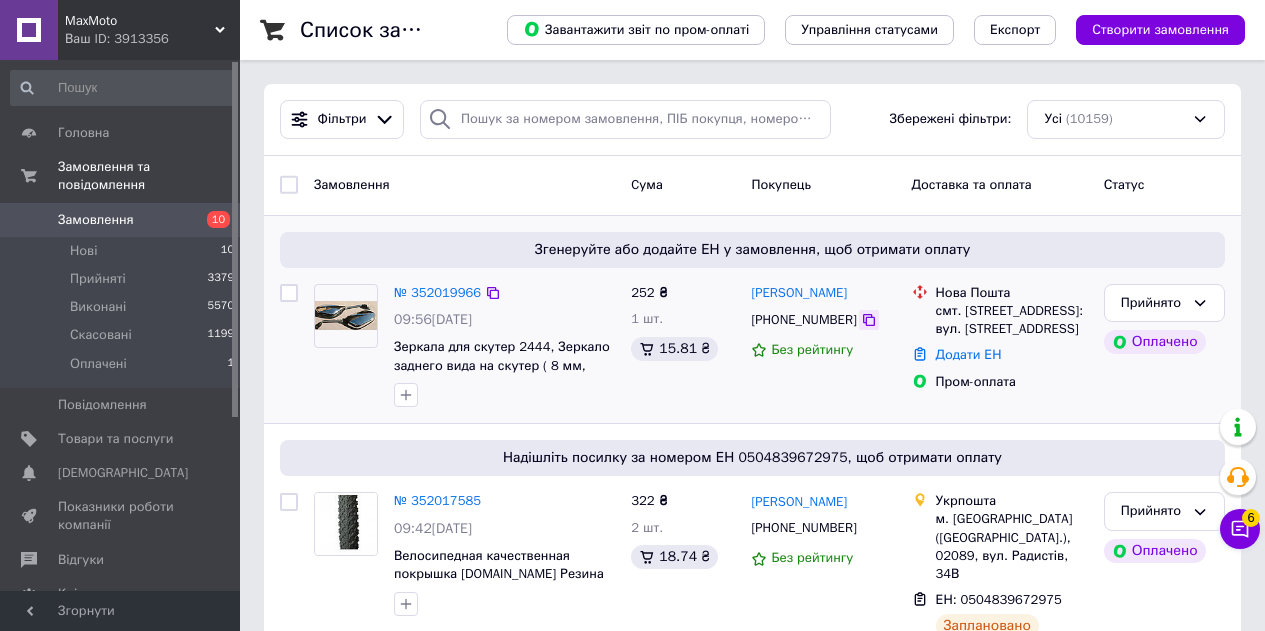 click 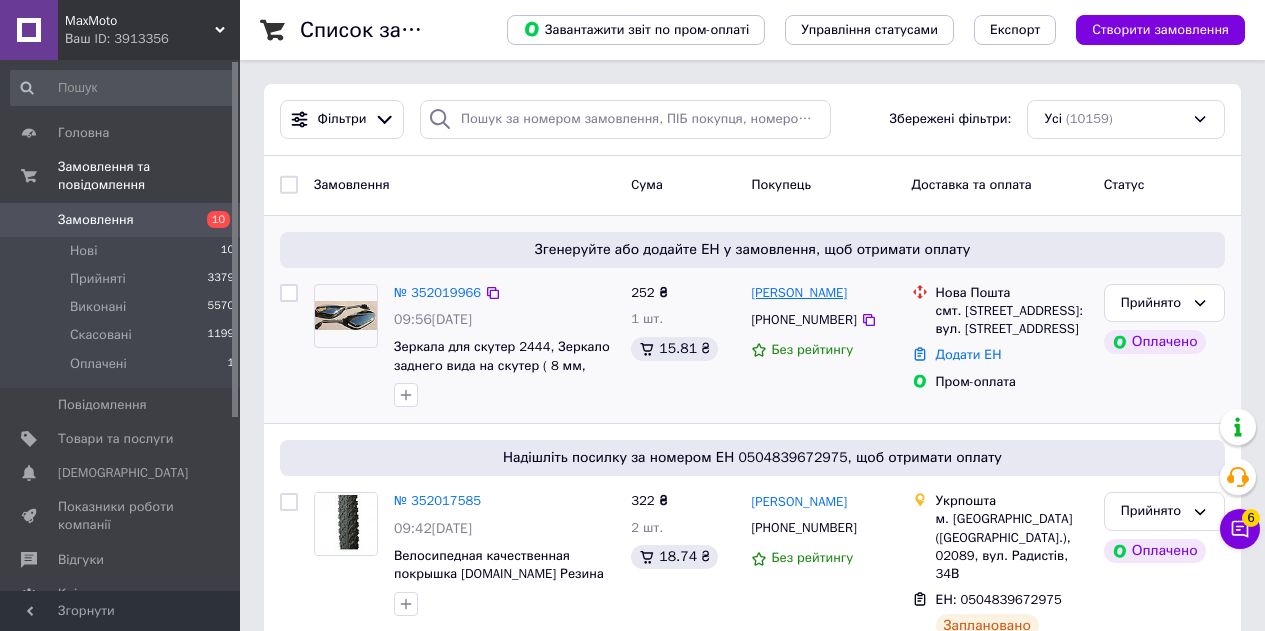 drag, startPoint x: 864, startPoint y: 293, endPoint x: 805, endPoint y: 296, distance: 59.07622 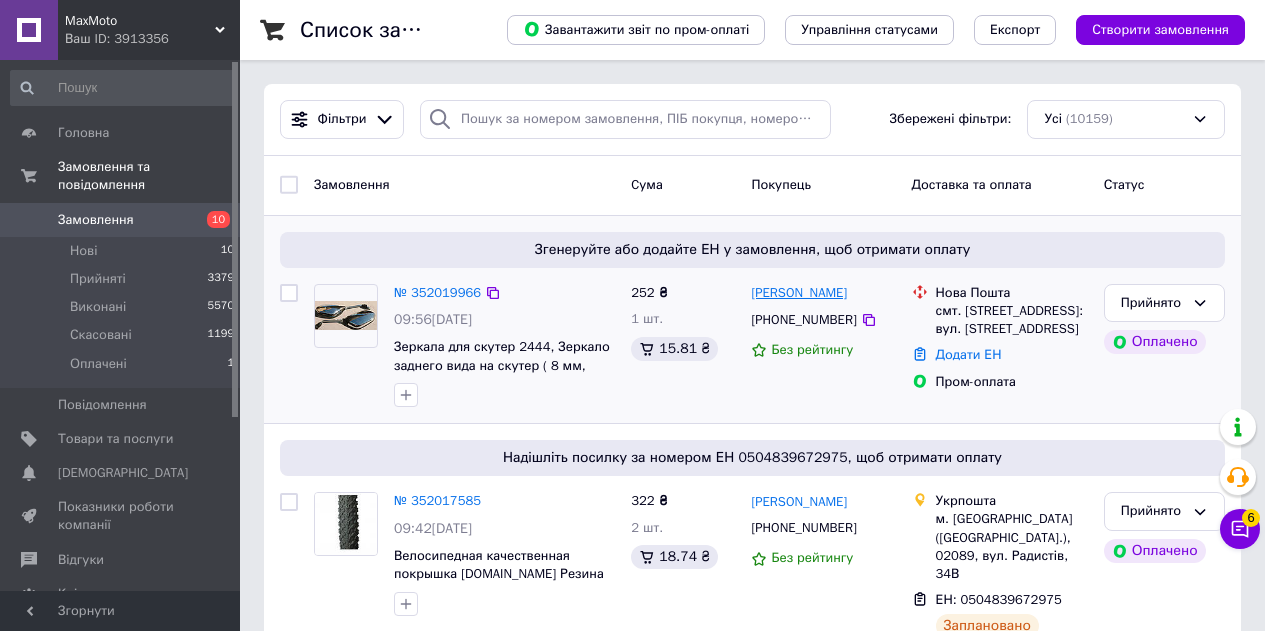 click on "Виталий тищенко" at bounding box center (823, 293) 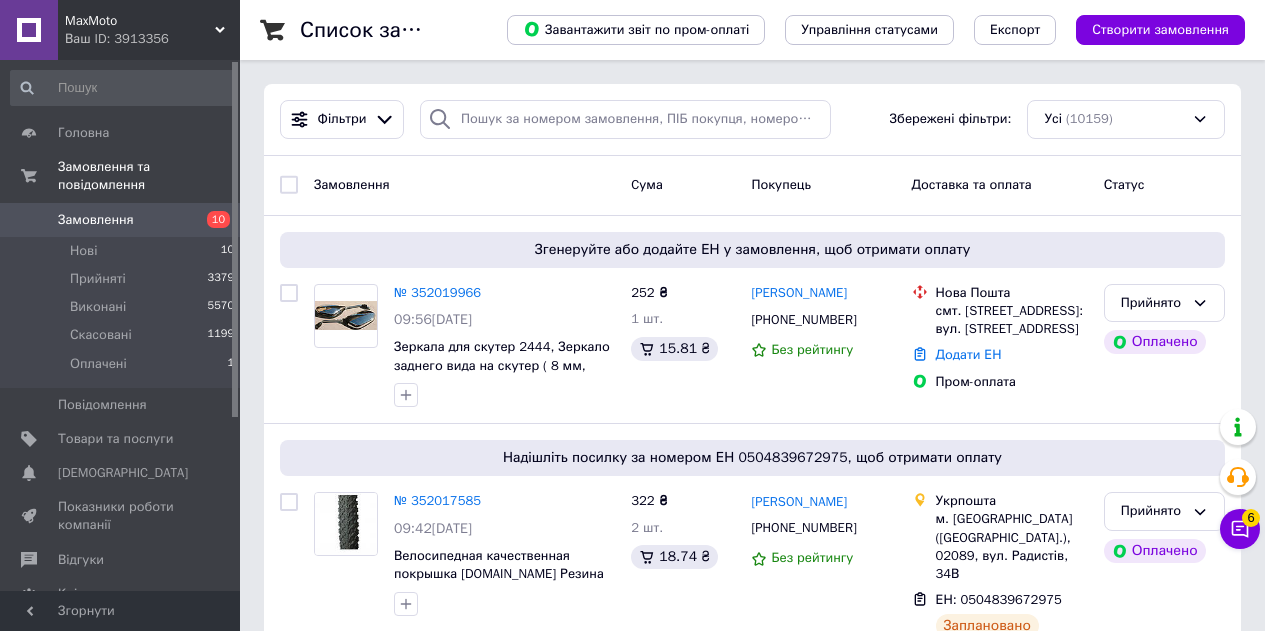 copy on "тищенко" 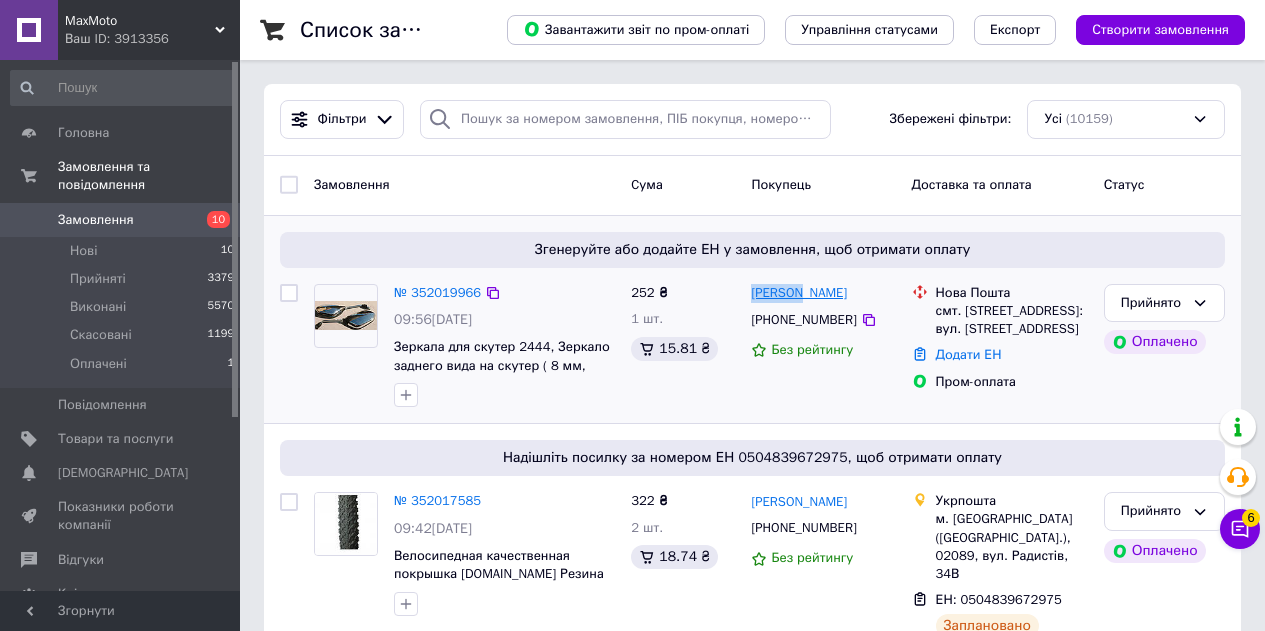 drag, startPoint x: 745, startPoint y: 291, endPoint x: 800, endPoint y: 298, distance: 55.443665 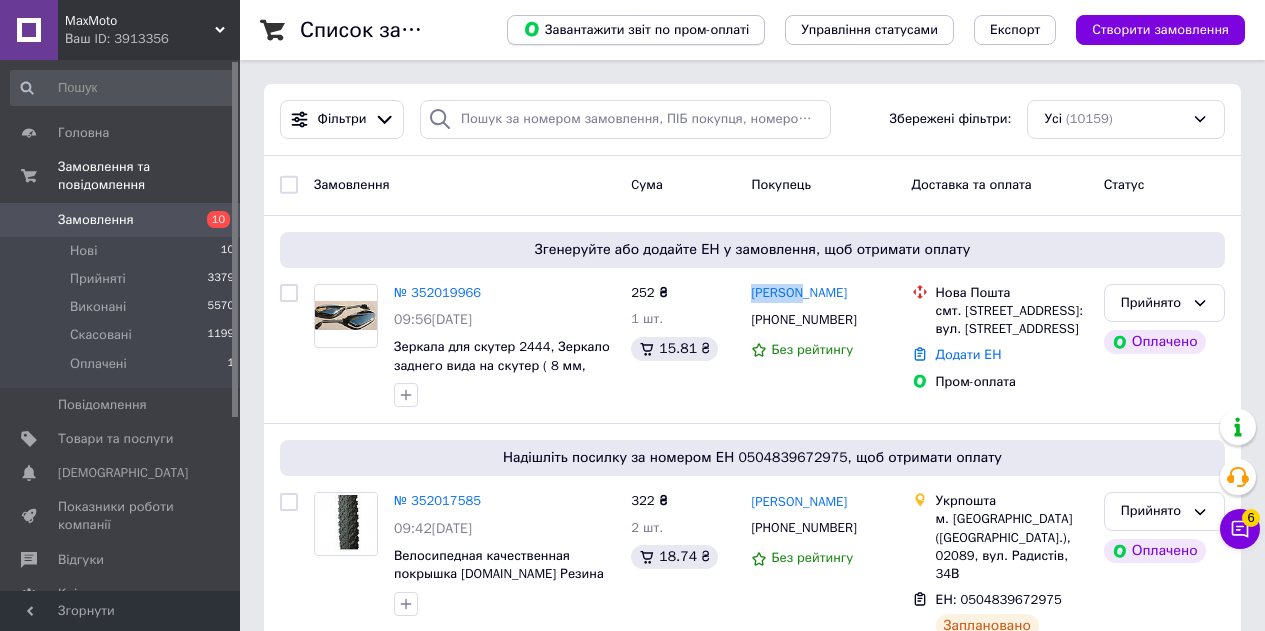 copy on "Виталий" 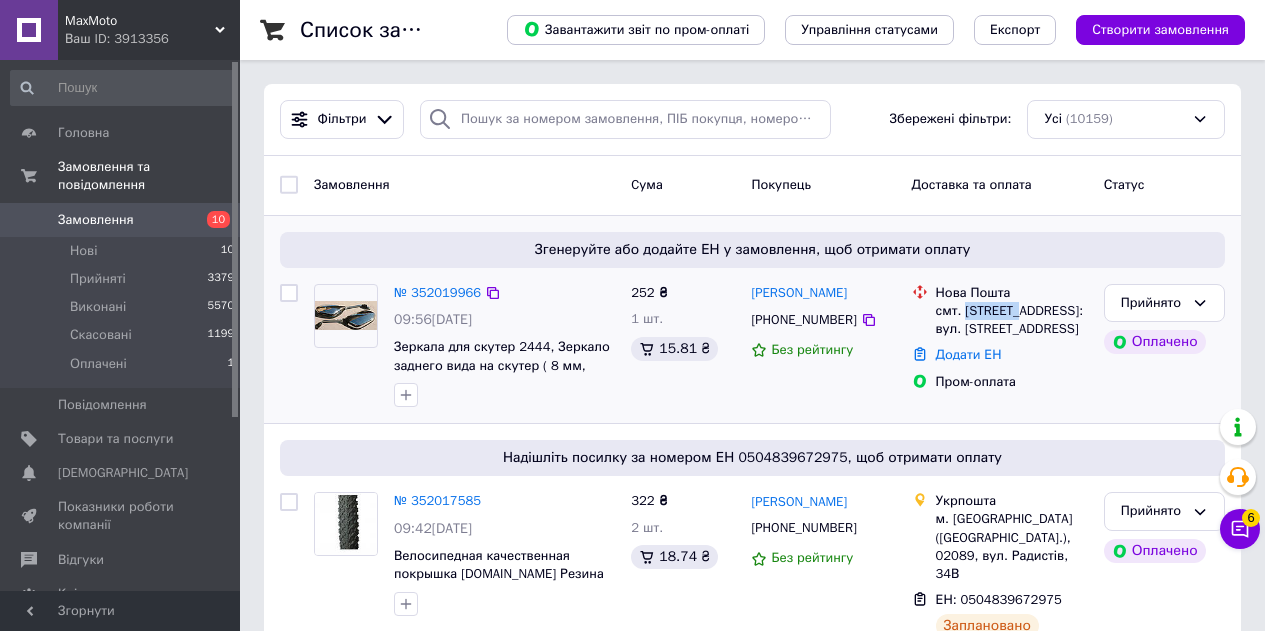 drag, startPoint x: 1016, startPoint y: 311, endPoint x: 963, endPoint y: 315, distance: 53.15073 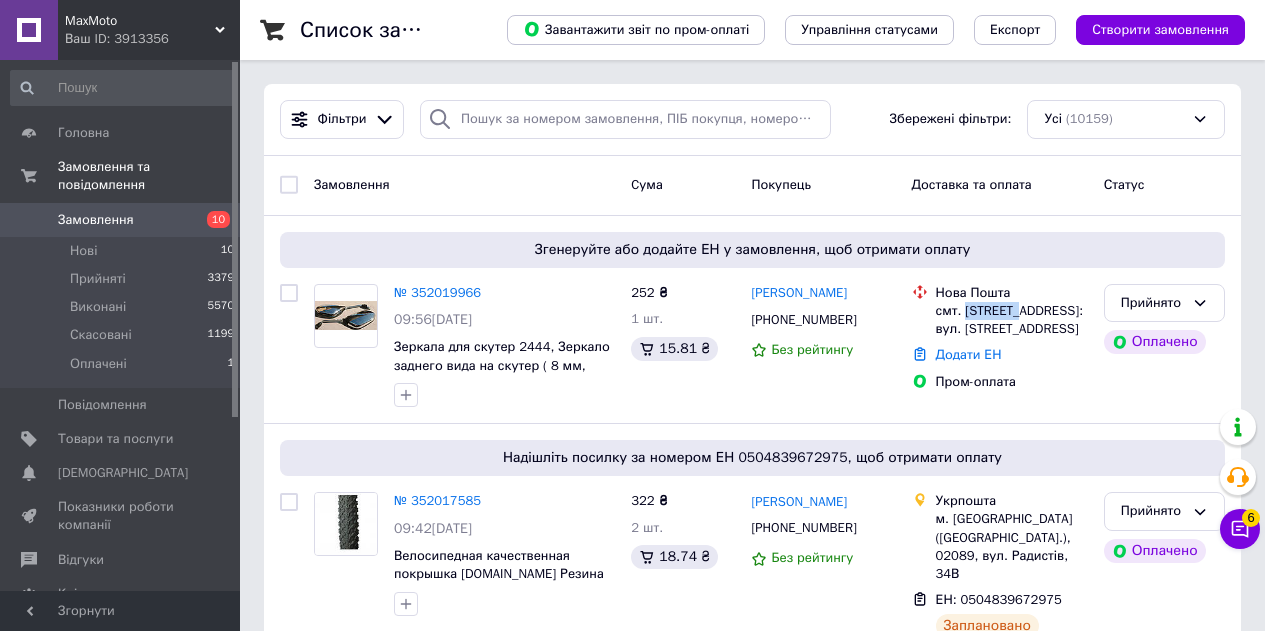 copy on "Сосниця," 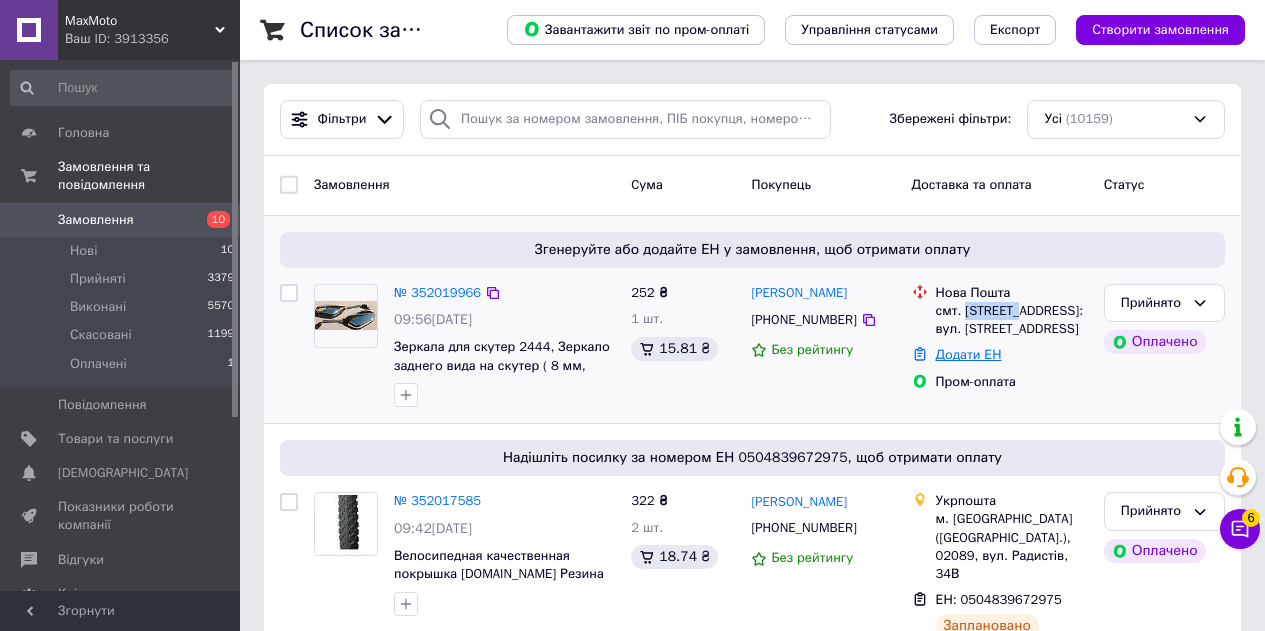 click on "Додати ЕН" at bounding box center (969, 354) 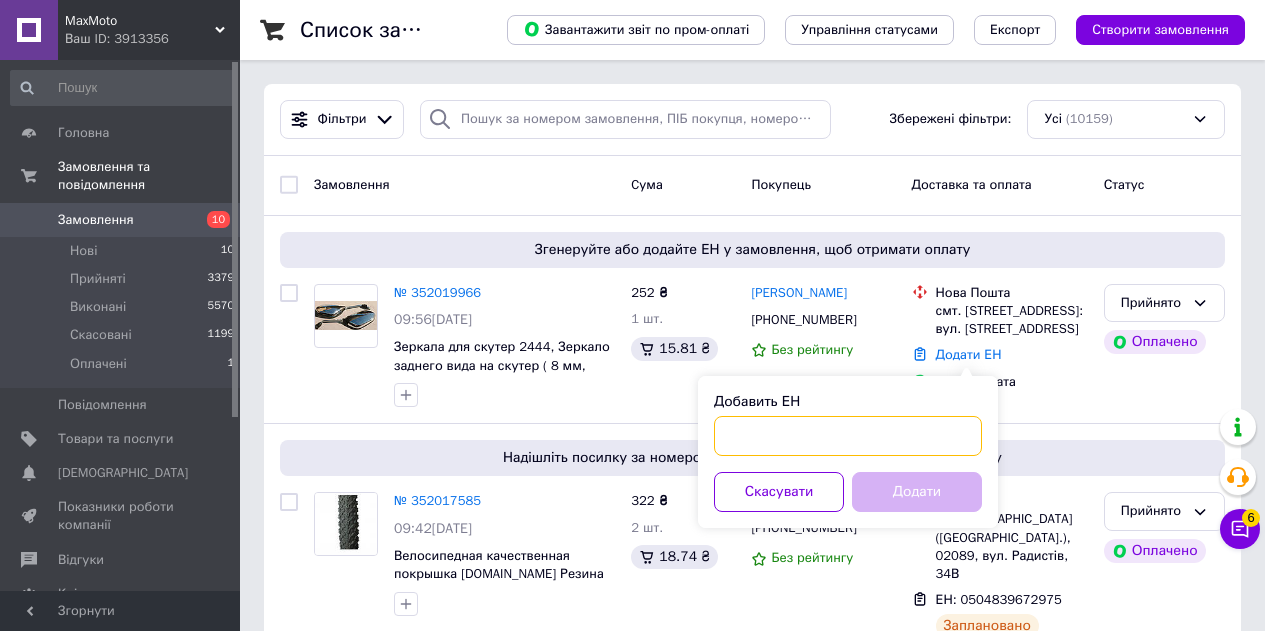 click on "Добавить ЕН" at bounding box center [848, 436] 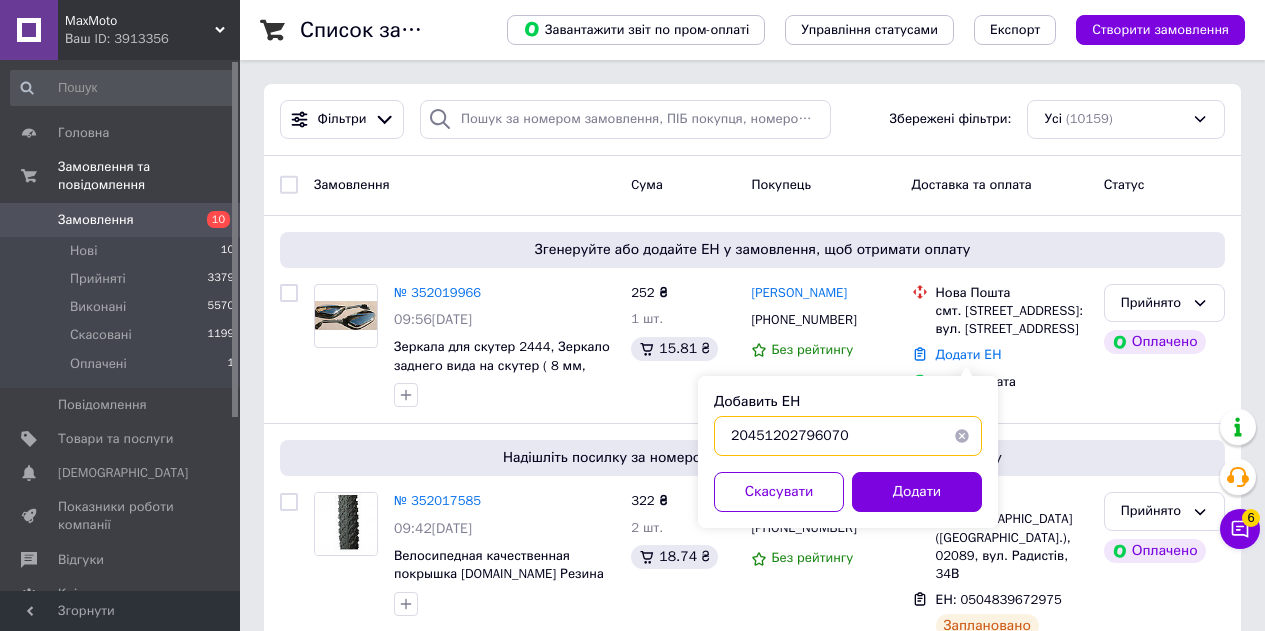 type on "20451202796070" 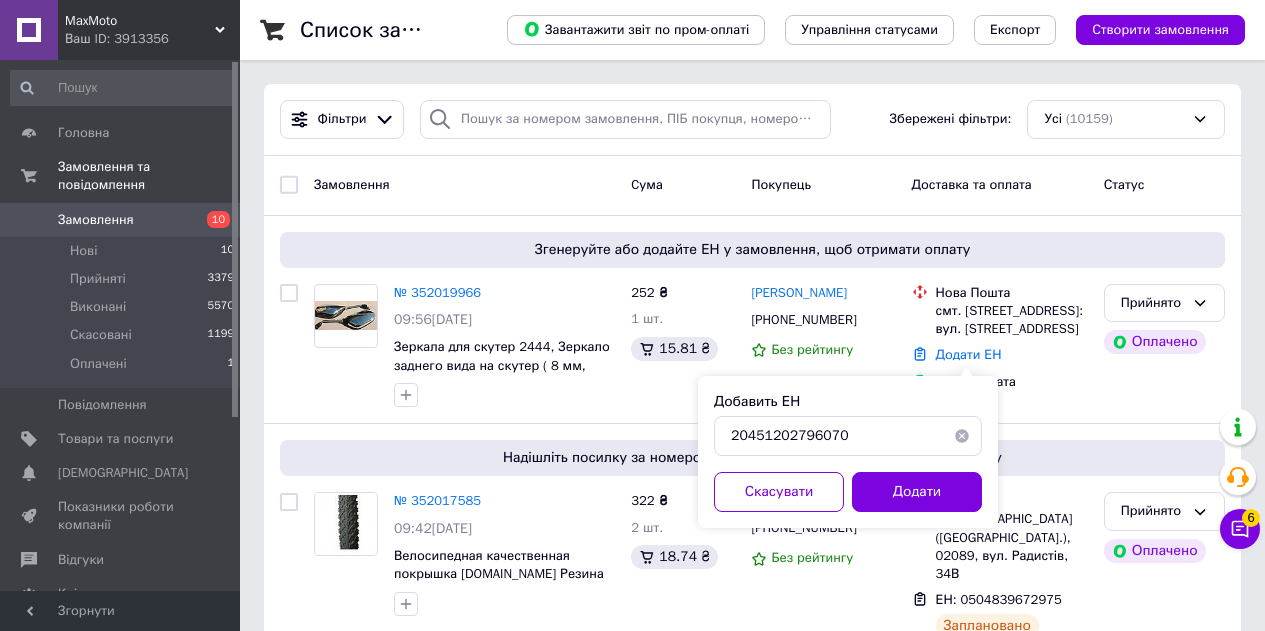 click on "Додати" at bounding box center (917, 492) 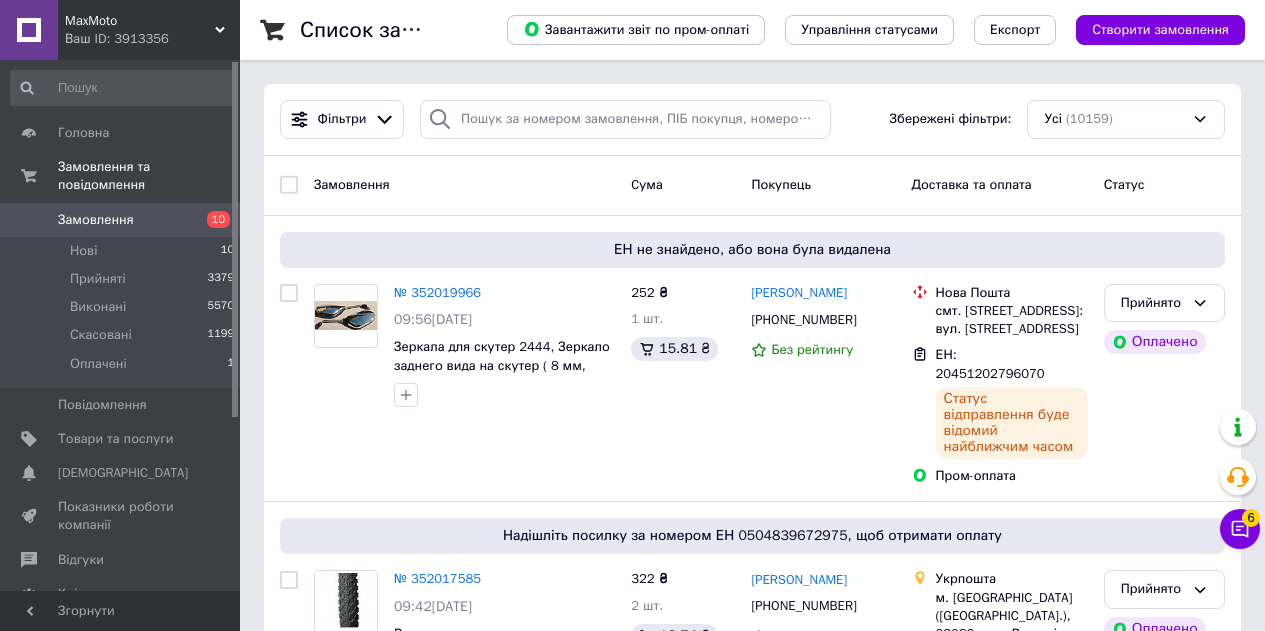 click on "Замовлення" at bounding box center (121, 220) 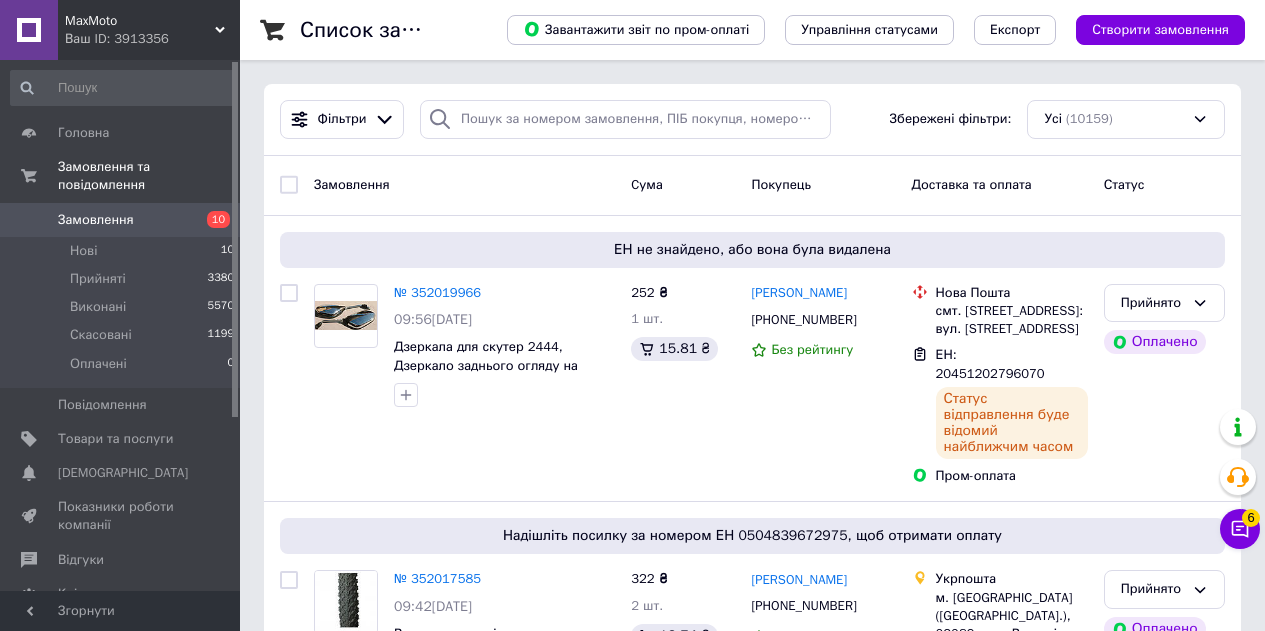 click on "MaxMoto" at bounding box center [140, 21] 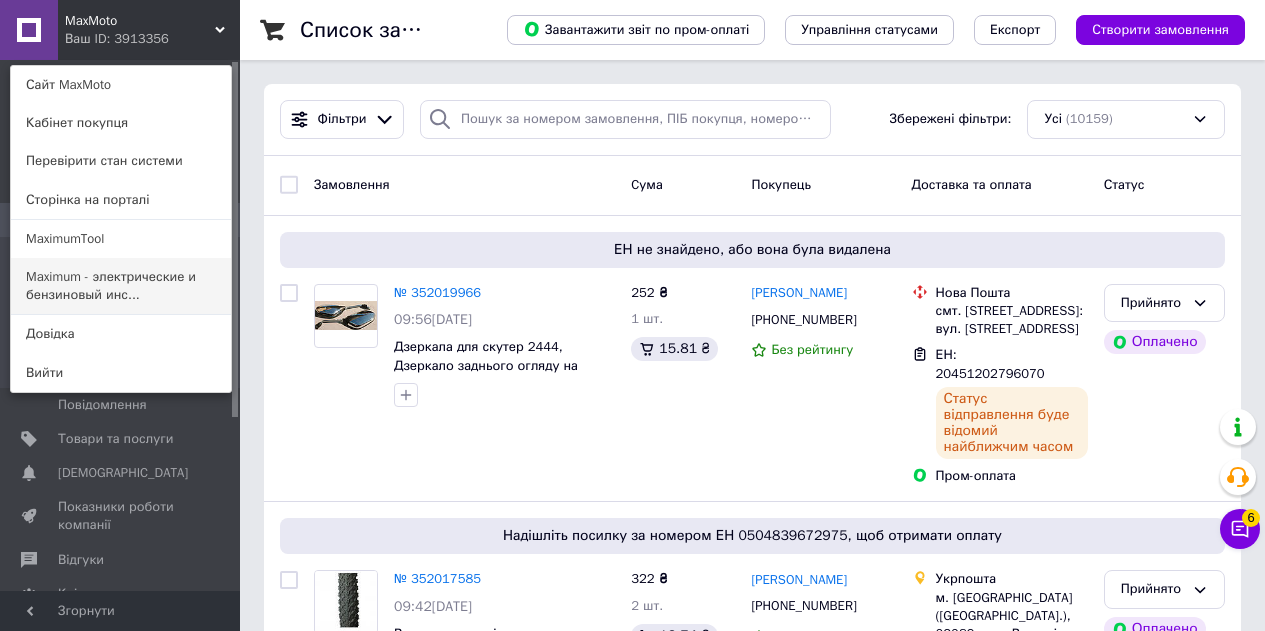 click on "Maximum - электрические и бензиновый инс..." at bounding box center (121, 286) 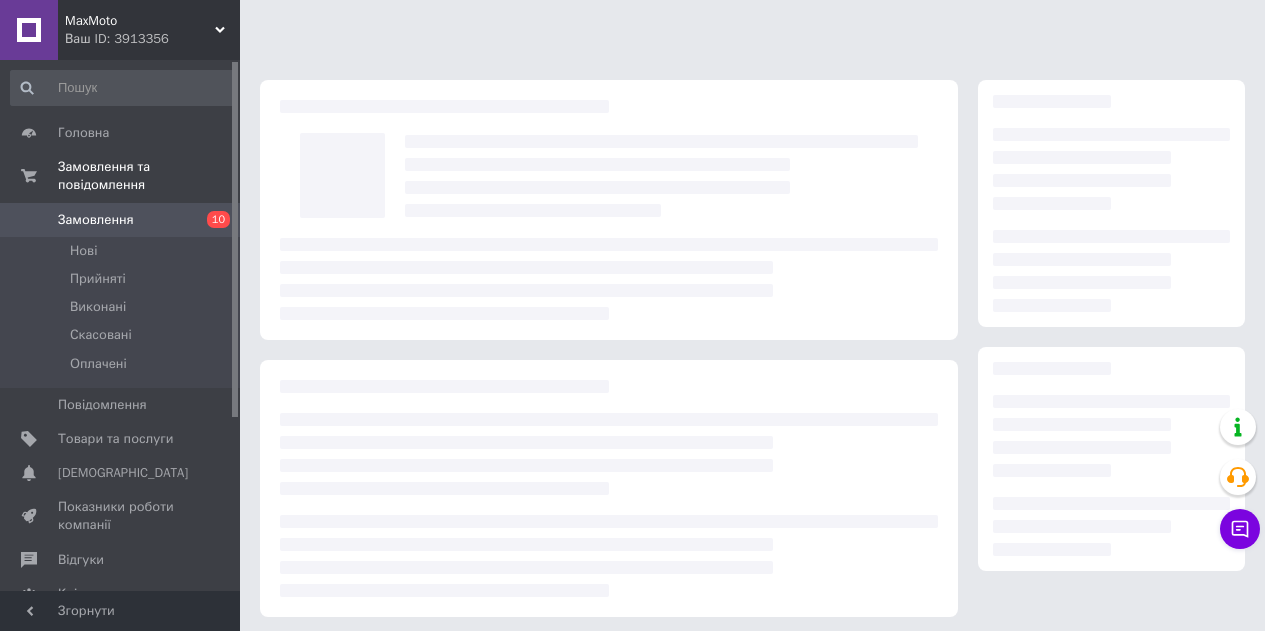 scroll, scrollTop: 0, scrollLeft: 0, axis: both 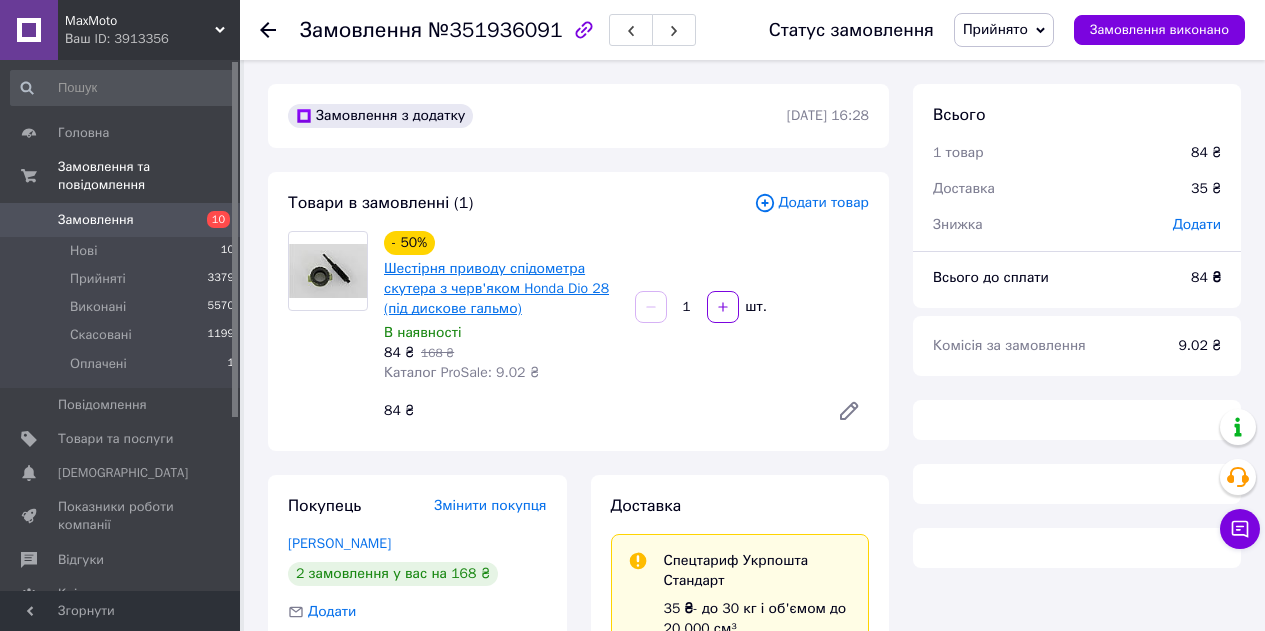 drag, startPoint x: 419, startPoint y: 287, endPoint x: 419, endPoint y: 210, distance: 77 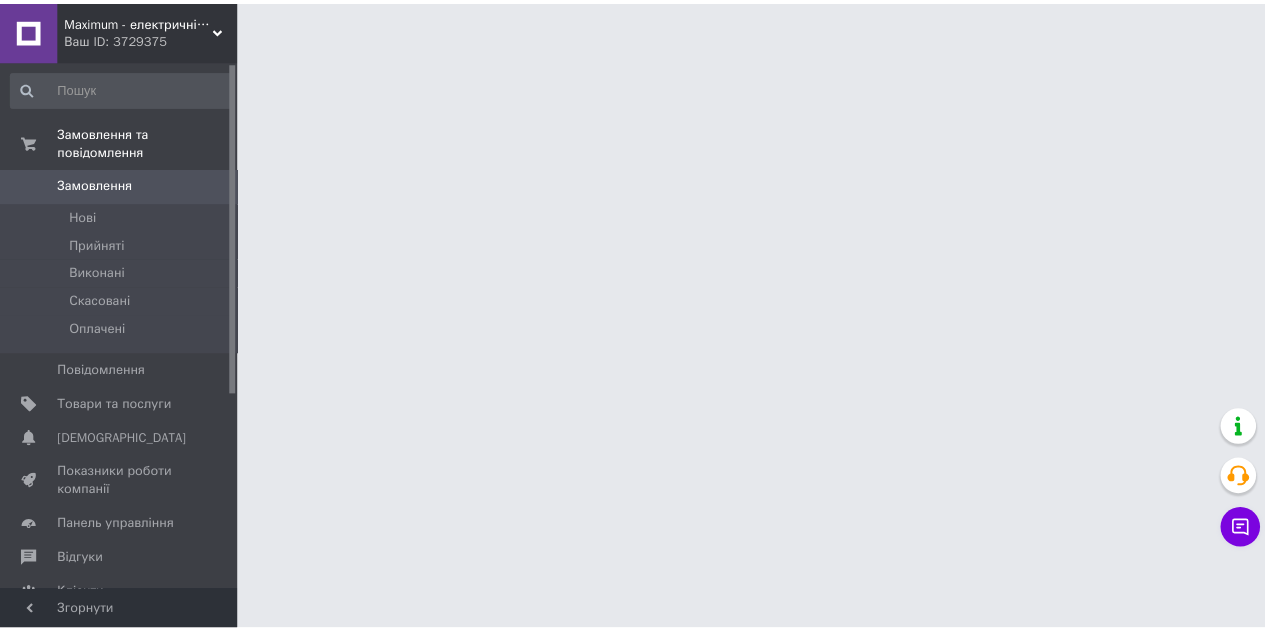 scroll, scrollTop: 0, scrollLeft: 0, axis: both 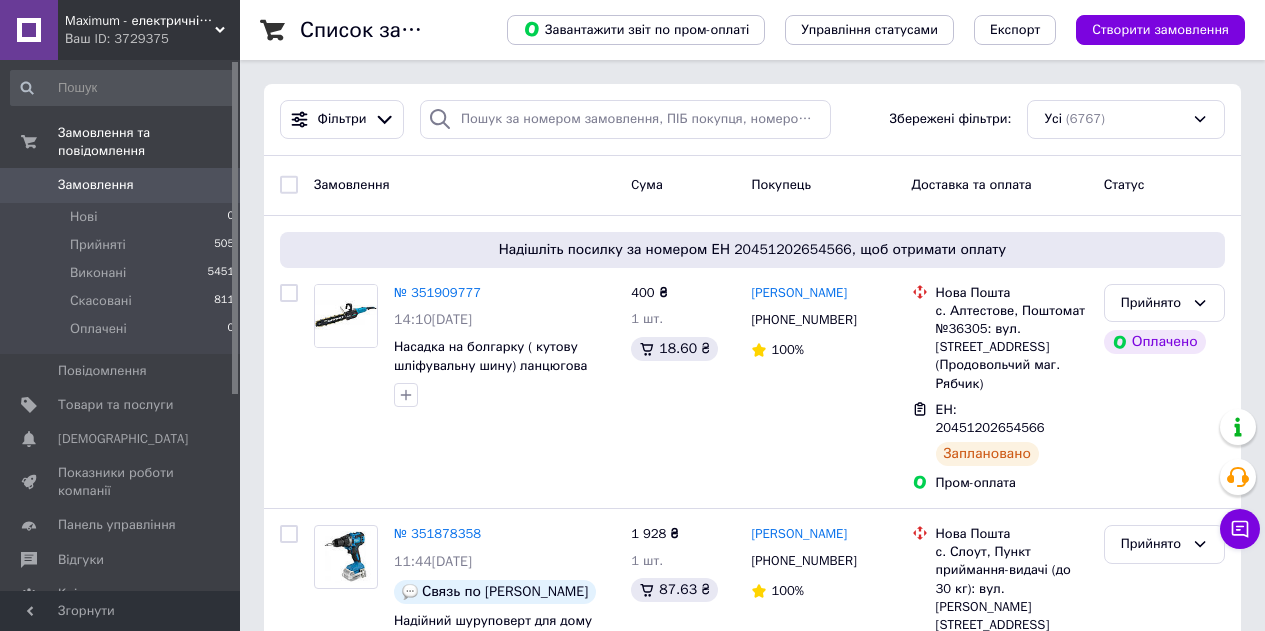 click on "Замовлення" at bounding box center [121, 185] 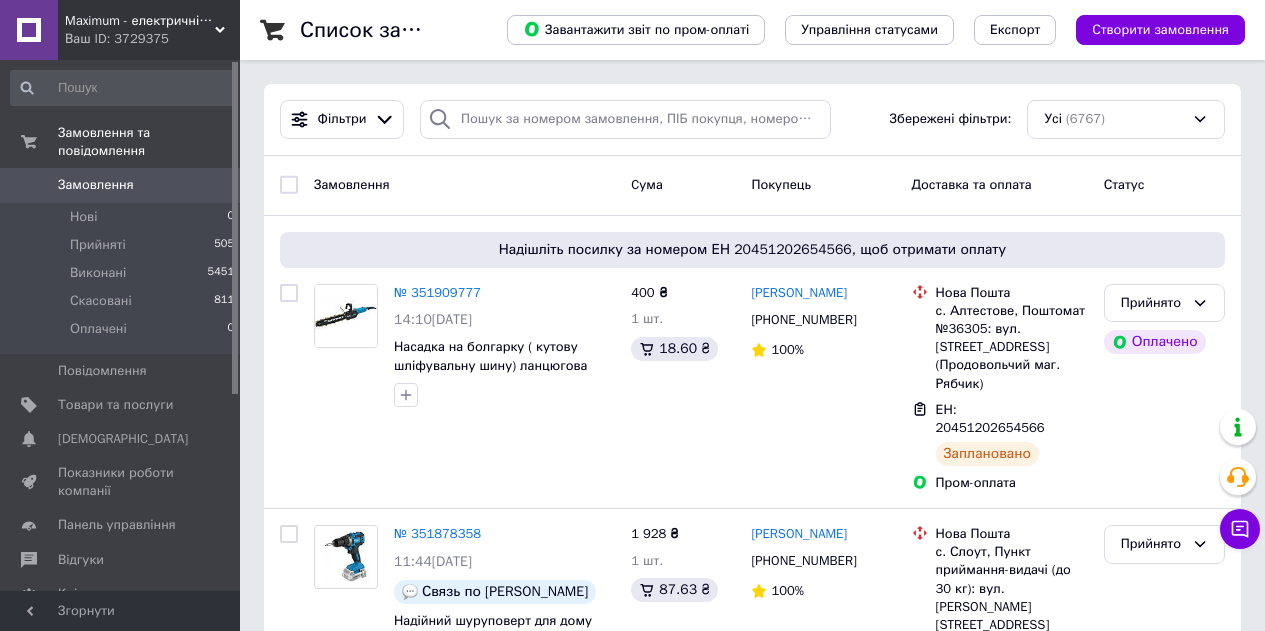 click on "Ваш ID: 3729375" at bounding box center [152, 39] 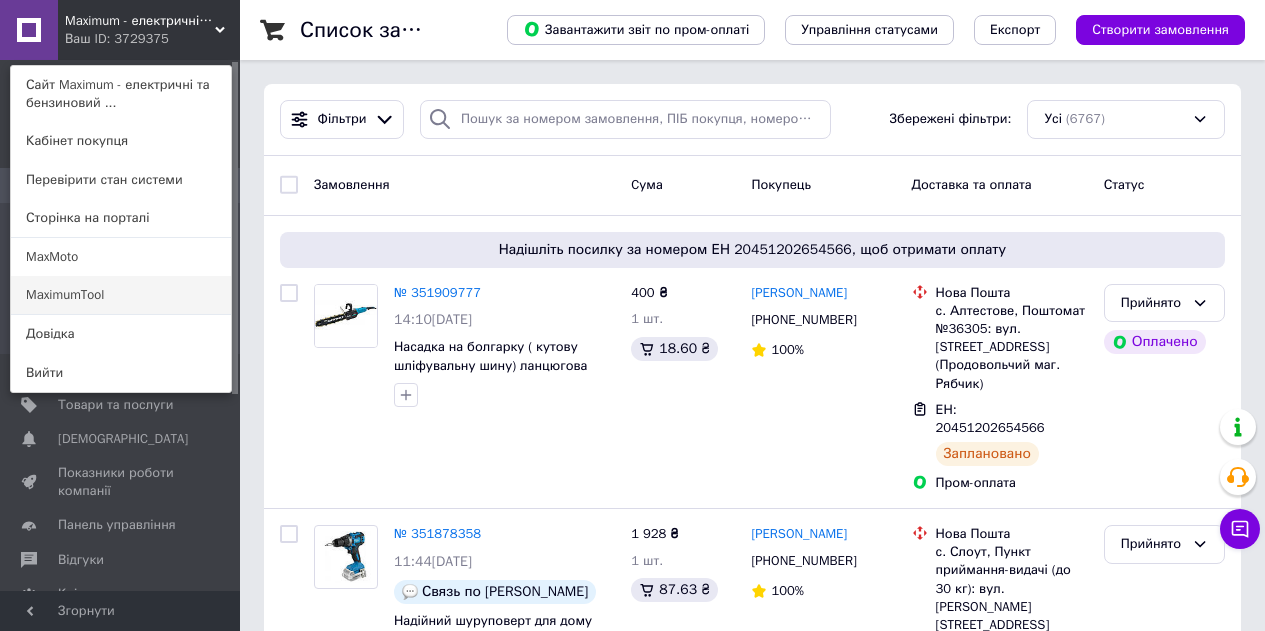 click on "MaximumTool" at bounding box center [121, 295] 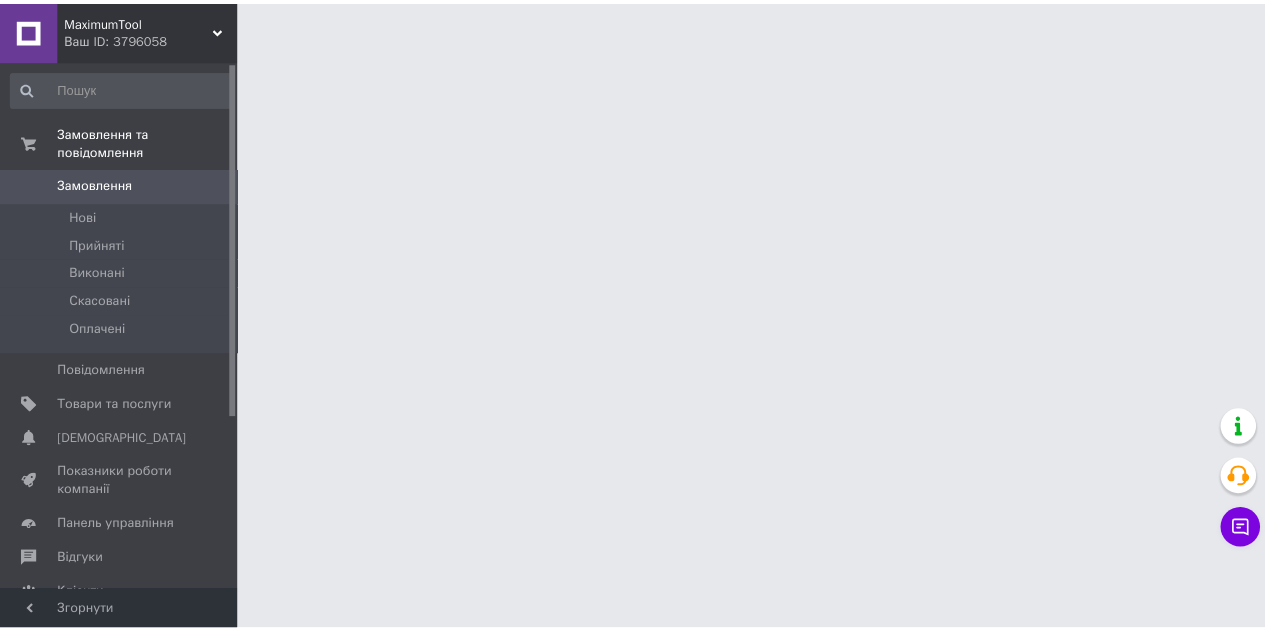 scroll, scrollTop: 0, scrollLeft: 0, axis: both 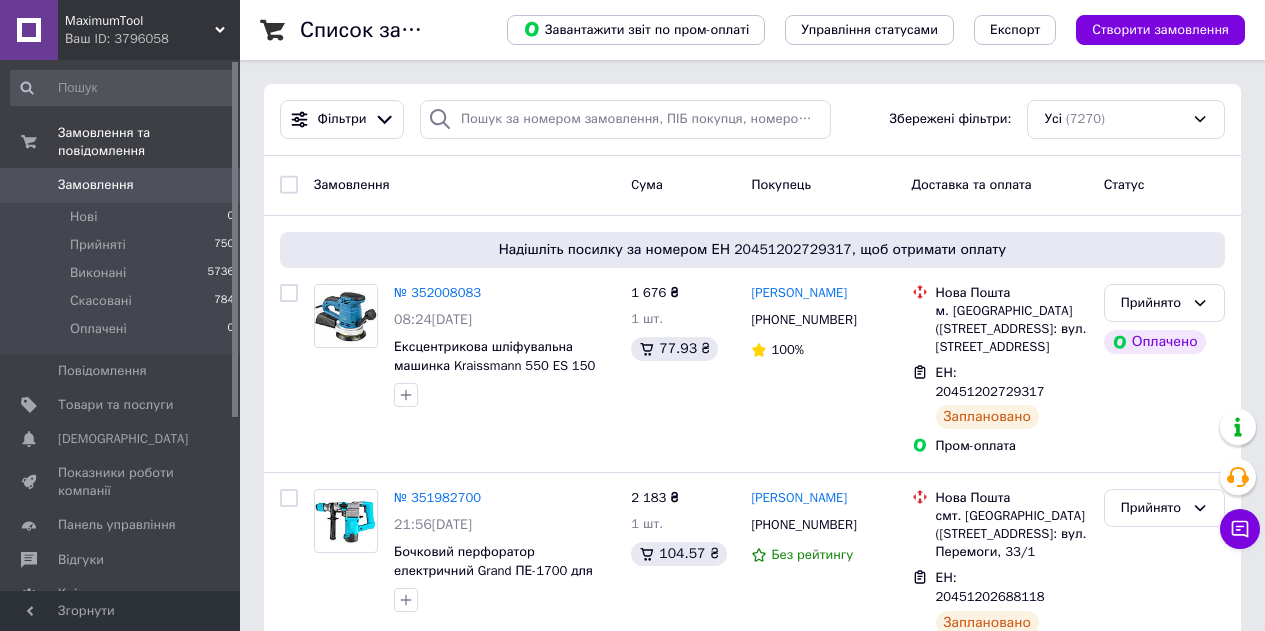 click on "MaximumTool" at bounding box center [140, 21] 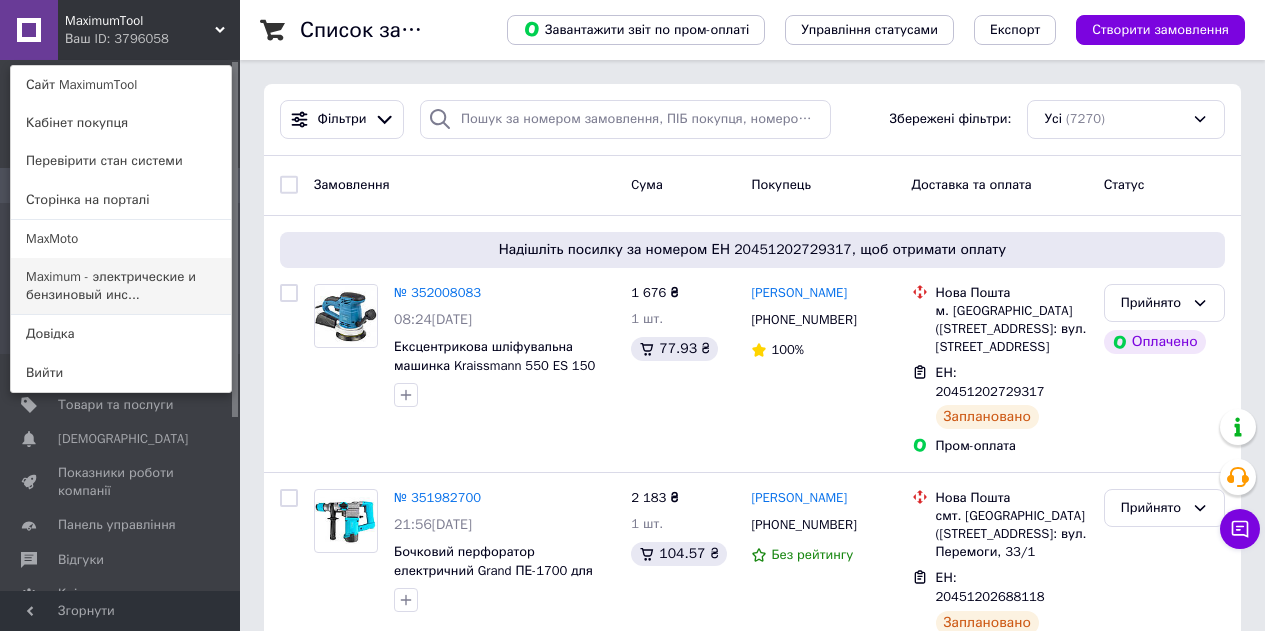 click on "Maximum - электрические и бензиновый инс..." at bounding box center (121, 286) 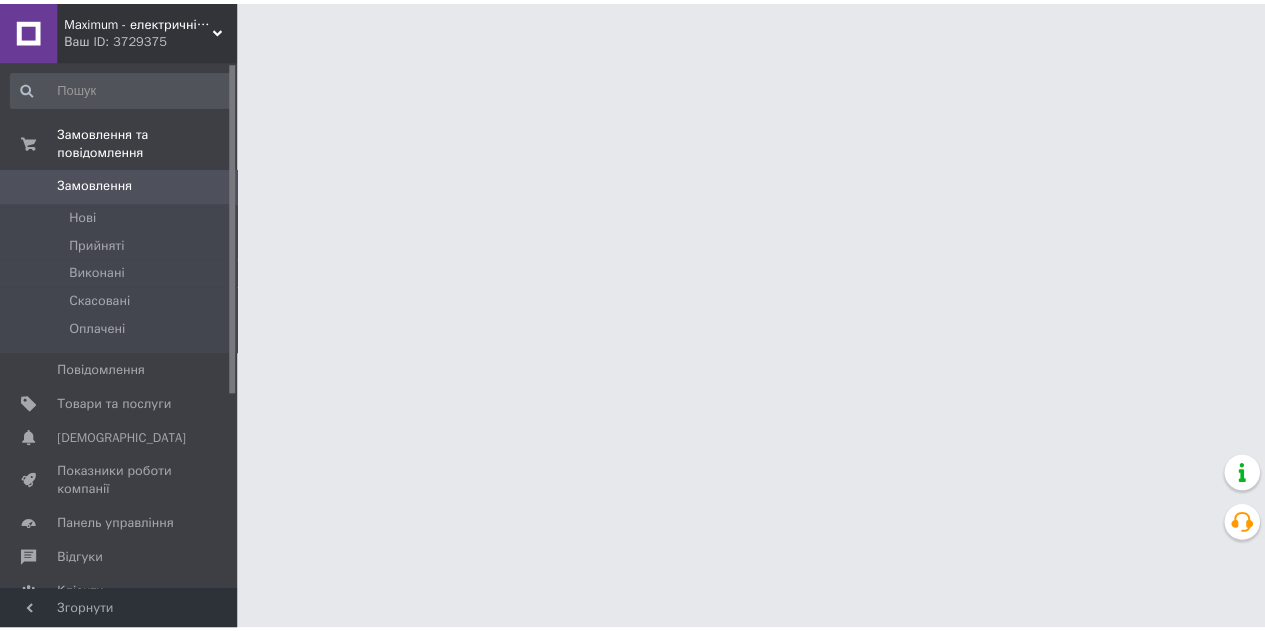 scroll, scrollTop: 0, scrollLeft: 0, axis: both 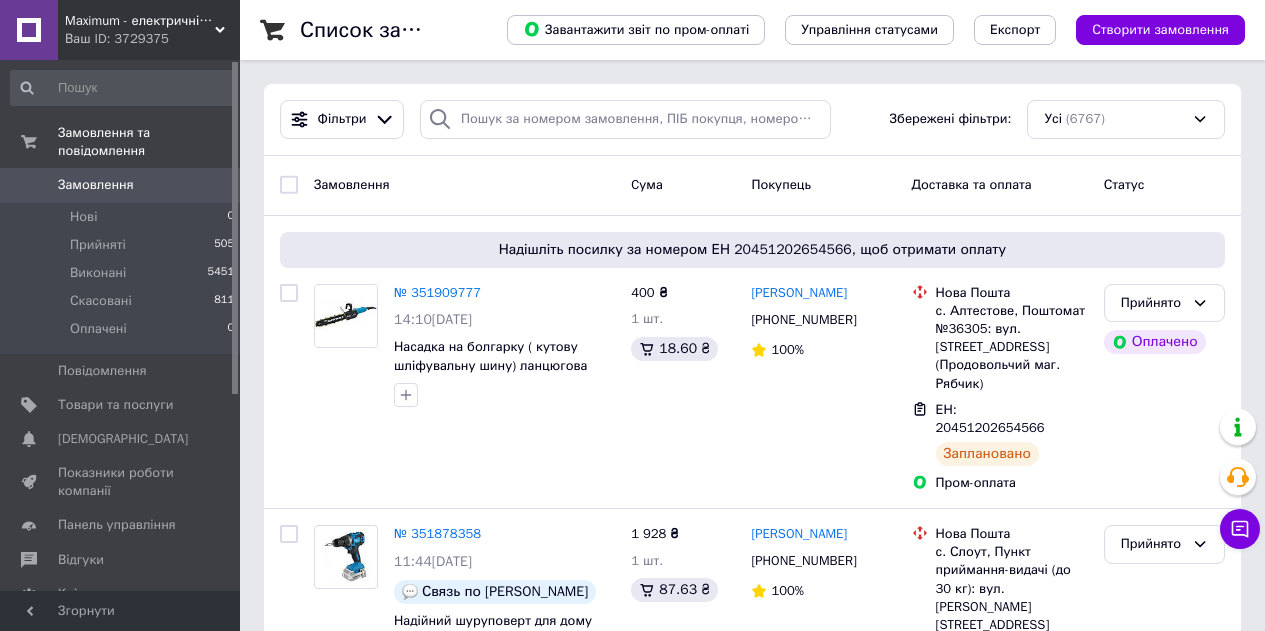 click on "Ваш ID: 3729375" at bounding box center [152, 39] 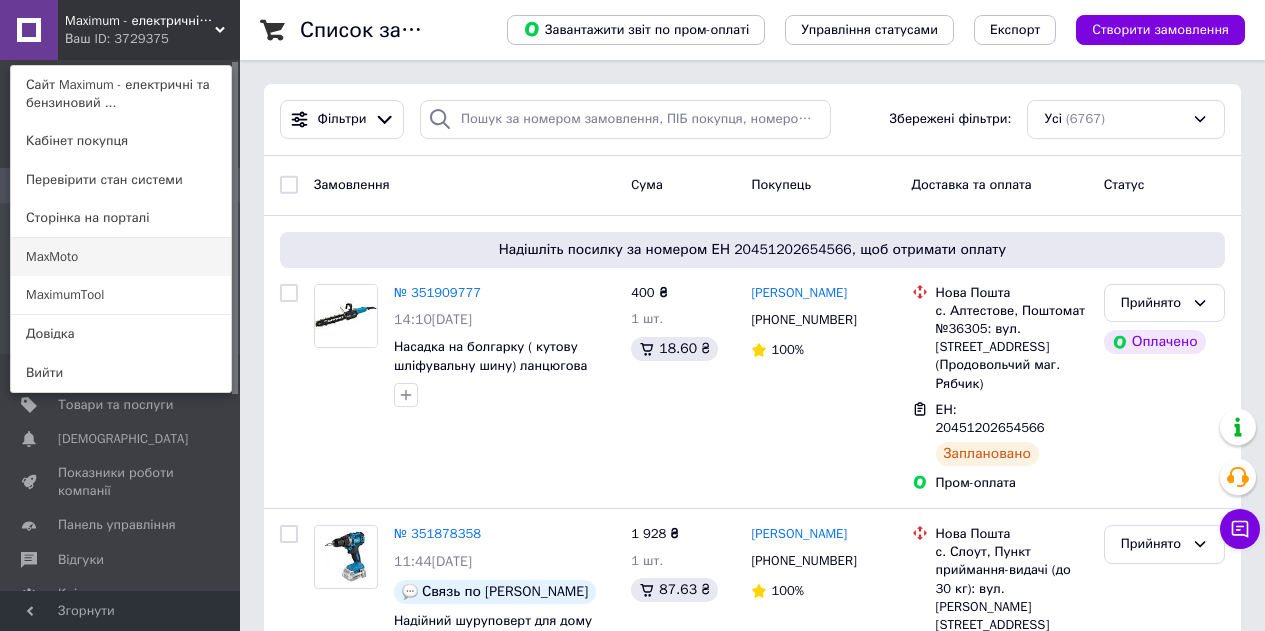 click on "MaxMoto" at bounding box center (121, 257) 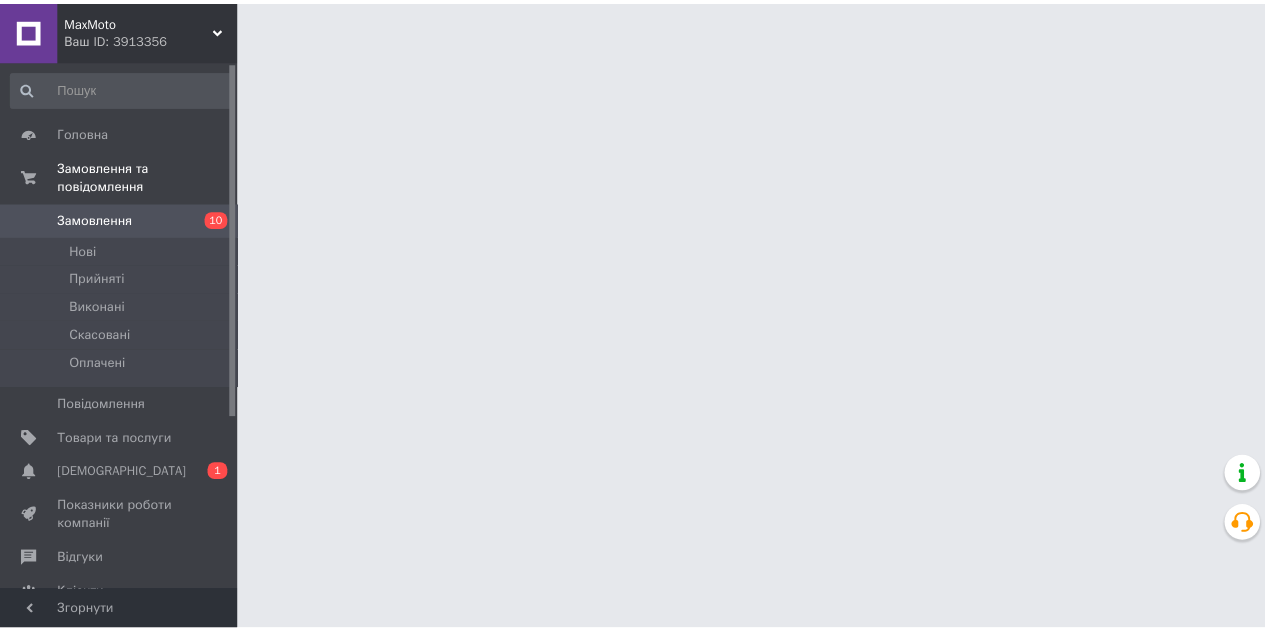 scroll, scrollTop: 0, scrollLeft: 0, axis: both 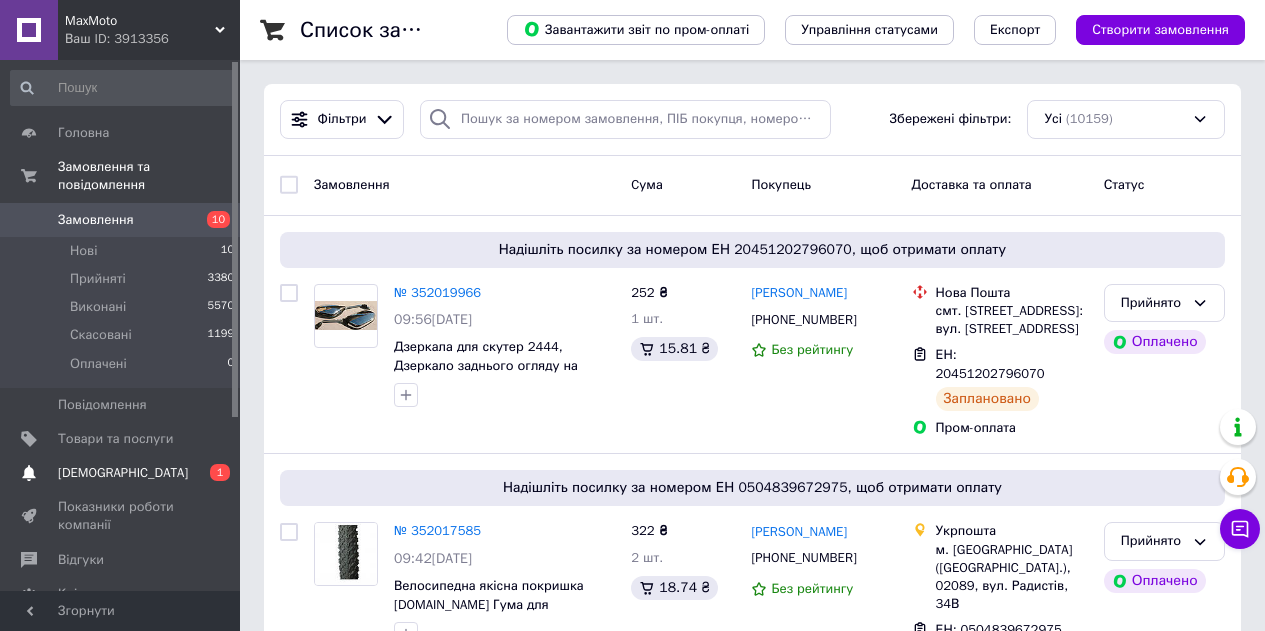 click on "[DEMOGRAPHIC_DATA]" at bounding box center [123, 473] 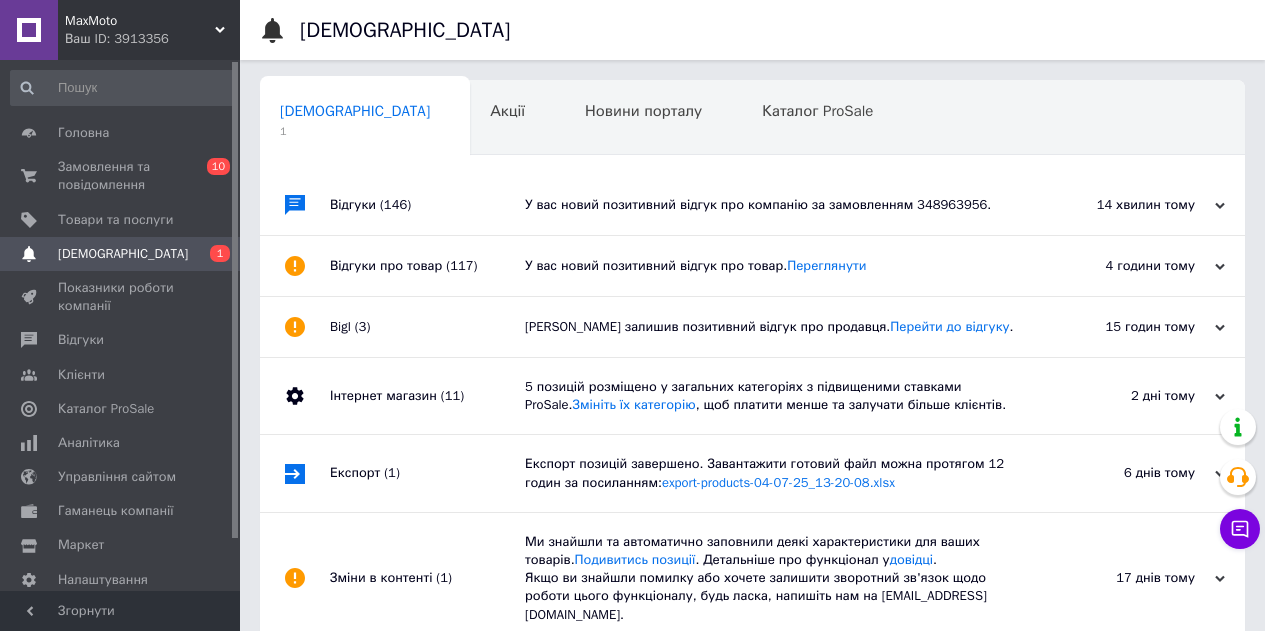 click on "У вас новий позитивний відгук про компанію за замовленням 348963956." at bounding box center (775, 205) 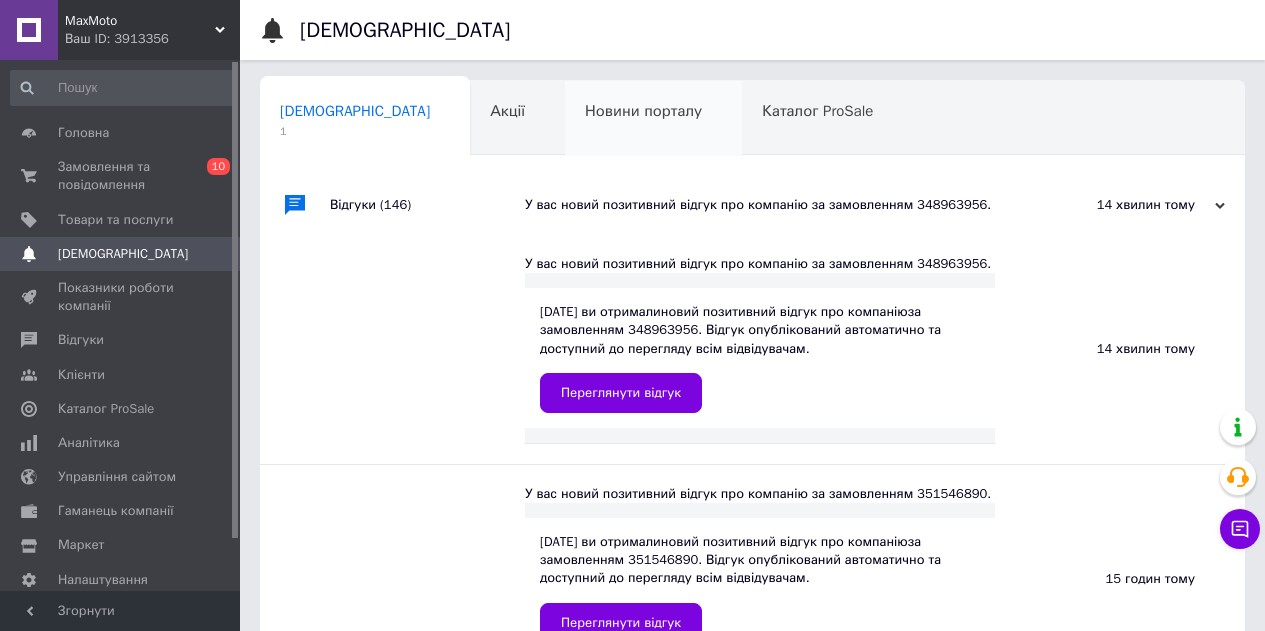 click on "Новини порталу 0" at bounding box center [653, 119] 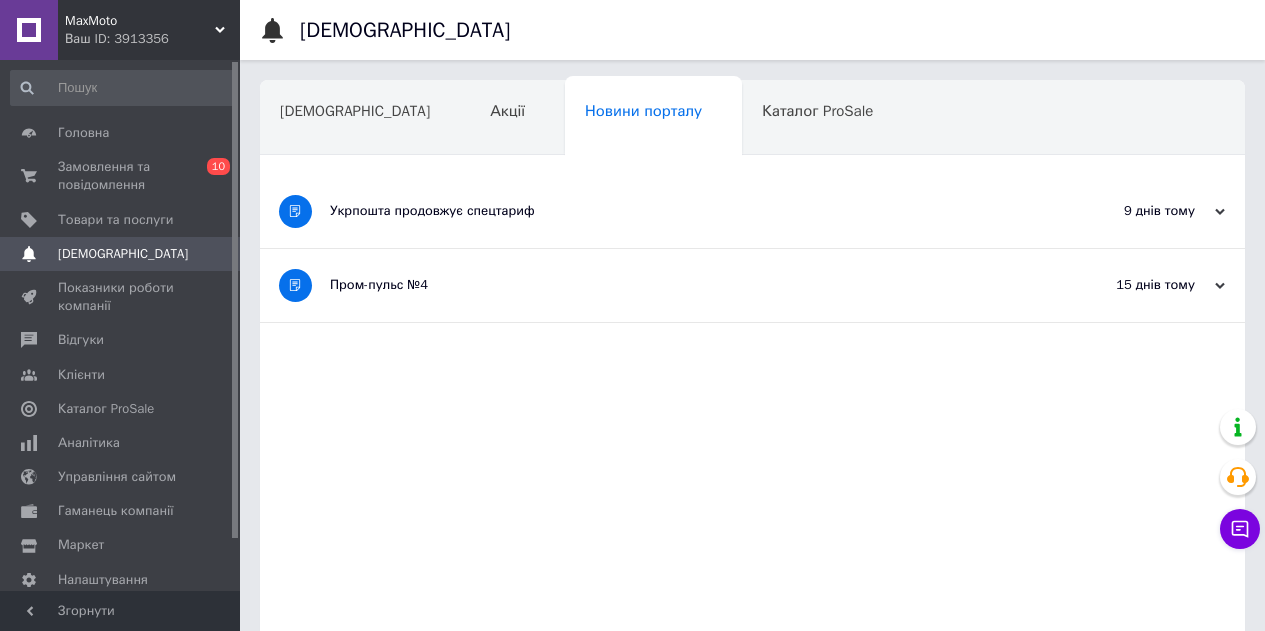 click on "Акції" at bounding box center [517, 119] 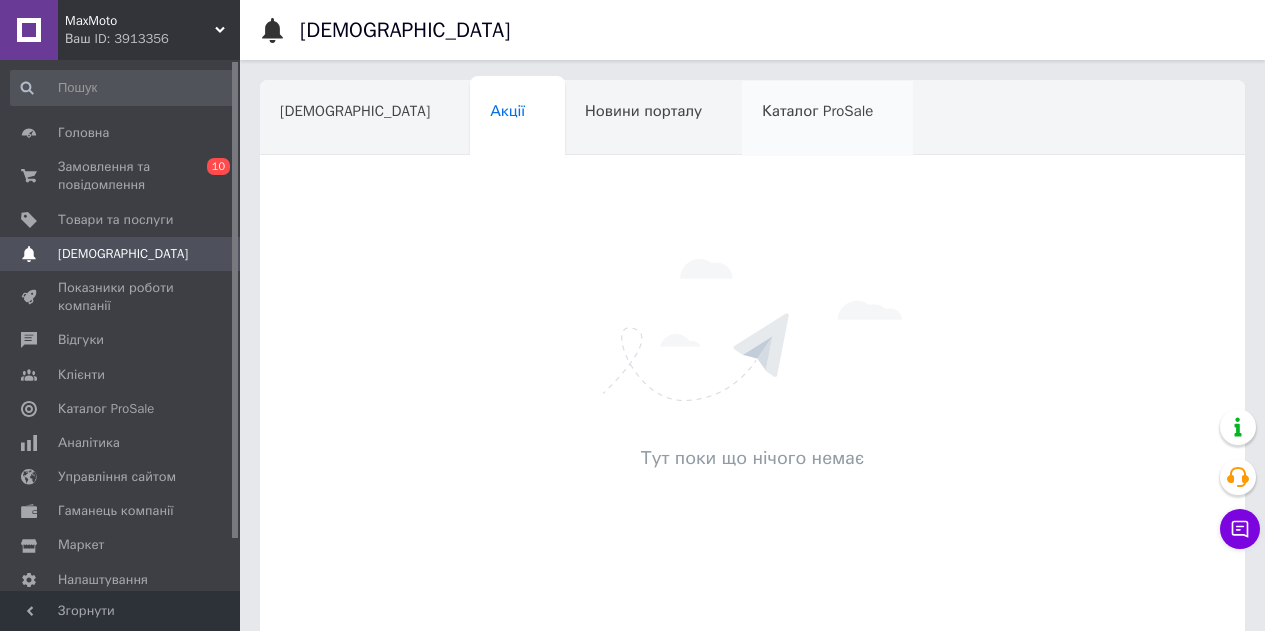 click on "Каталог ProSale" at bounding box center [827, 119] 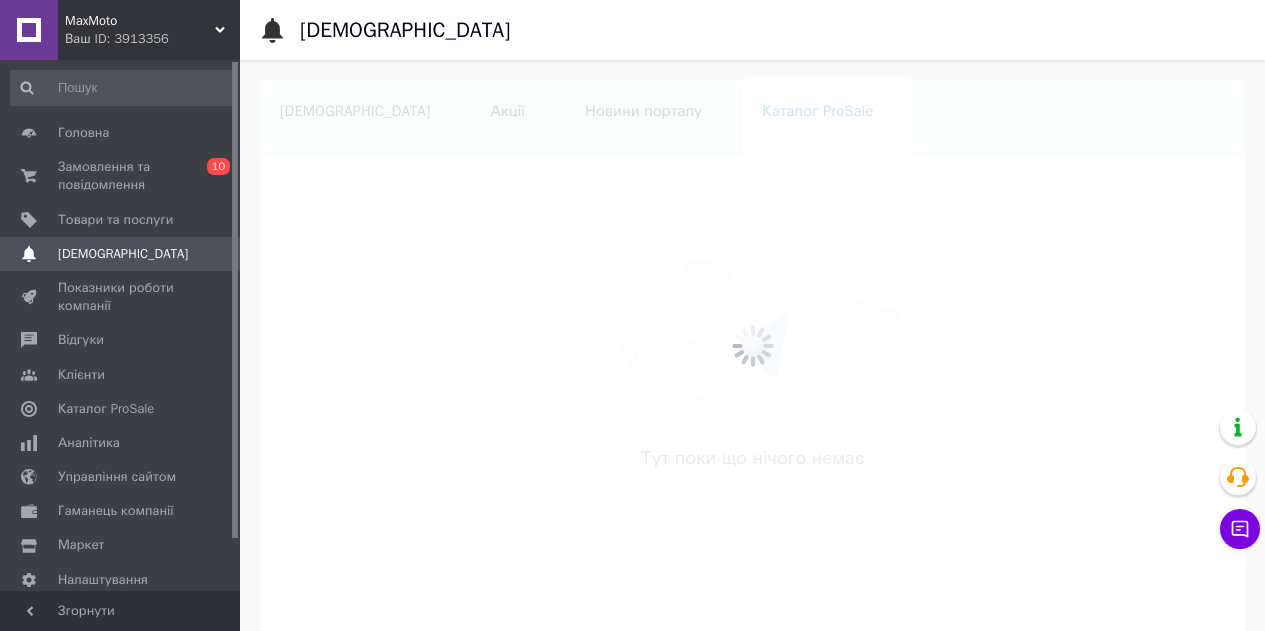 click on "Навчання та заходи" at bounding box center (361, 195) 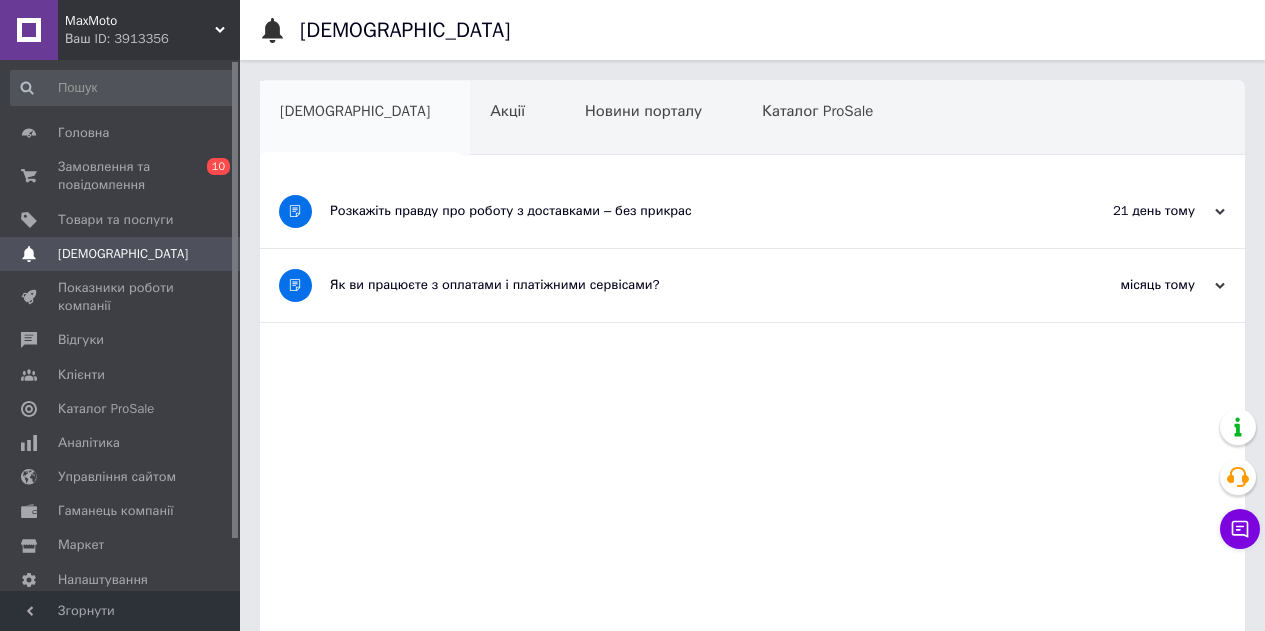 click on "[DEMOGRAPHIC_DATA]" at bounding box center [365, 119] 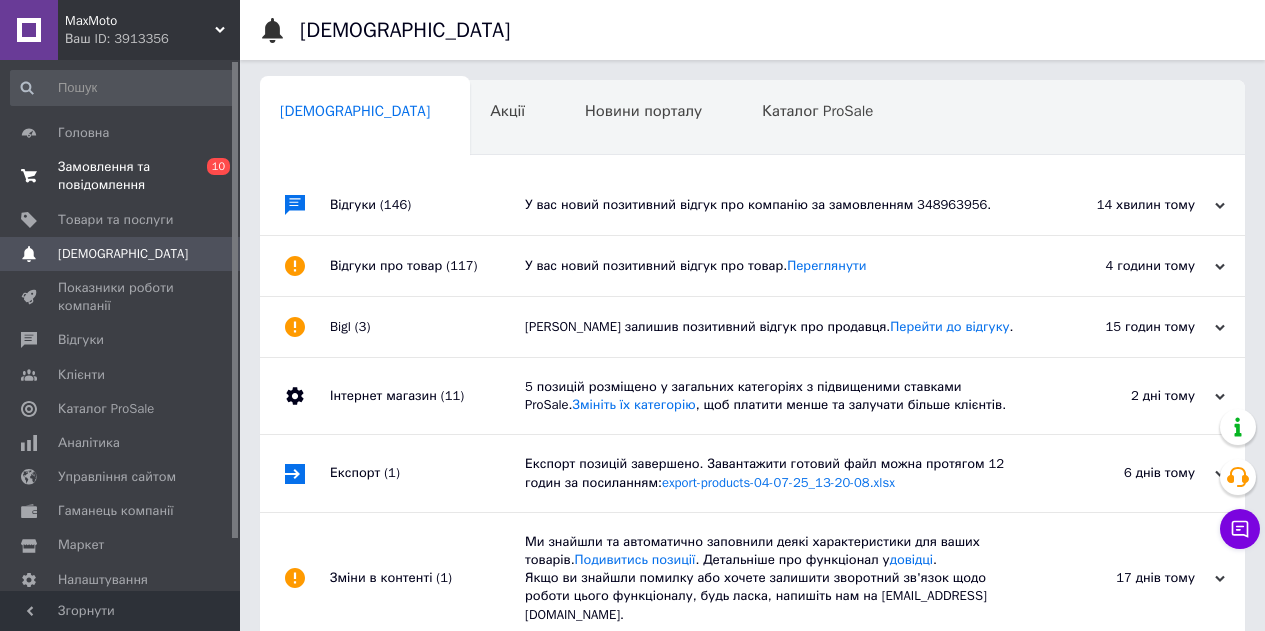 click on "Замовлення та повідомлення" at bounding box center [121, 176] 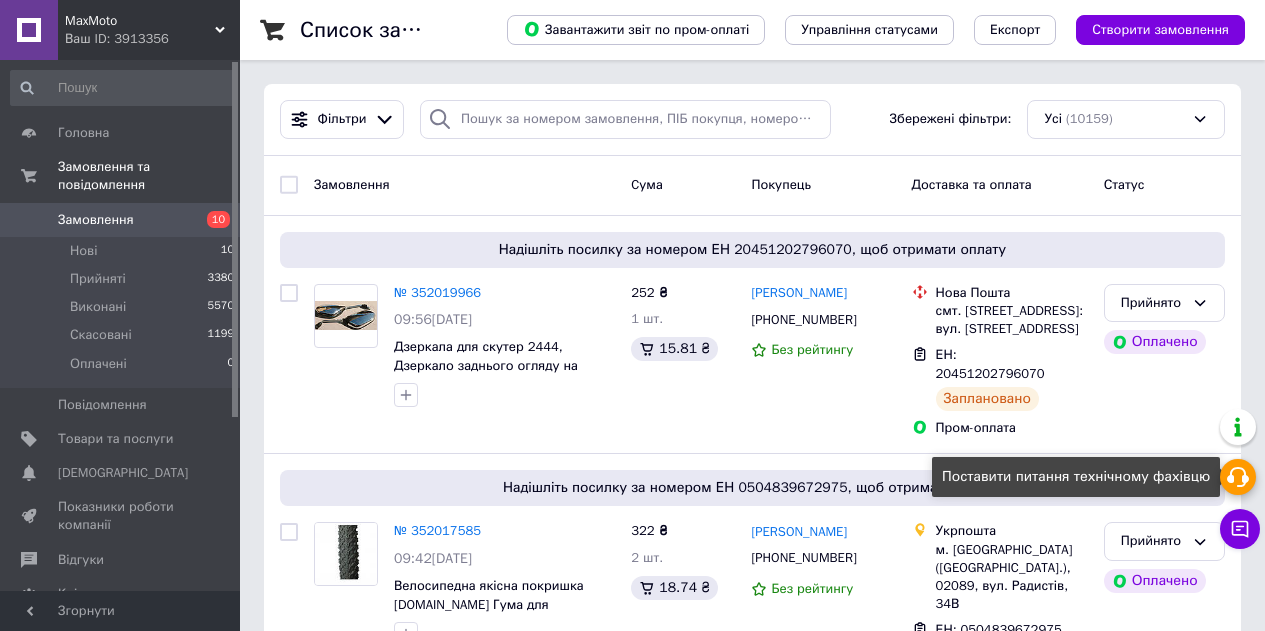 click 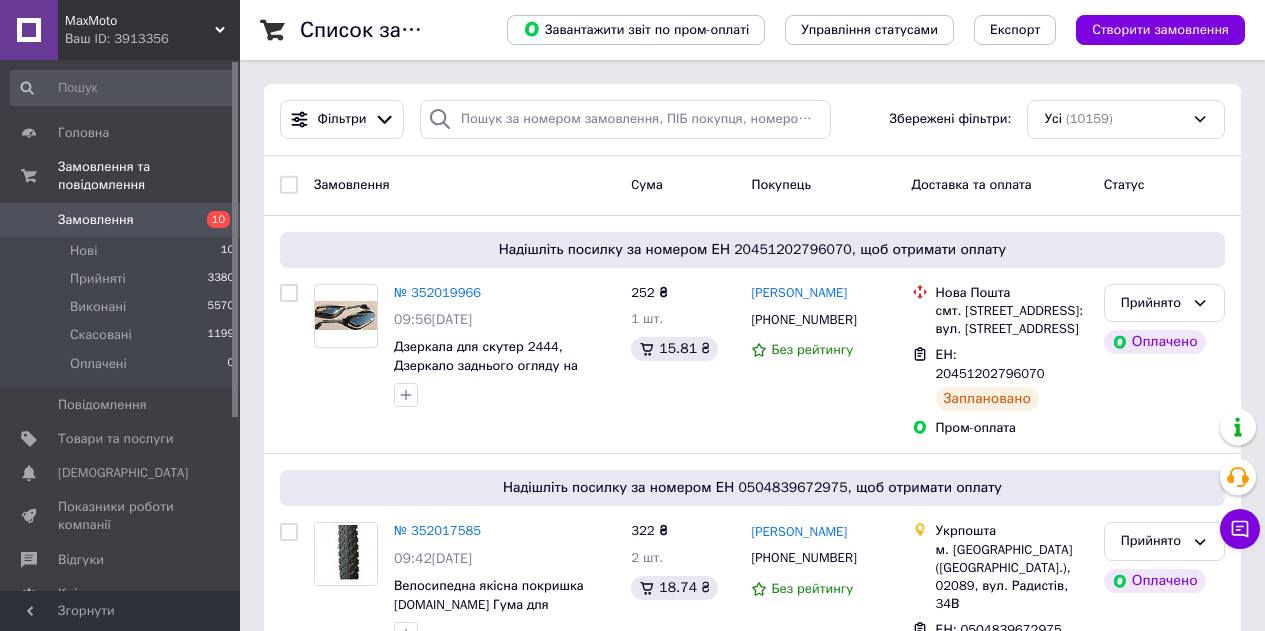 click on "Створити замовлення" at bounding box center [1160, 30] 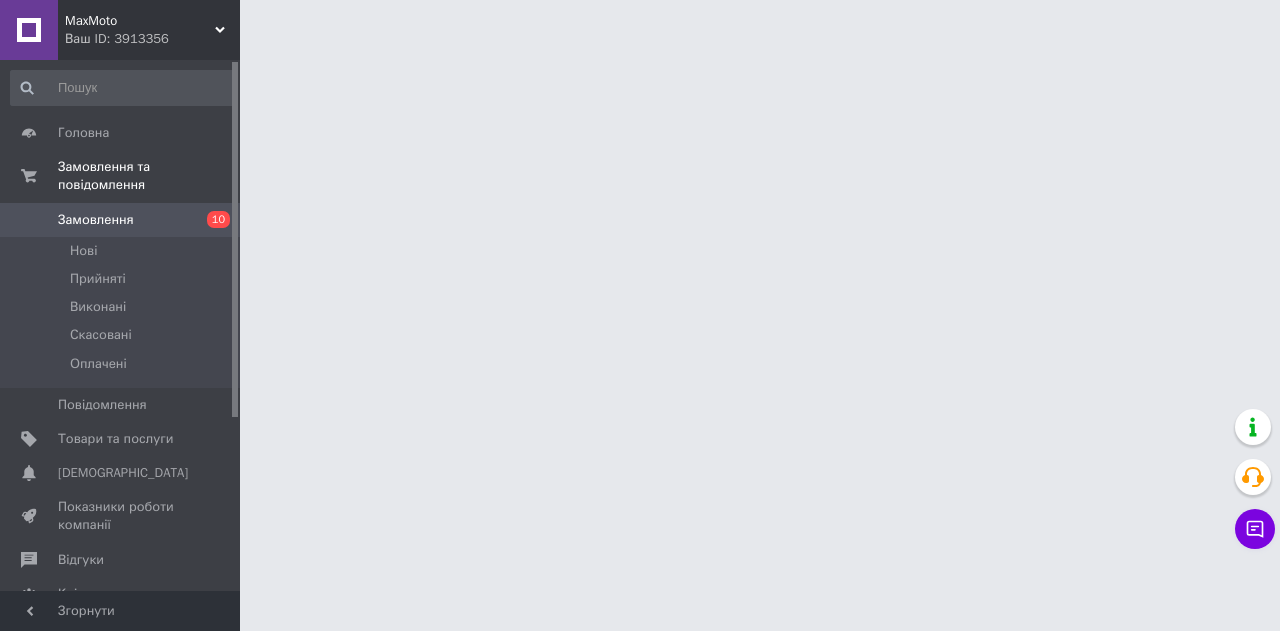 scroll, scrollTop: 0, scrollLeft: 0, axis: both 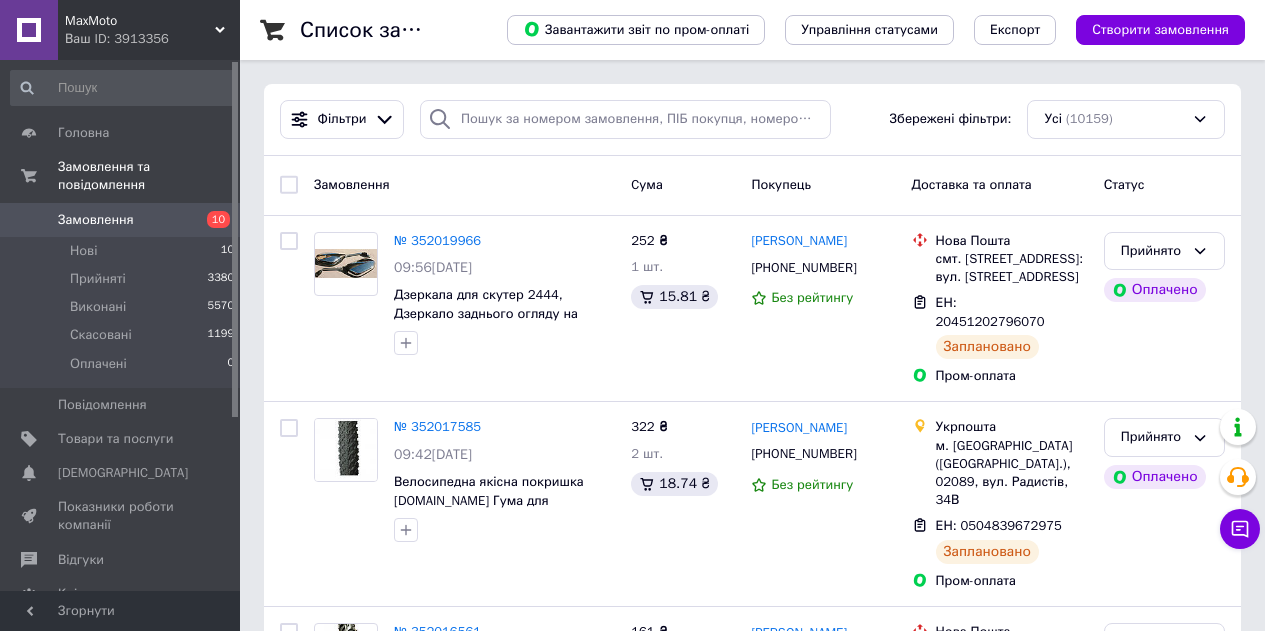click on "Замовлення" at bounding box center (121, 220) 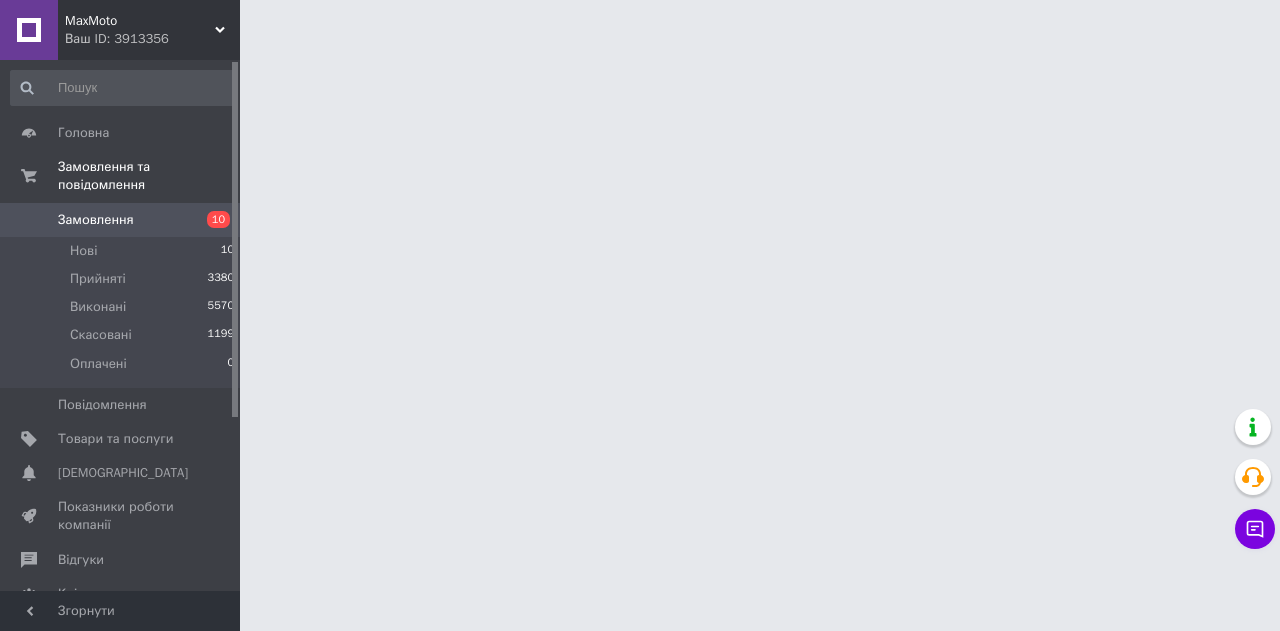 click on "Замовлення" at bounding box center (96, 220) 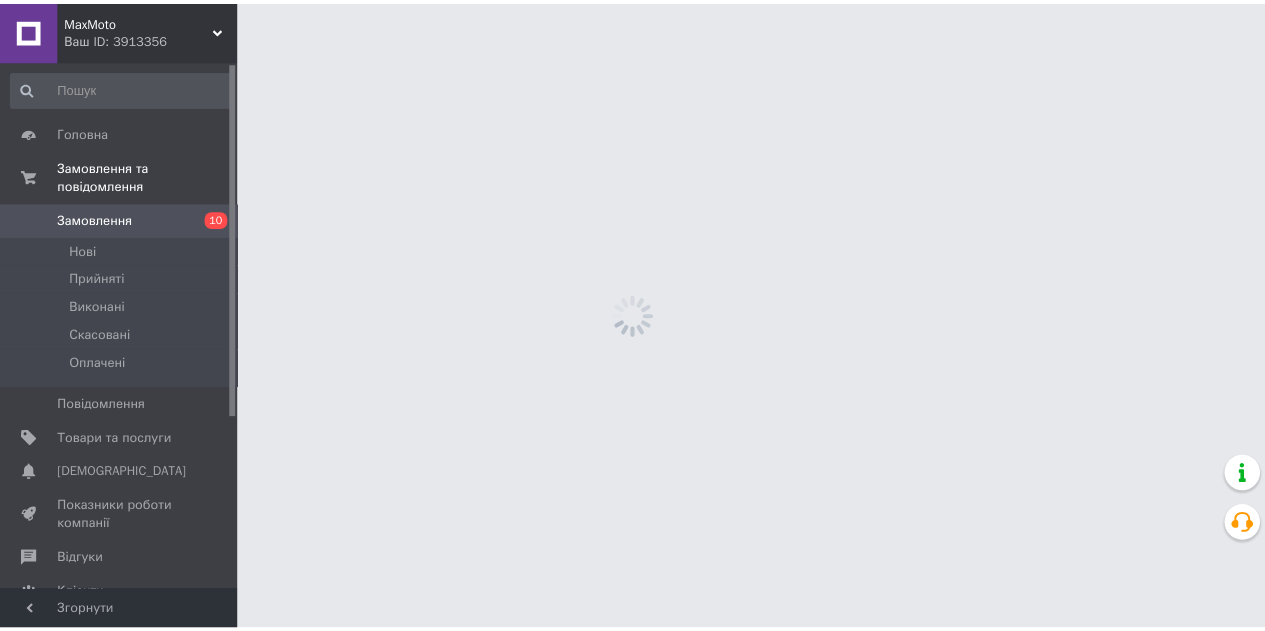 scroll, scrollTop: 0, scrollLeft: 0, axis: both 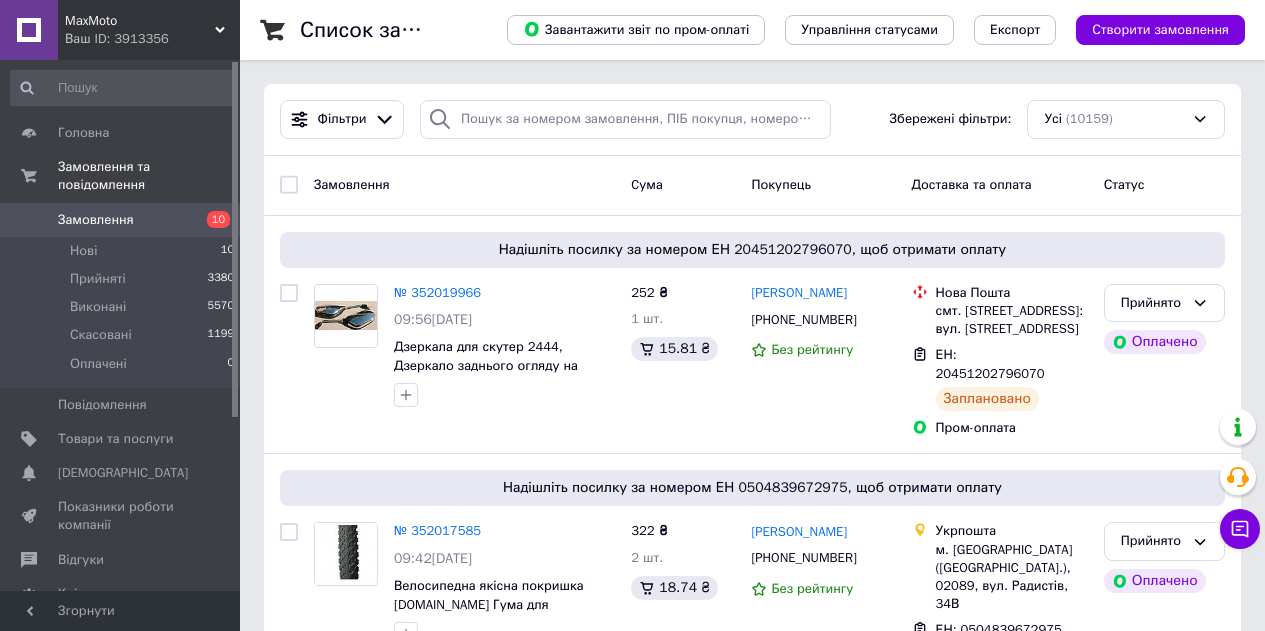 click on "Замовлення" at bounding box center [96, 220] 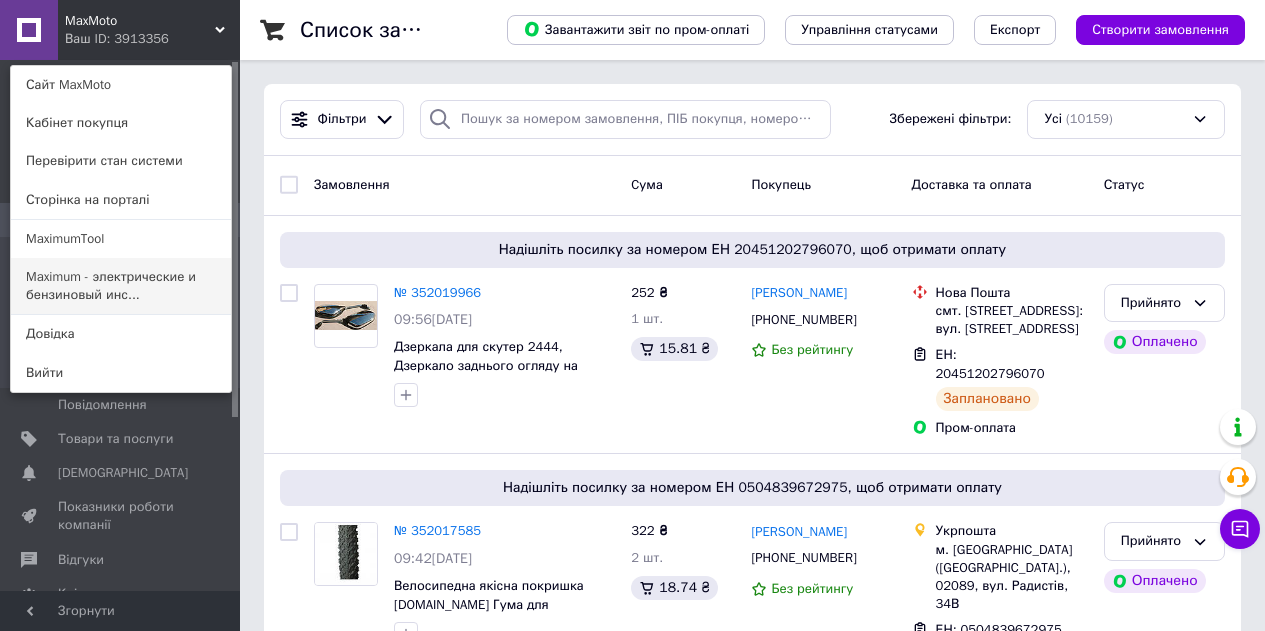 click on "Maximum - электрические и бензиновый инс..." at bounding box center [121, 286] 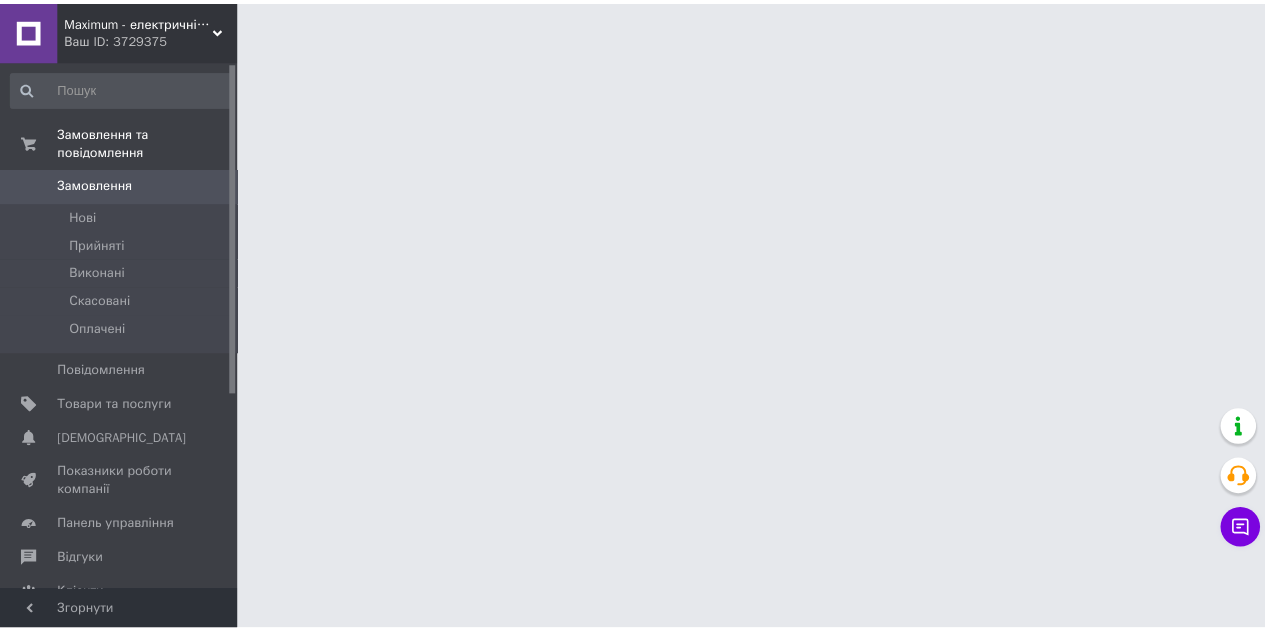 scroll, scrollTop: 0, scrollLeft: 0, axis: both 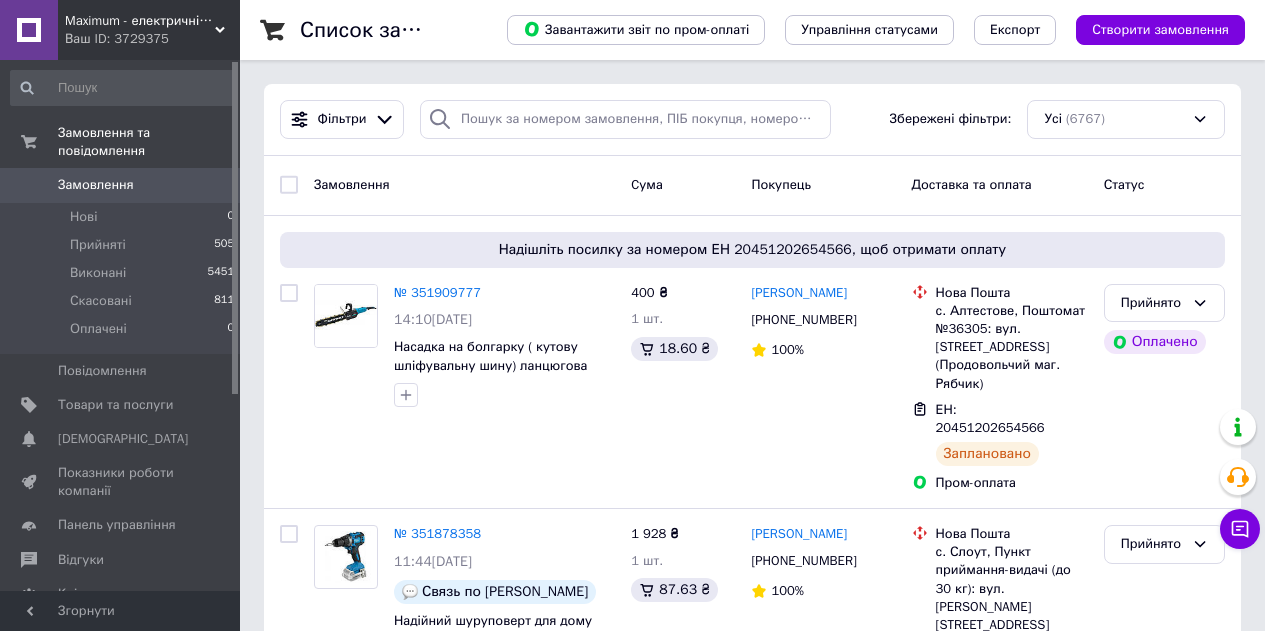 click on "Maximum - електричні та бензиновий інструмент" at bounding box center [140, 21] 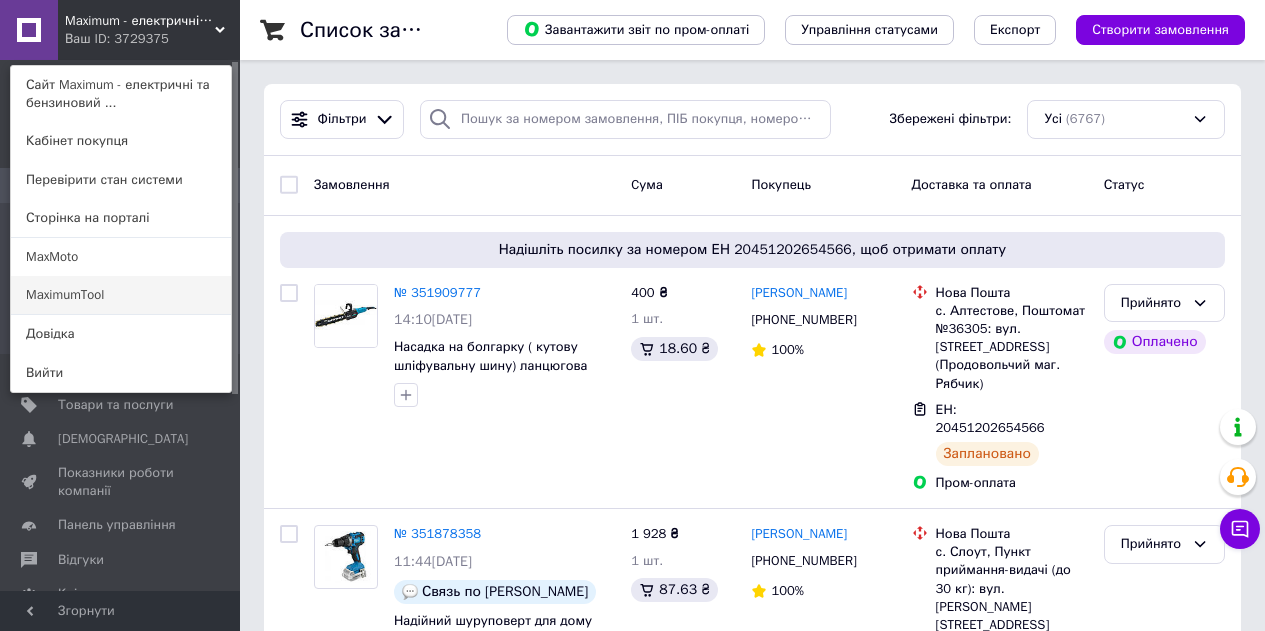 click on "MaximumTool" at bounding box center (121, 295) 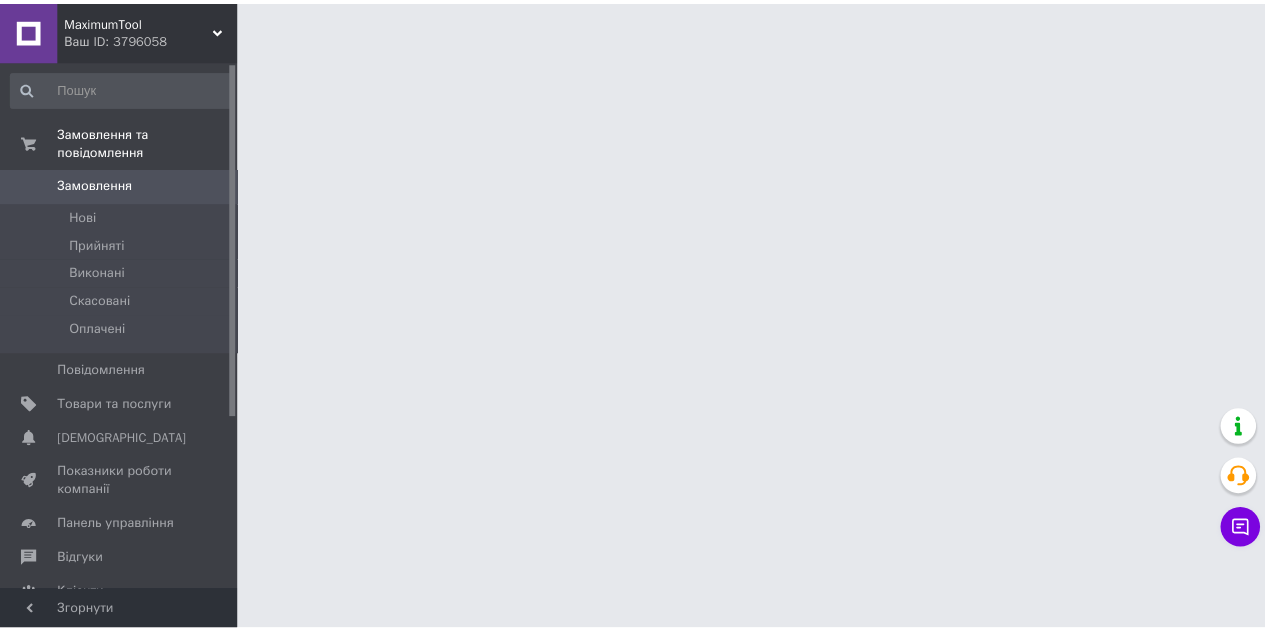 scroll, scrollTop: 0, scrollLeft: 0, axis: both 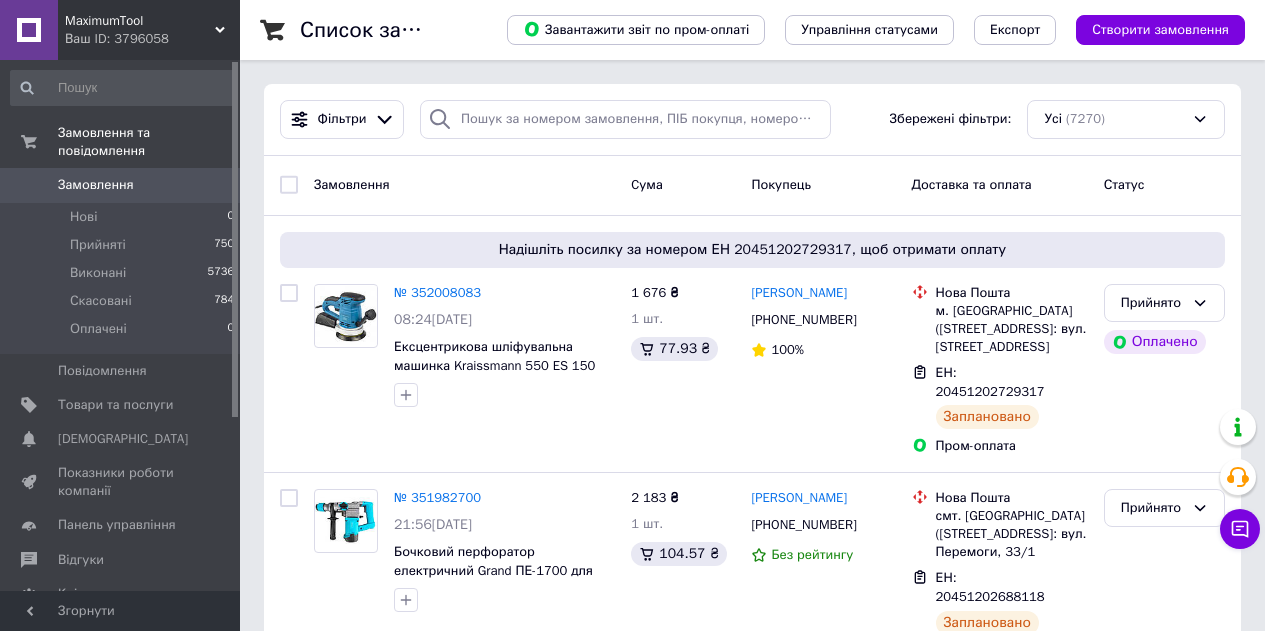 click on "MaximumTool" at bounding box center [140, 21] 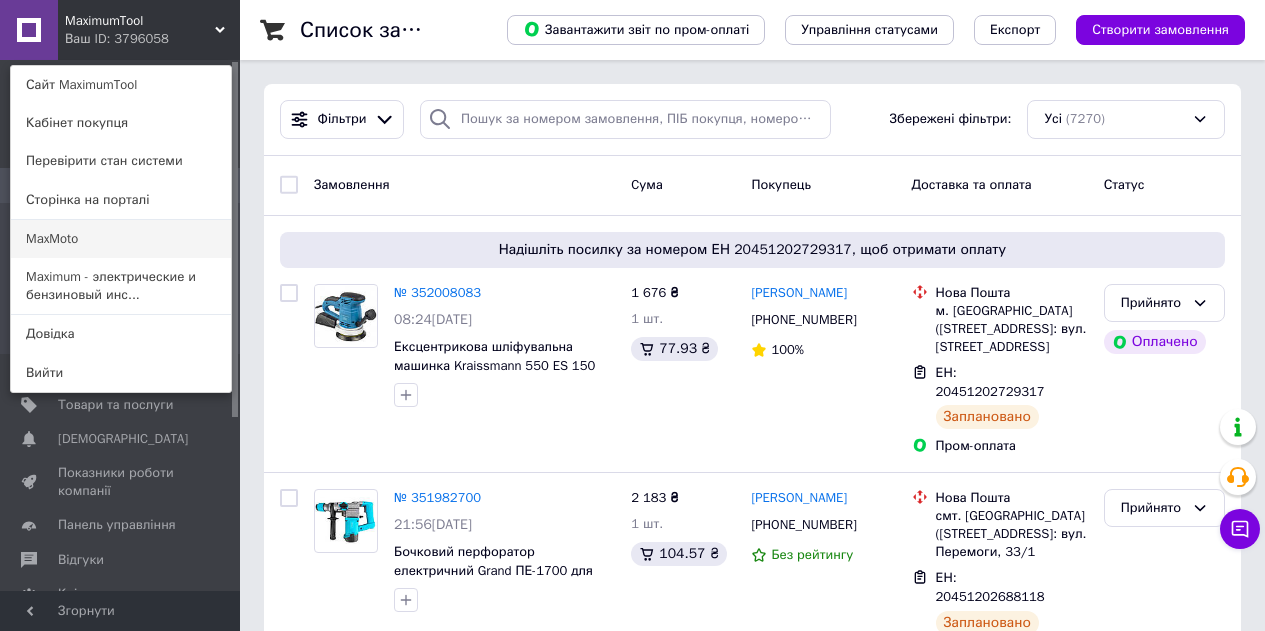 click on "MaxMoto" at bounding box center (121, 239) 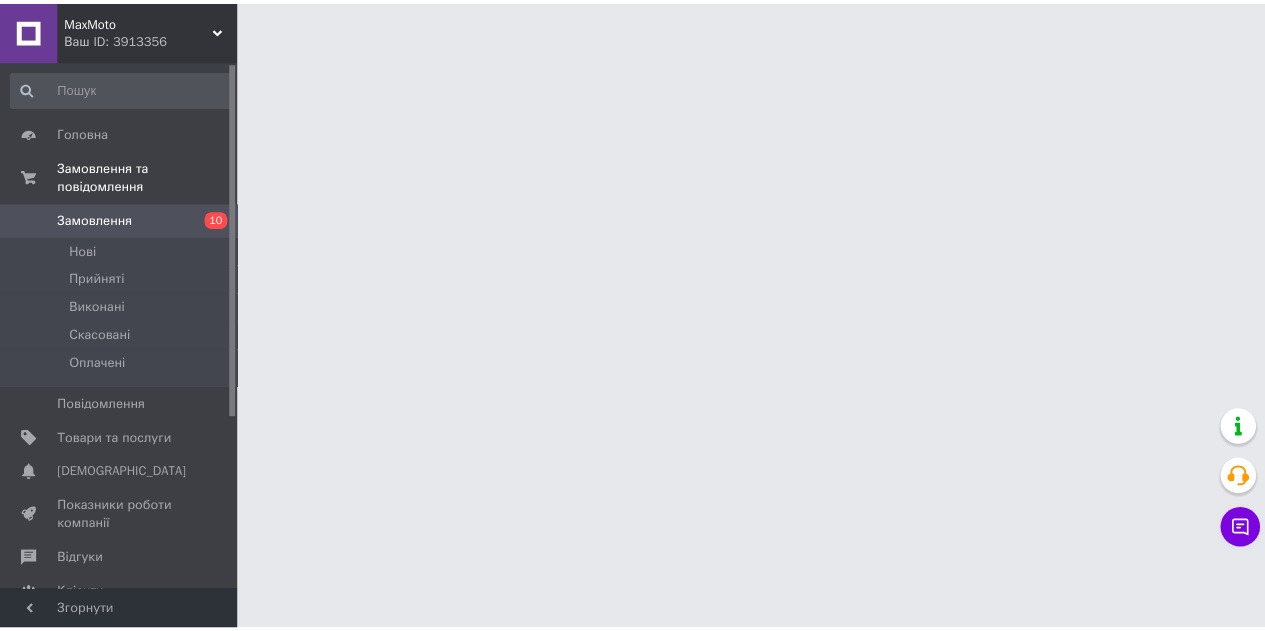 scroll, scrollTop: 0, scrollLeft: 0, axis: both 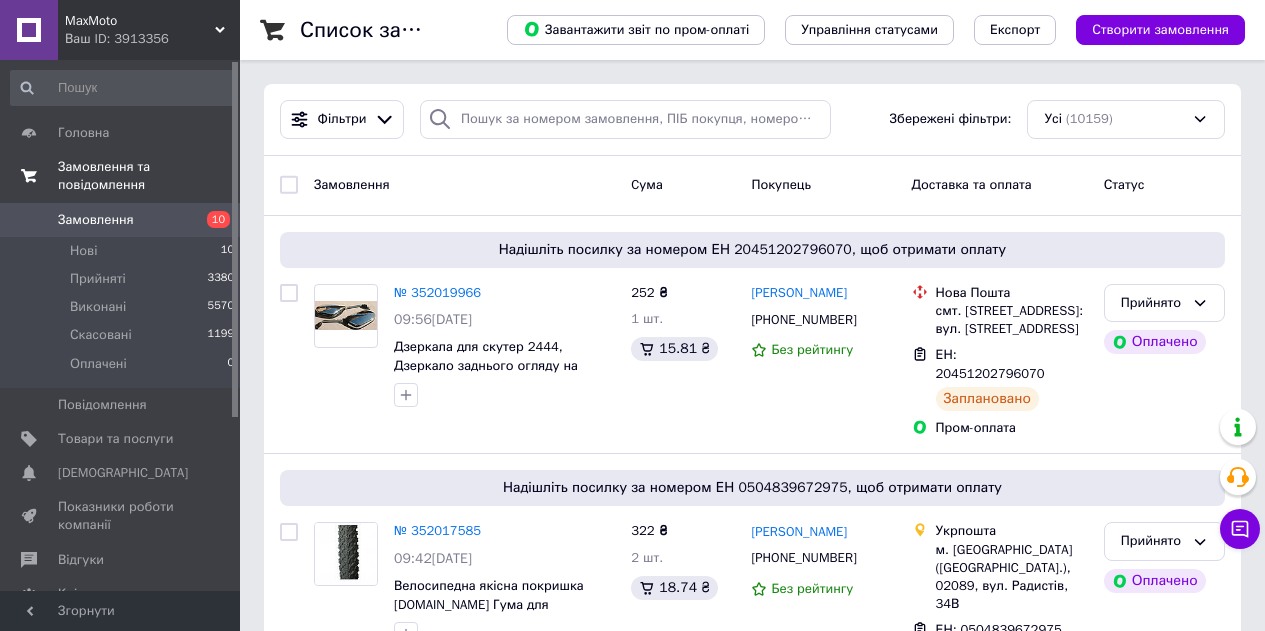 click on "Замовлення" at bounding box center [96, 220] 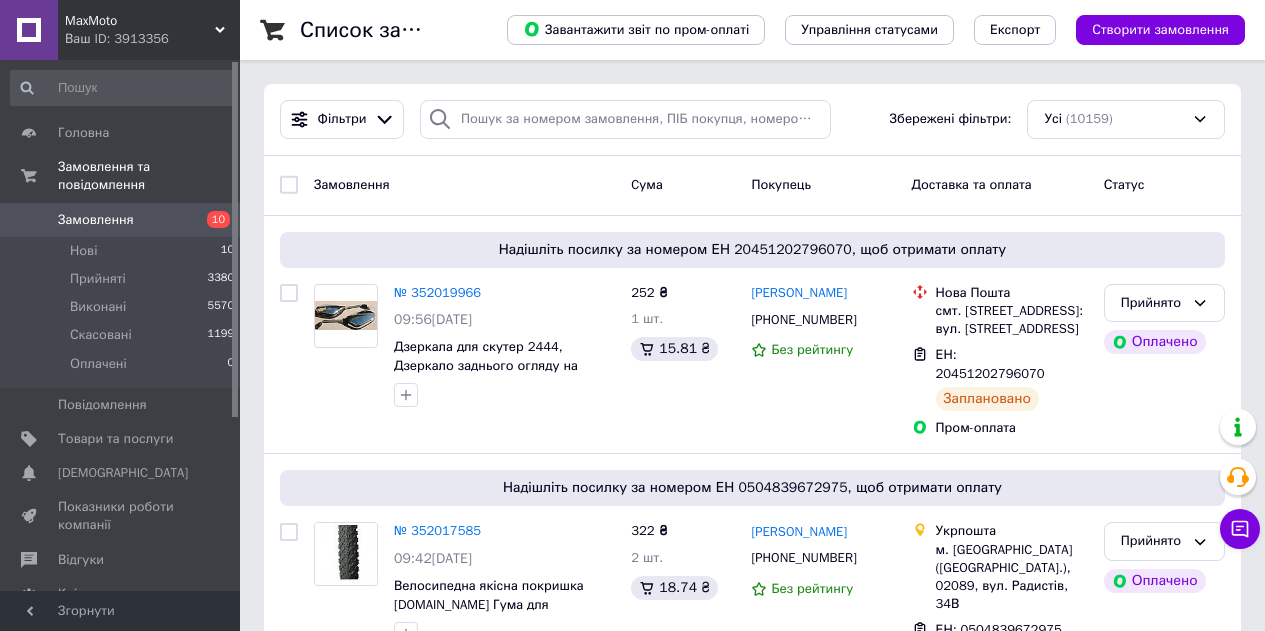 click on "Замовлення" at bounding box center [121, 220] 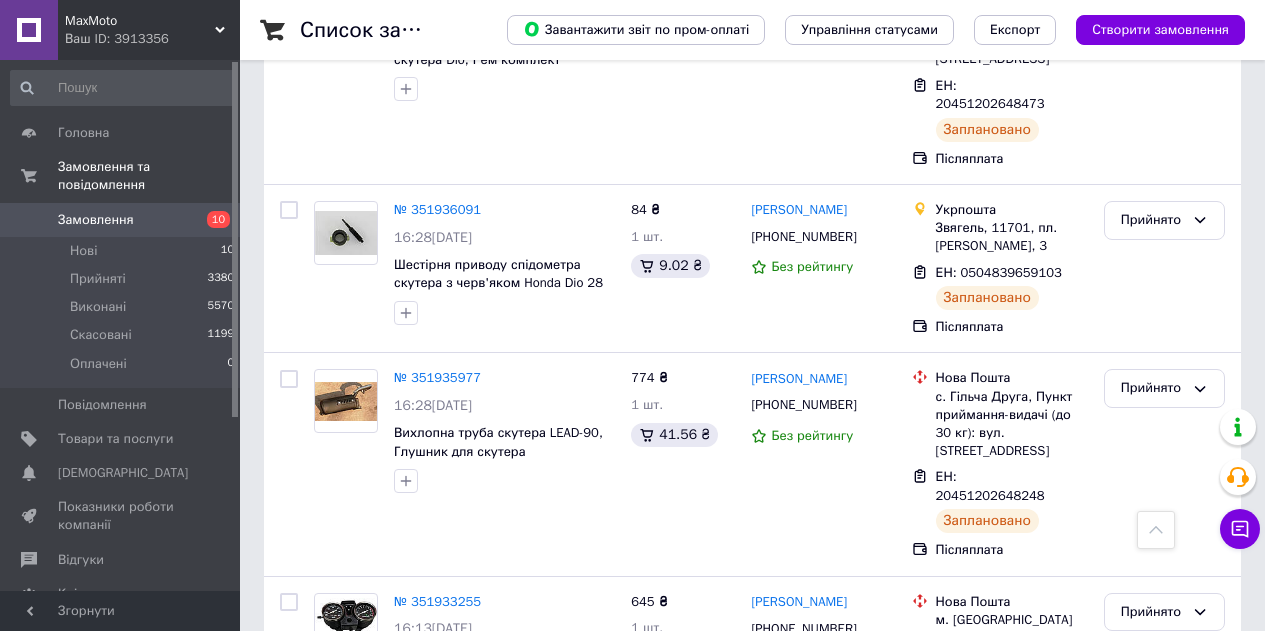 scroll, scrollTop: 7900, scrollLeft: 0, axis: vertical 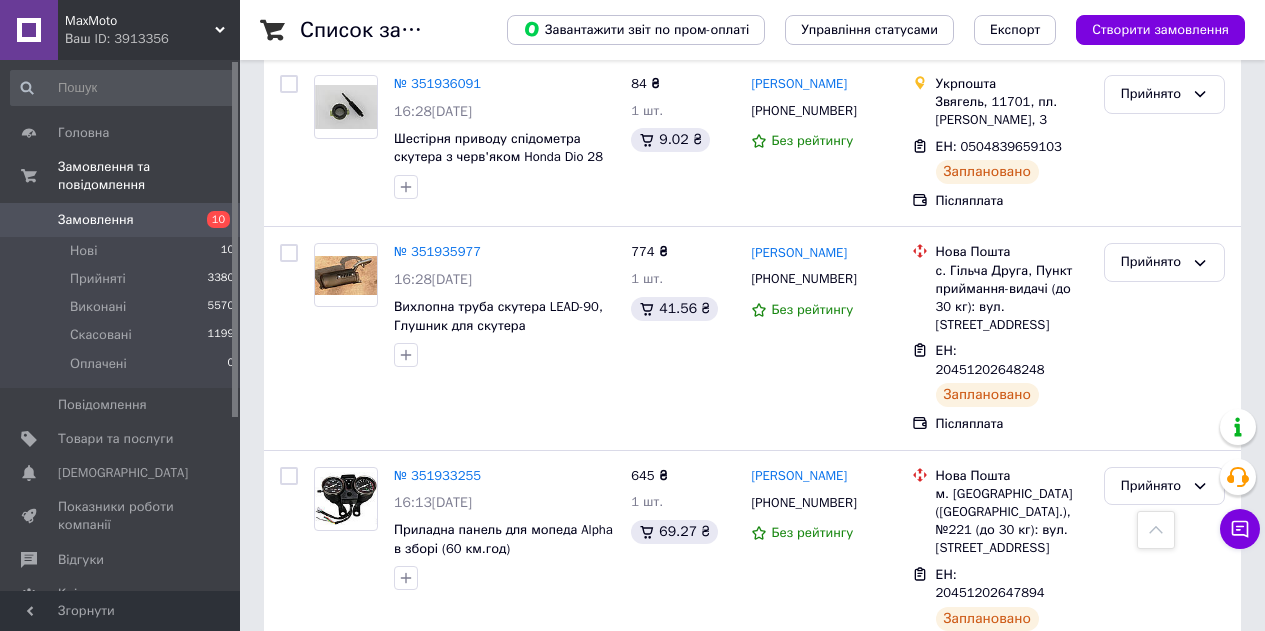 click on "Замовлення" at bounding box center (96, 220) 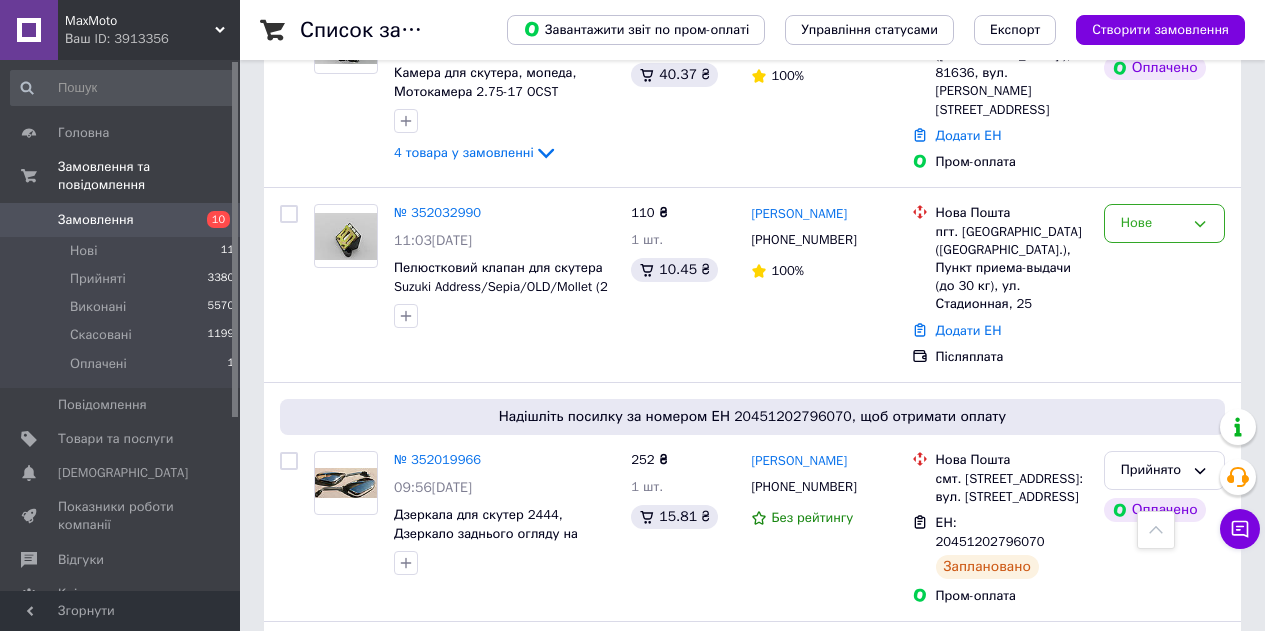 scroll, scrollTop: 100, scrollLeft: 0, axis: vertical 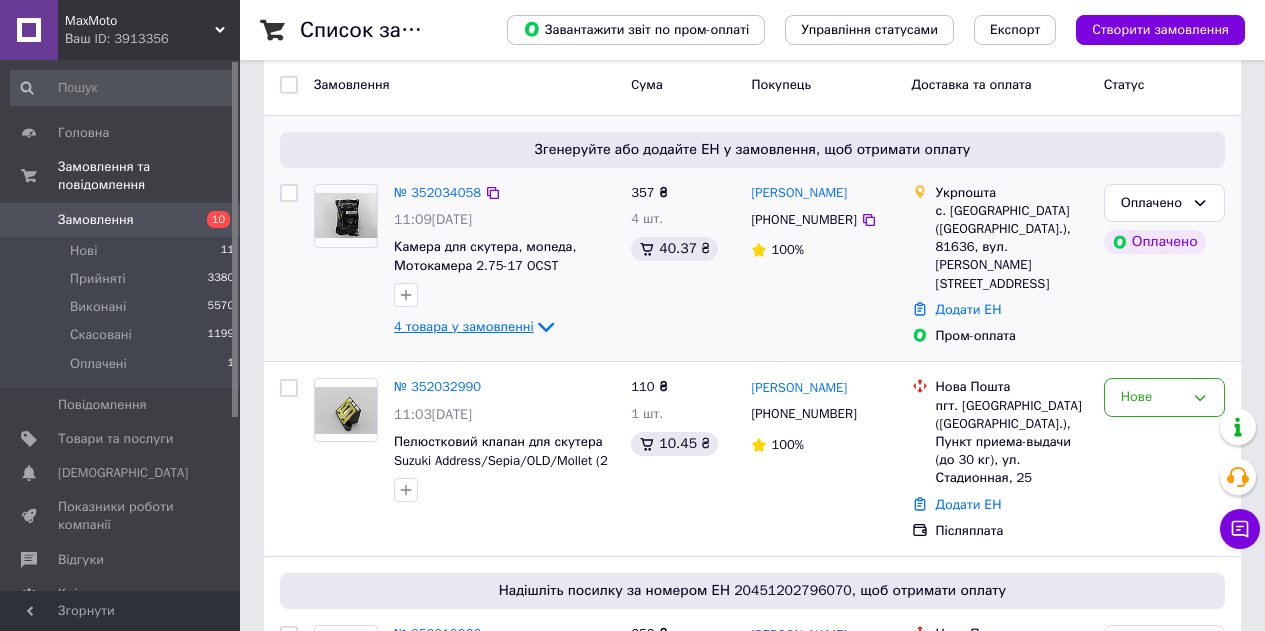 click on "4 товара у замовленні" at bounding box center [464, 326] 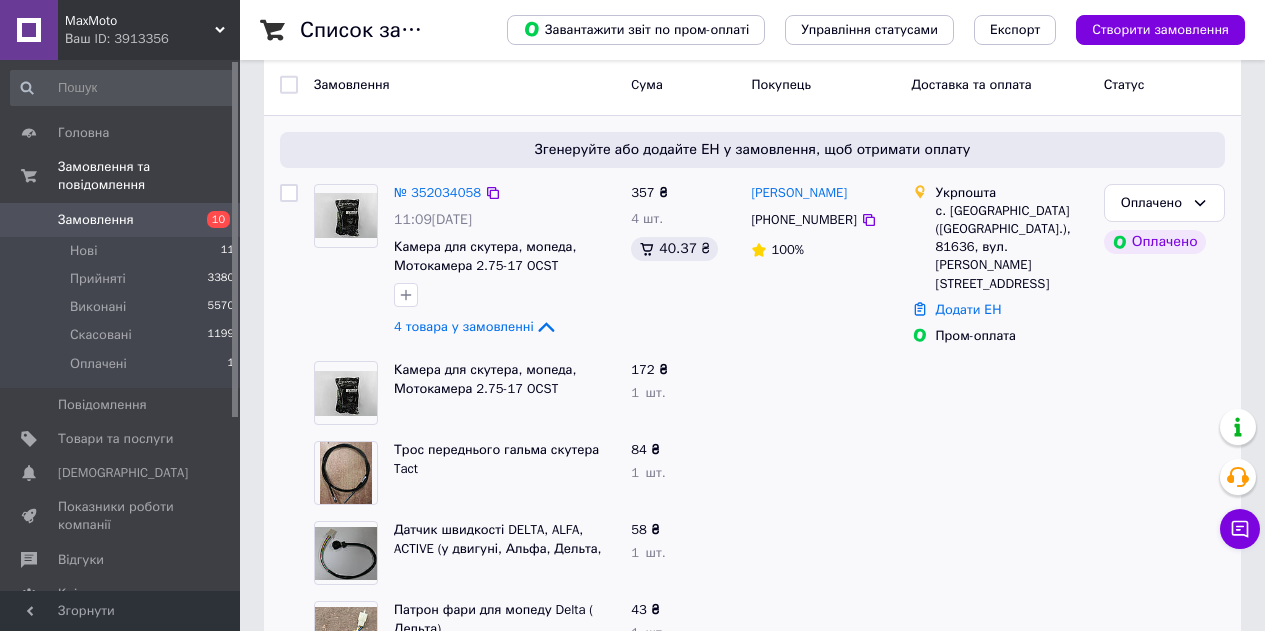 scroll, scrollTop: 300, scrollLeft: 0, axis: vertical 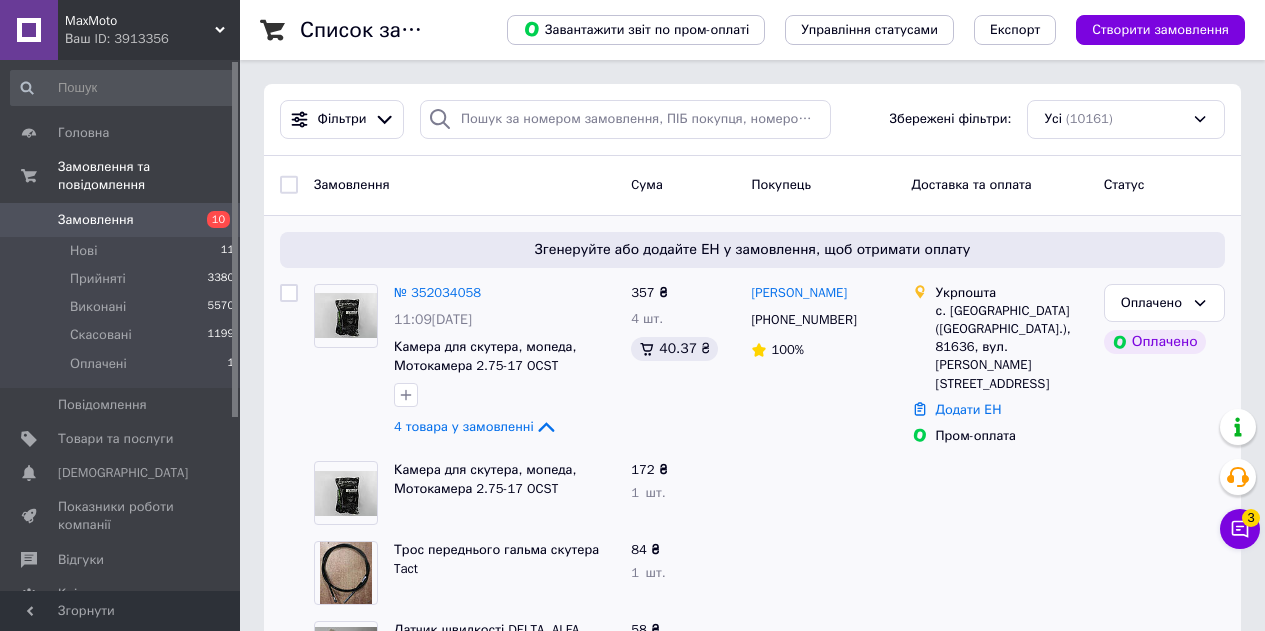 click on "Замовлення" at bounding box center [121, 220] 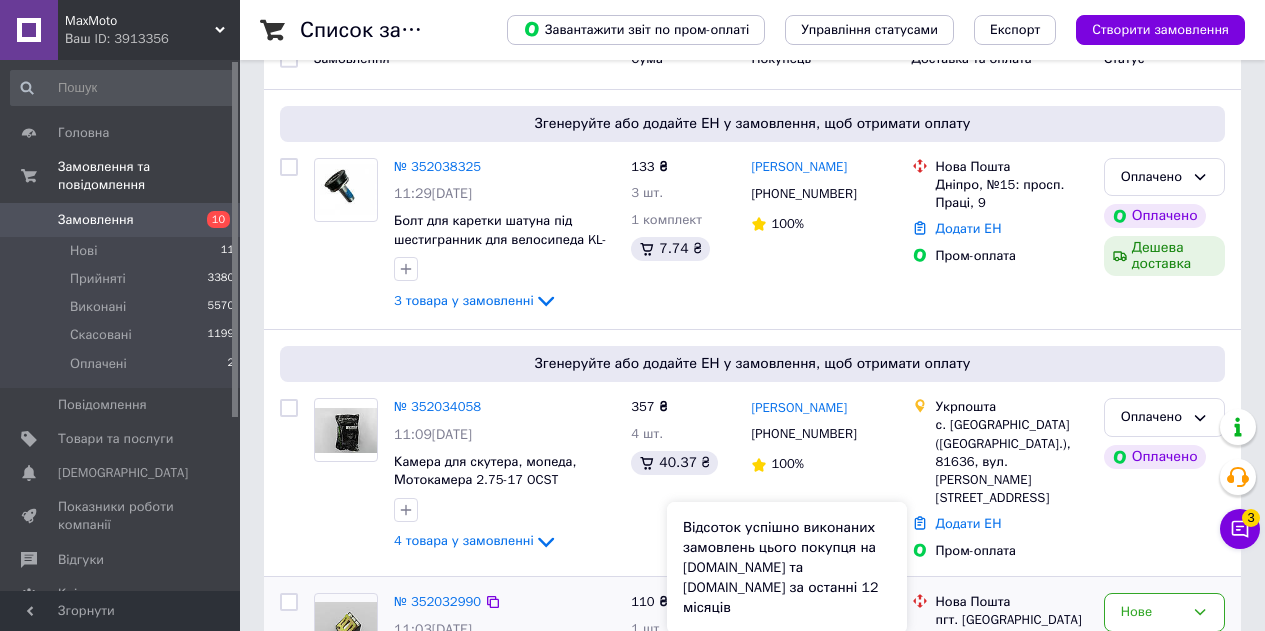 scroll, scrollTop: 200, scrollLeft: 0, axis: vertical 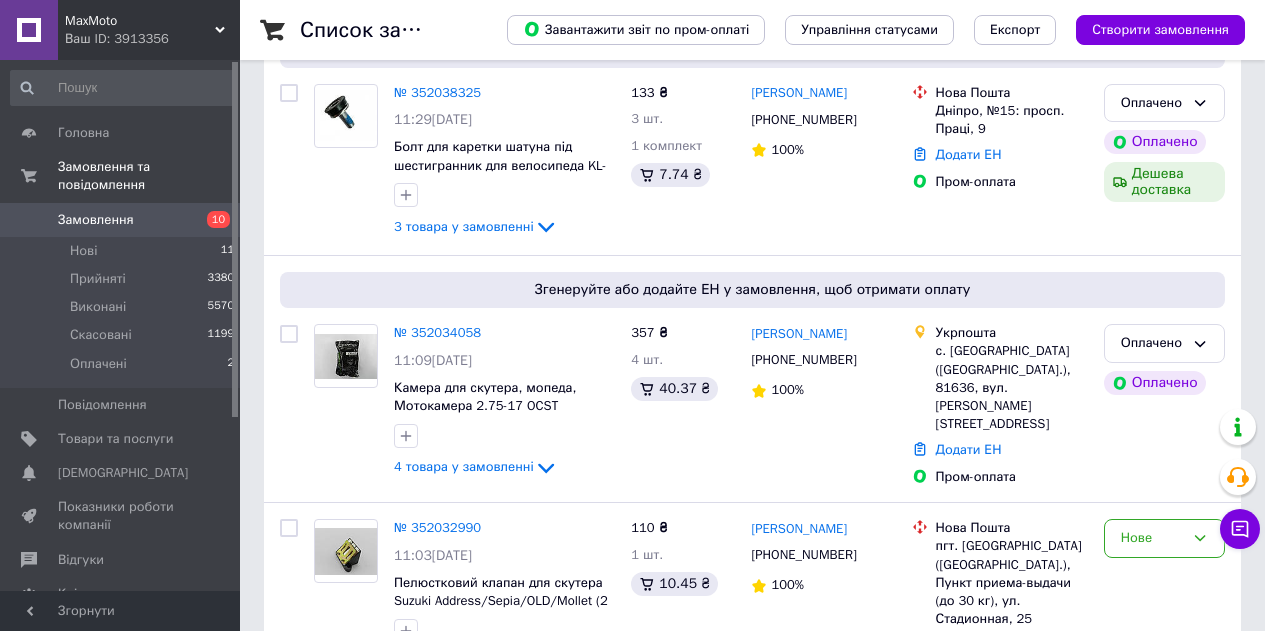 click on "Замовлення" at bounding box center (96, 220) 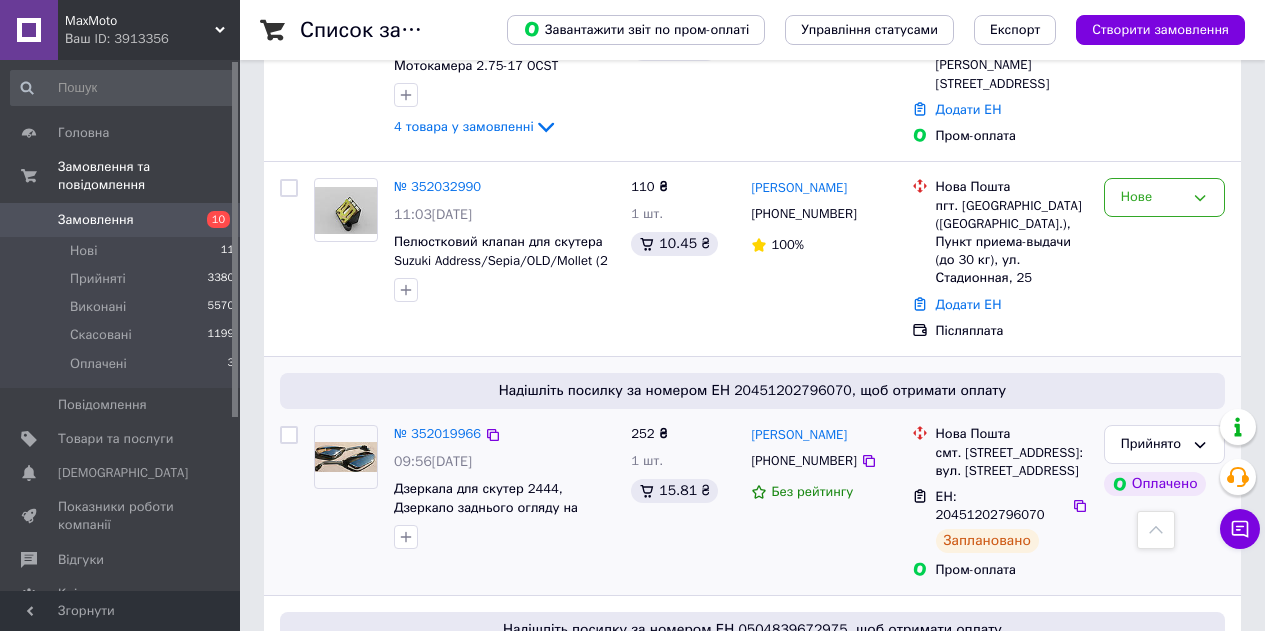 scroll, scrollTop: 900, scrollLeft: 0, axis: vertical 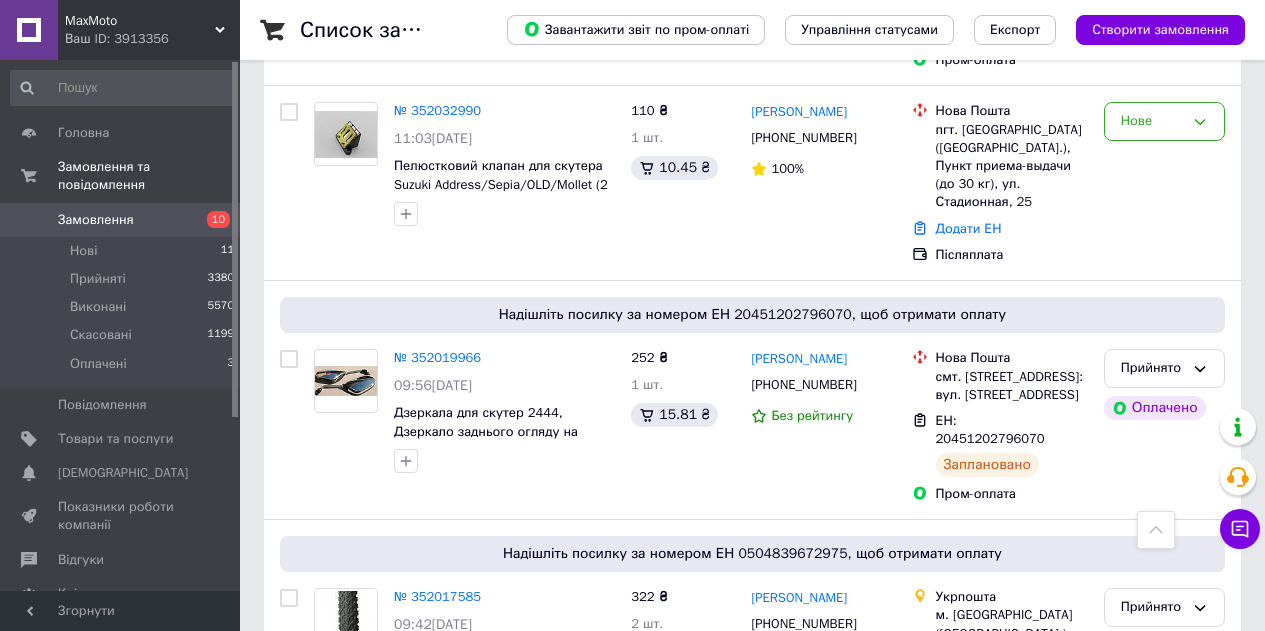 click on "Замовлення" at bounding box center (96, 220) 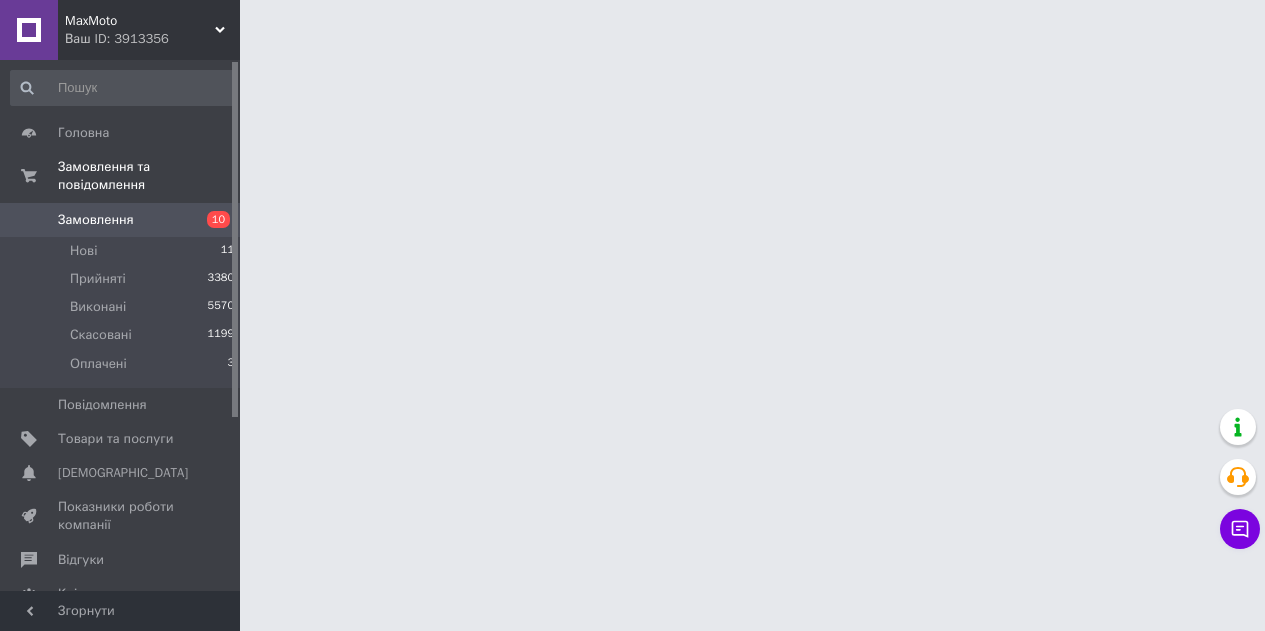 scroll, scrollTop: 0, scrollLeft: 0, axis: both 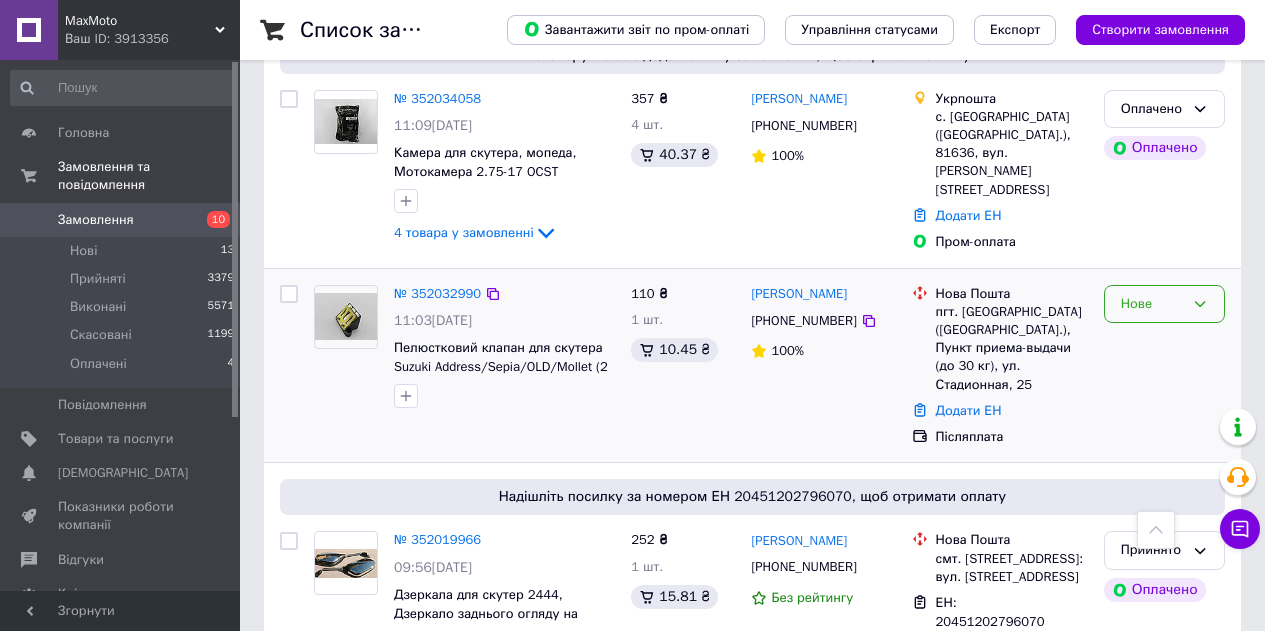 click on "Нове" at bounding box center [1164, 304] 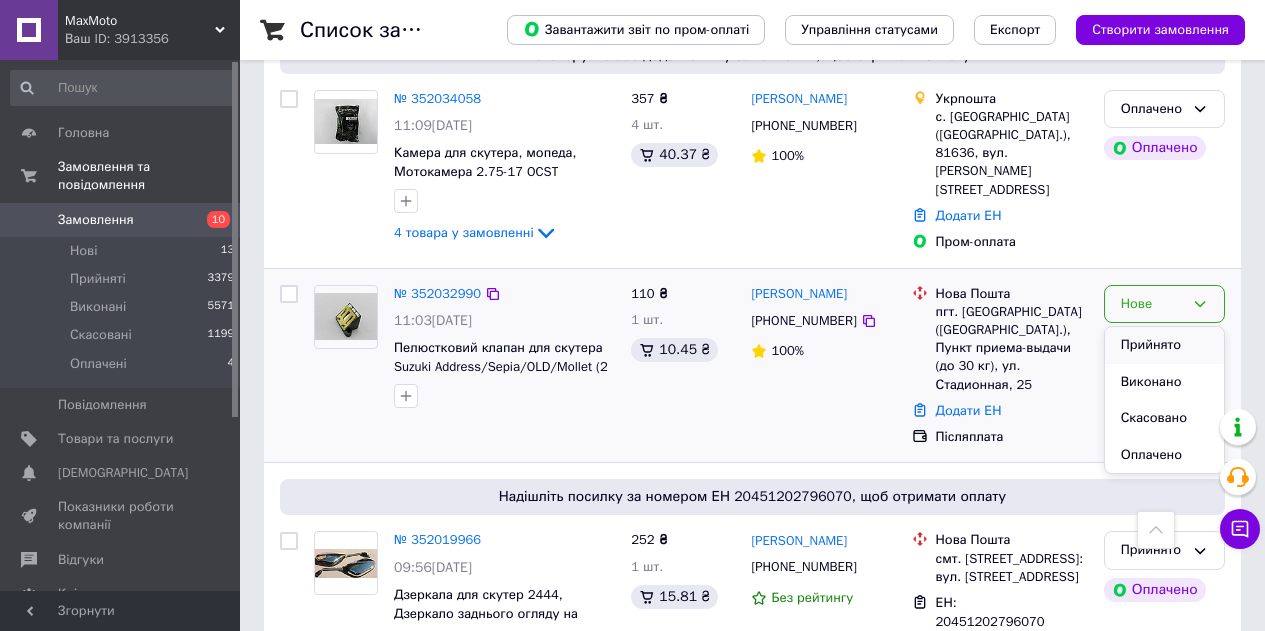 click on "Прийнято" at bounding box center (1164, 345) 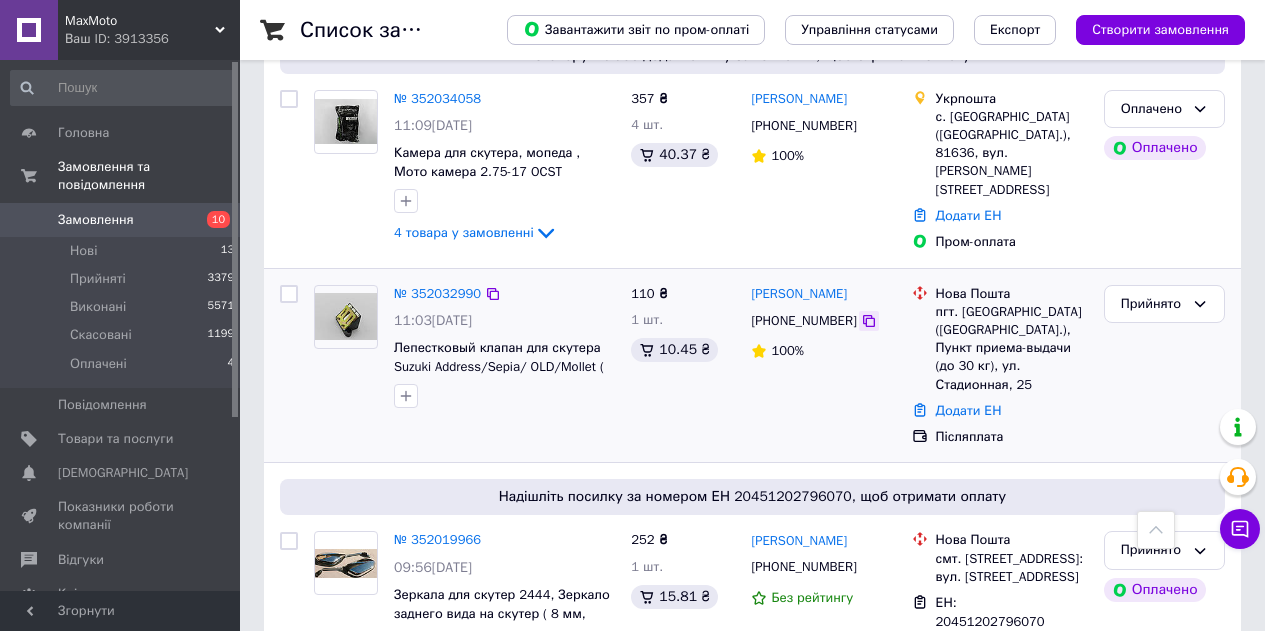 click 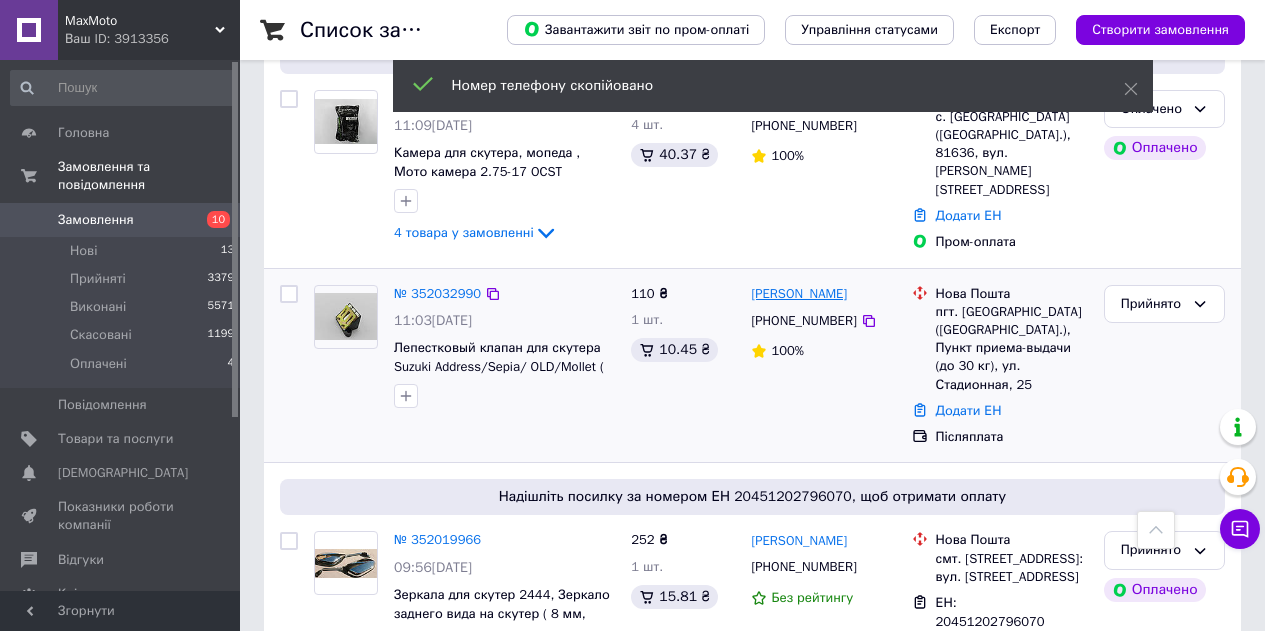 drag, startPoint x: 867, startPoint y: 255, endPoint x: 801, endPoint y: 255, distance: 66 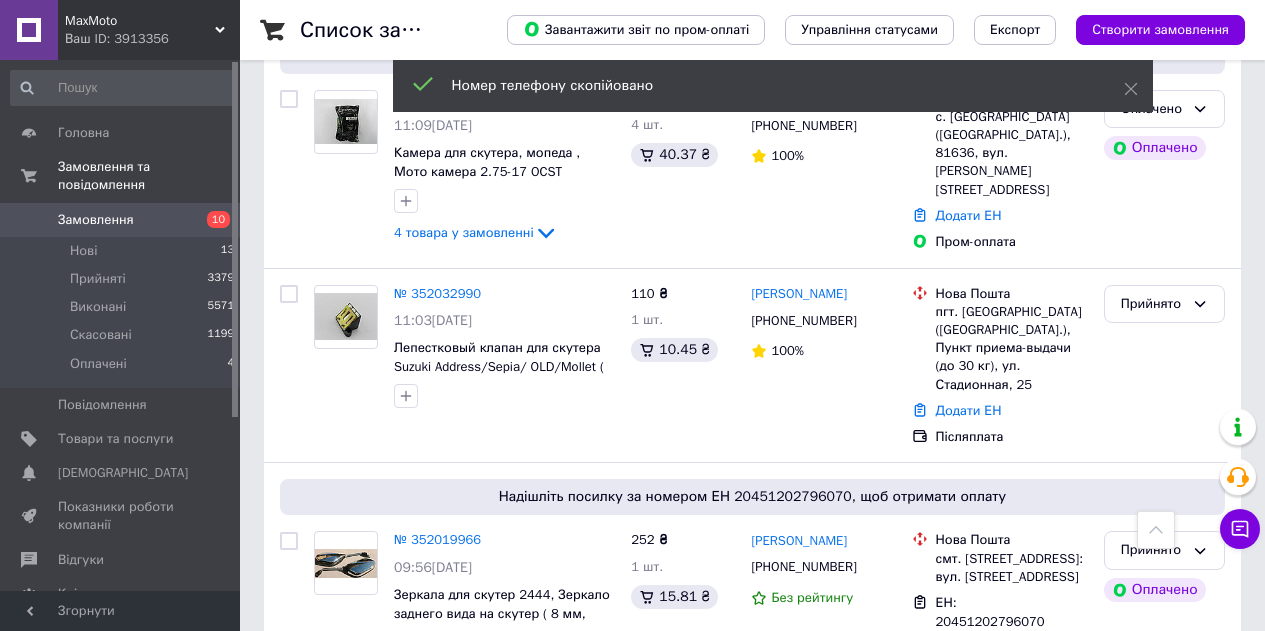 copy on "Пащенко" 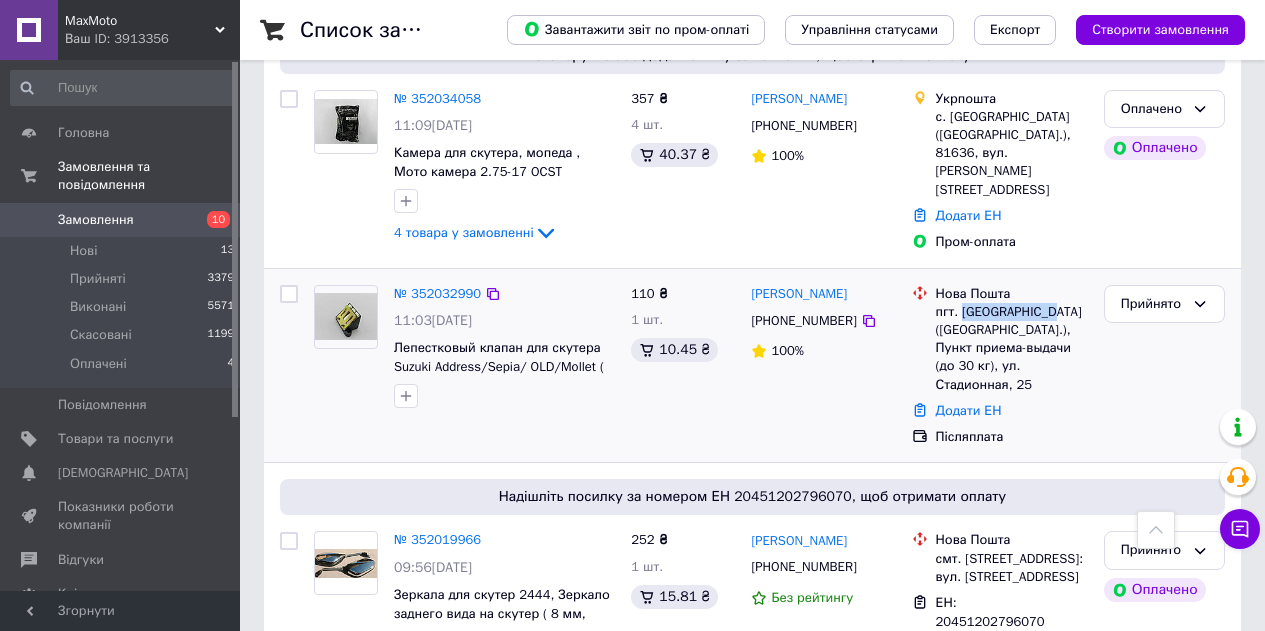 drag, startPoint x: 1051, startPoint y: 270, endPoint x: 960, endPoint y: 276, distance: 91.197586 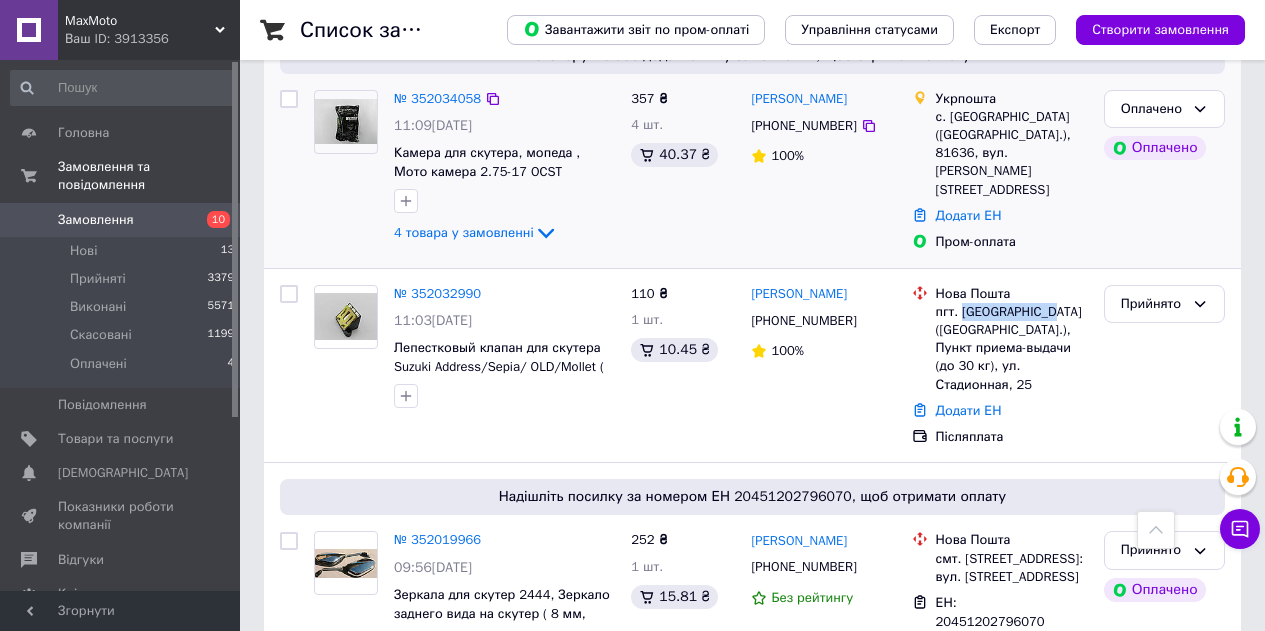copy on "Белая Криница" 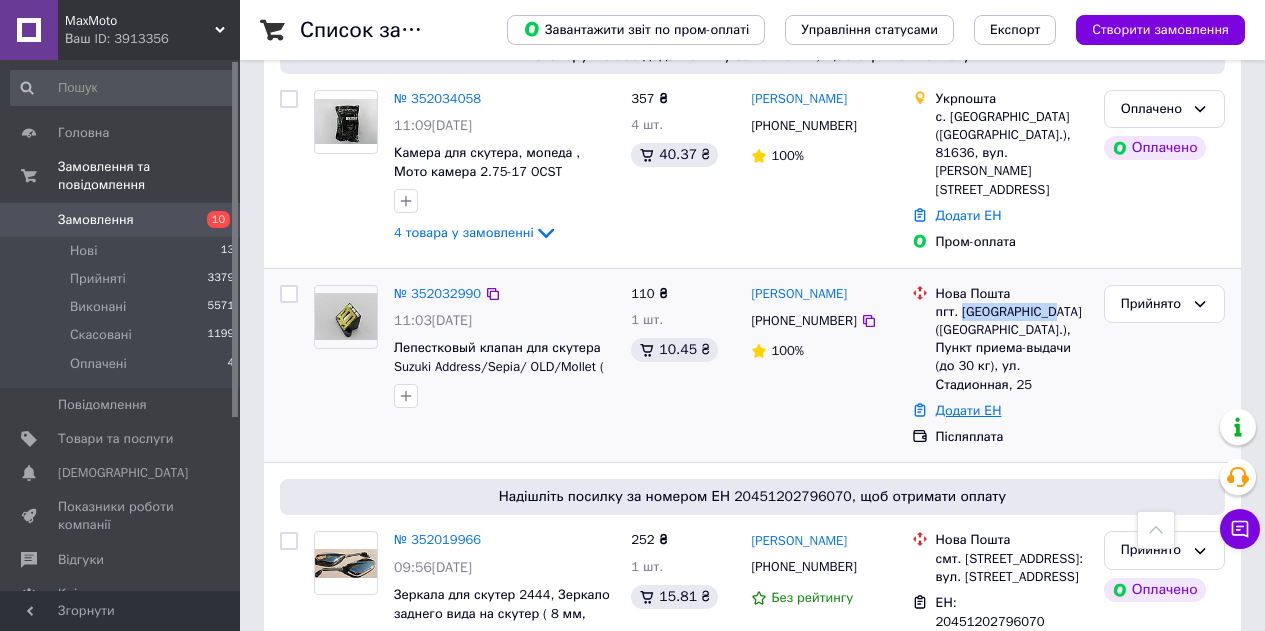 click on "Додати ЕН" at bounding box center (969, 410) 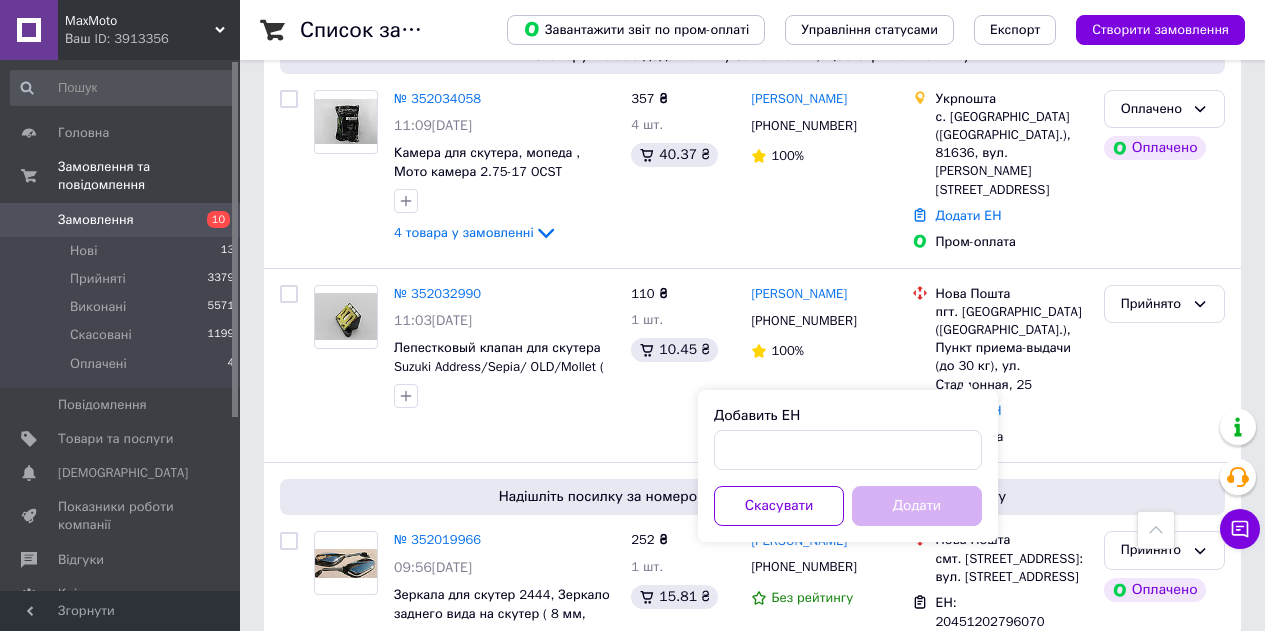 click on "Добавить ЕН" at bounding box center (848, 438) 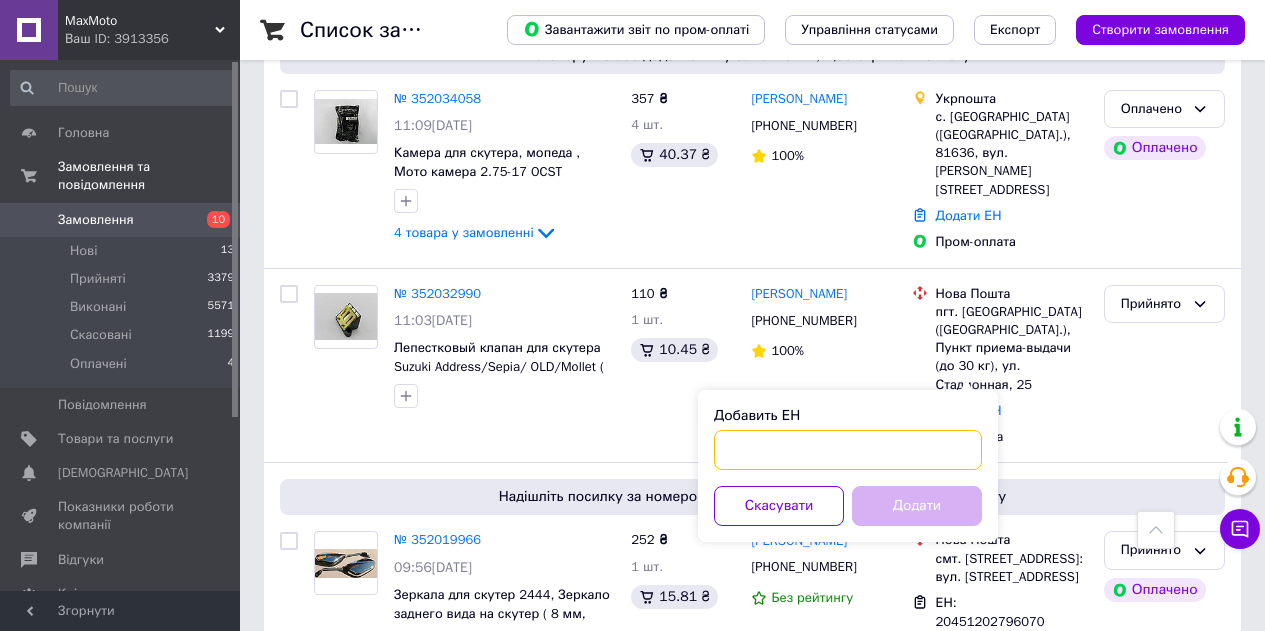click on "Добавить ЕН" at bounding box center [848, 450] 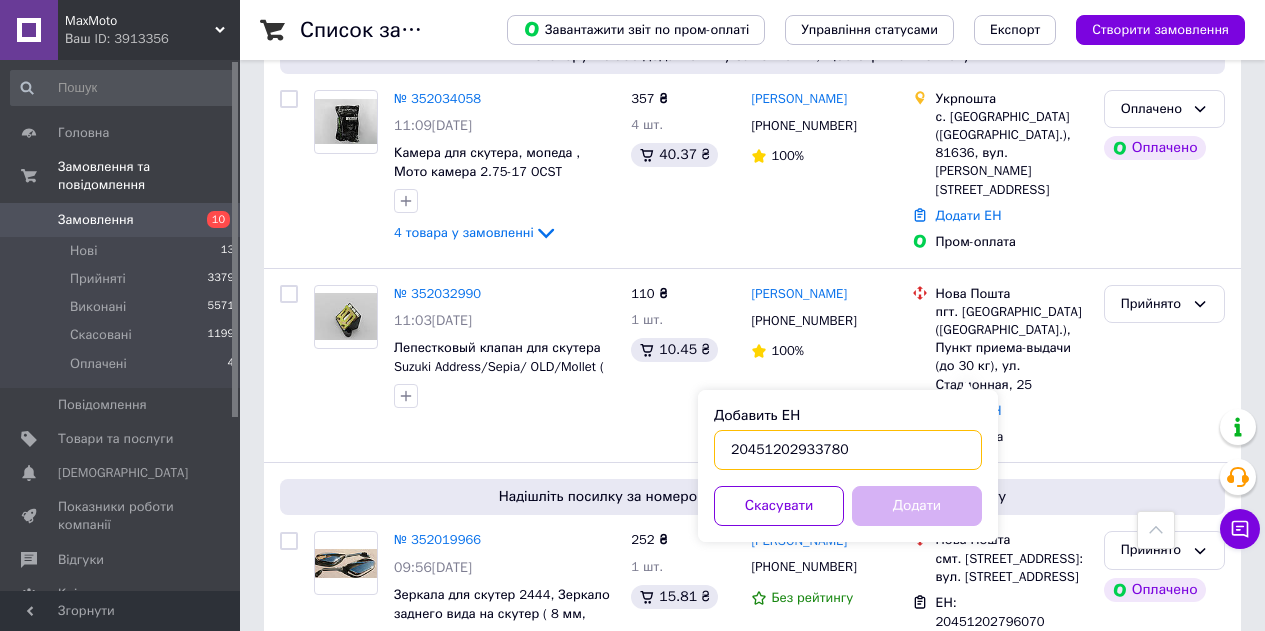 type on "20451202933780" 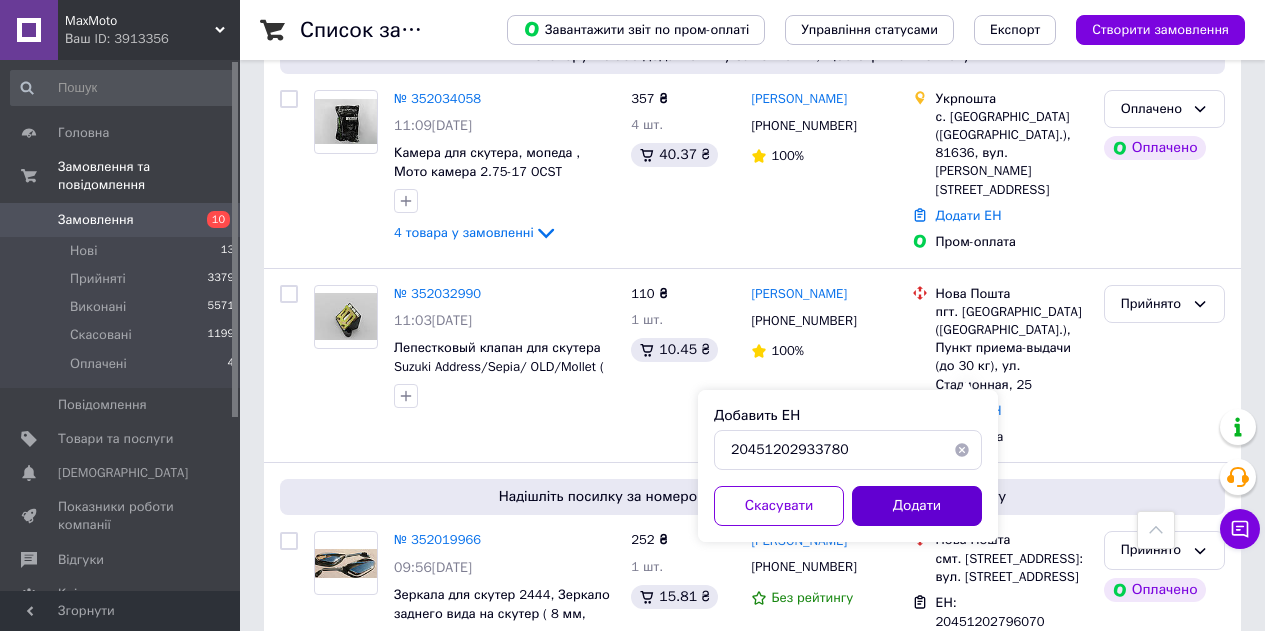 click on "Додати" at bounding box center (917, 506) 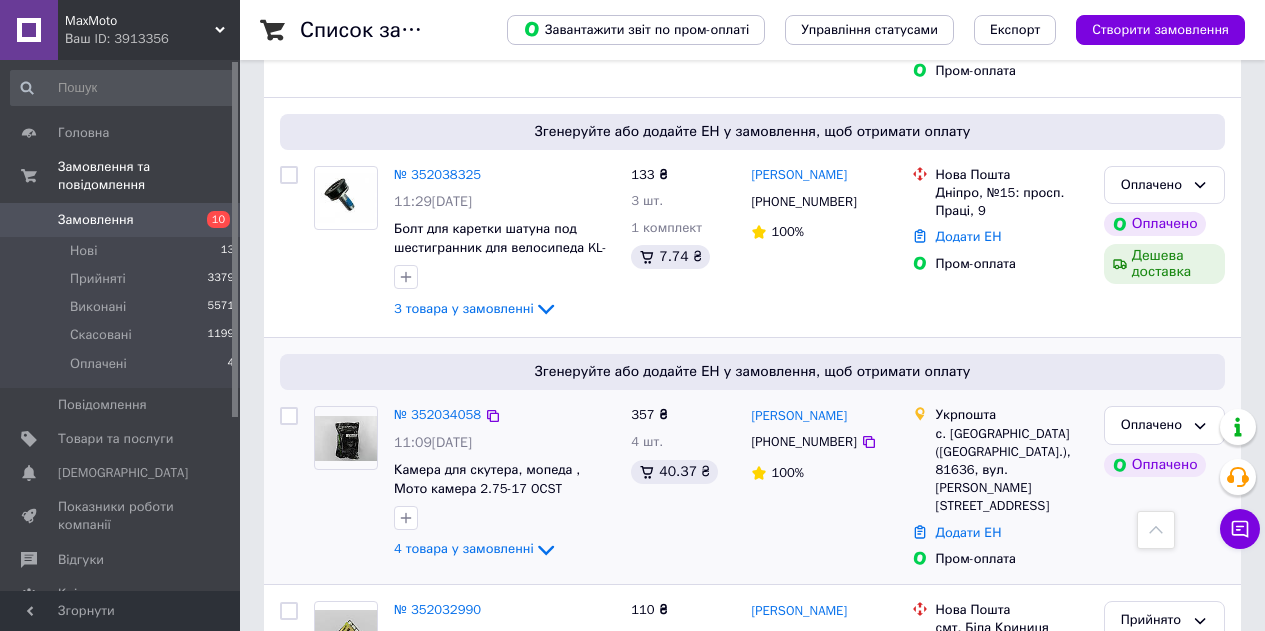 scroll, scrollTop: 1211, scrollLeft: 0, axis: vertical 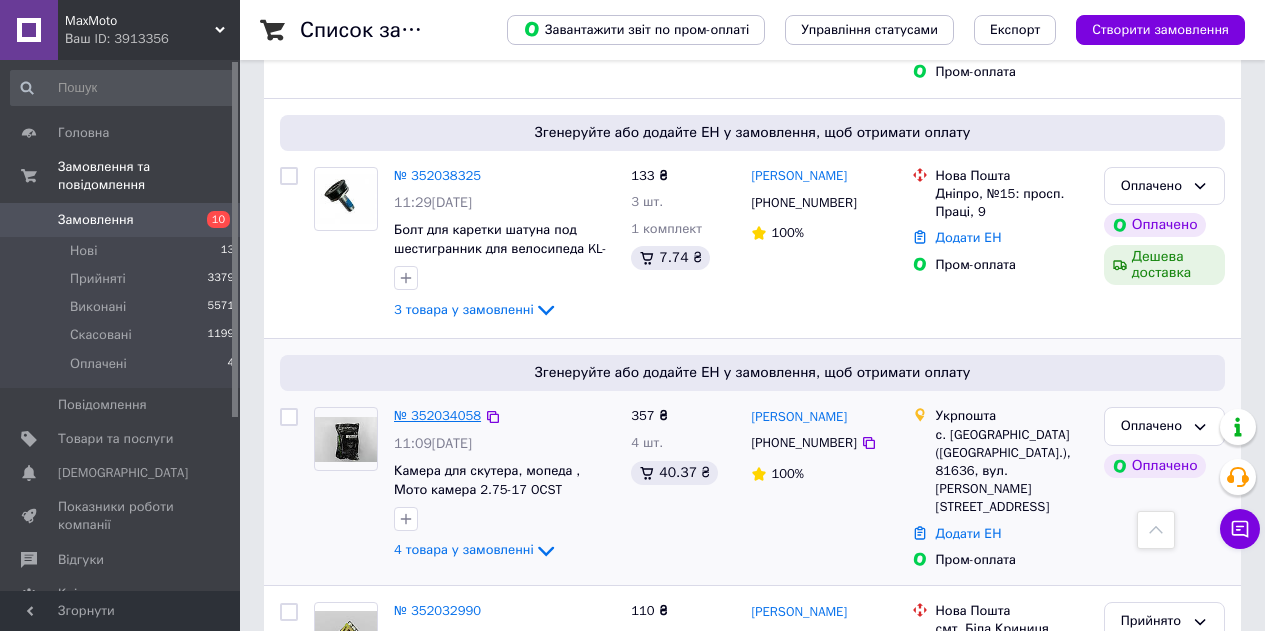 click on "№ 352034058" at bounding box center (437, 415) 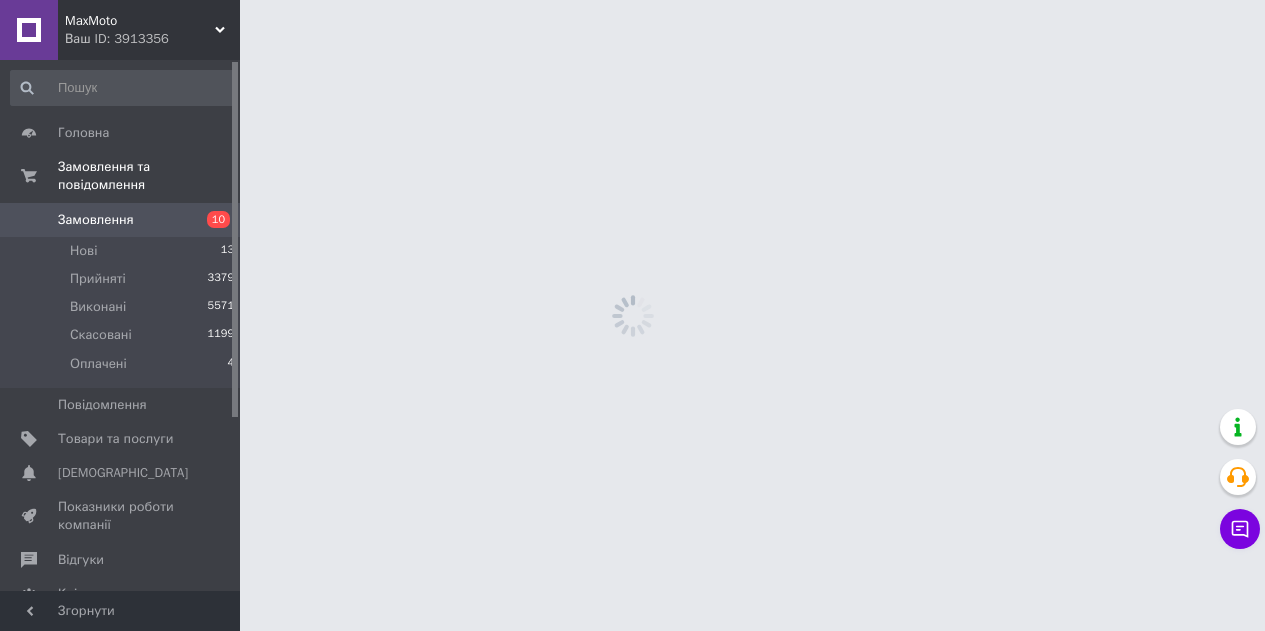 scroll, scrollTop: 0, scrollLeft: 0, axis: both 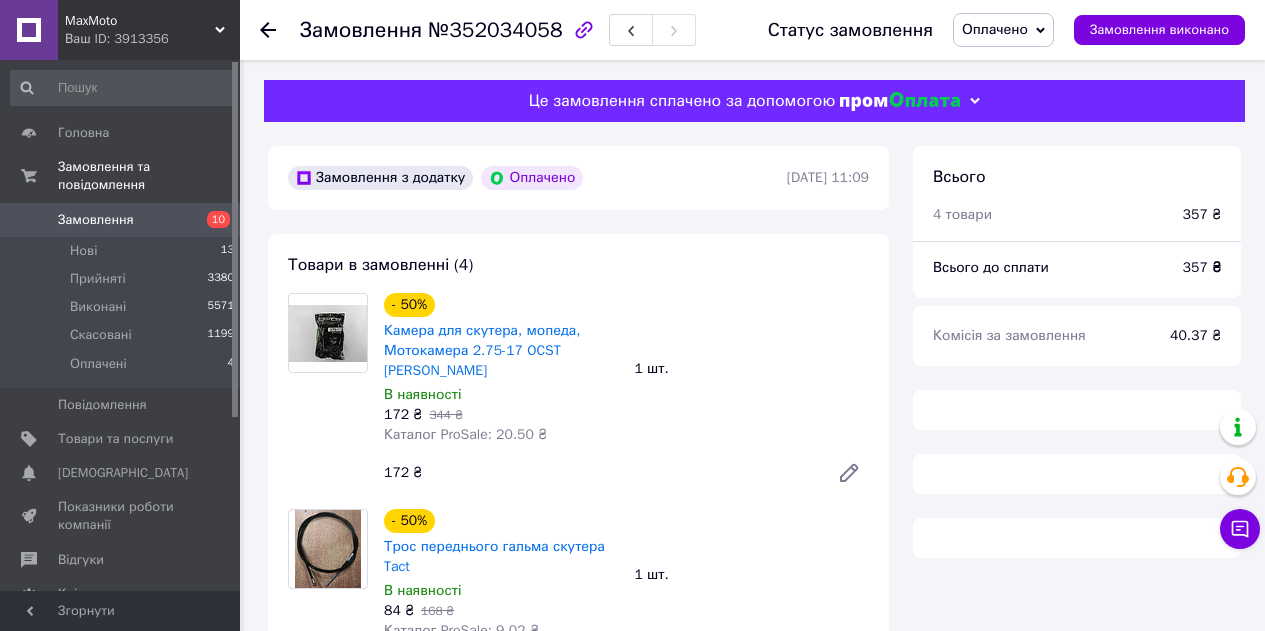 click 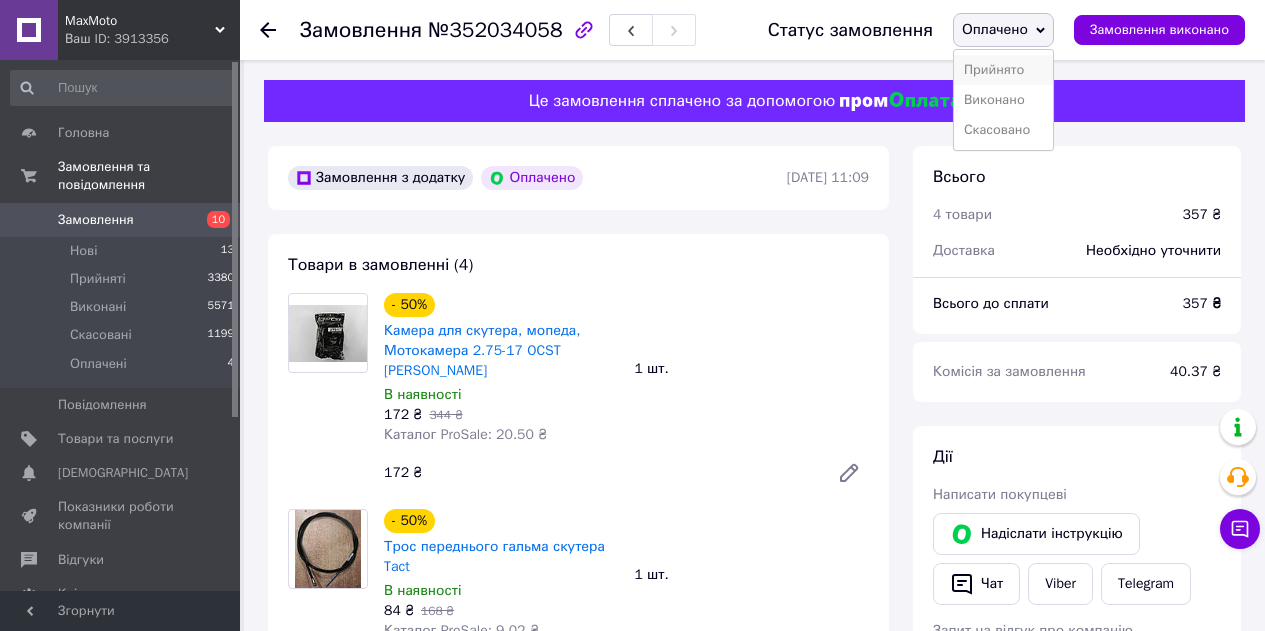 click on "Прийнято" at bounding box center (1003, 70) 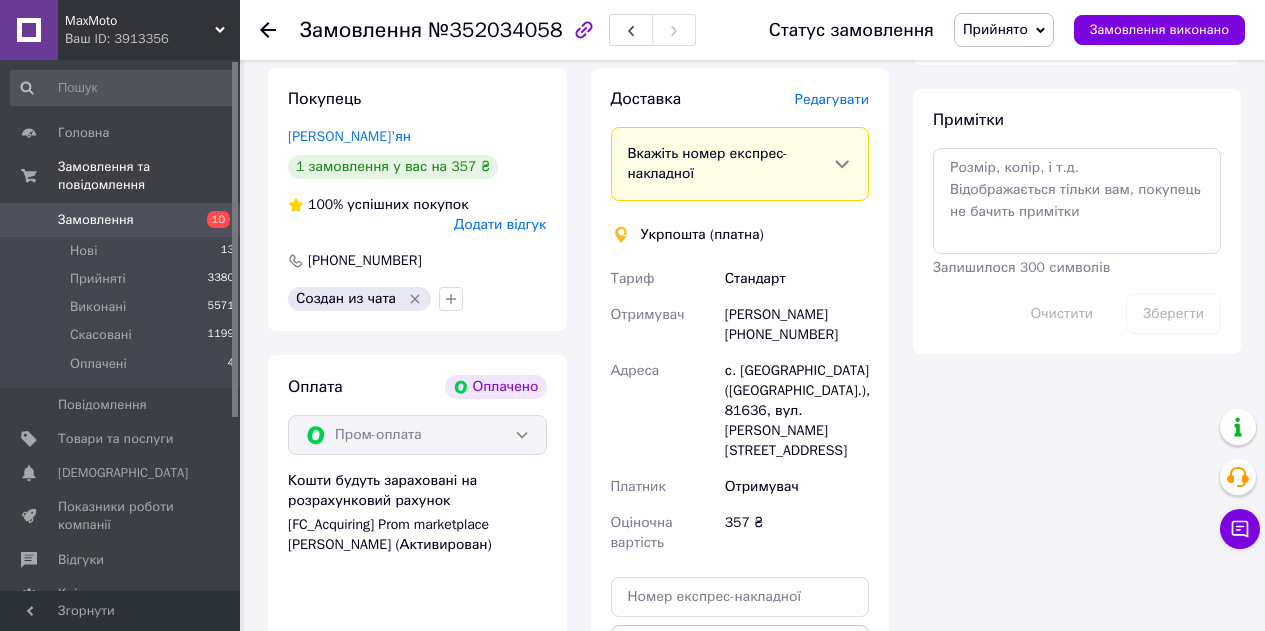 scroll, scrollTop: 1300, scrollLeft: 0, axis: vertical 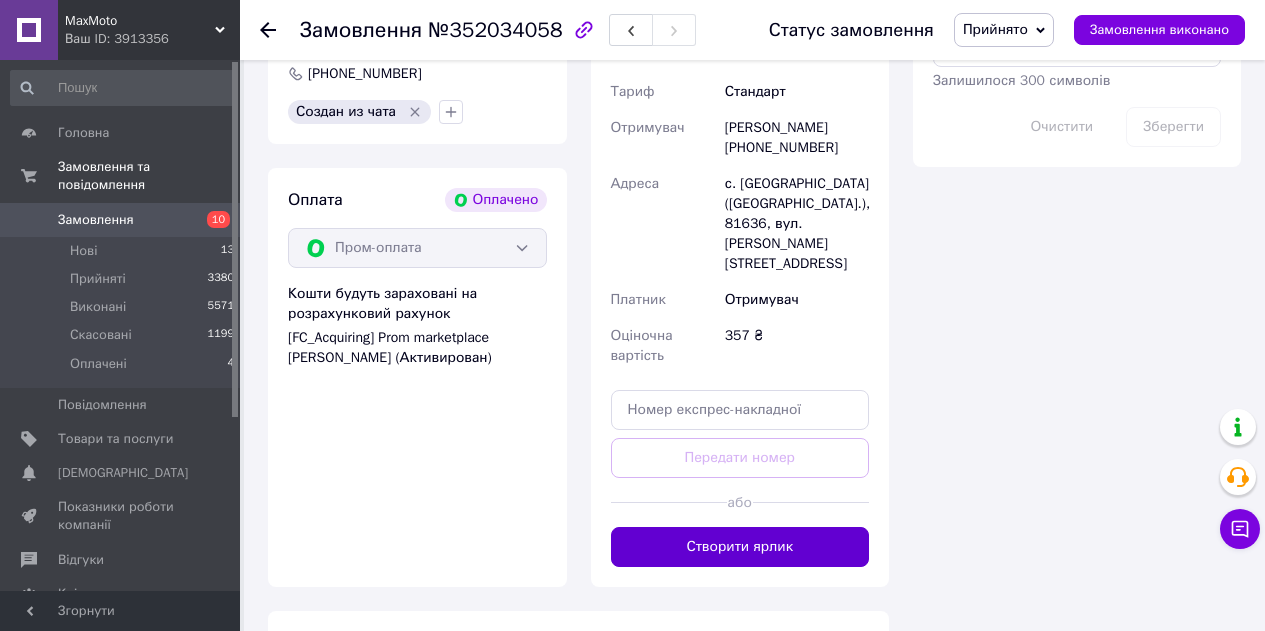 click on "Створити ярлик" at bounding box center (740, 547) 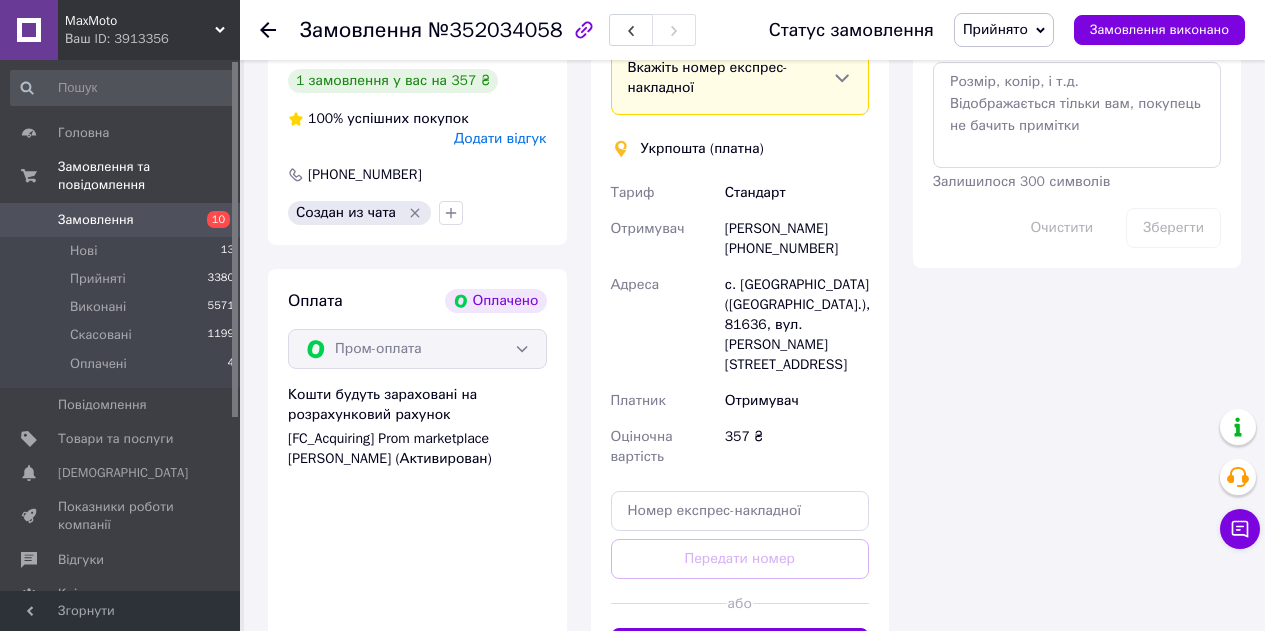 scroll, scrollTop: 1000, scrollLeft: 0, axis: vertical 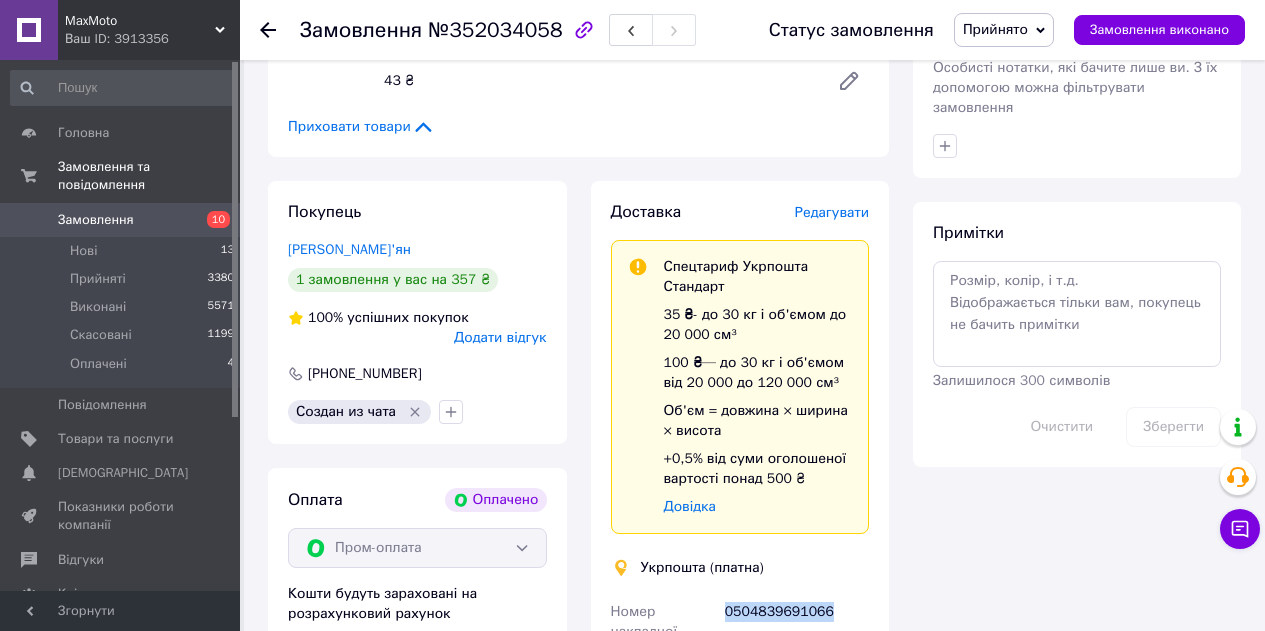 drag, startPoint x: 821, startPoint y: 595, endPoint x: 726, endPoint y: 587, distance: 95.33625 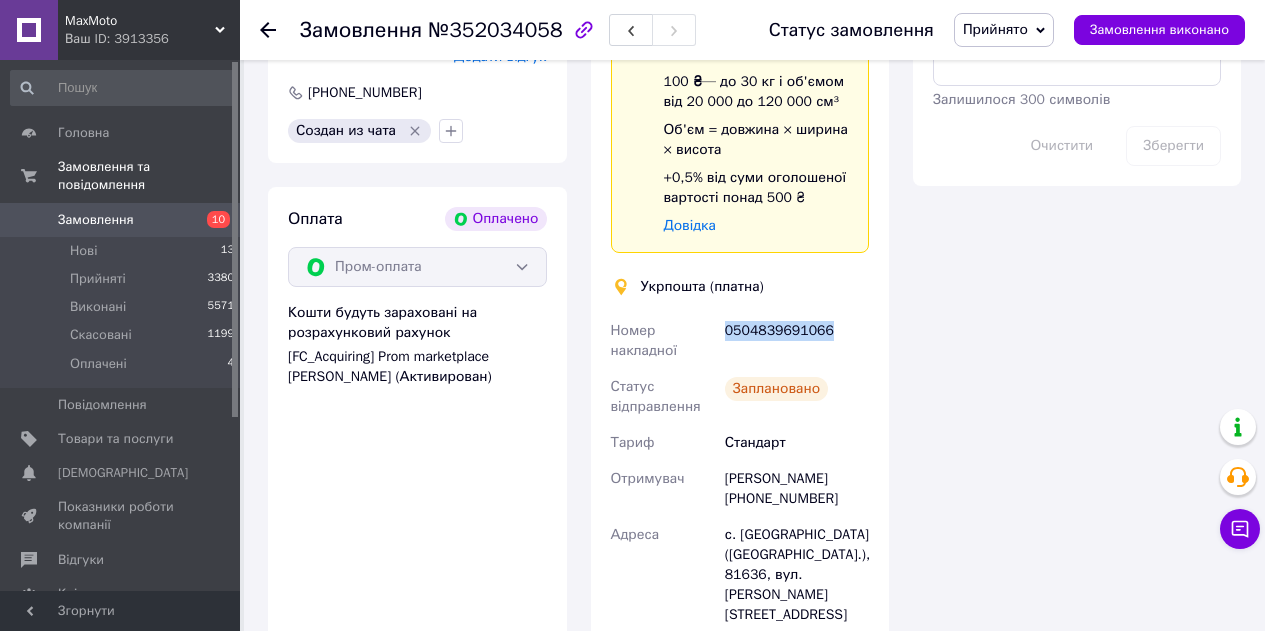 scroll, scrollTop: 1400, scrollLeft: 0, axis: vertical 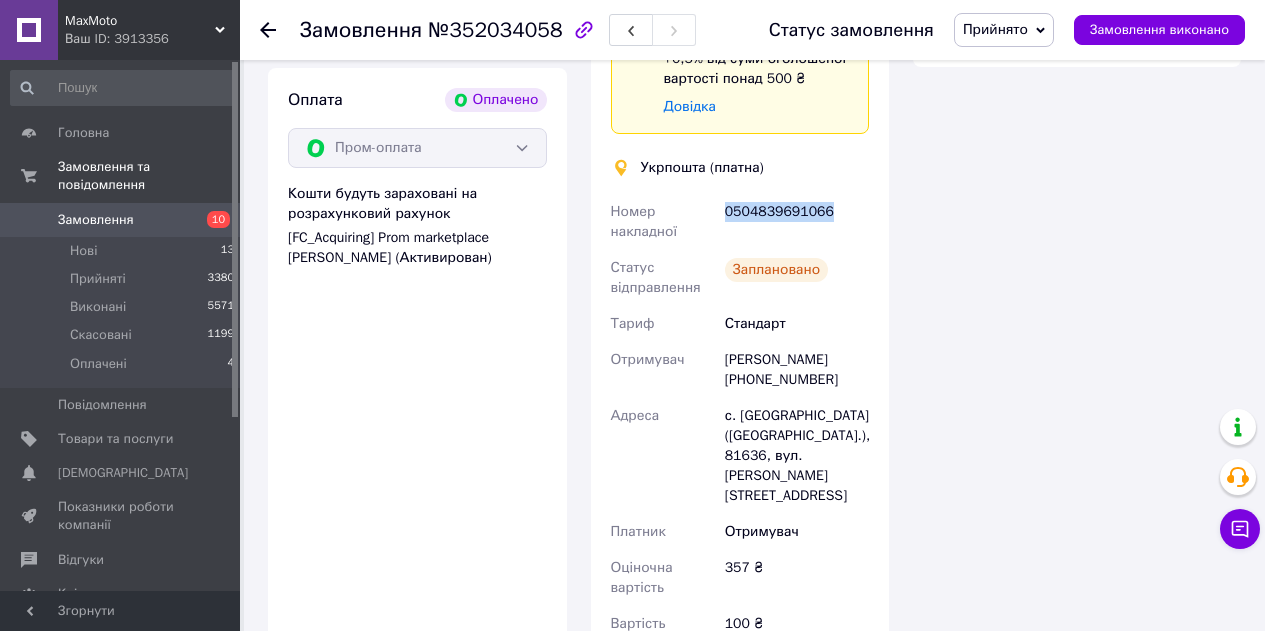 click on "Замовлення" at bounding box center [96, 220] 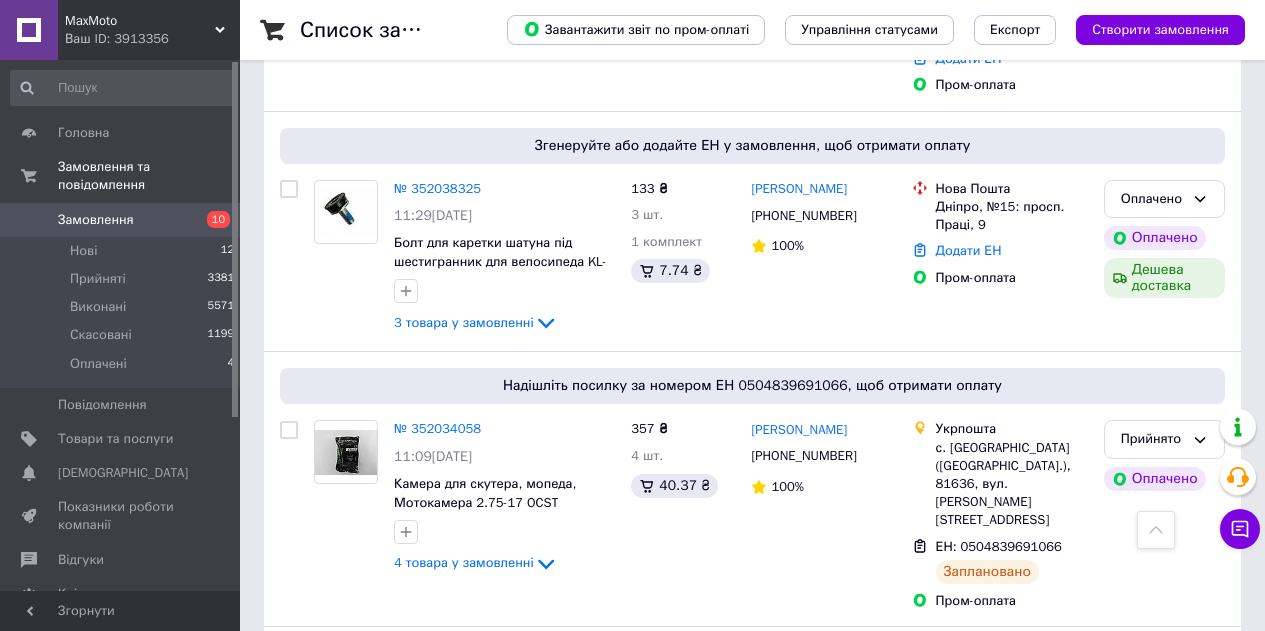 scroll, scrollTop: 1200, scrollLeft: 0, axis: vertical 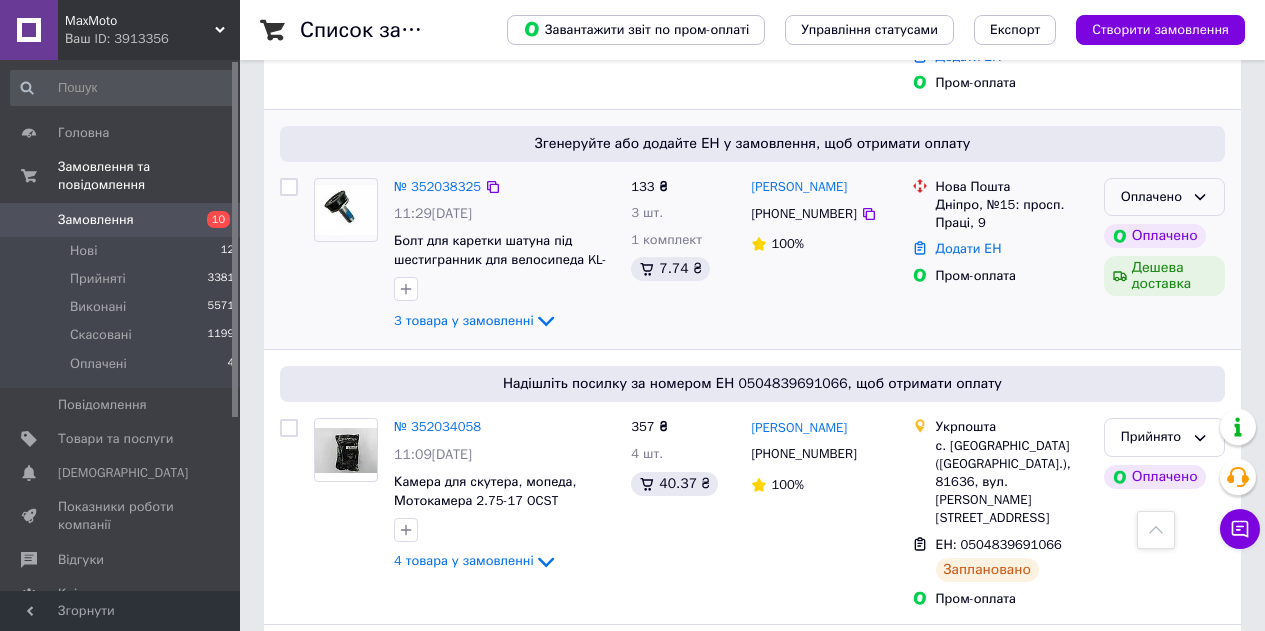 click on "Оплачено" at bounding box center (1152, 197) 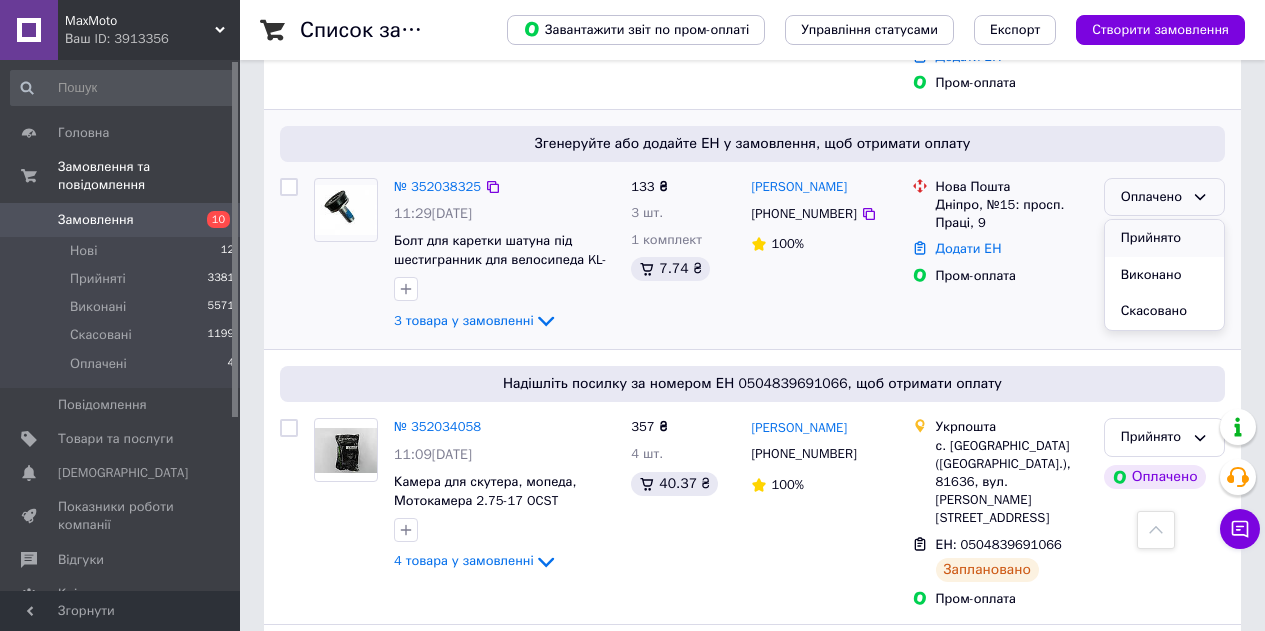 click on "Прийнято" at bounding box center [1164, 238] 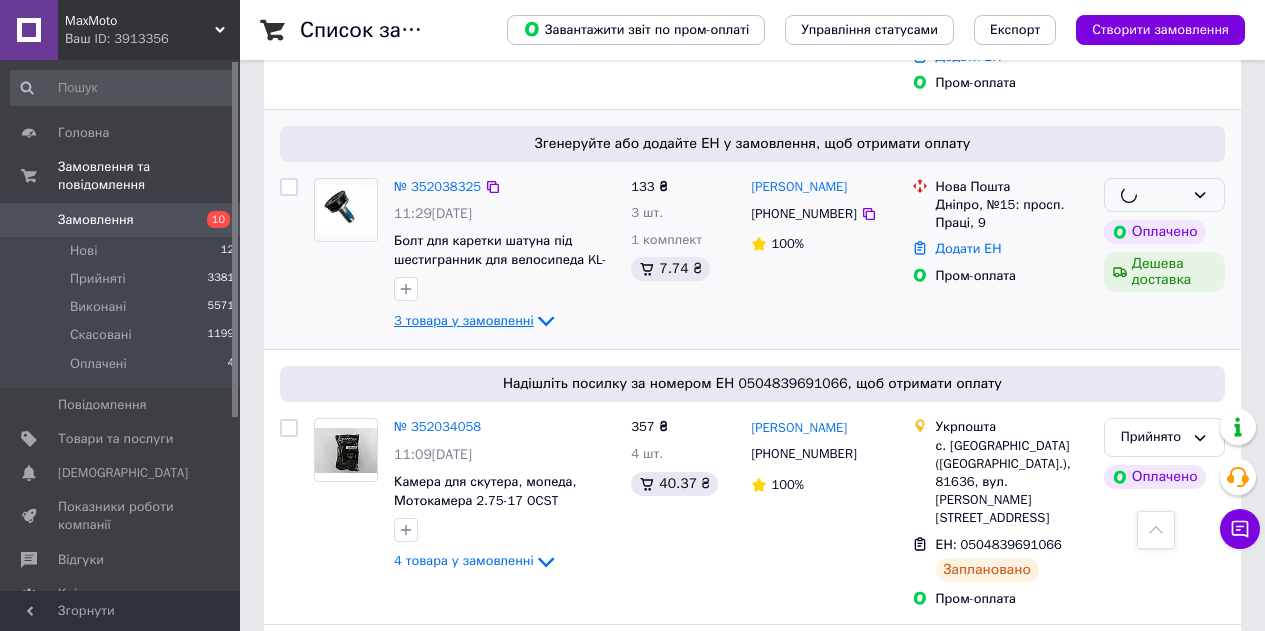click on "3 товара у замовленні" at bounding box center [464, 320] 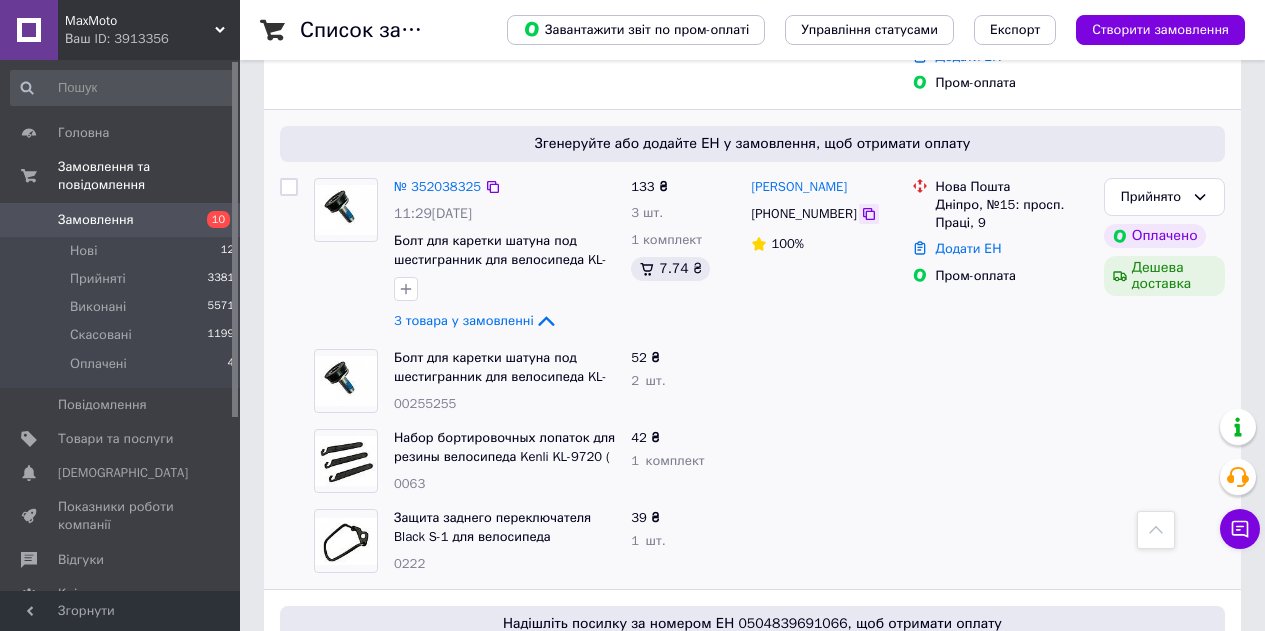 click 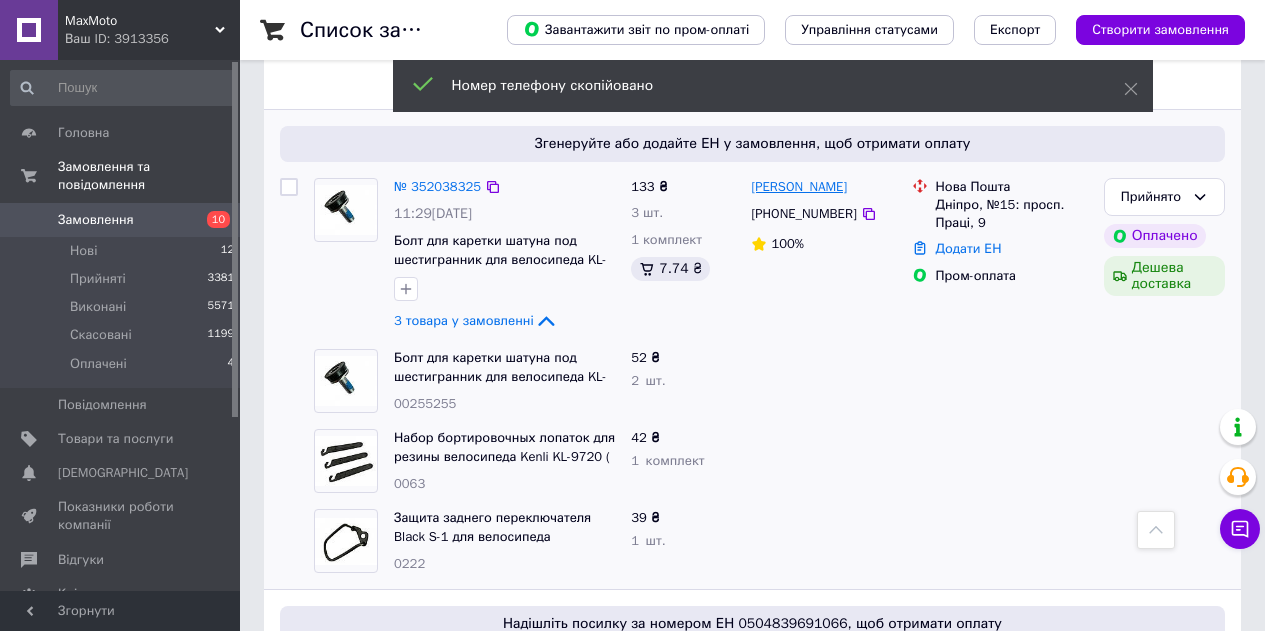 drag, startPoint x: 868, startPoint y: 133, endPoint x: 819, endPoint y: 137, distance: 49.162994 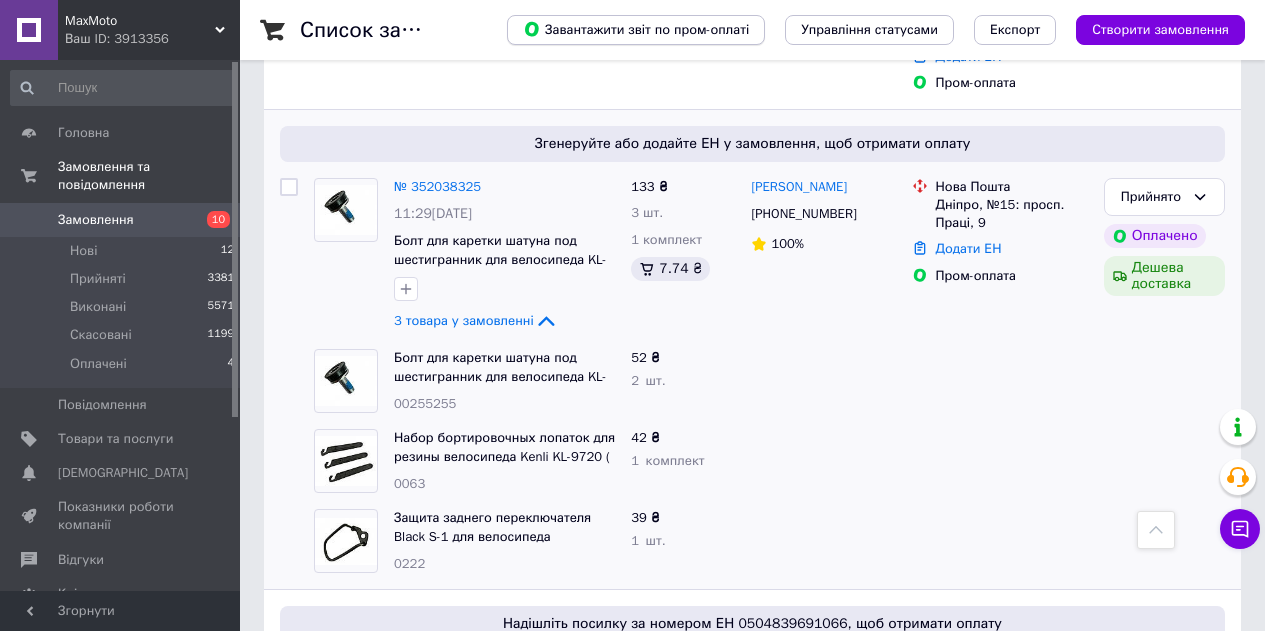 copy on "Дейко" 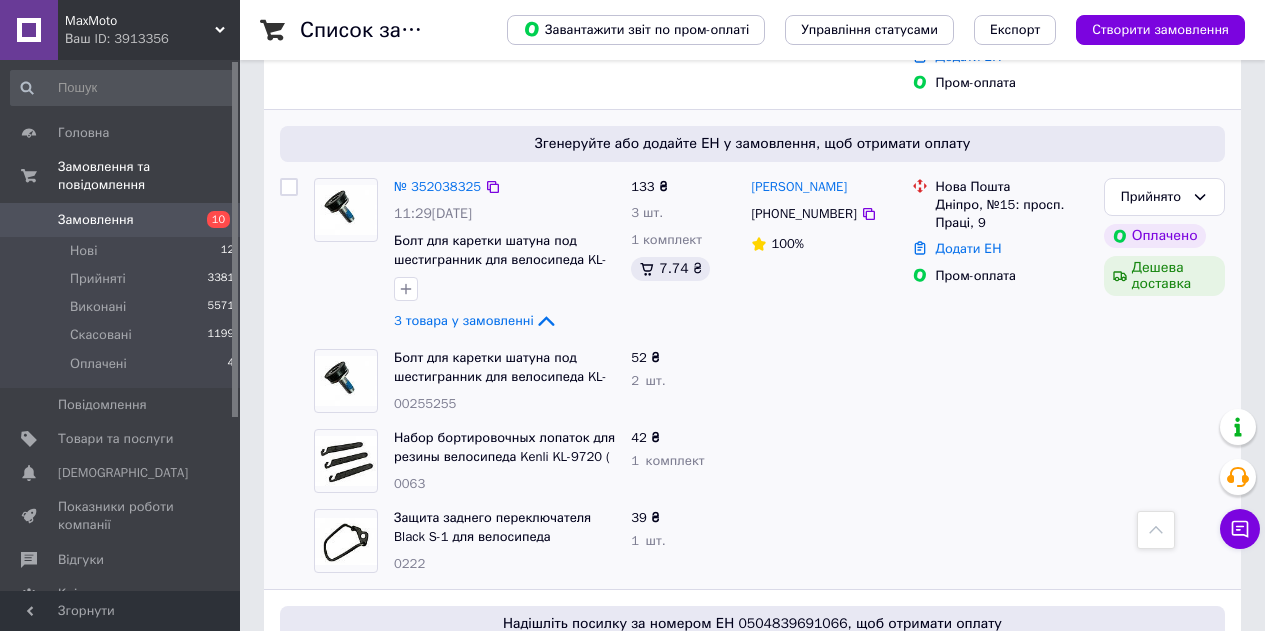 click on "Додати ЕН" at bounding box center (969, 248) 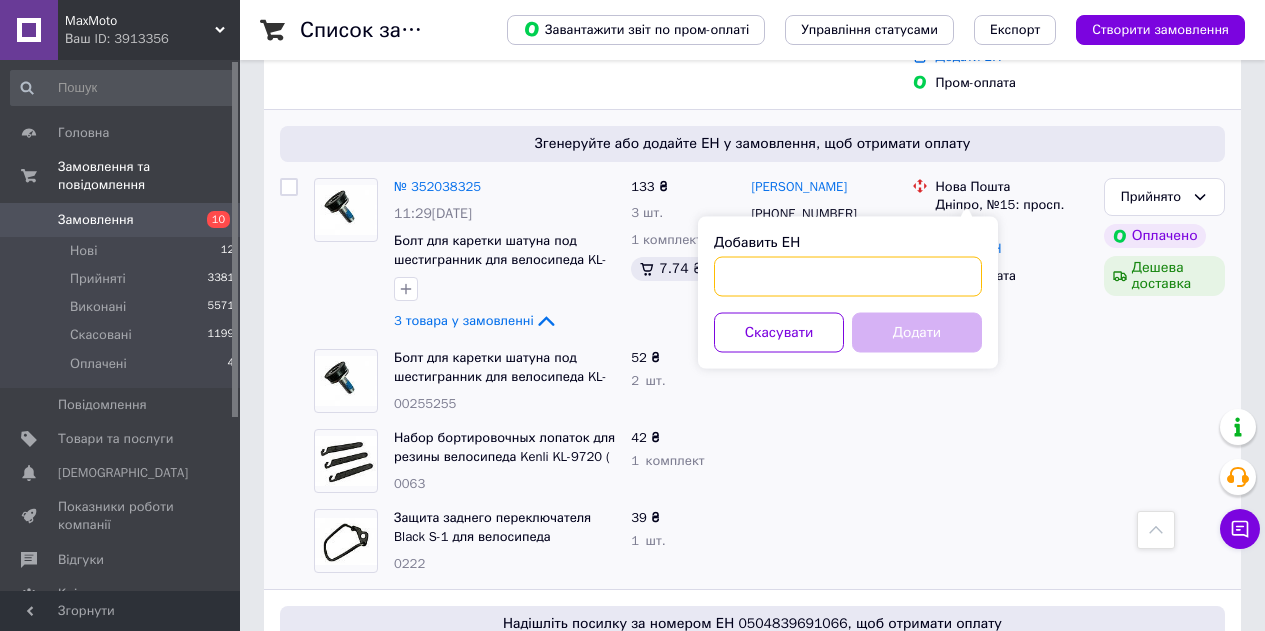 click on "Добавить ЕН" at bounding box center (848, 277) 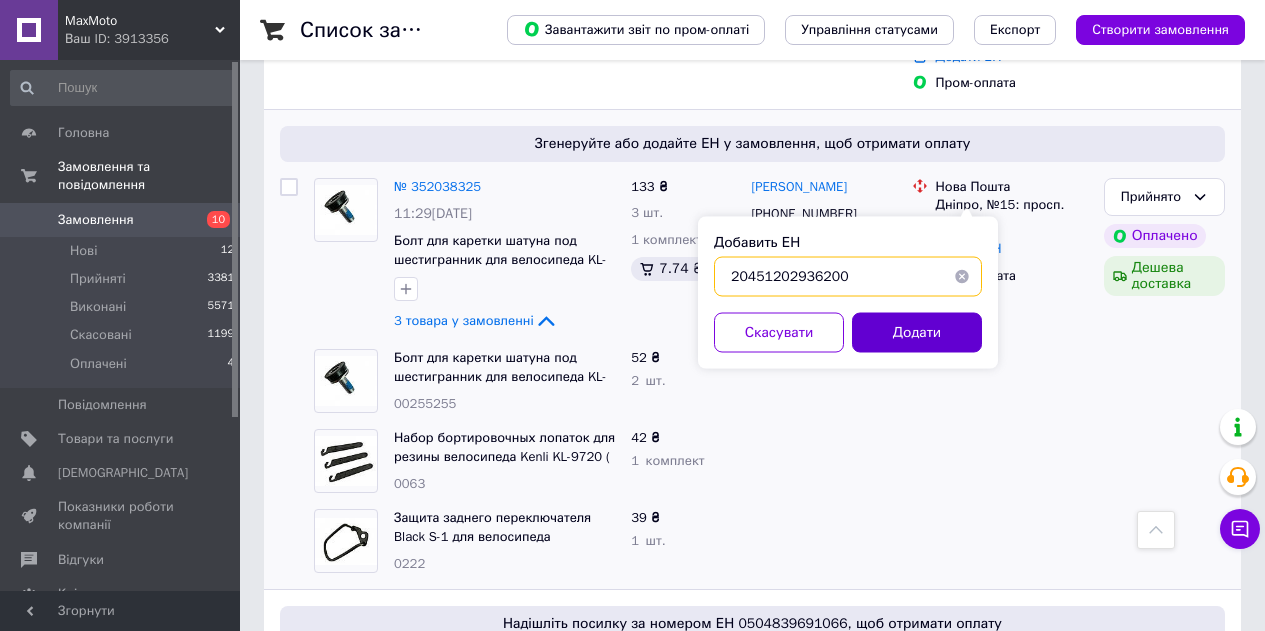 type on "20451202936200" 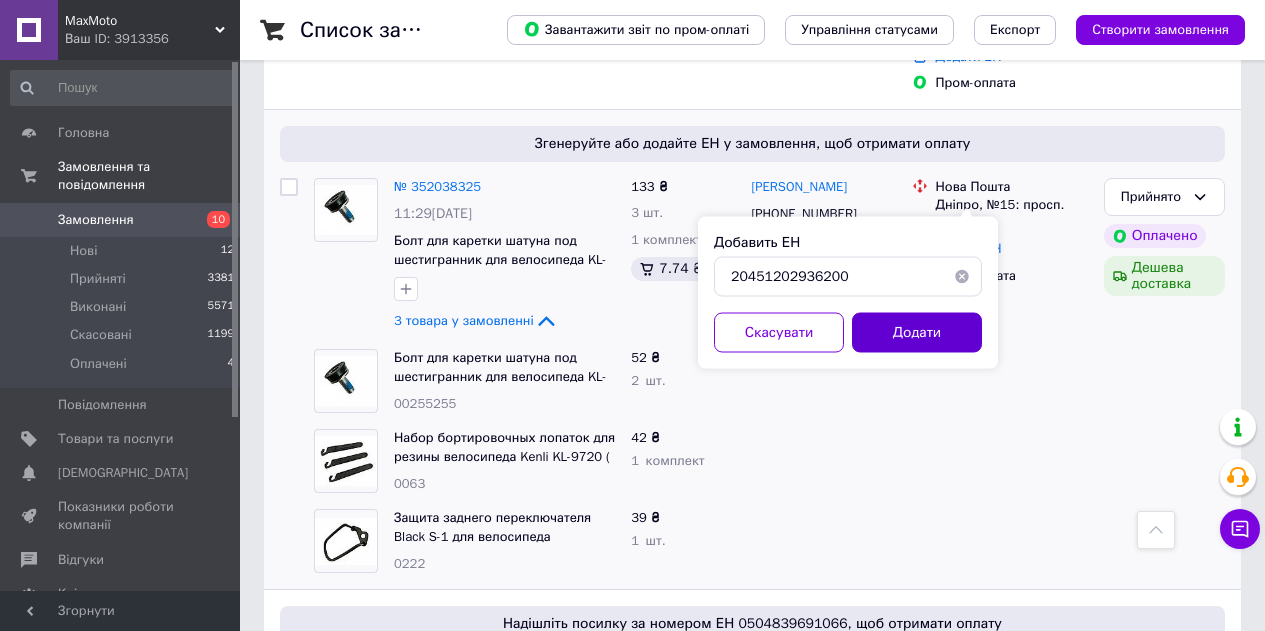 click on "Додати" at bounding box center (917, 333) 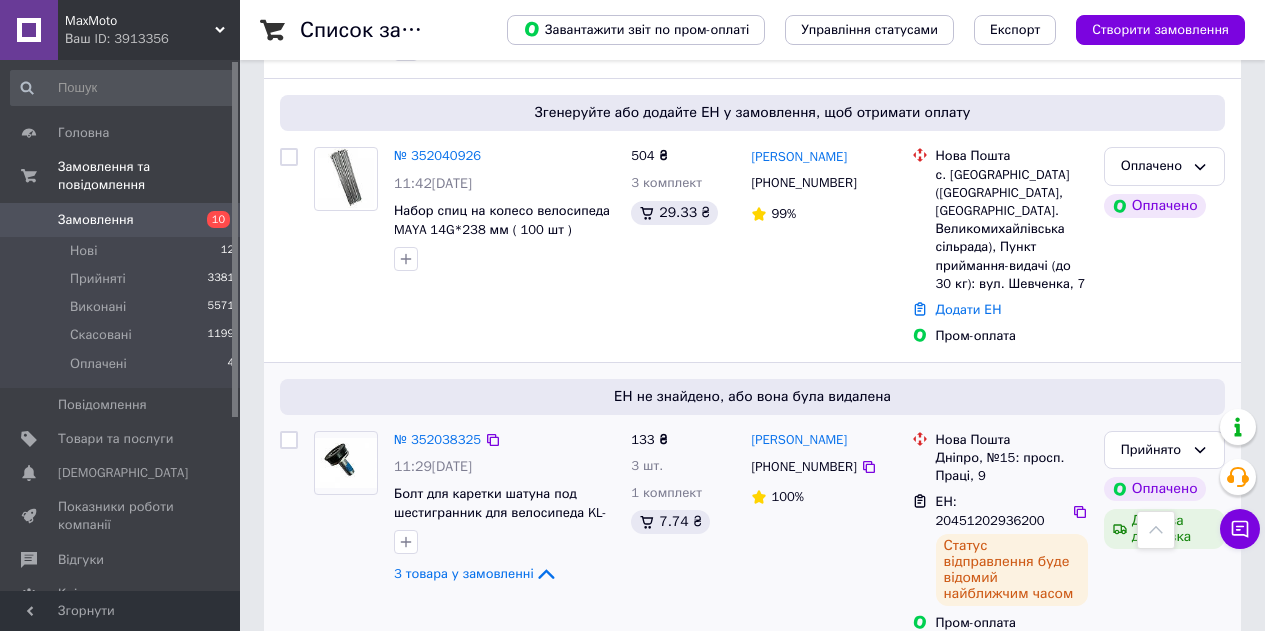 scroll, scrollTop: 900, scrollLeft: 0, axis: vertical 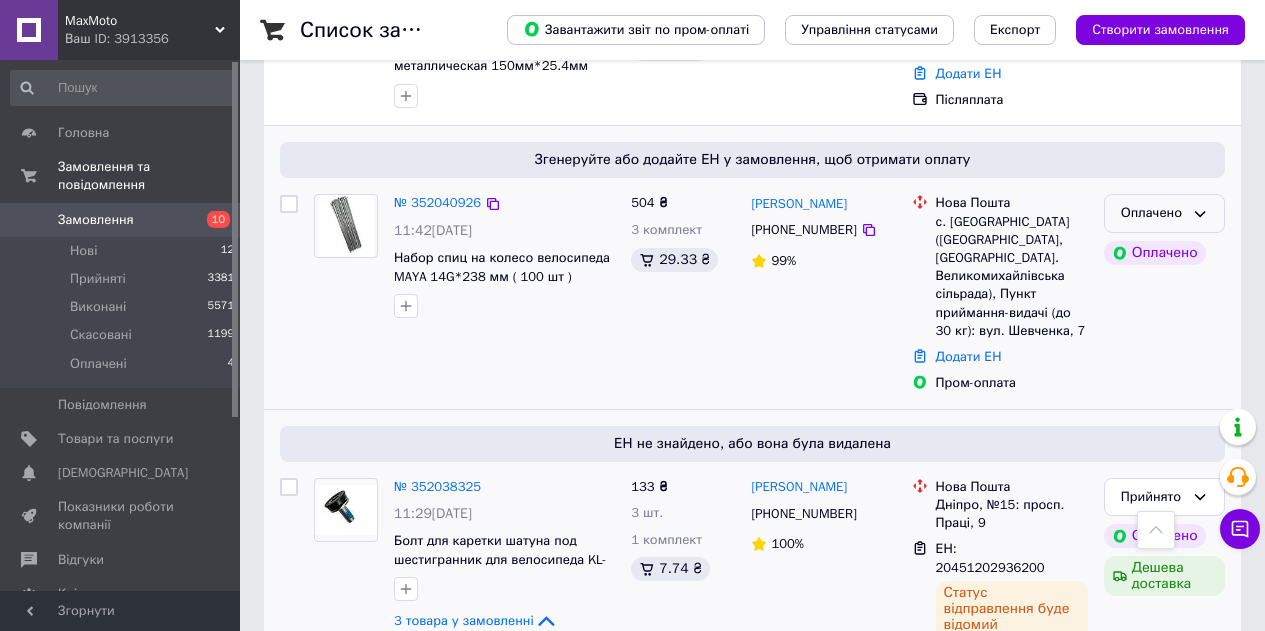 click on "Оплачено" at bounding box center [1152, 213] 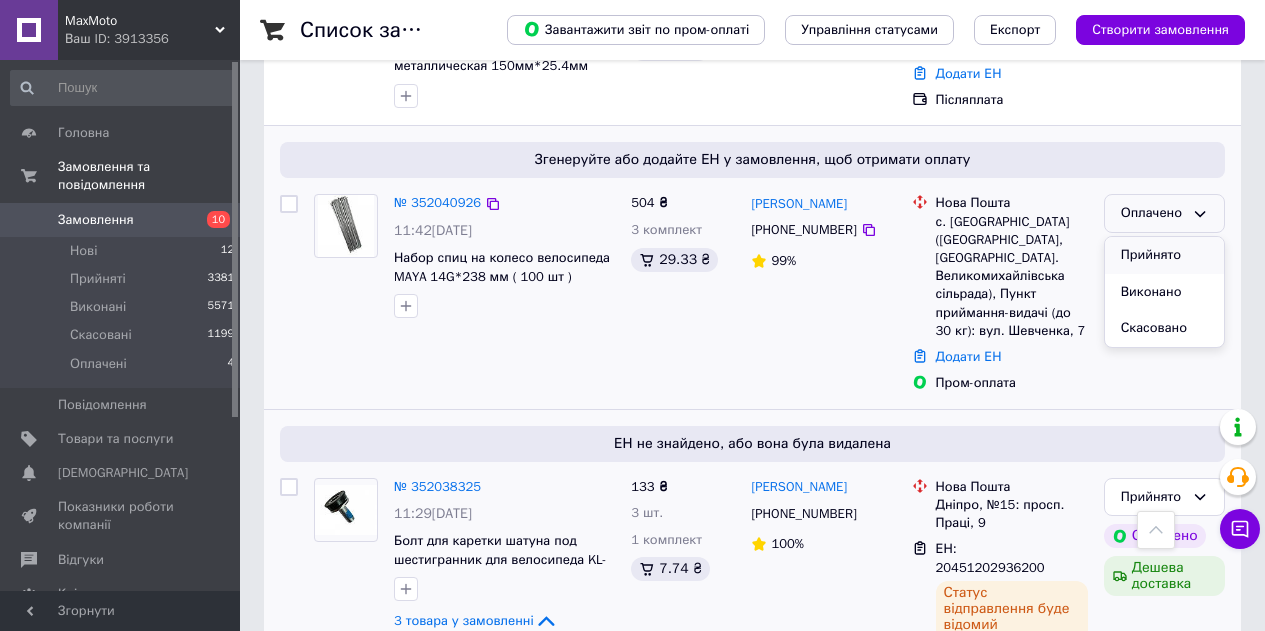 click on "Прийнято" at bounding box center [1164, 255] 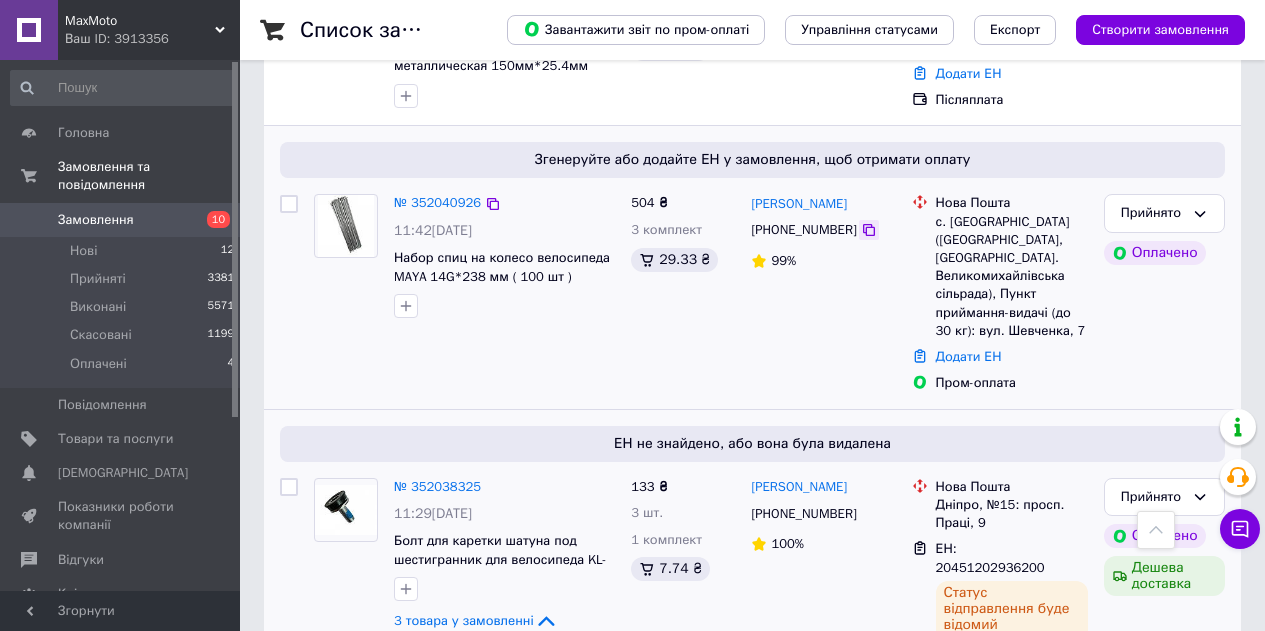 click 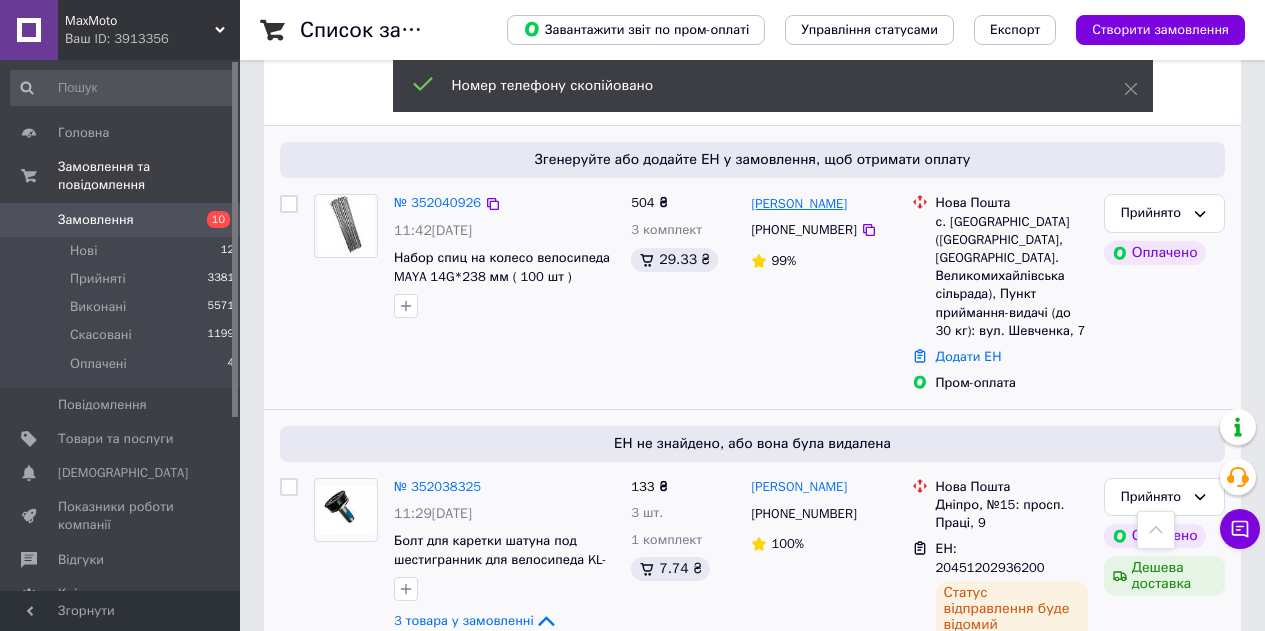 drag, startPoint x: 831, startPoint y: 148, endPoint x: 809, endPoint y: 150, distance: 22.090721 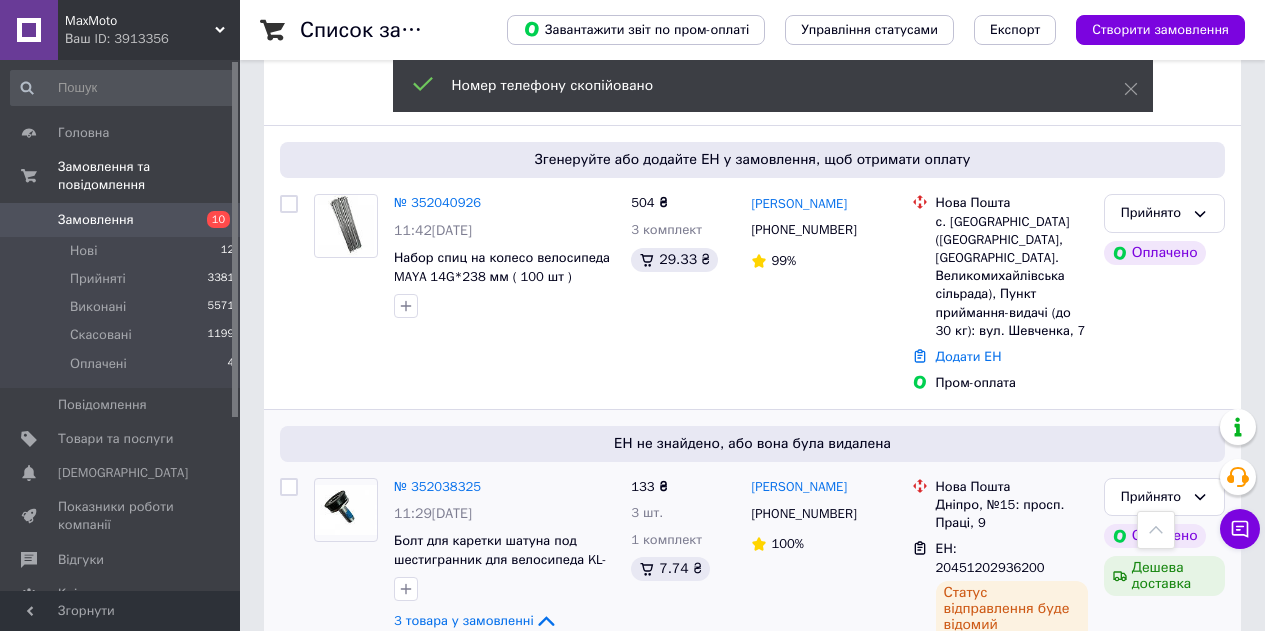 copy on "Белоконь" 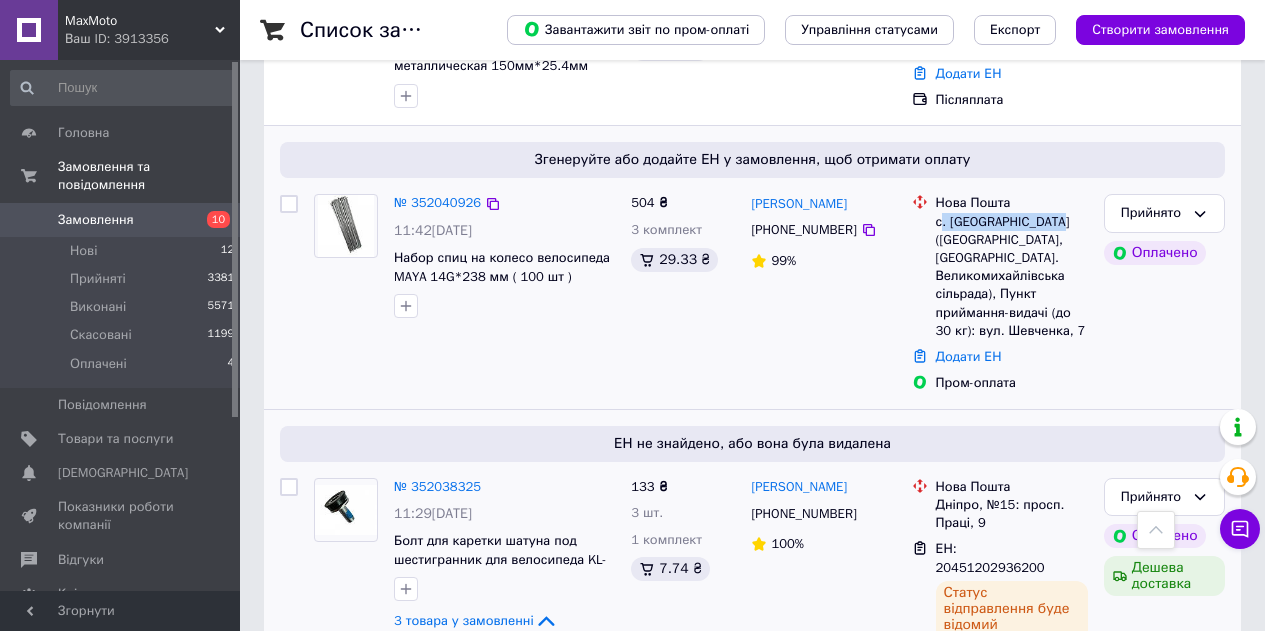 drag, startPoint x: 1055, startPoint y: 170, endPoint x: 942, endPoint y: 170, distance: 113 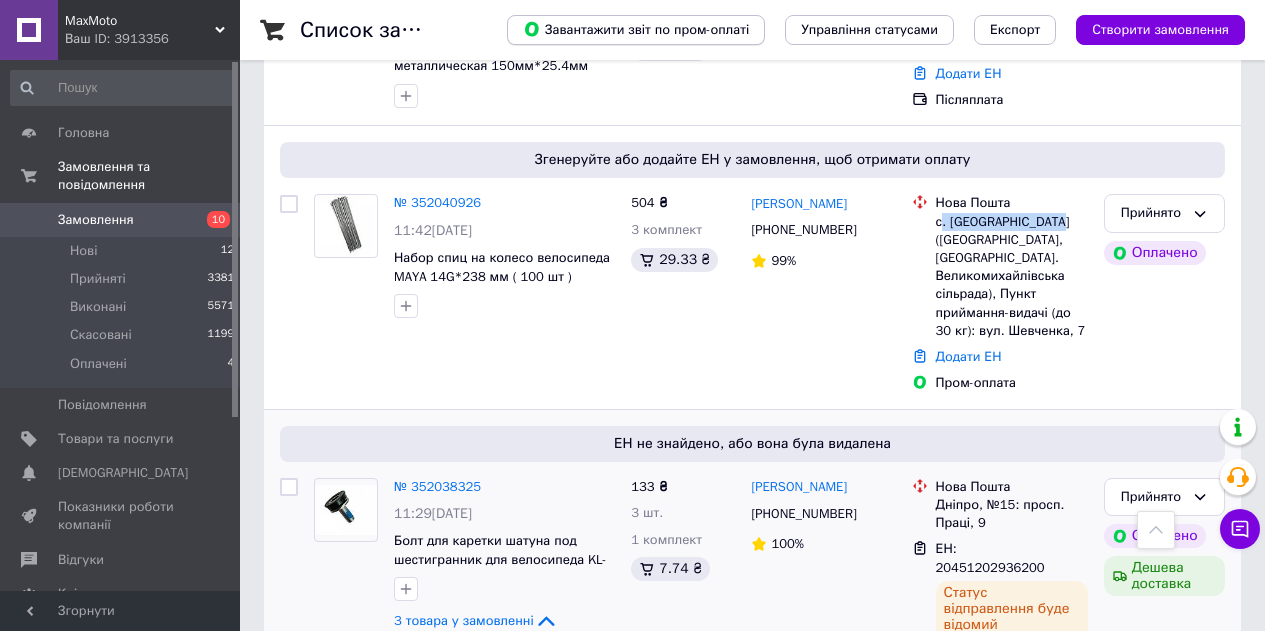 copy on ". Великомихайлівка" 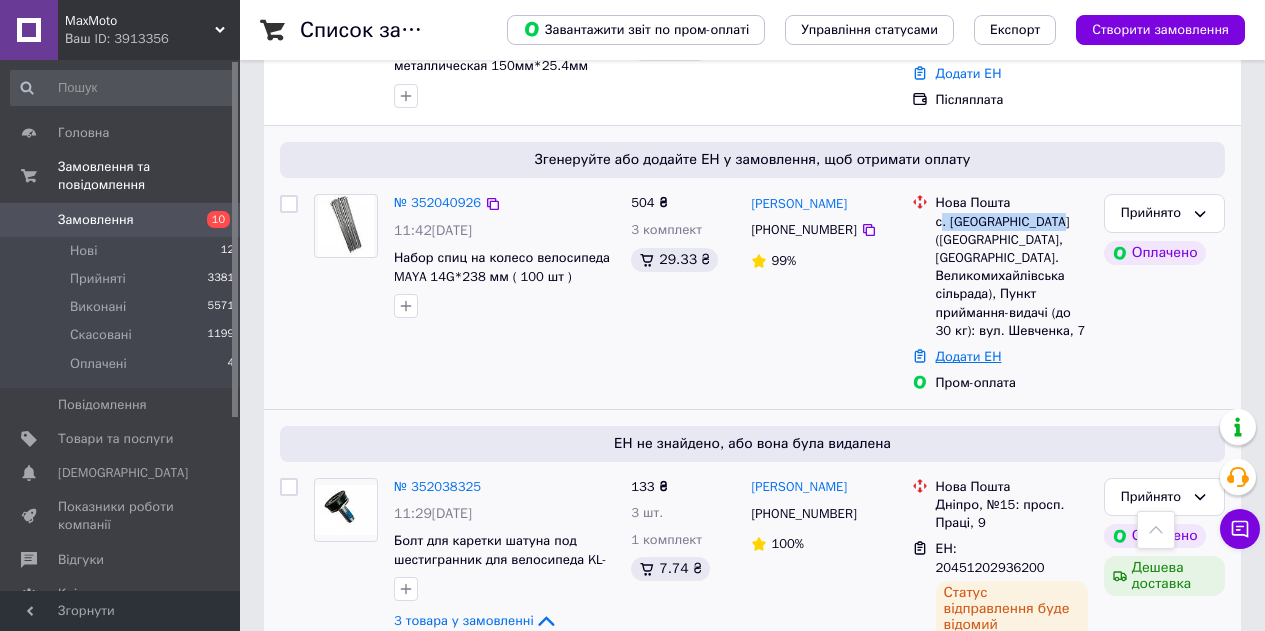 click on "Додати ЕН" at bounding box center (969, 356) 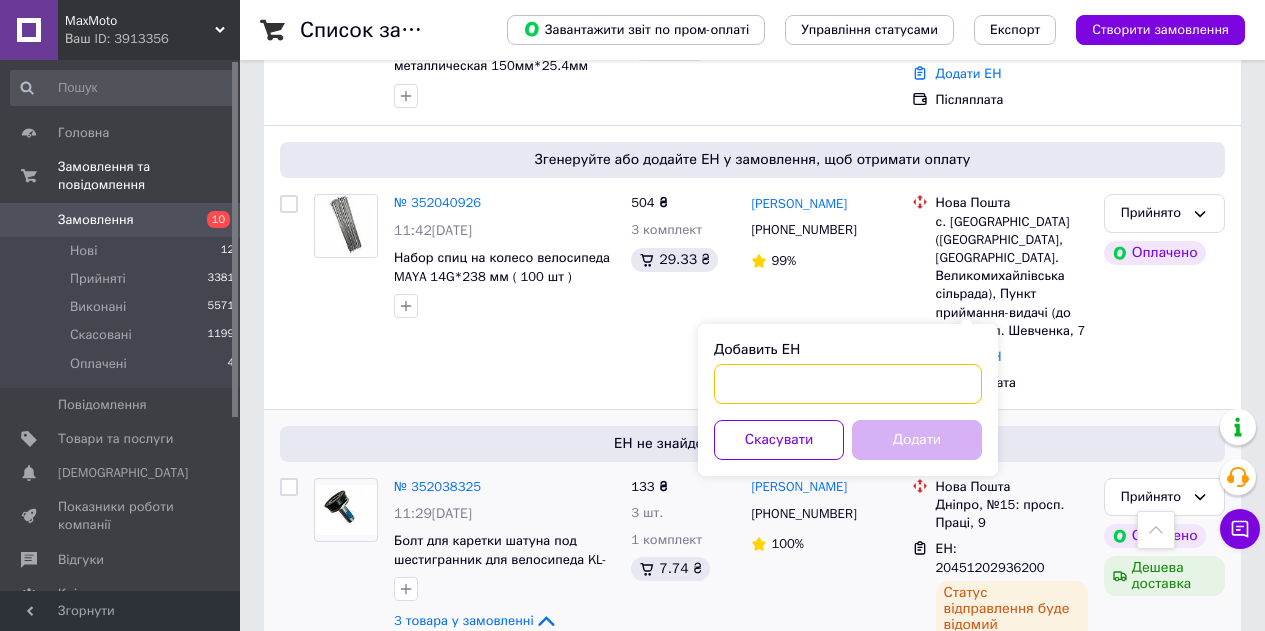 click on "Добавить ЕН" at bounding box center [848, 384] 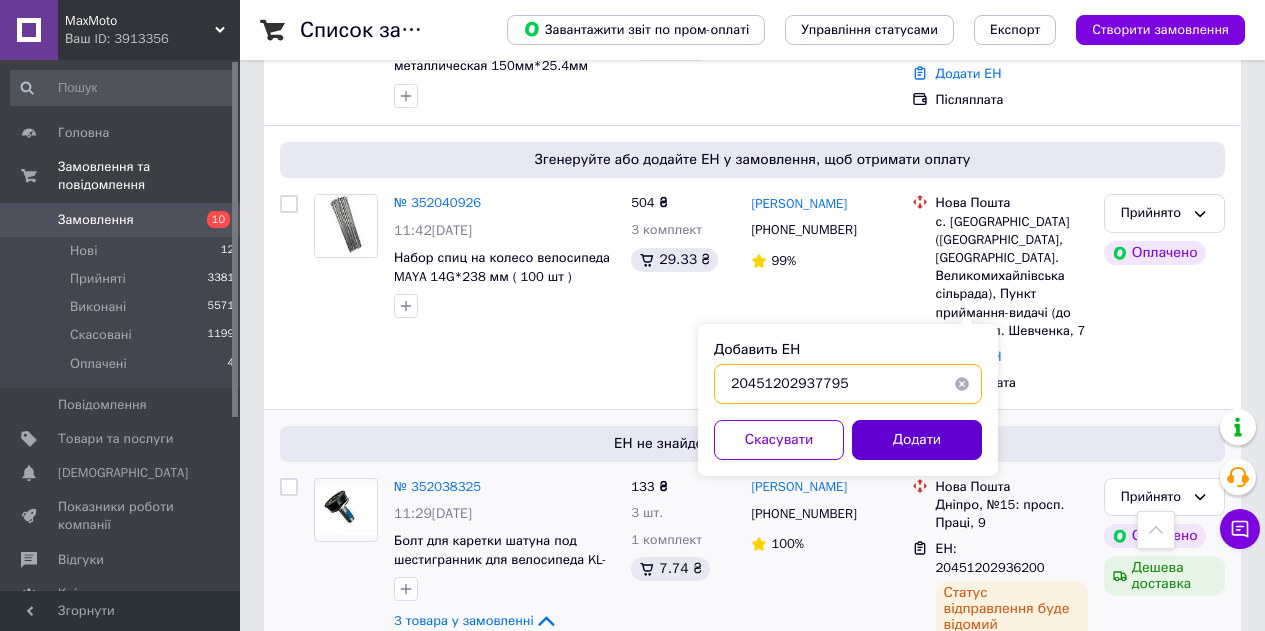 type on "20451202937795" 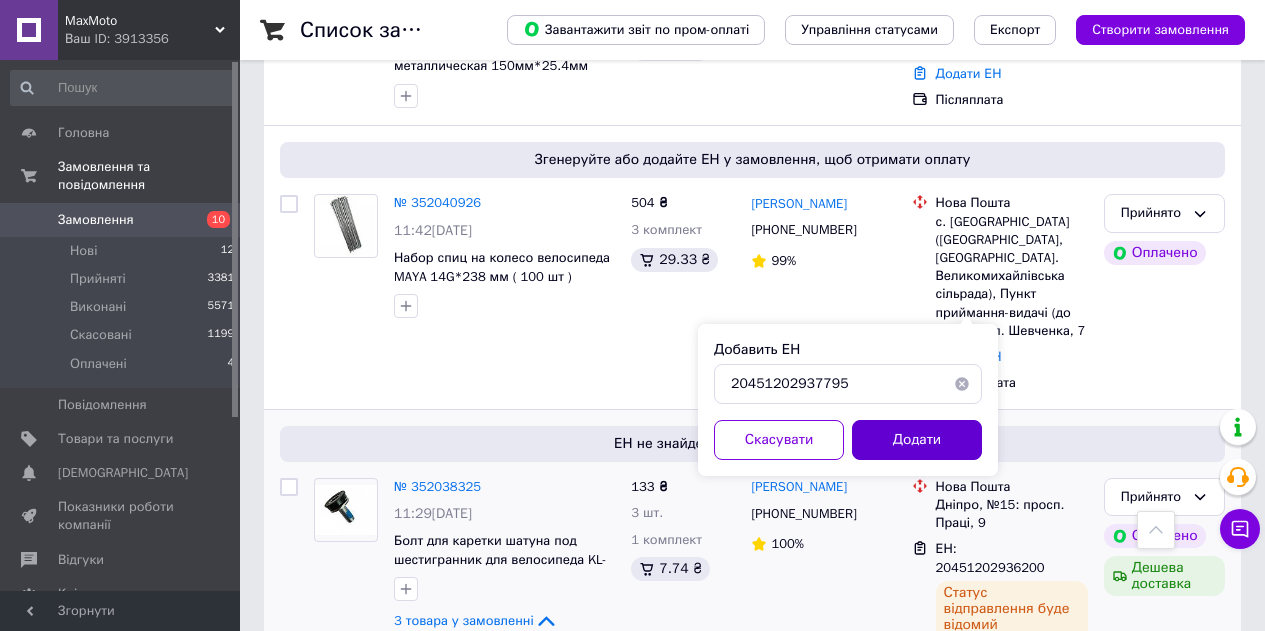click on "Добавить ЕН 20451202937795 Скасувати Додати" at bounding box center [848, 400] 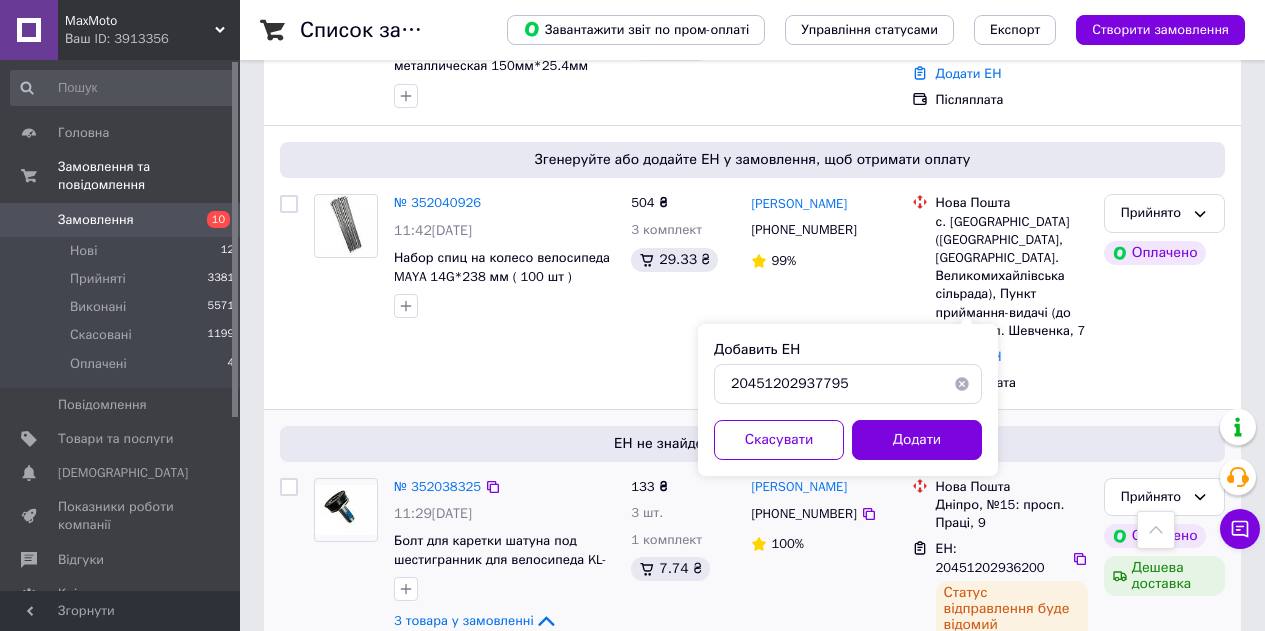 click on "Додати" at bounding box center (917, 440) 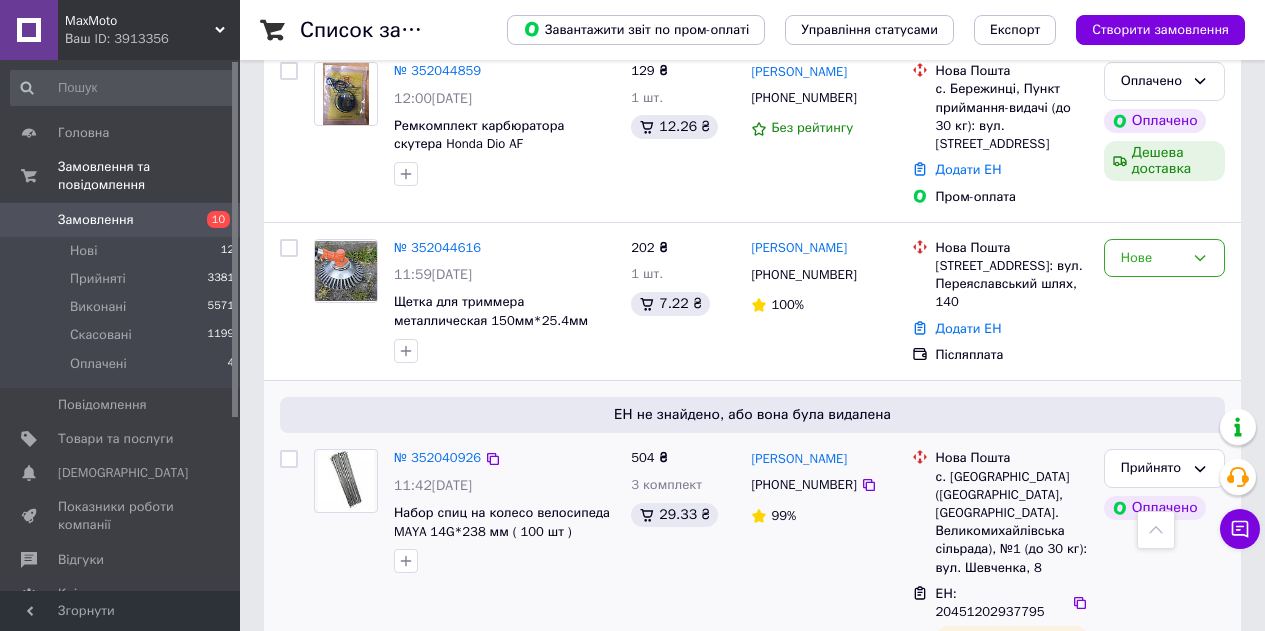 scroll, scrollTop: 600, scrollLeft: 0, axis: vertical 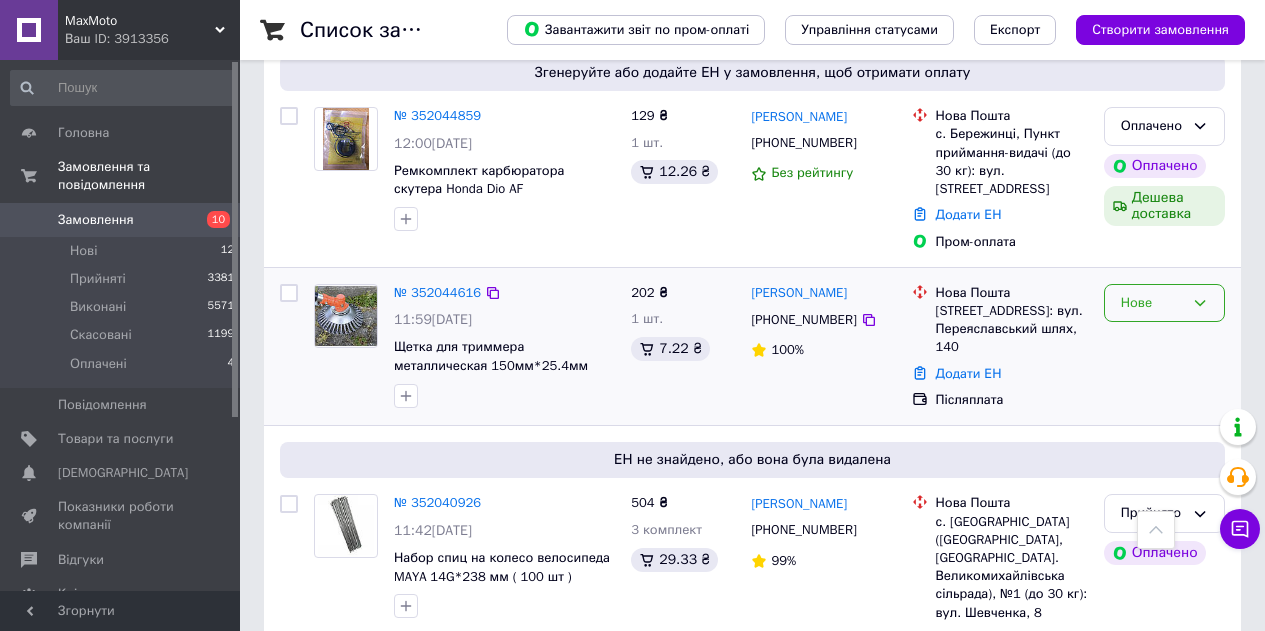 click on "Нове" at bounding box center (1164, 303) 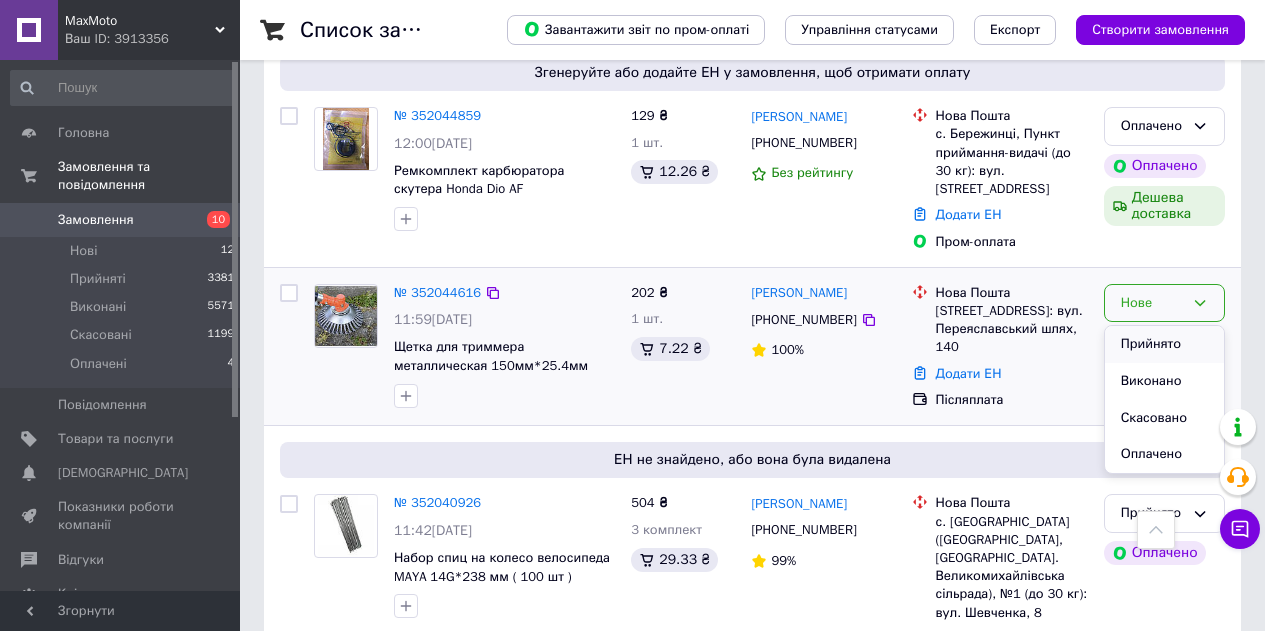 click on "Прийнято" at bounding box center [1164, 344] 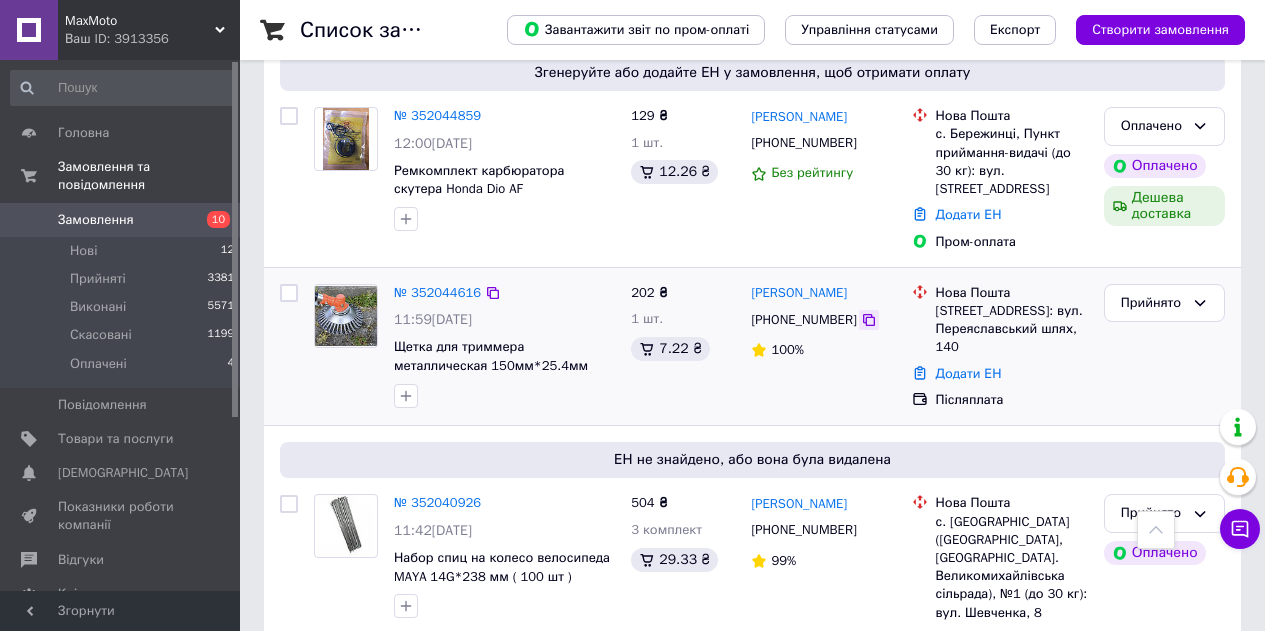 click 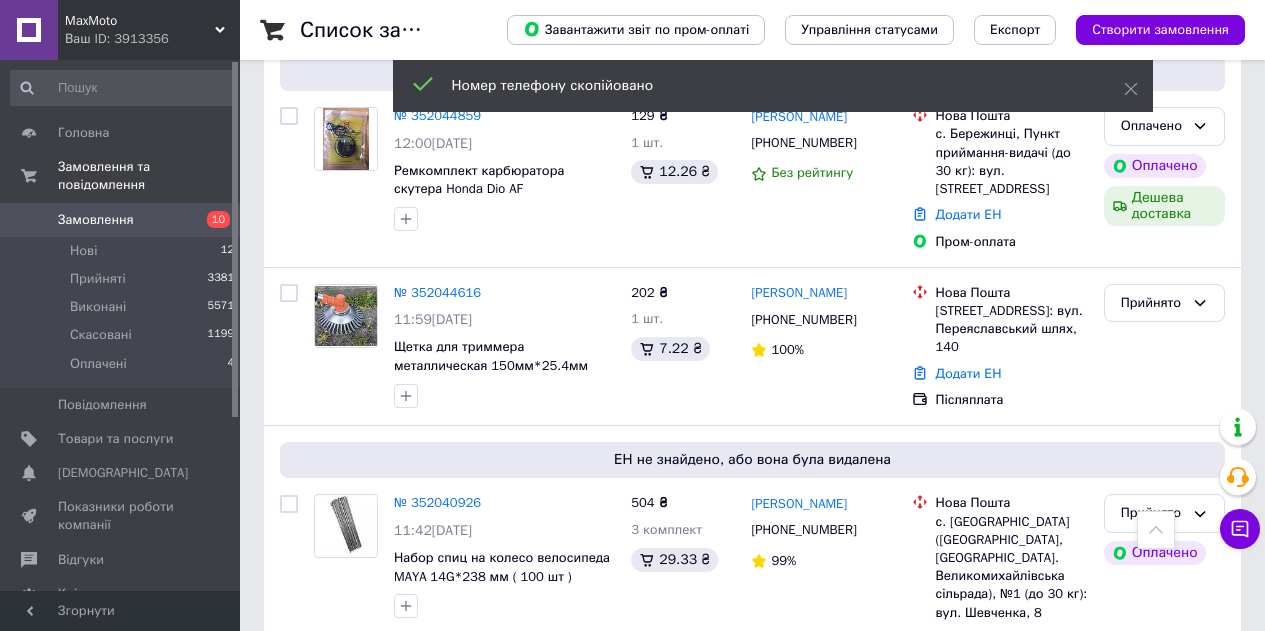 drag, startPoint x: 886, startPoint y: 237, endPoint x: 392, endPoint y: 10, distance: 543.6589 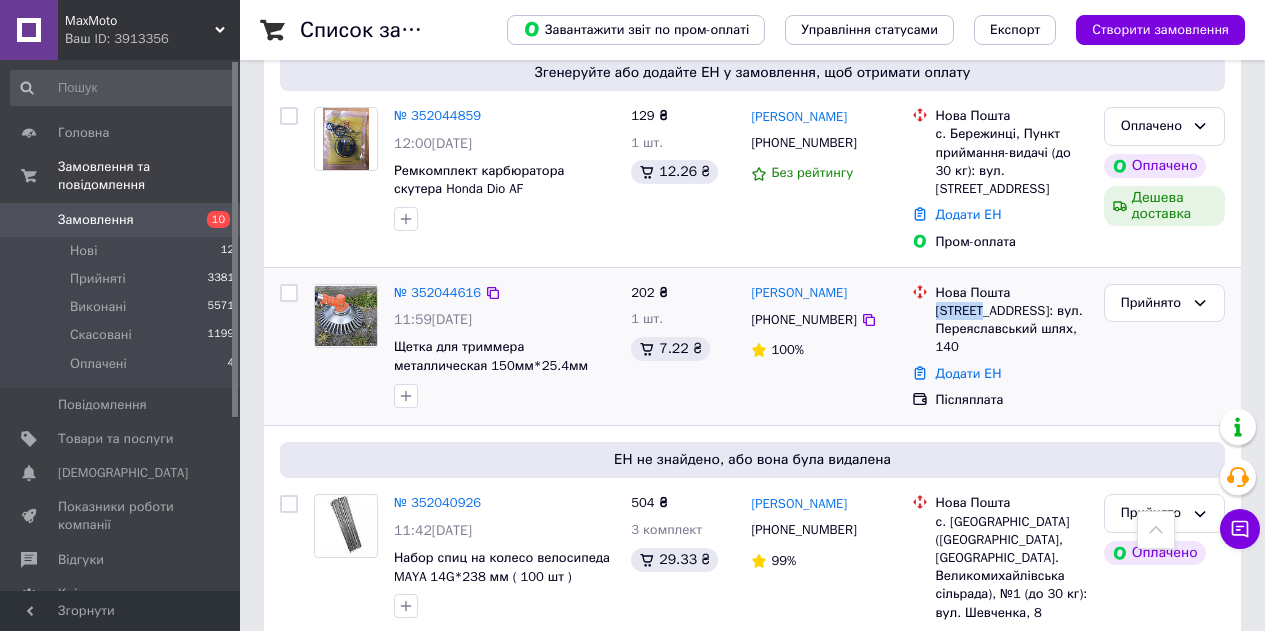 drag, startPoint x: 985, startPoint y: 255, endPoint x: 932, endPoint y: 257, distance: 53.037724 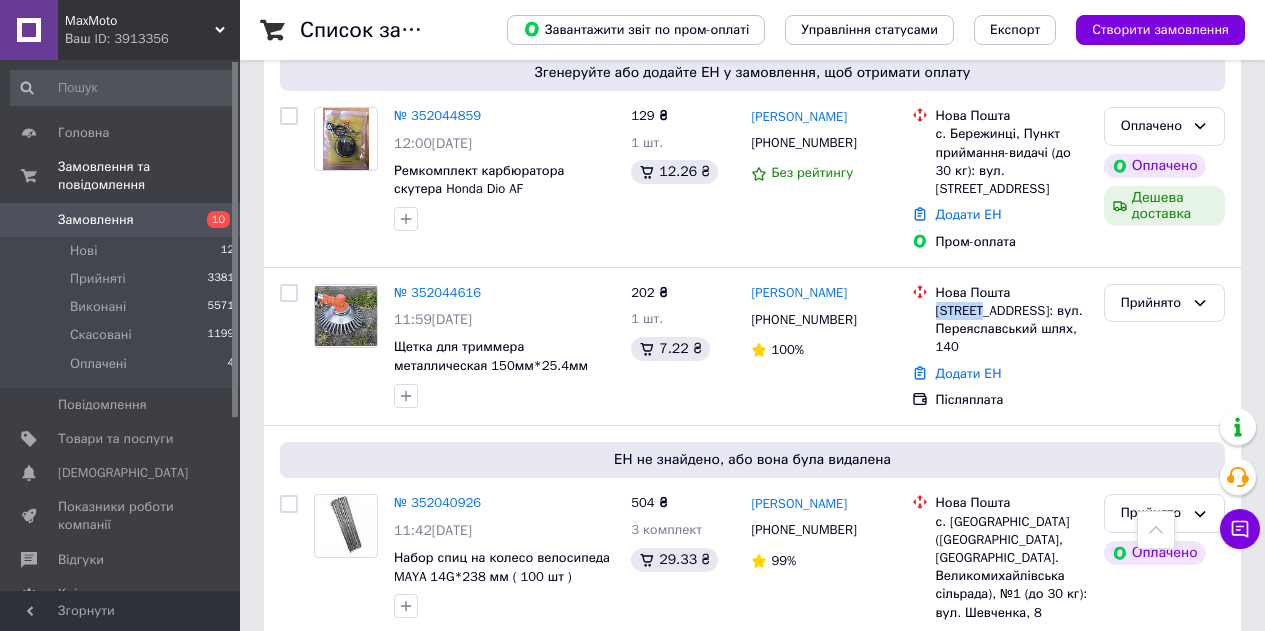 copy on "Бровари" 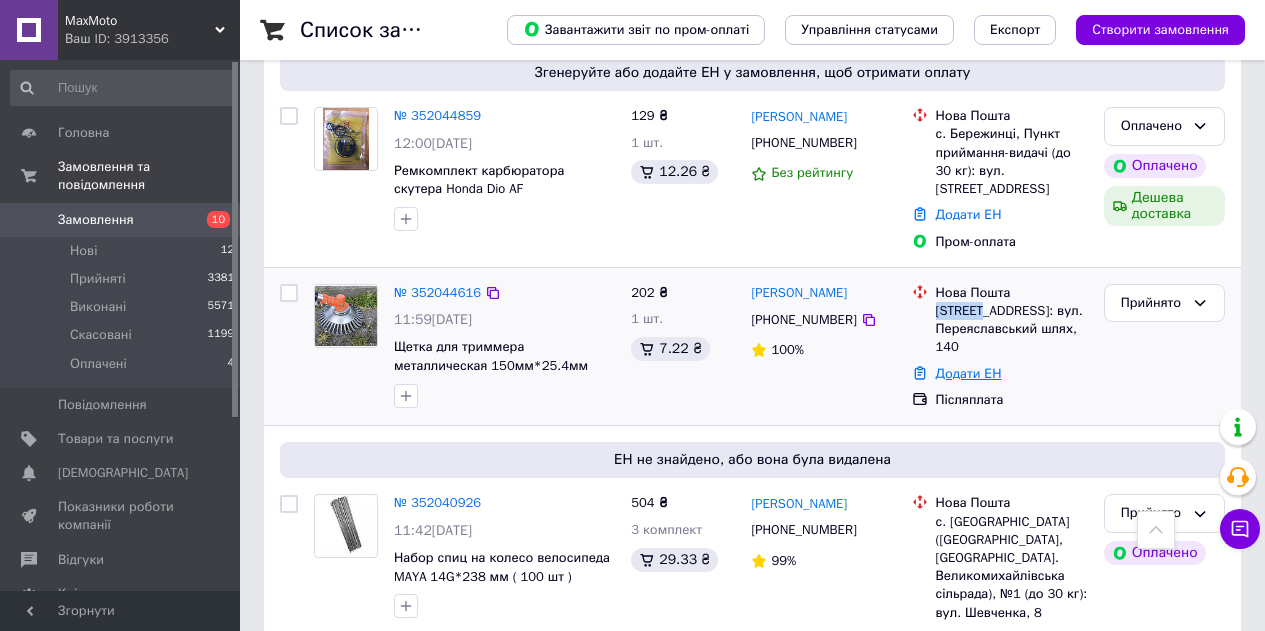click on "Додати ЕН" at bounding box center (969, 373) 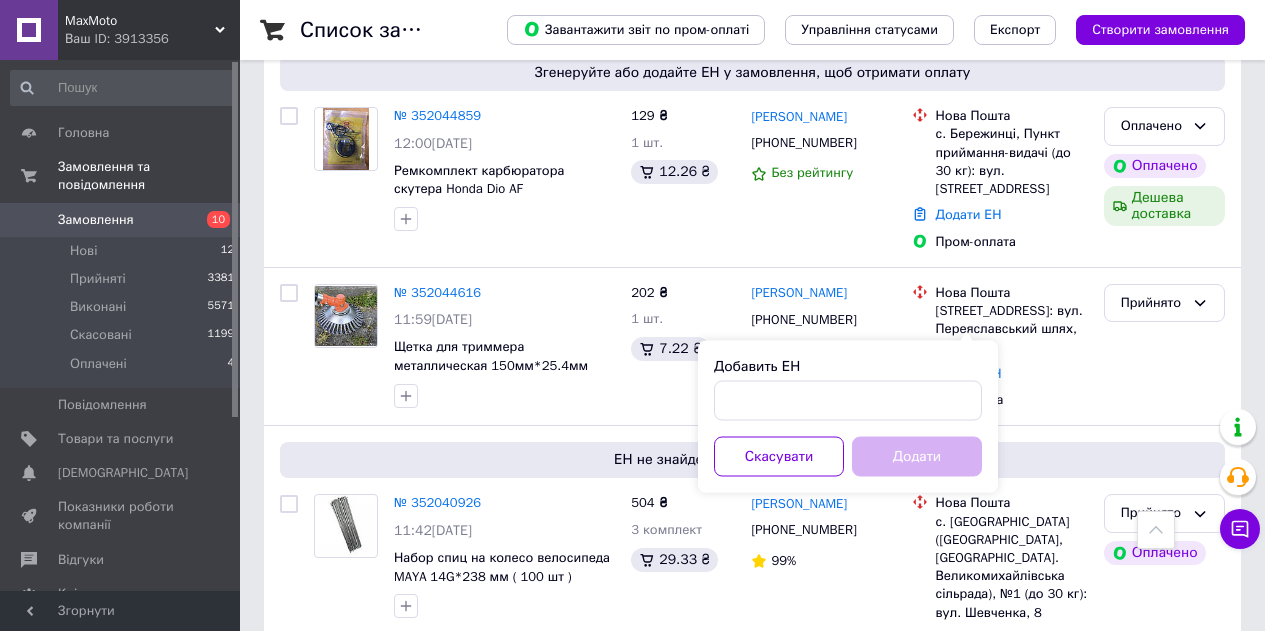 click on "Добавить ЕН Скасувати Додати" at bounding box center (848, 417) 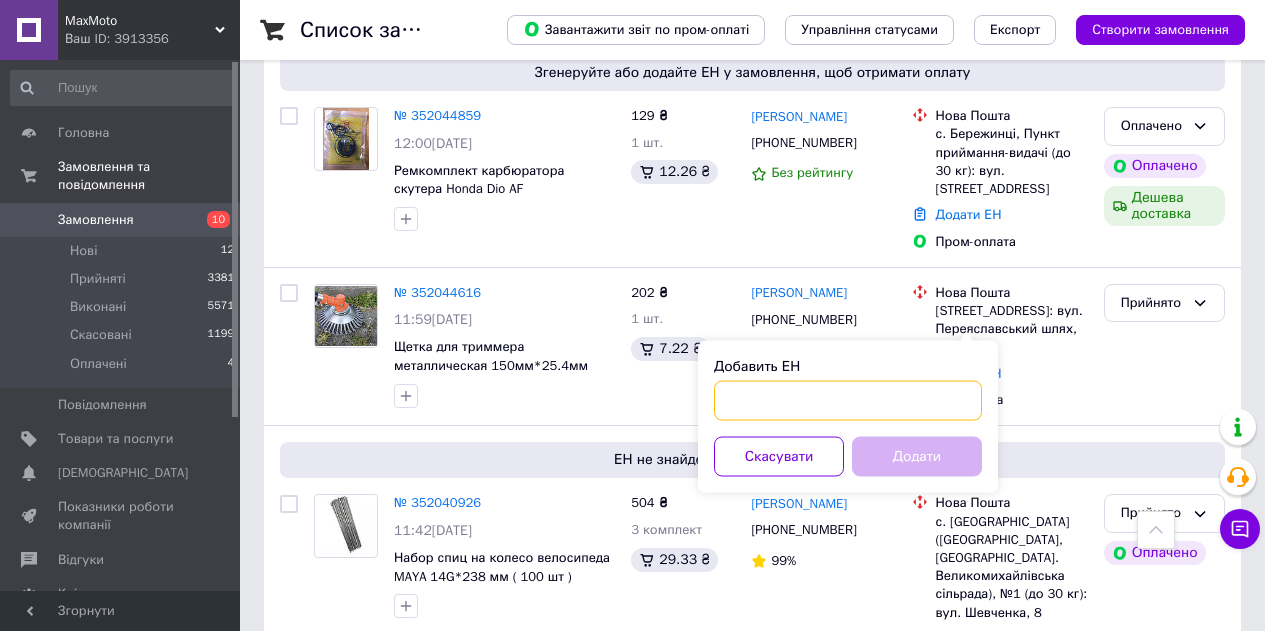 click on "Добавить ЕН" at bounding box center (848, 401) 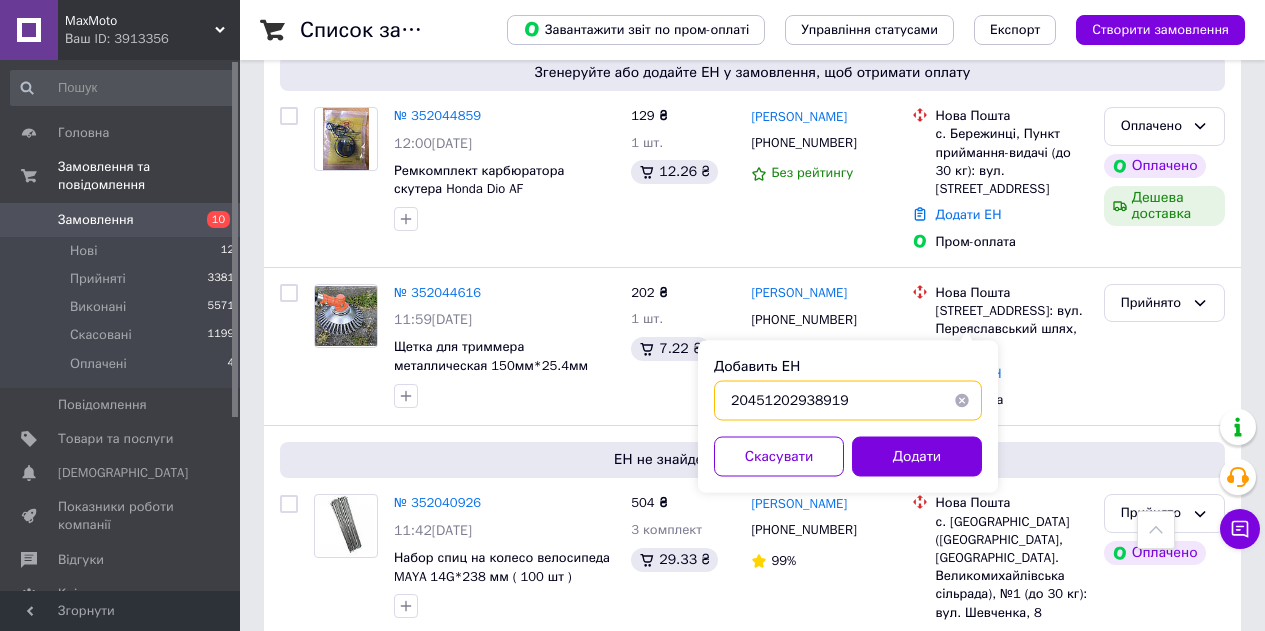 type on "20451202938919" 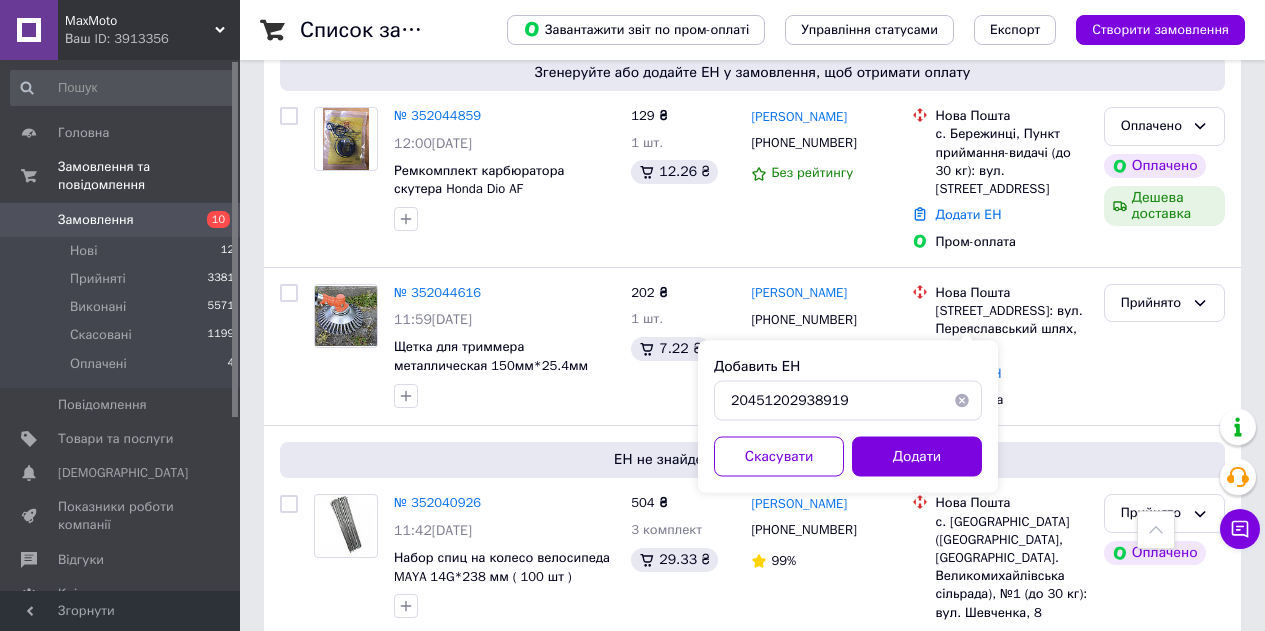 click on "Додати" at bounding box center [917, 457] 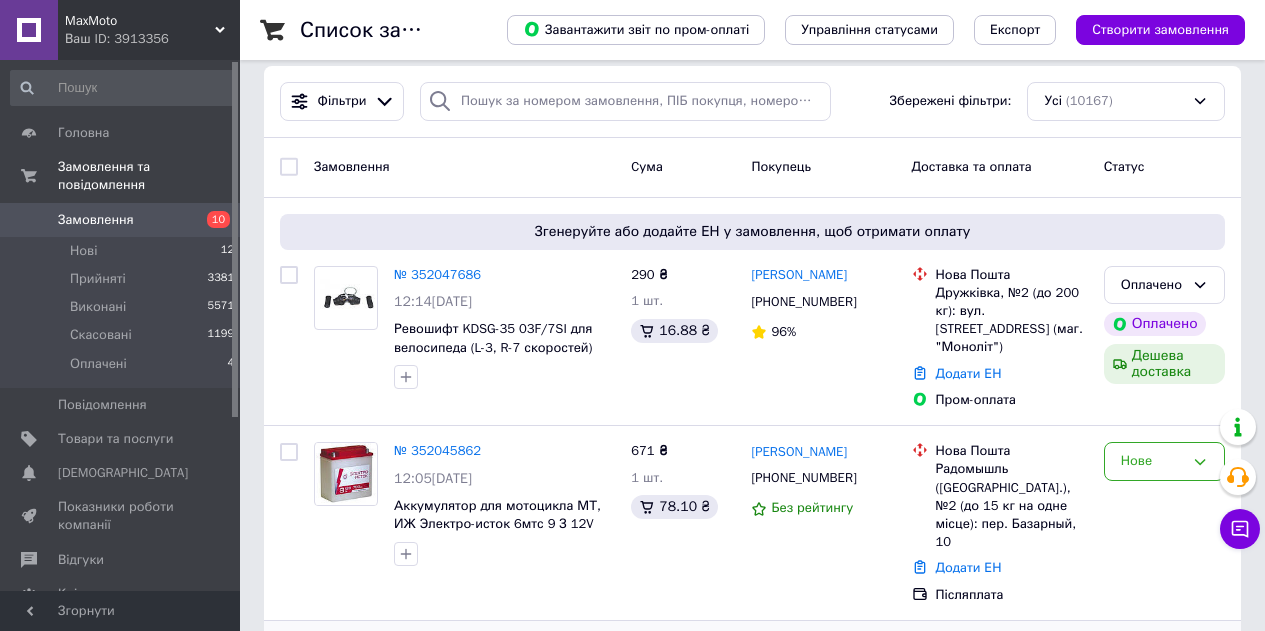 scroll, scrollTop: 0, scrollLeft: 0, axis: both 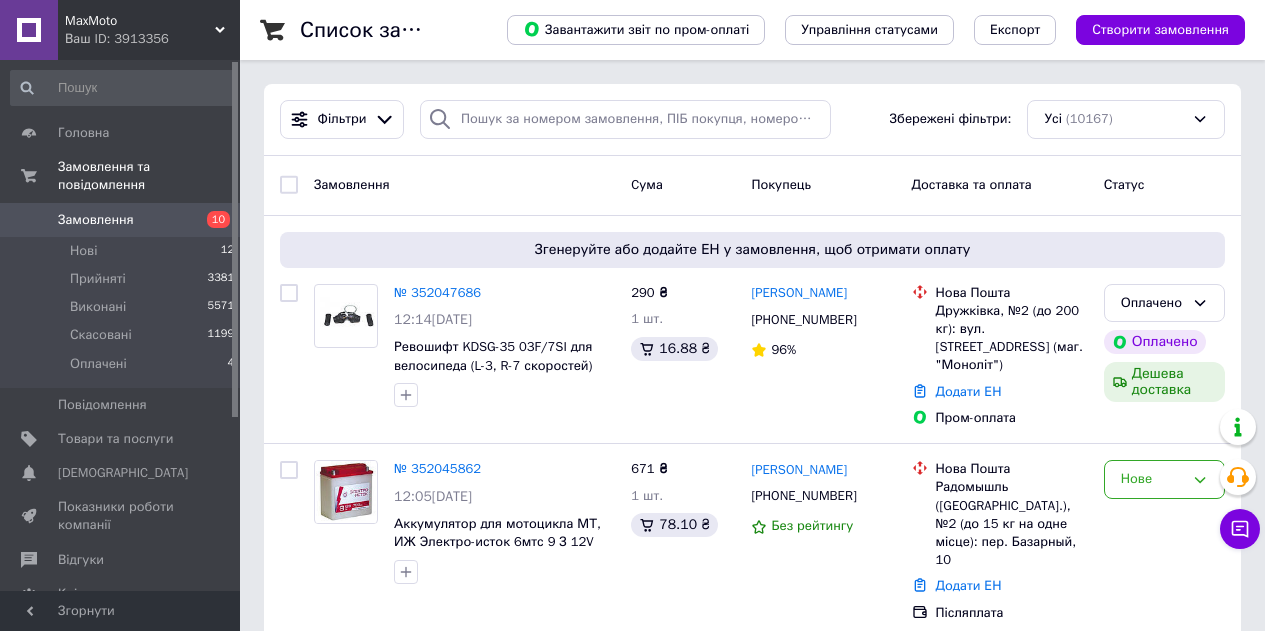 click on "Замовлення 10" at bounding box center [123, 220] 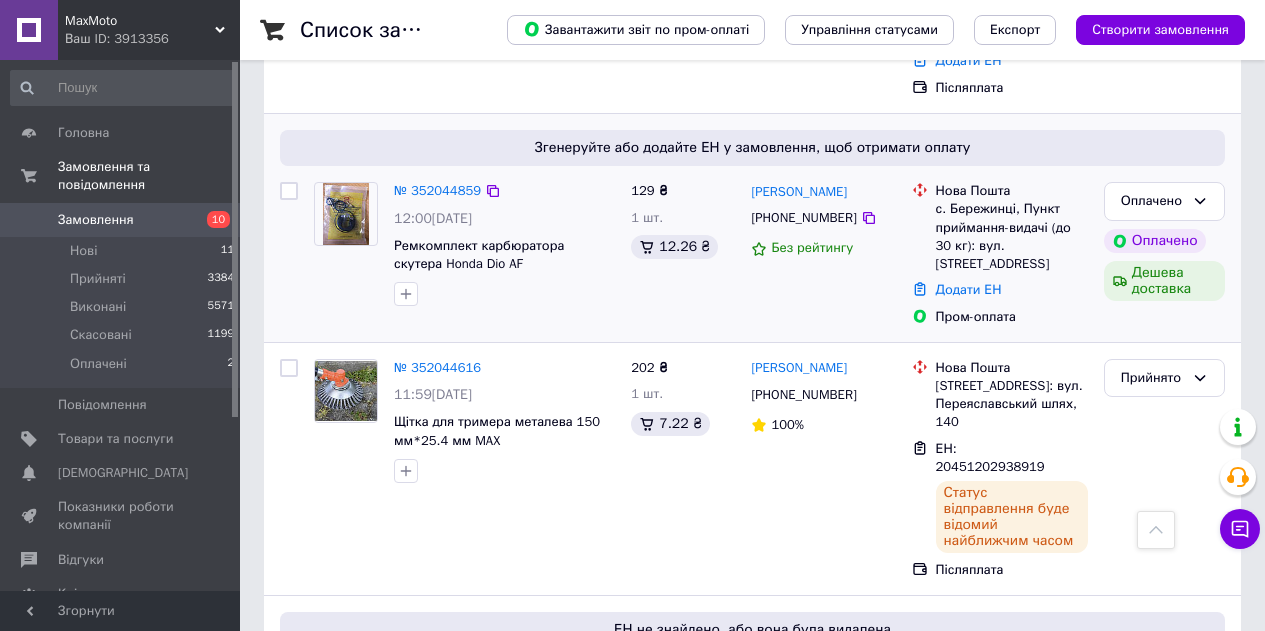 scroll, scrollTop: 400, scrollLeft: 0, axis: vertical 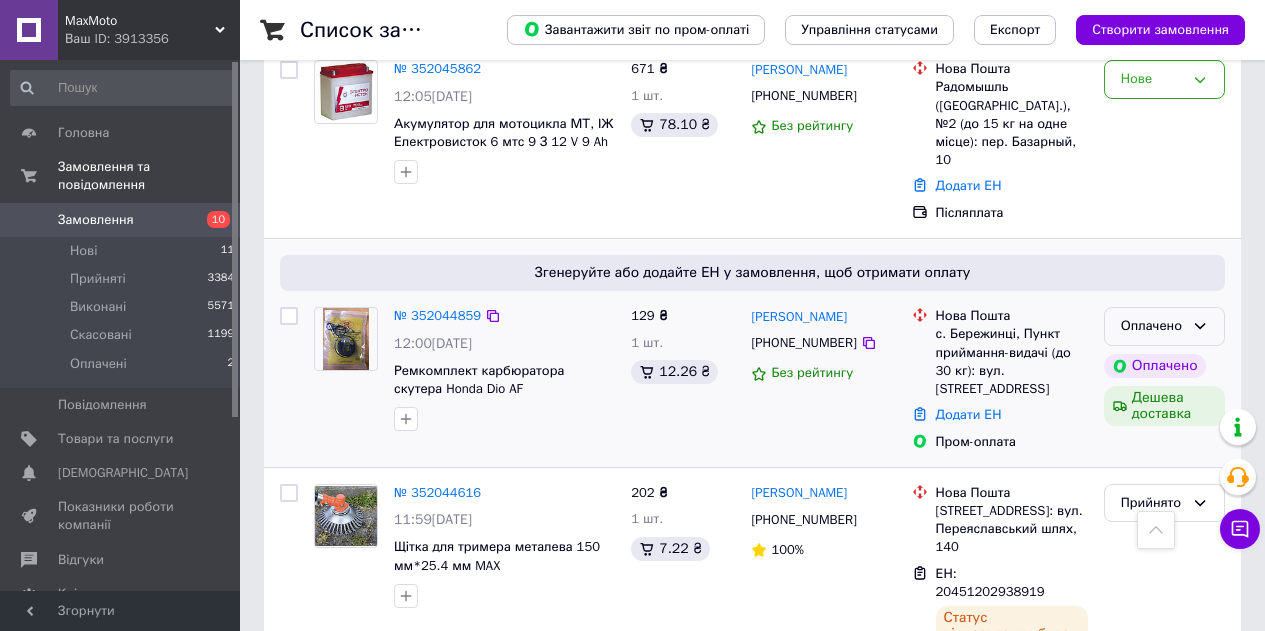 click on "Оплачено" at bounding box center (1152, 326) 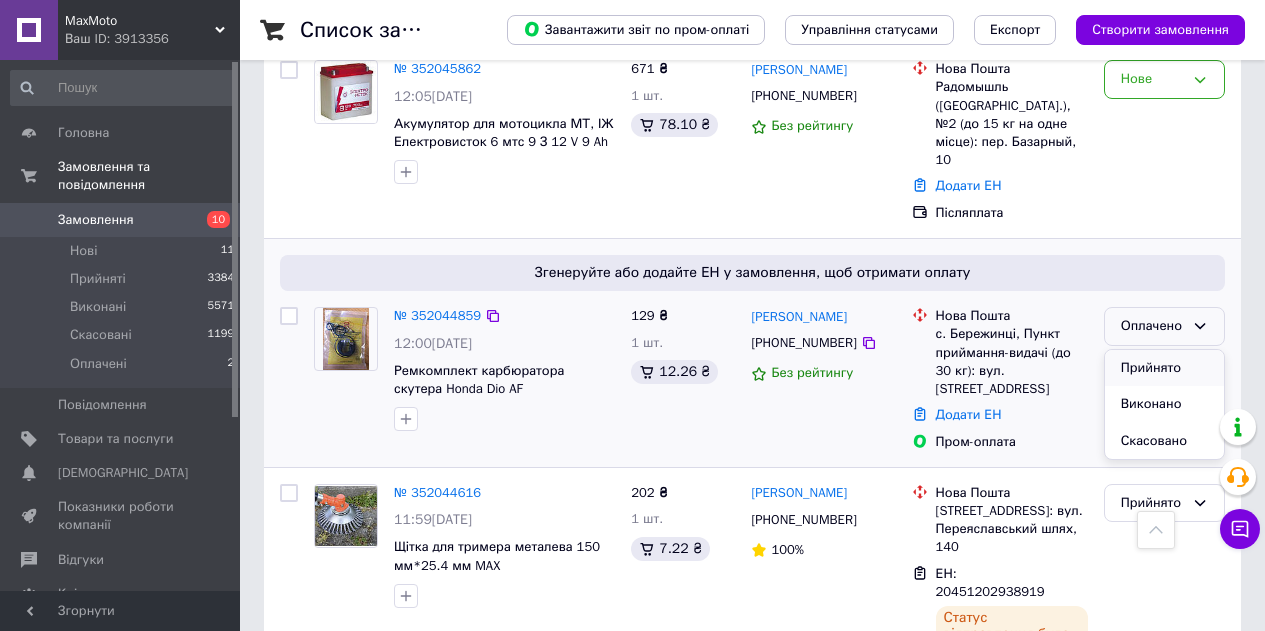 click on "Прийнято" at bounding box center (1164, 368) 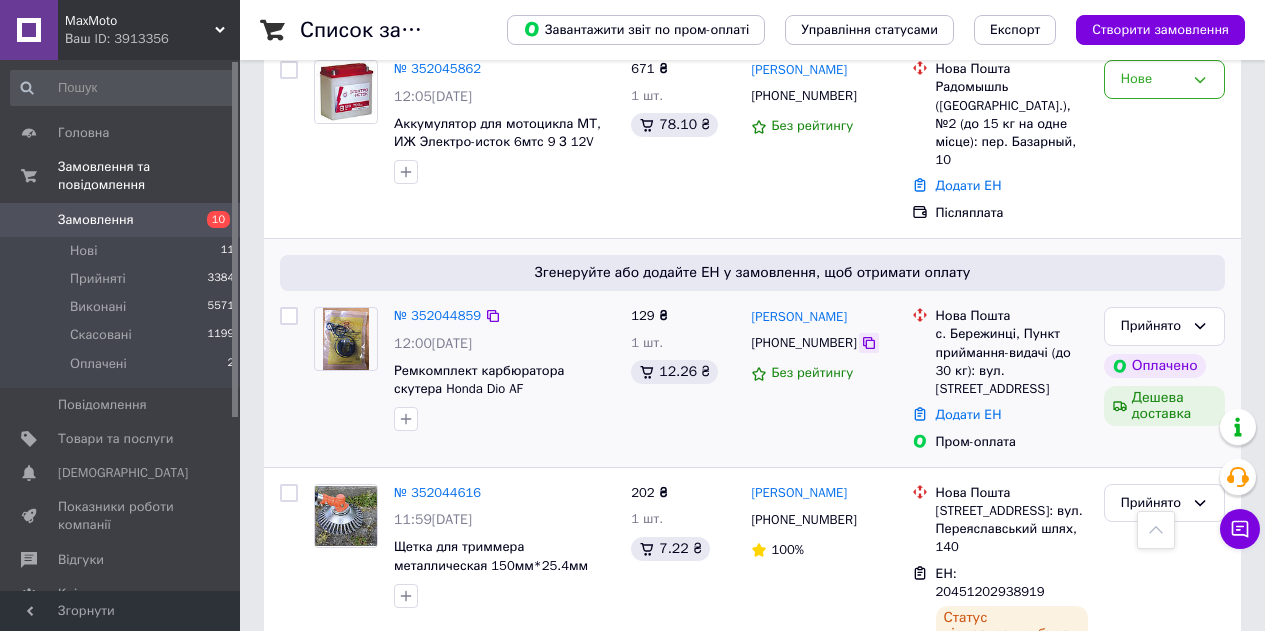 click 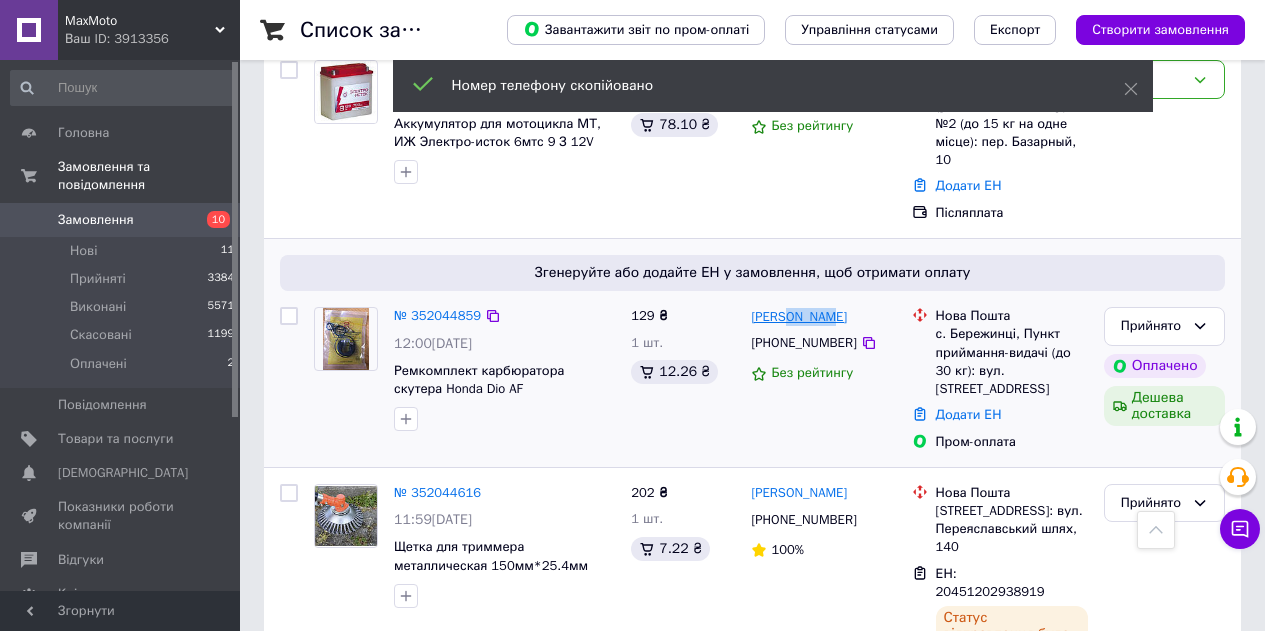 drag, startPoint x: 832, startPoint y: 287, endPoint x: 780, endPoint y: 283, distance: 52.153618 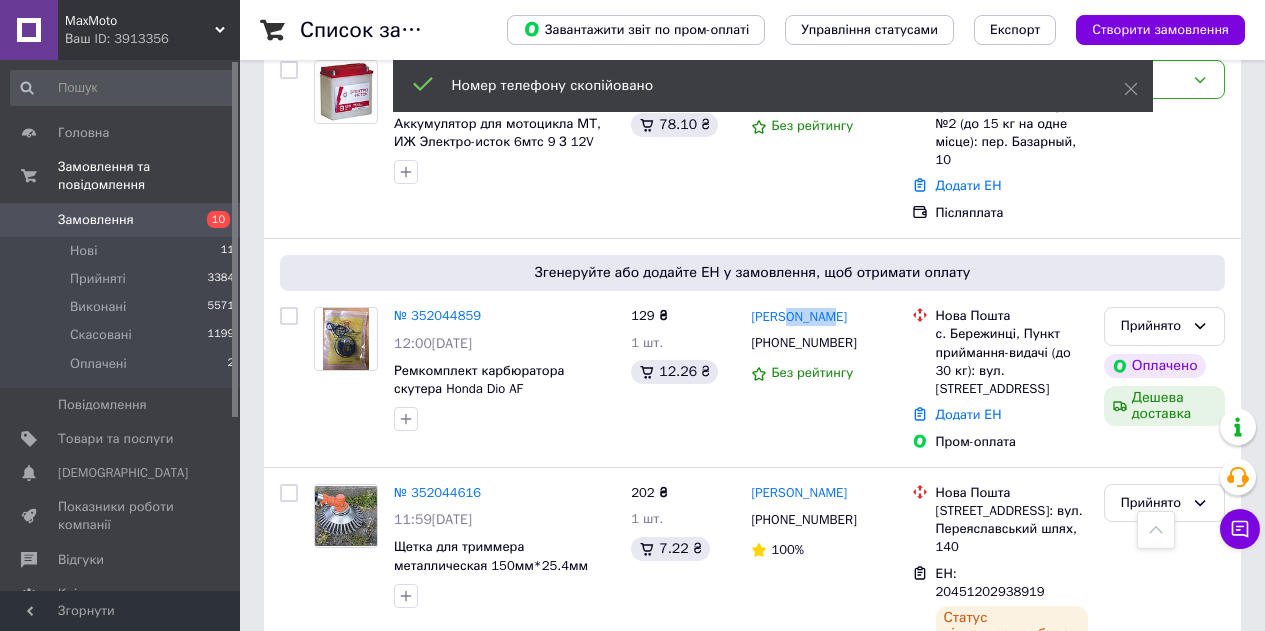 copy on "Фонтош" 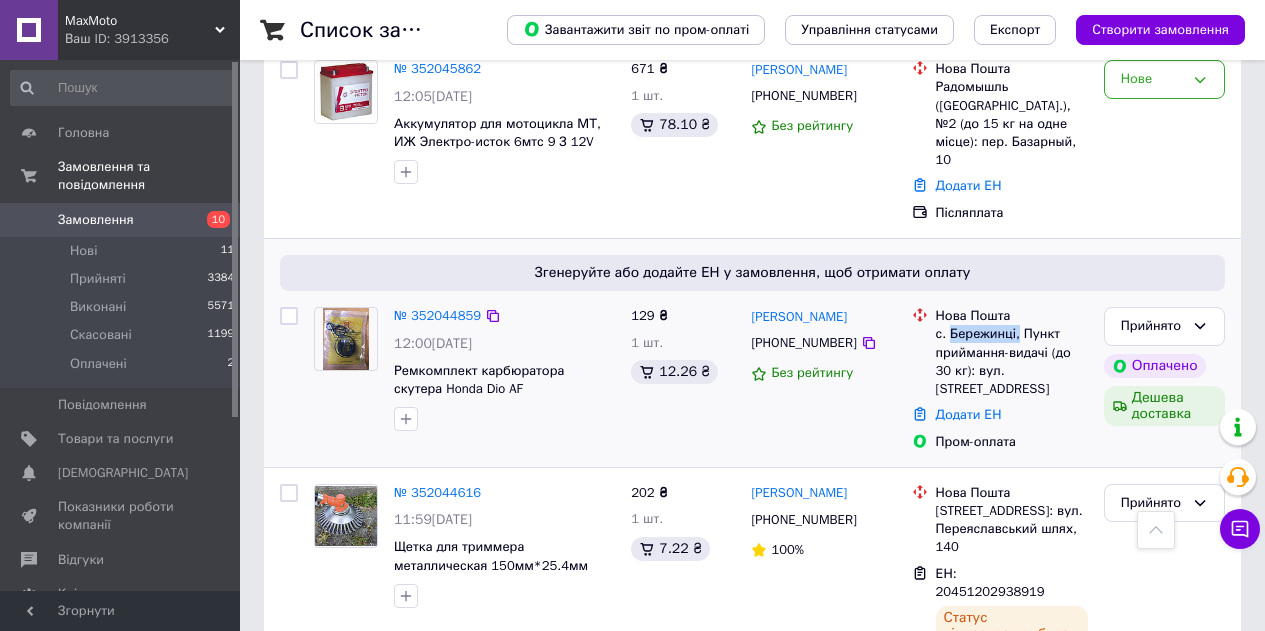 drag, startPoint x: 1014, startPoint y: 301, endPoint x: 948, endPoint y: 300, distance: 66.007576 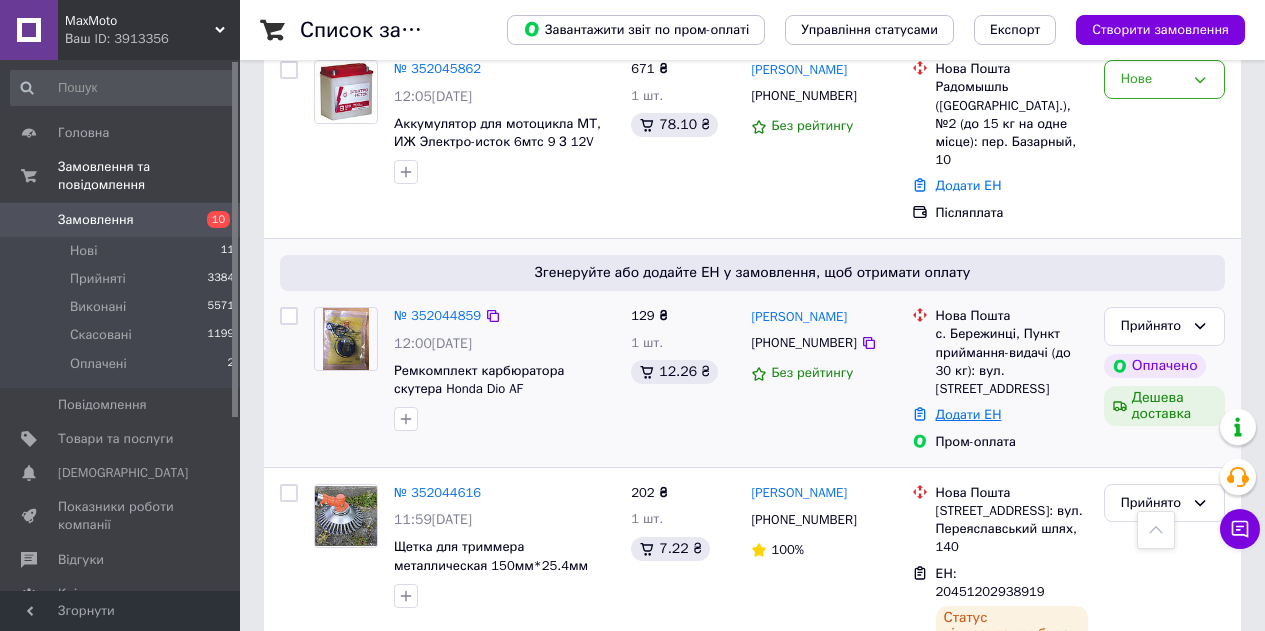 click on "Додати ЕН" at bounding box center (969, 414) 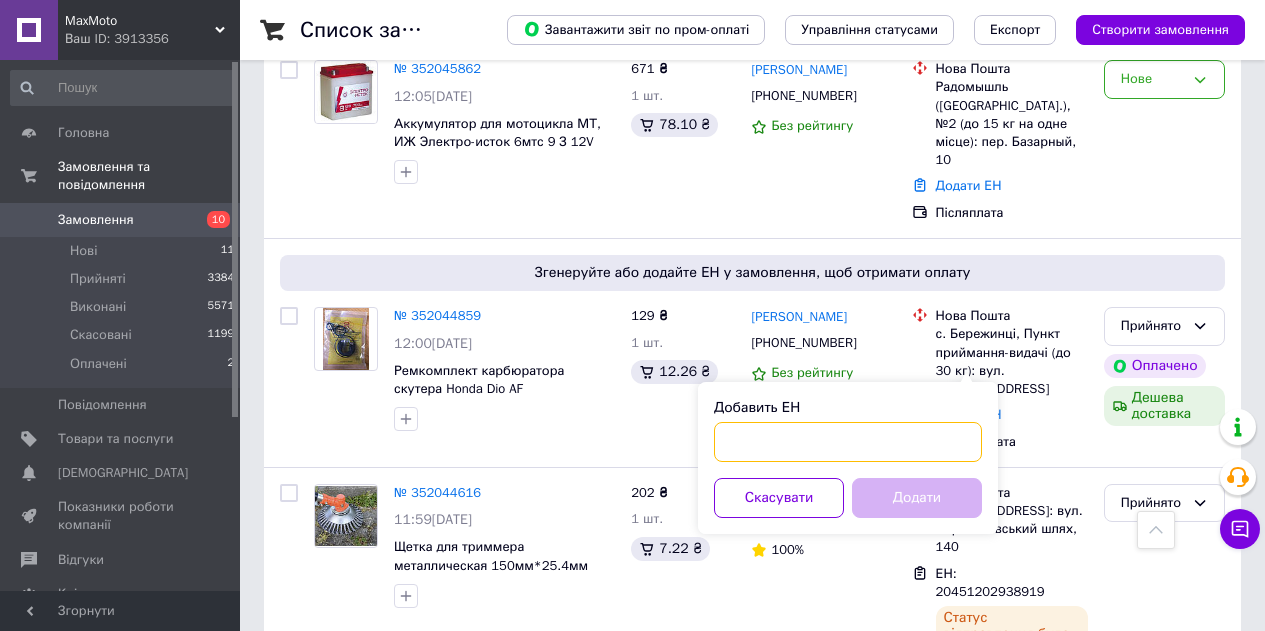 click on "Добавить ЕН" at bounding box center [848, 442] 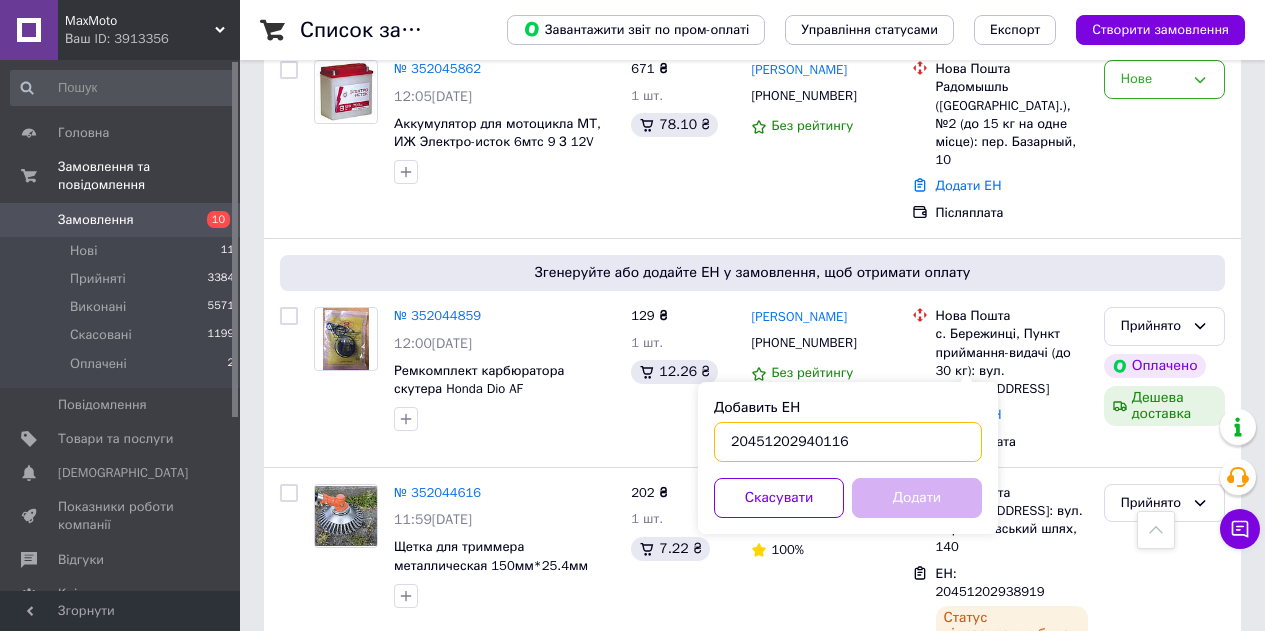 type on "20451202940116" 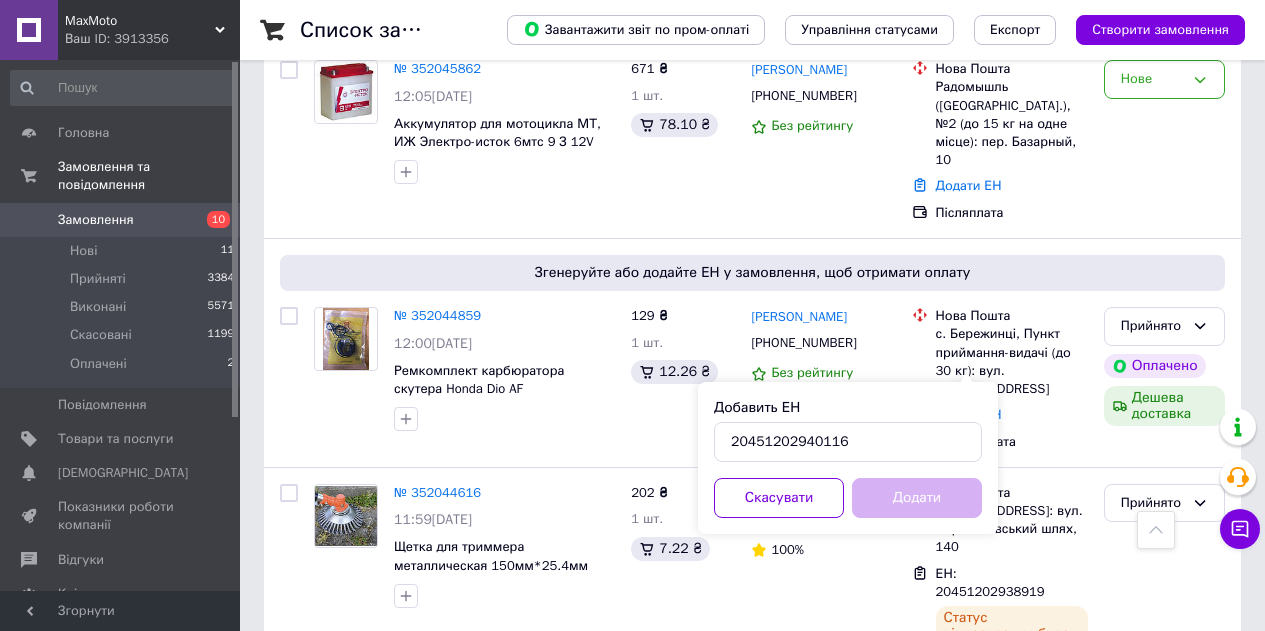 drag, startPoint x: 922, startPoint y: 495, endPoint x: 864, endPoint y: 527, distance: 66.24198 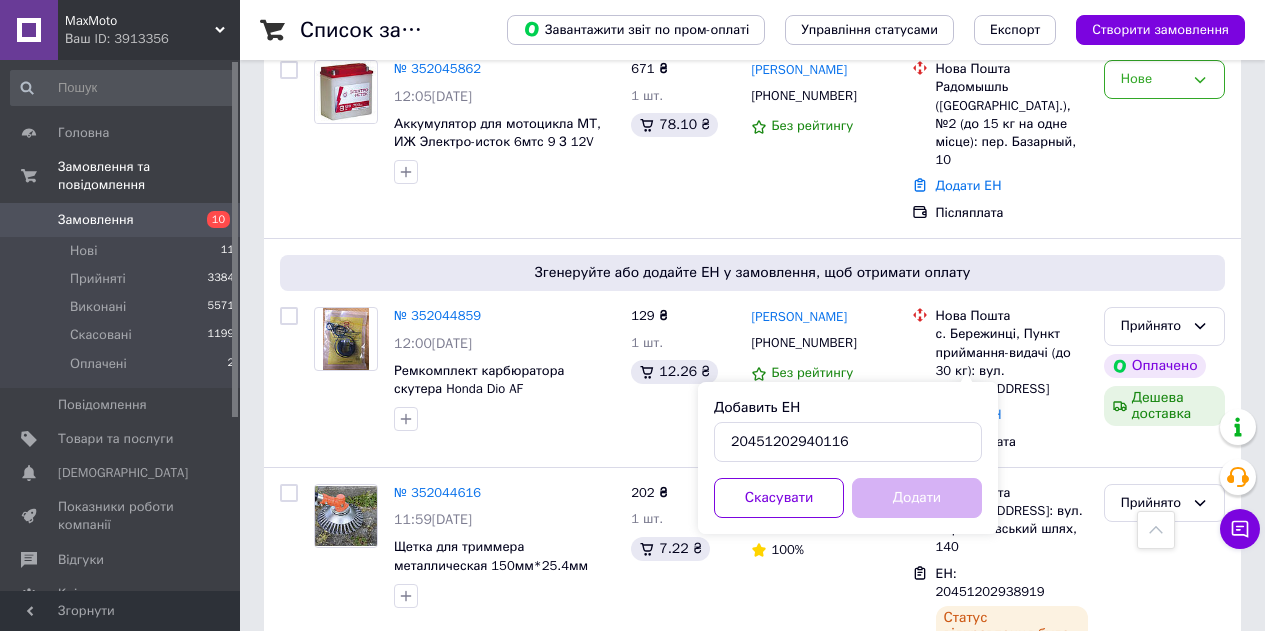 click on "Додати" at bounding box center (917, 498) 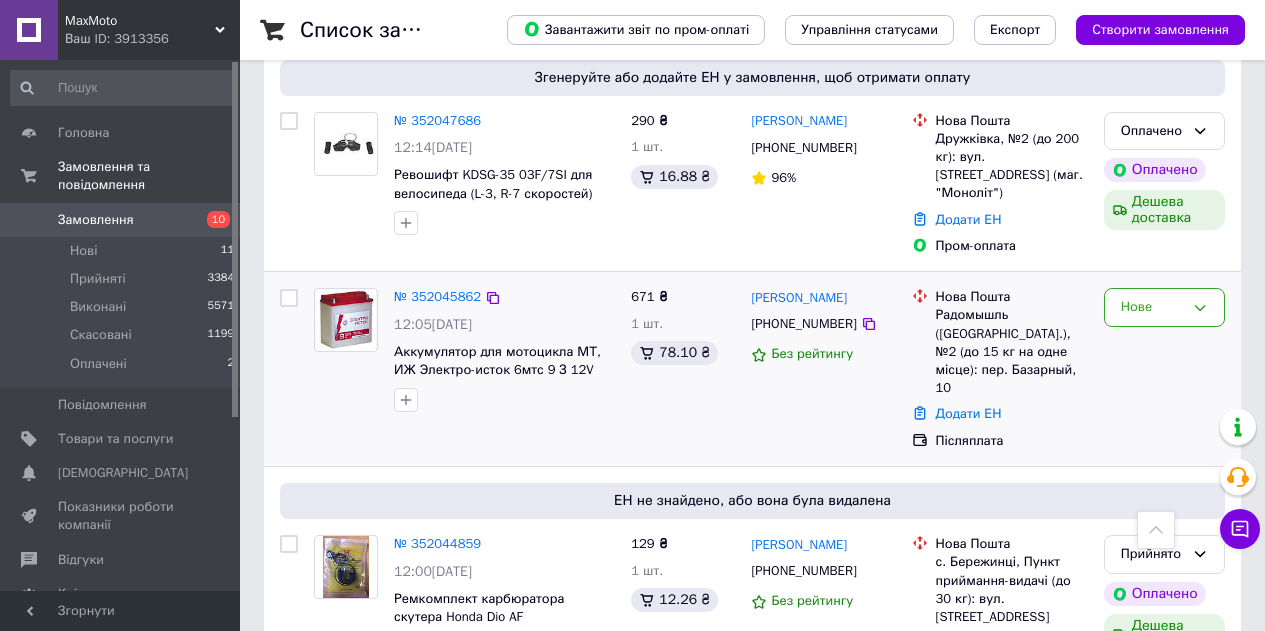 scroll, scrollTop: 100, scrollLeft: 0, axis: vertical 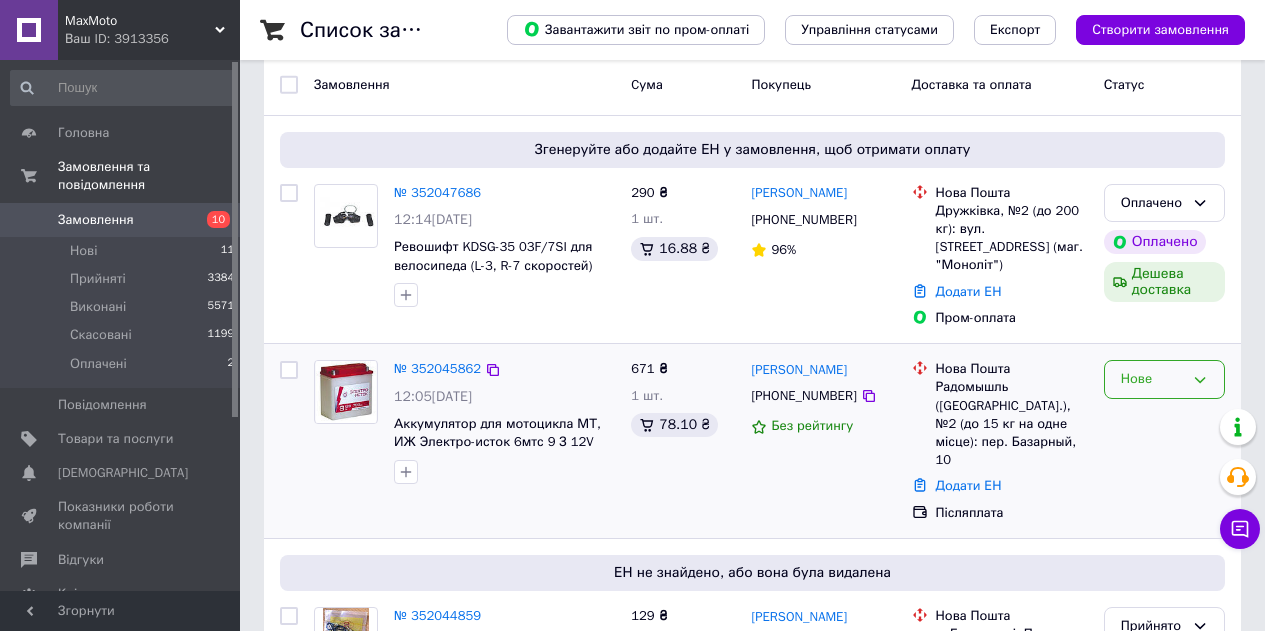 click on "Нове" at bounding box center (1164, 441) 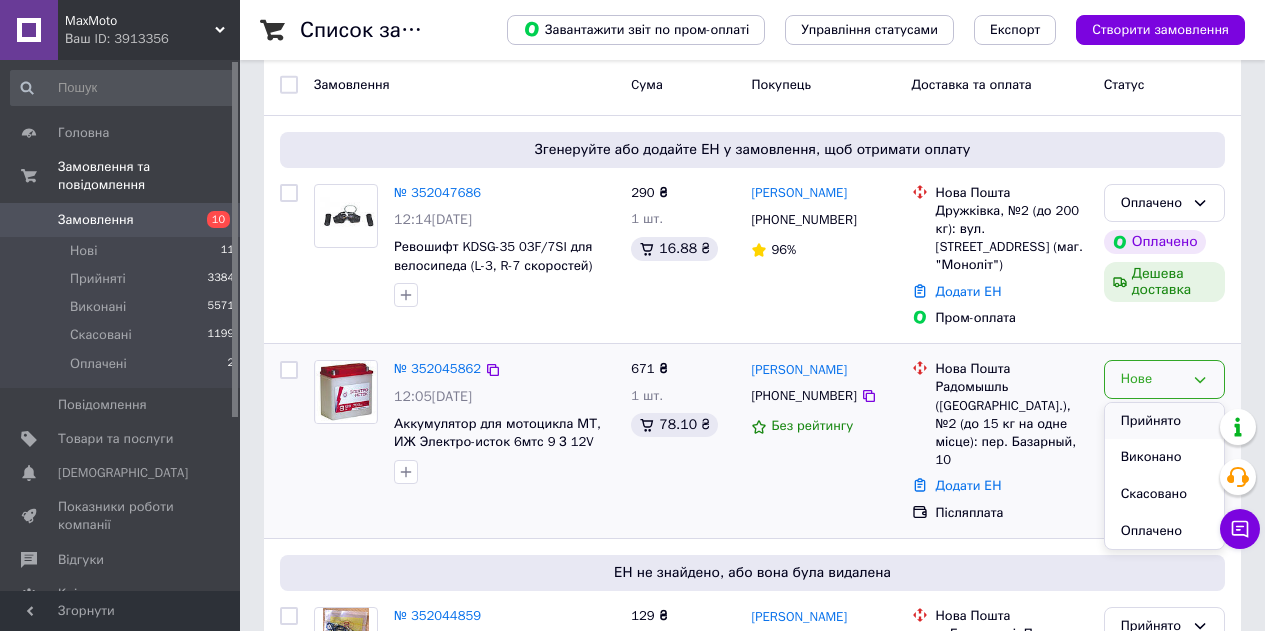 click on "Прийнято" at bounding box center [1164, 421] 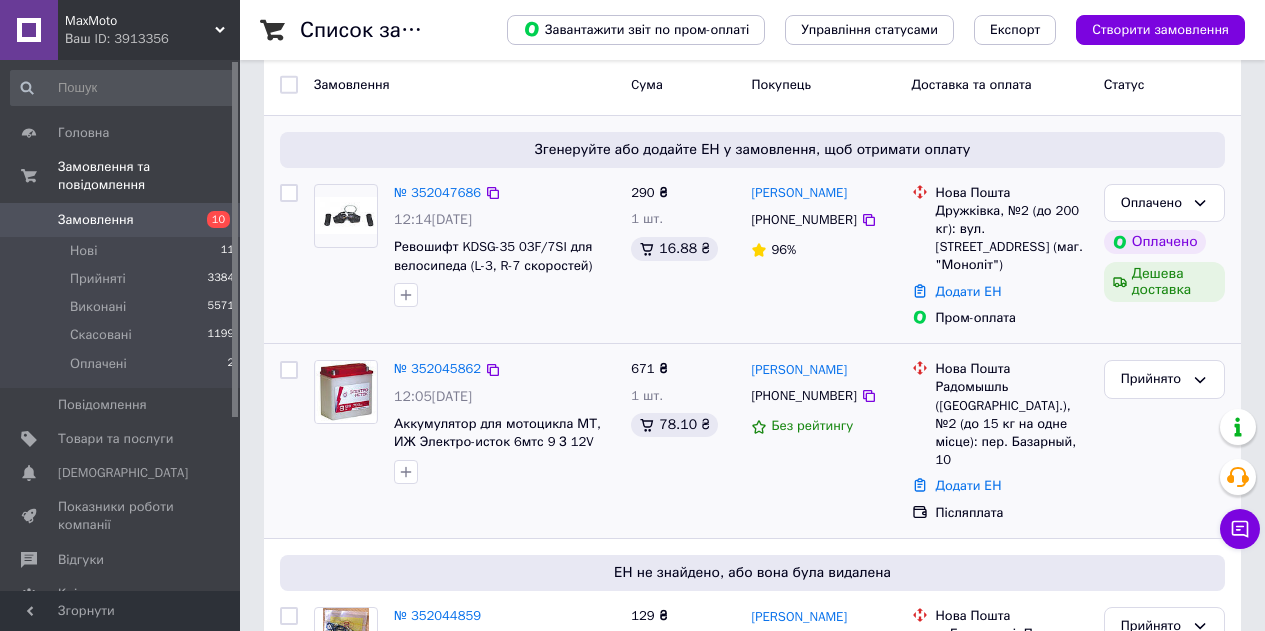 click 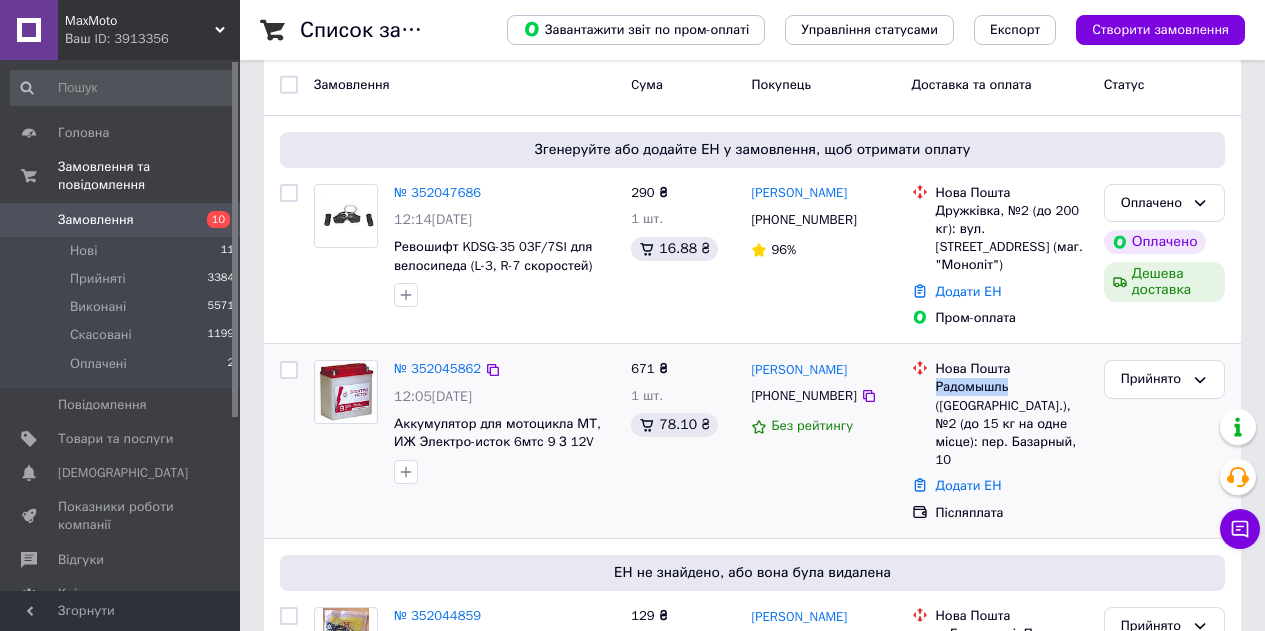 drag, startPoint x: 1008, startPoint y: 373, endPoint x: 933, endPoint y: 369, distance: 75.10659 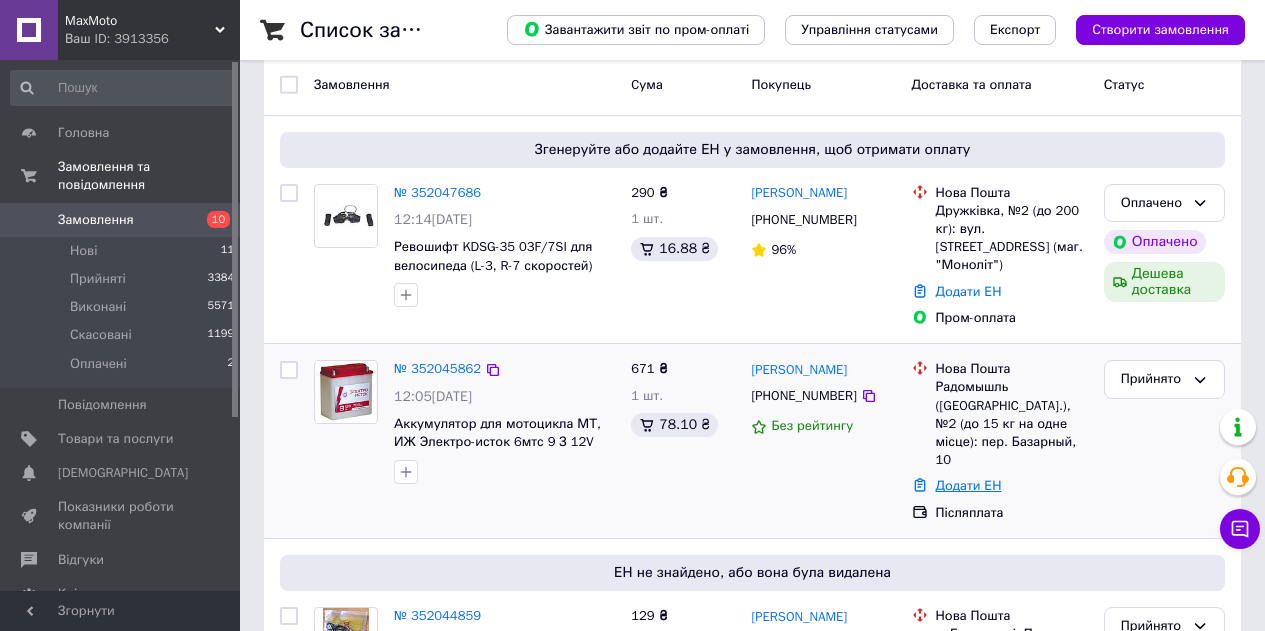 click on "Додати ЕН" at bounding box center [969, 485] 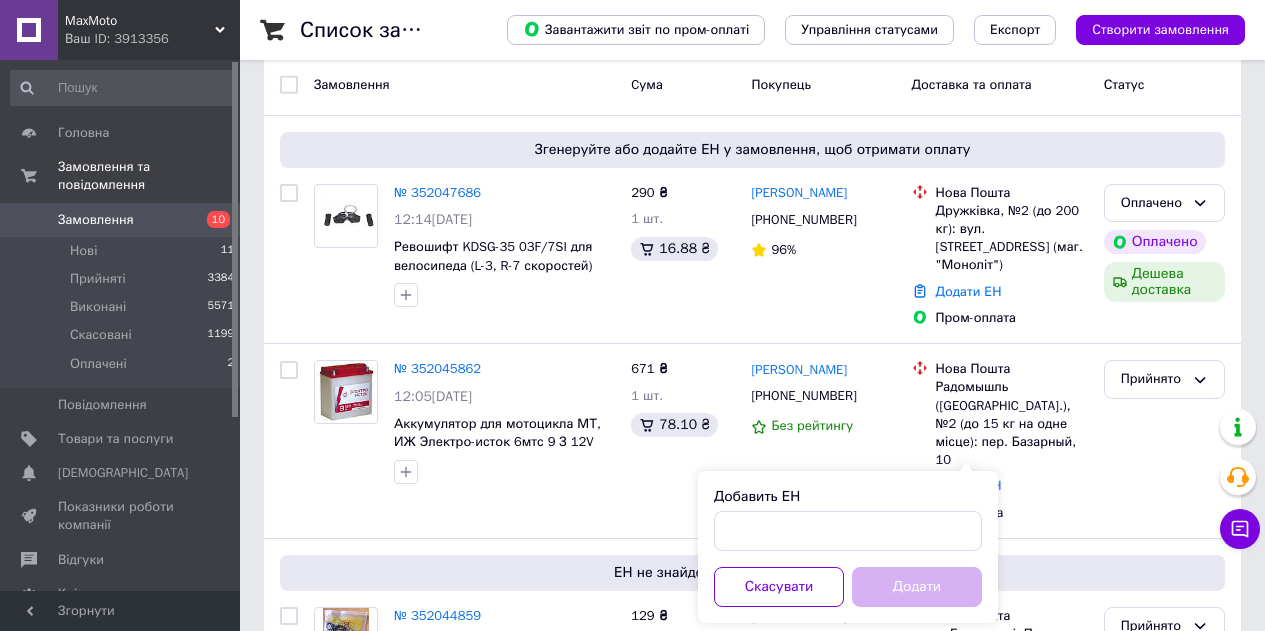 click on "Добавить ЕН Скасувати Додати" at bounding box center (848, 547) 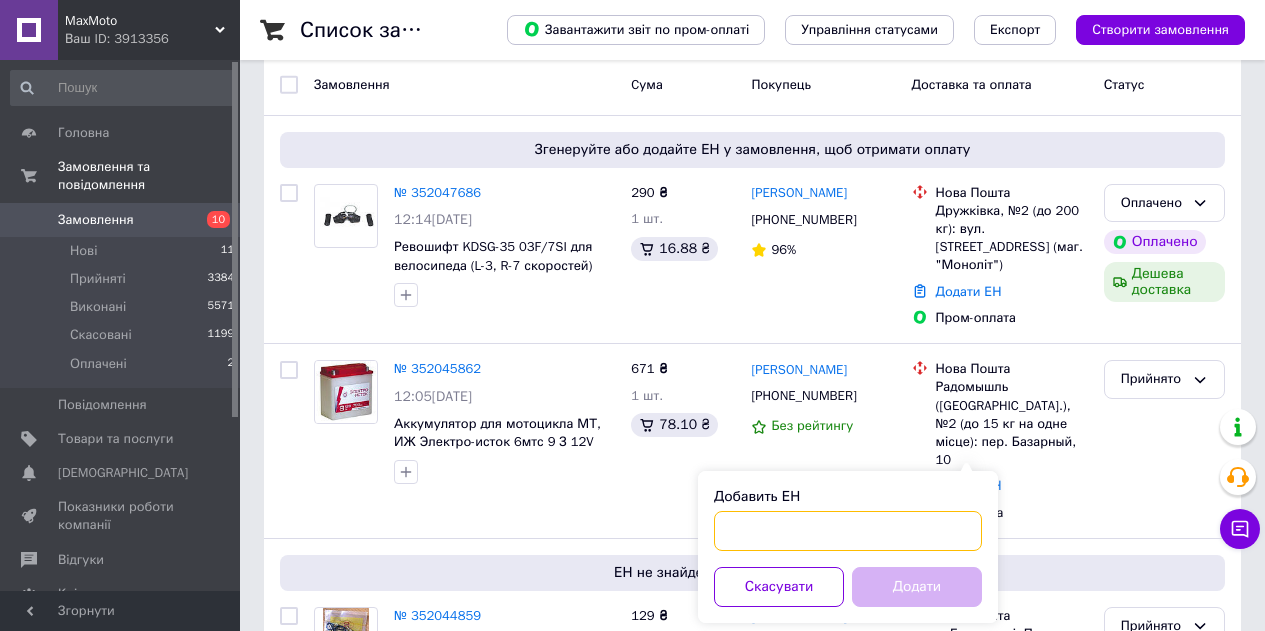 drag, startPoint x: 858, startPoint y: 512, endPoint x: 877, endPoint y: 570, distance: 61.03278 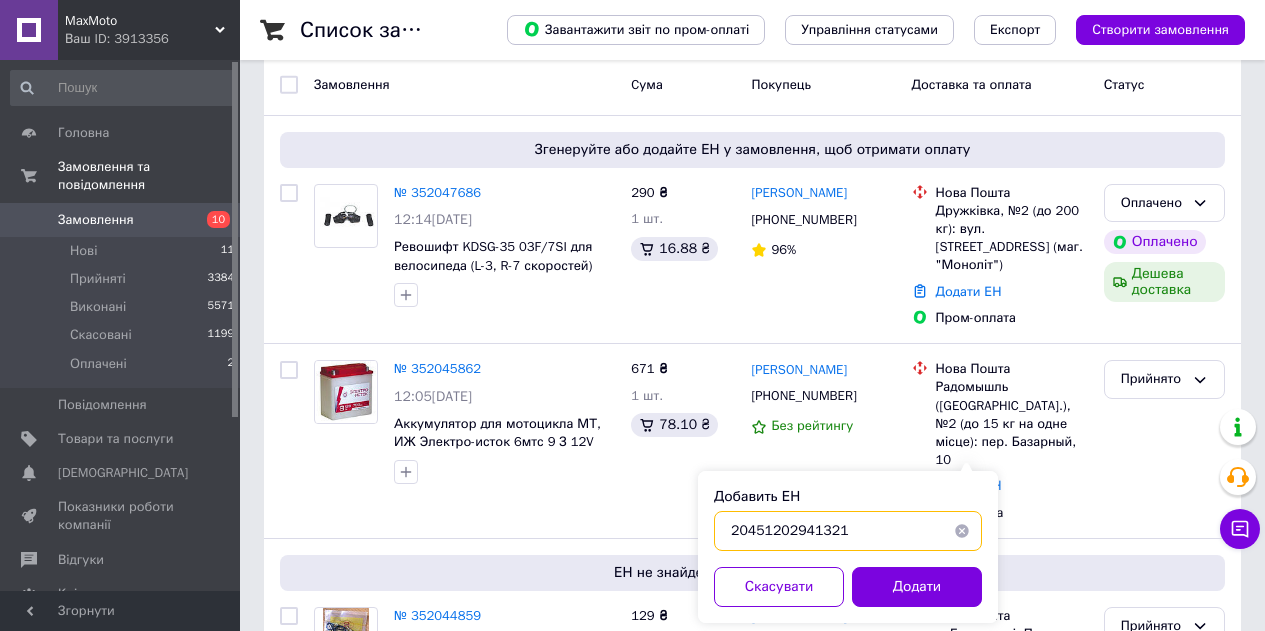 type on "20451202941321" 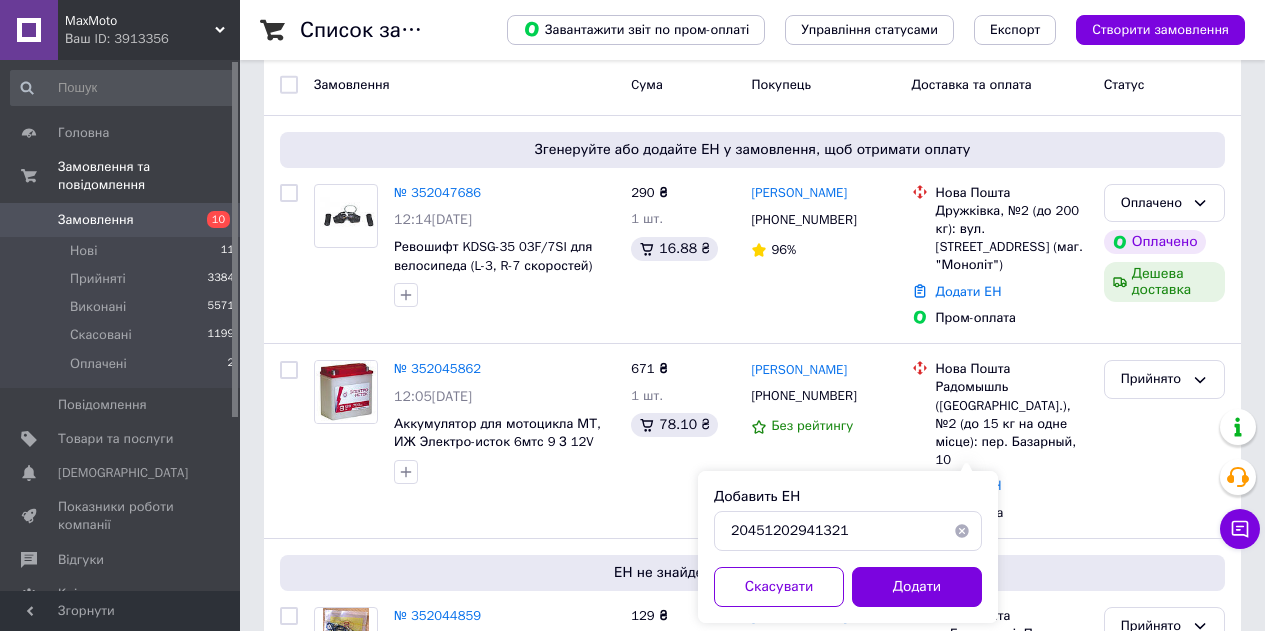click on "Додати" at bounding box center [917, 587] 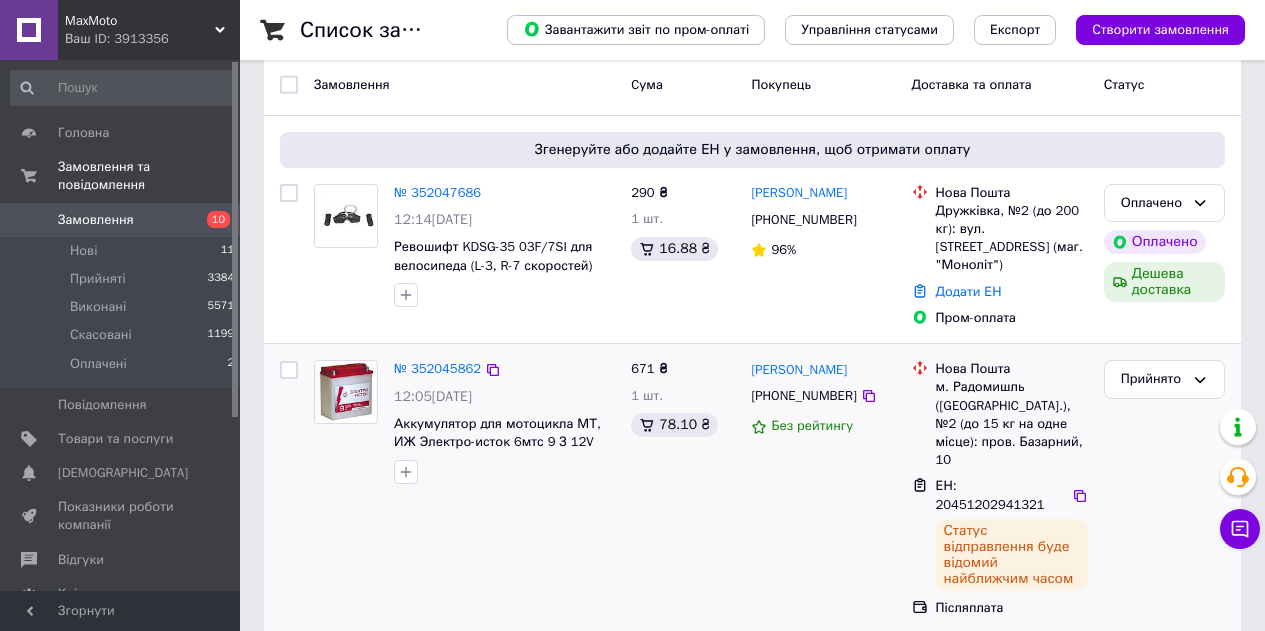 drag, startPoint x: 518, startPoint y: 512, endPoint x: 592, endPoint y: 517, distance: 74.168724 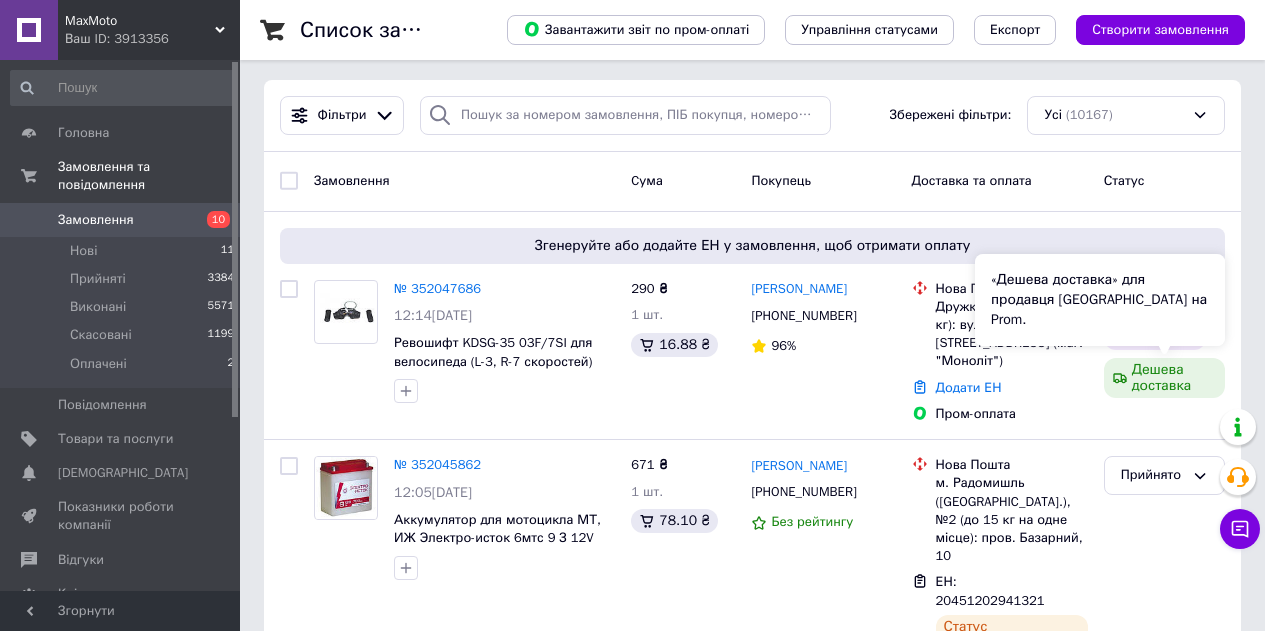 scroll, scrollTop: 0, scrollLeft: 0, axis: both 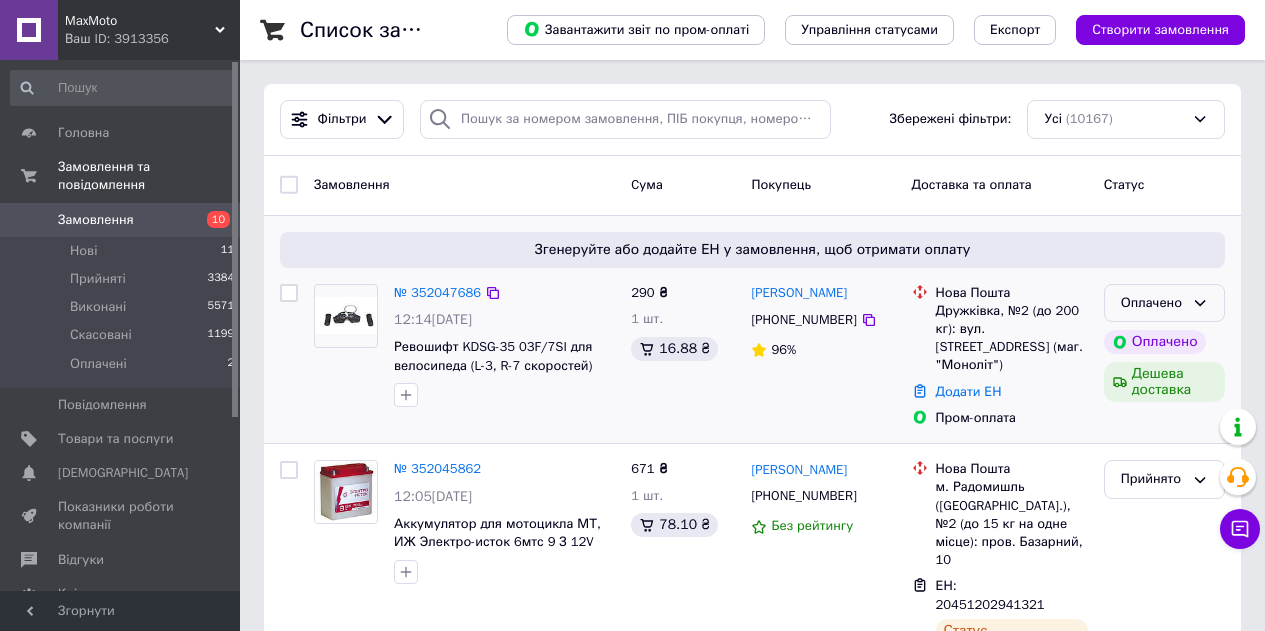 click on "Оплачено" at bounding box center (1164, 303) 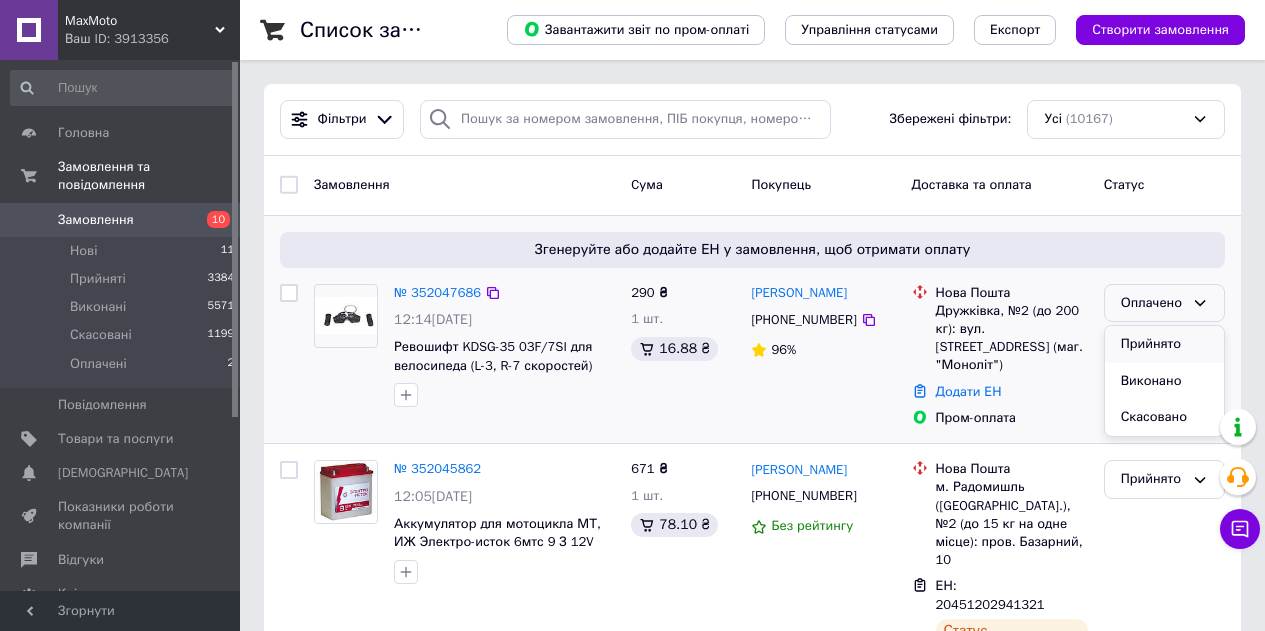 click on "Прийнято" at bounding box center [1164, 344] 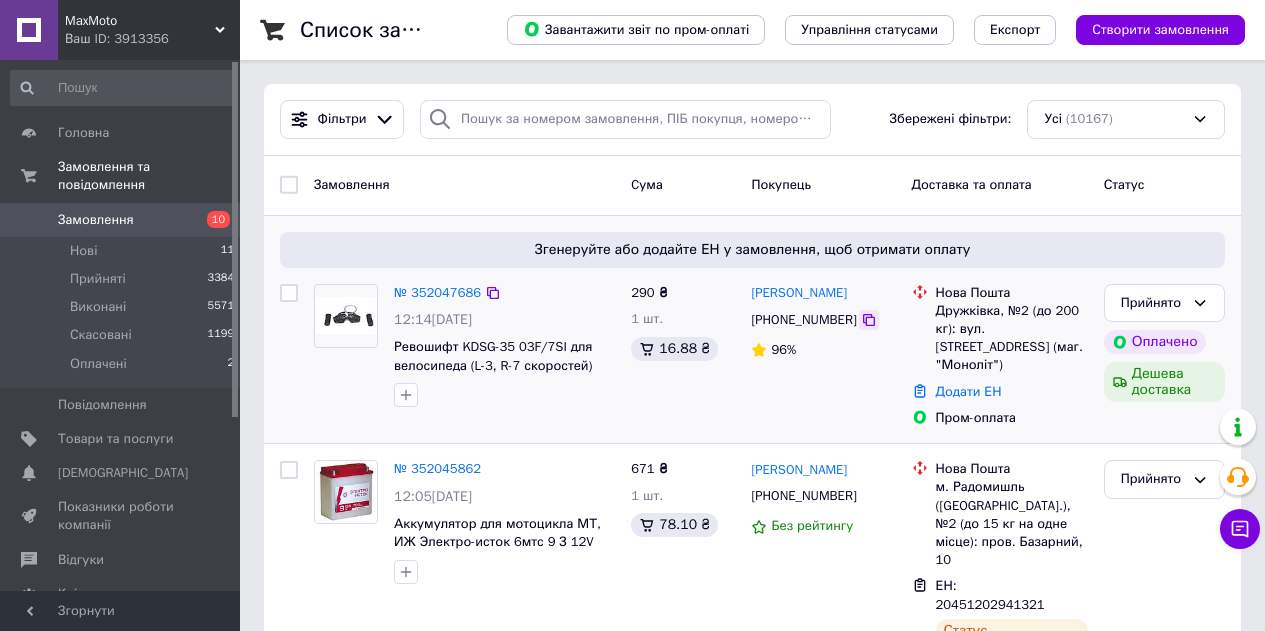 click 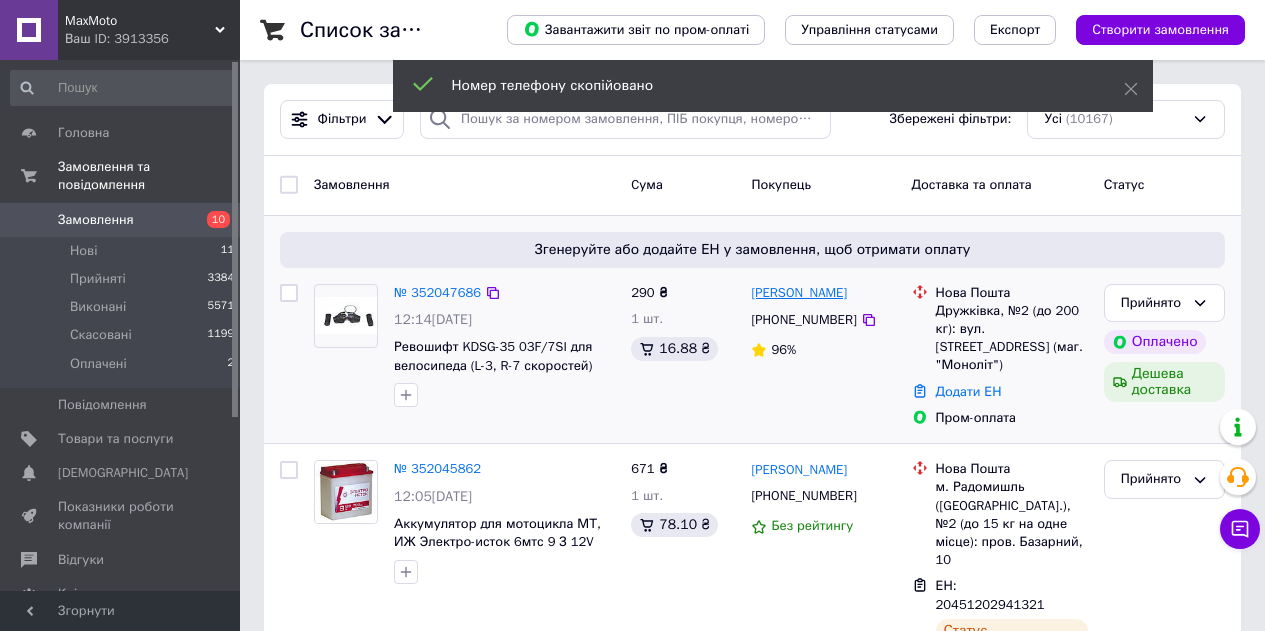 drag, startPoint x: 884, startPoint y: 295, endPoint x: 807, endPoint y: 296, distance: 77.00649 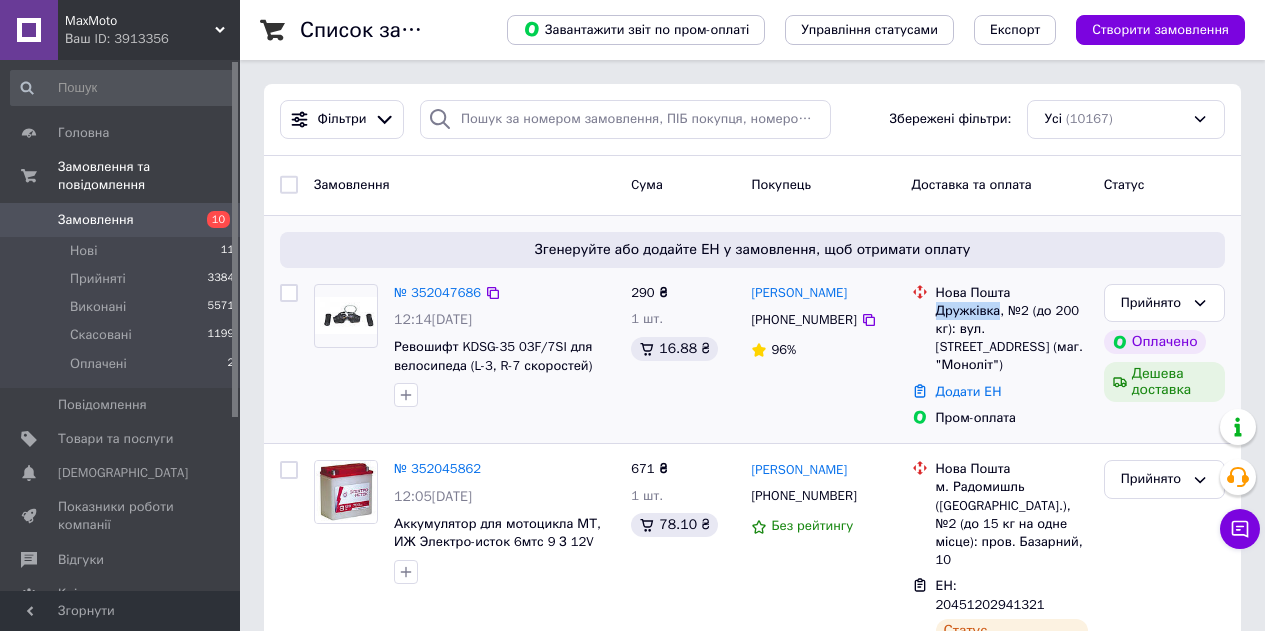 drag, startPoint x: 997, startPoint y: 317, endPoint x: 936, endPoint y: 311, distance: 61.294373 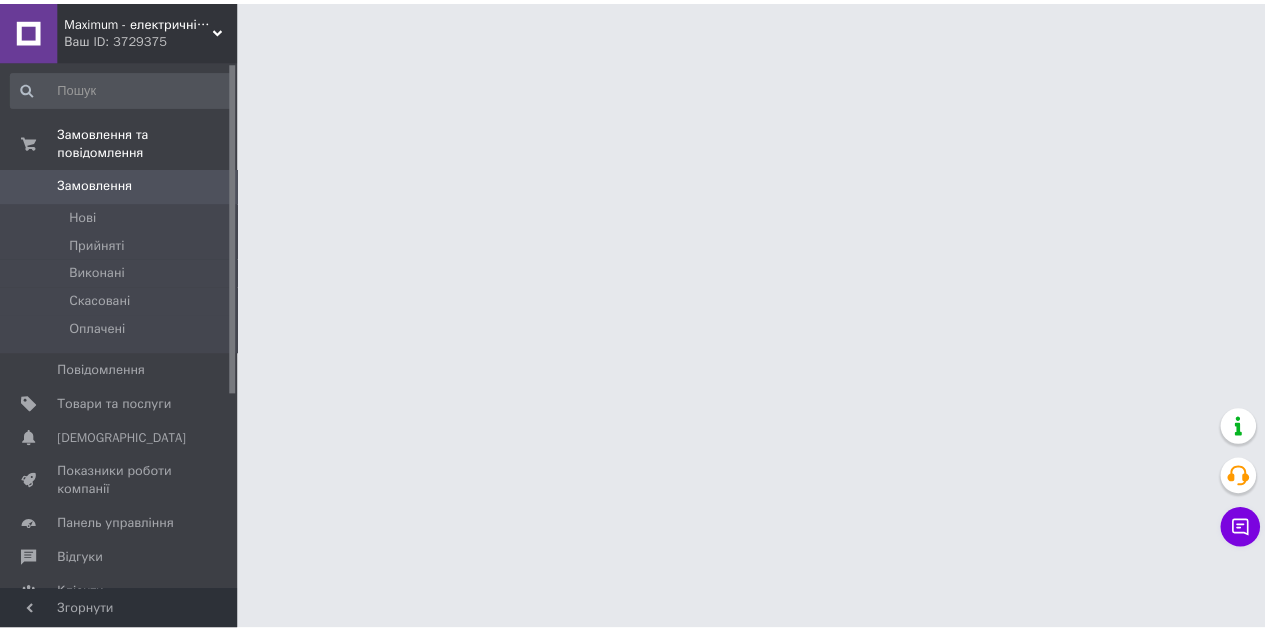 scroll, scrollTop: 0, scrollLeft: 0, axis: both 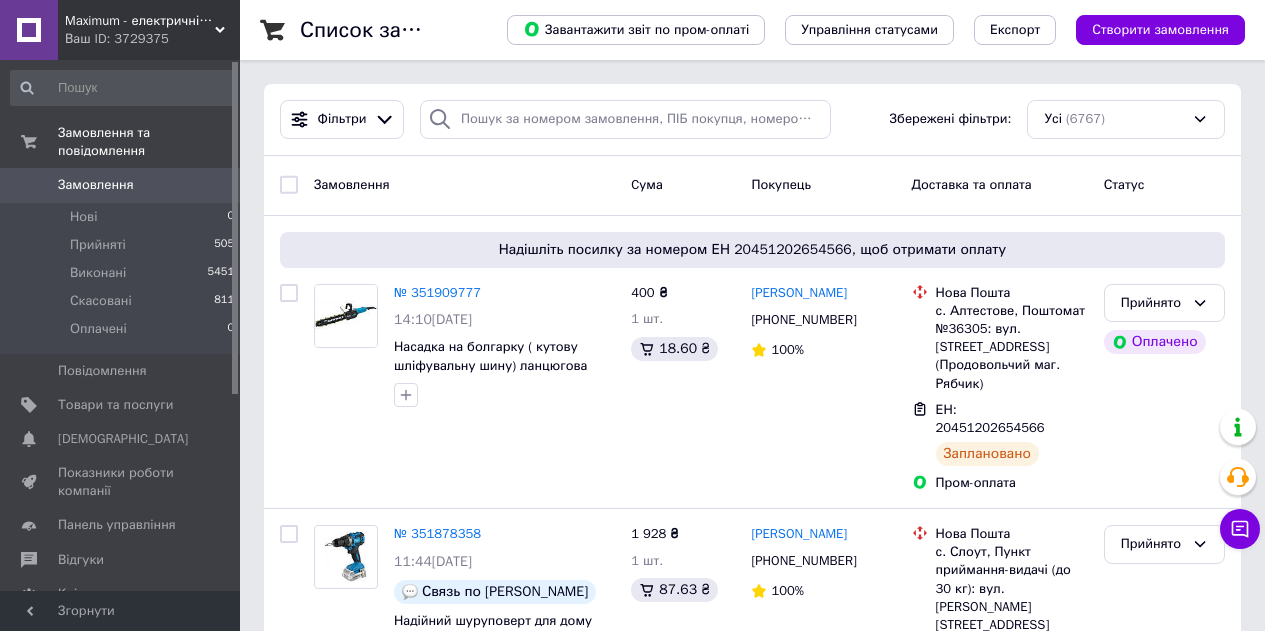 click on "Ваш ID: 3729375" at bounding box center (152, 39) 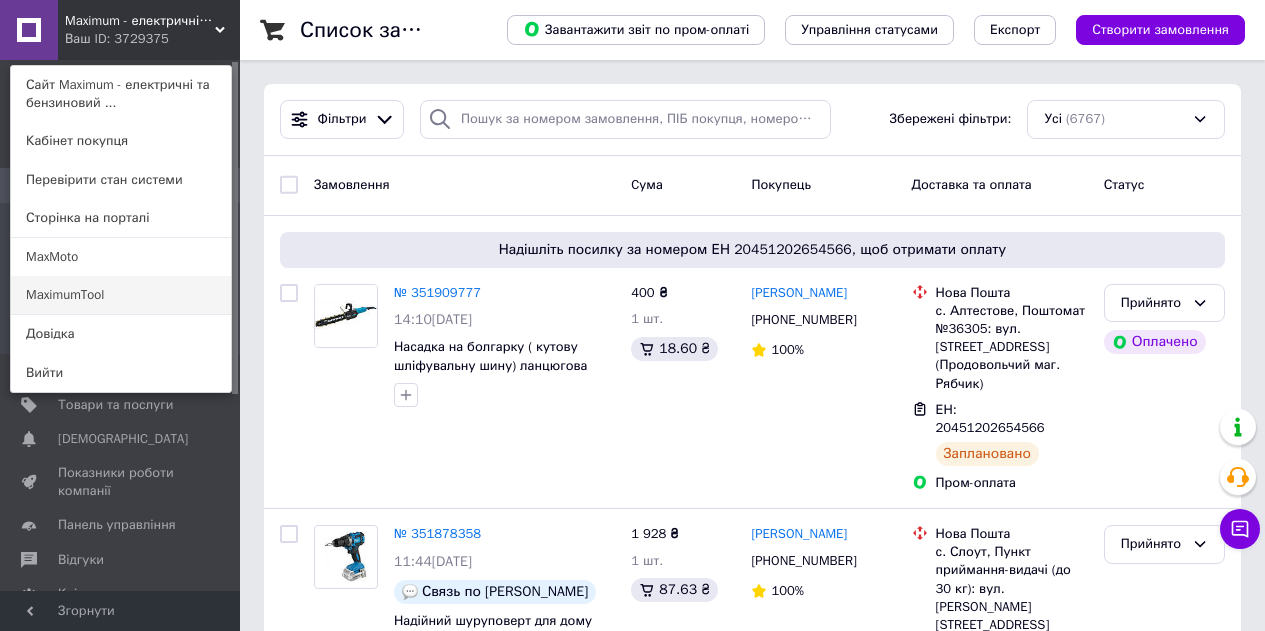 click on "MaximumTool" at bounding box center (121, 295) 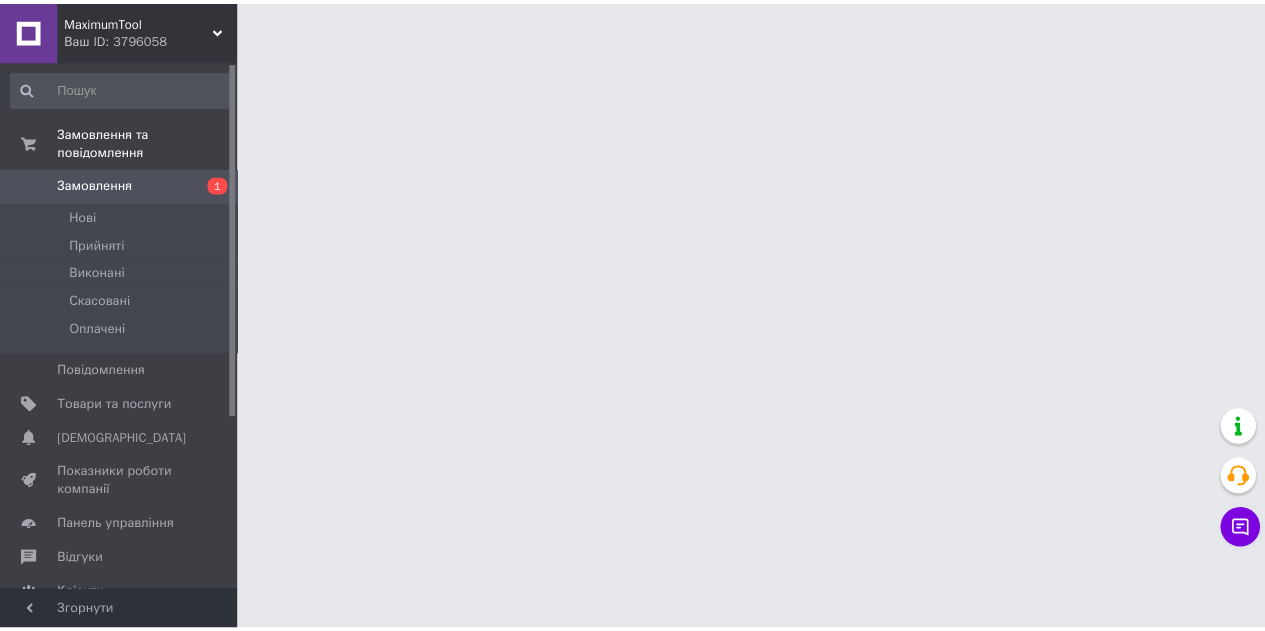 scroll, scrollTop: 0, scrollLeft: 0, axis: both 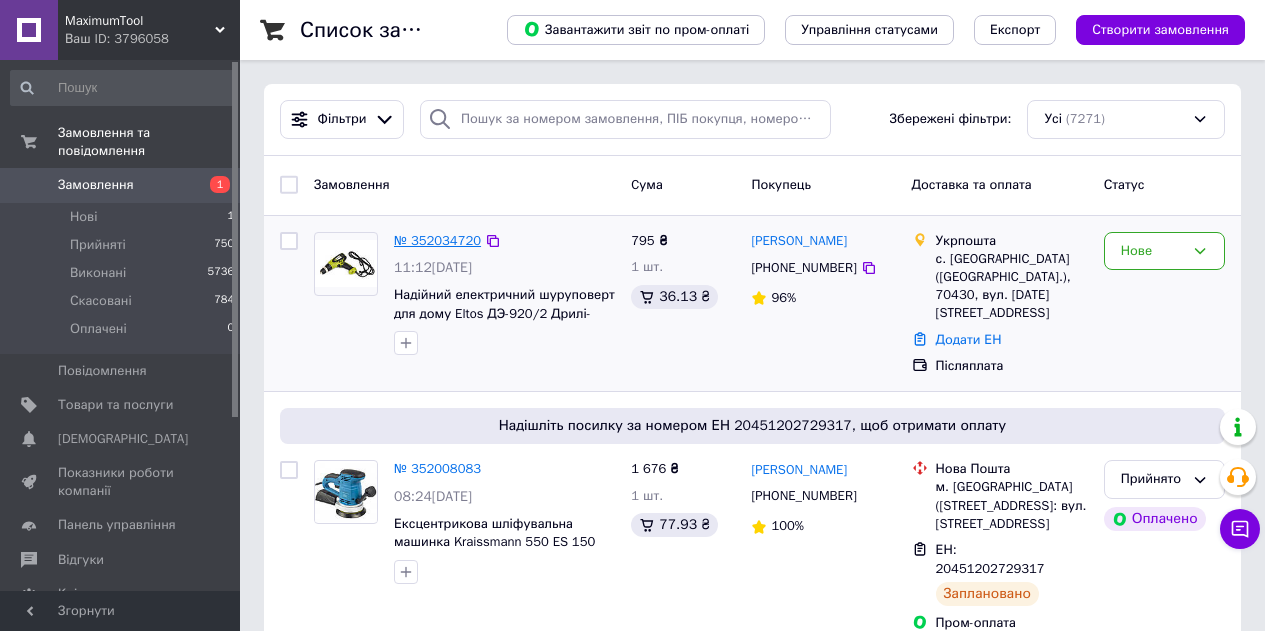 click on "№ 352034720" at bounding box center (437, 240) 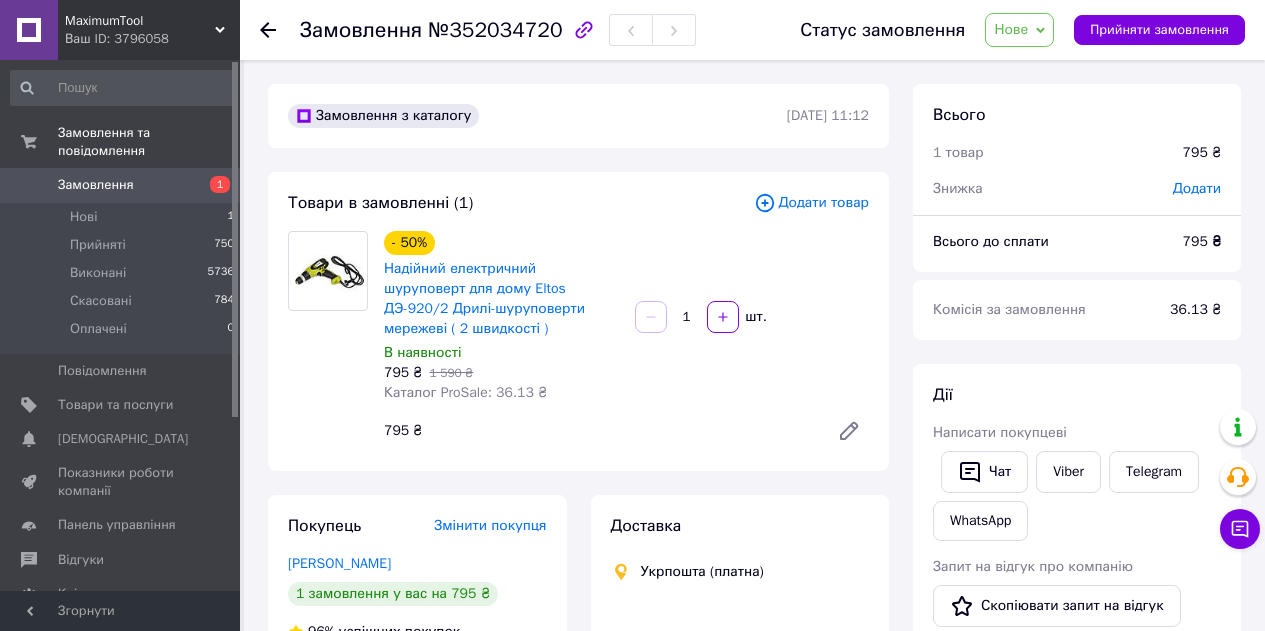 click on "Статус замовлення Нове Прийнято Виконано Скасовано Оплачено Прийняти замовлення" at bounding box center [1012, 30] 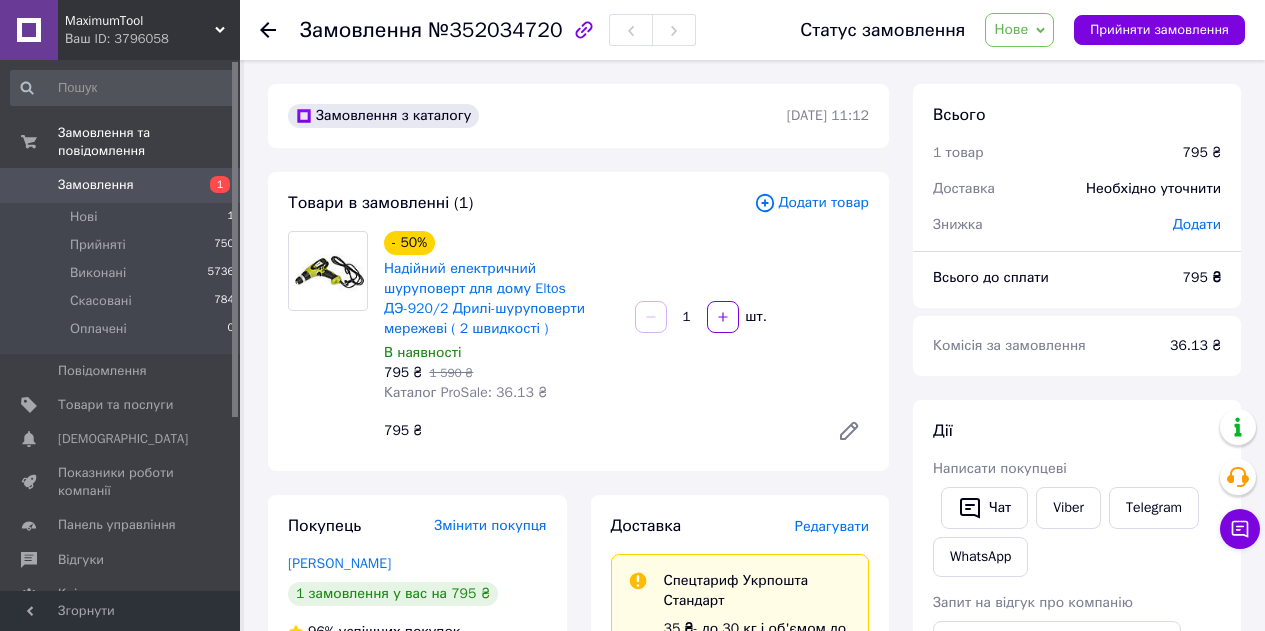 click on "Нове" at bounding box center [1019, 30] 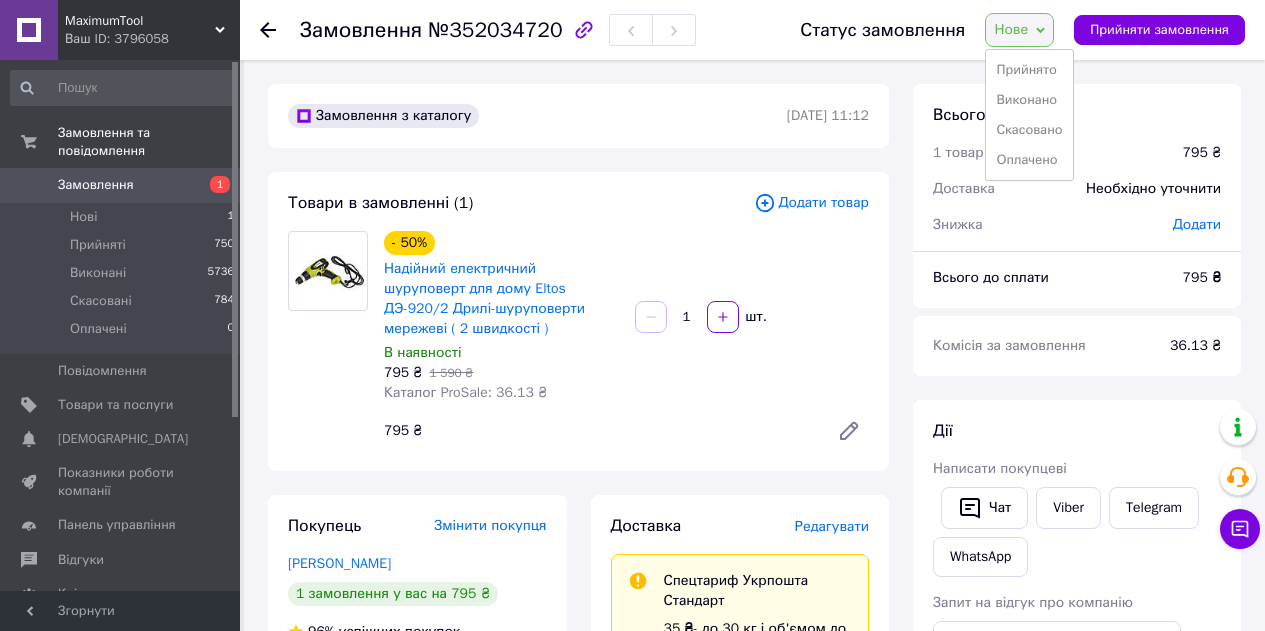 click on "Прийнято" at bounding box center (1029, 70) 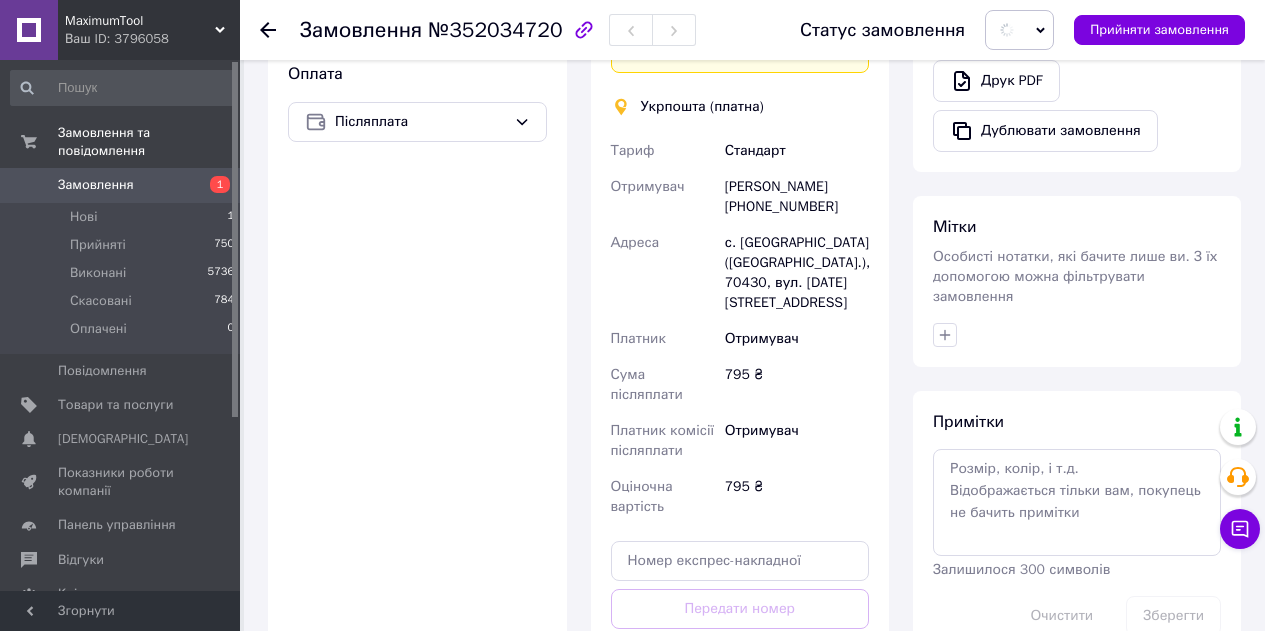 scroll, scrollTop: 1000, scrollLeft: 0, axis: vertical 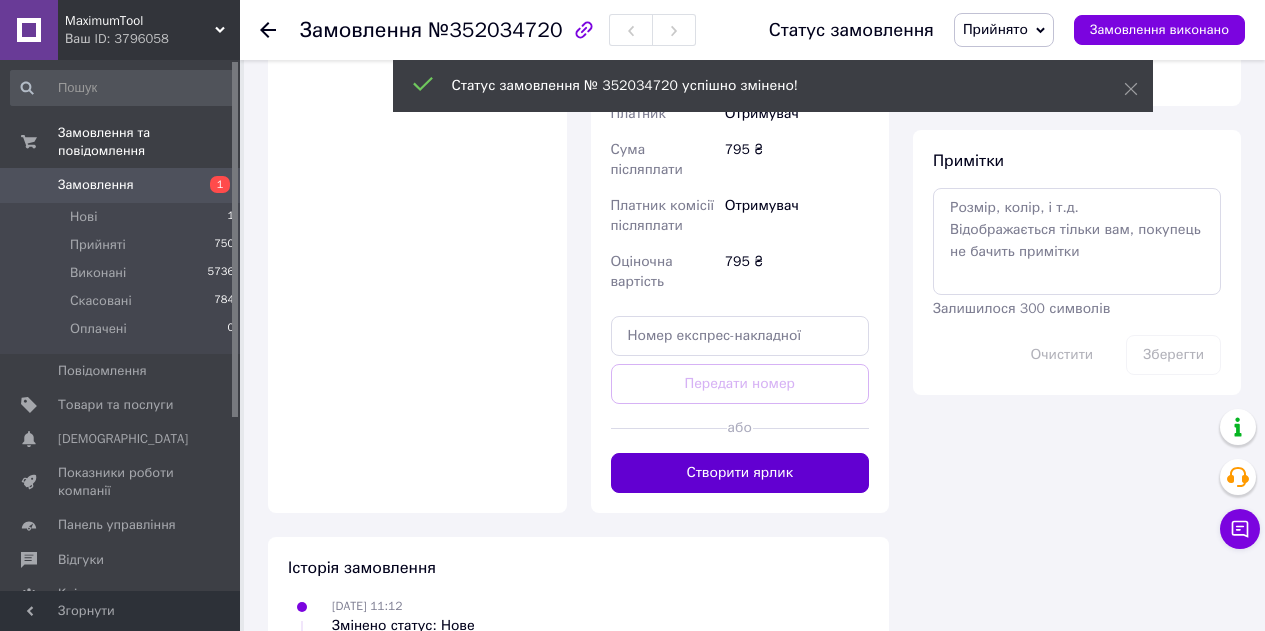 click on "Створити ярлик" at bounding box center [740, 473] 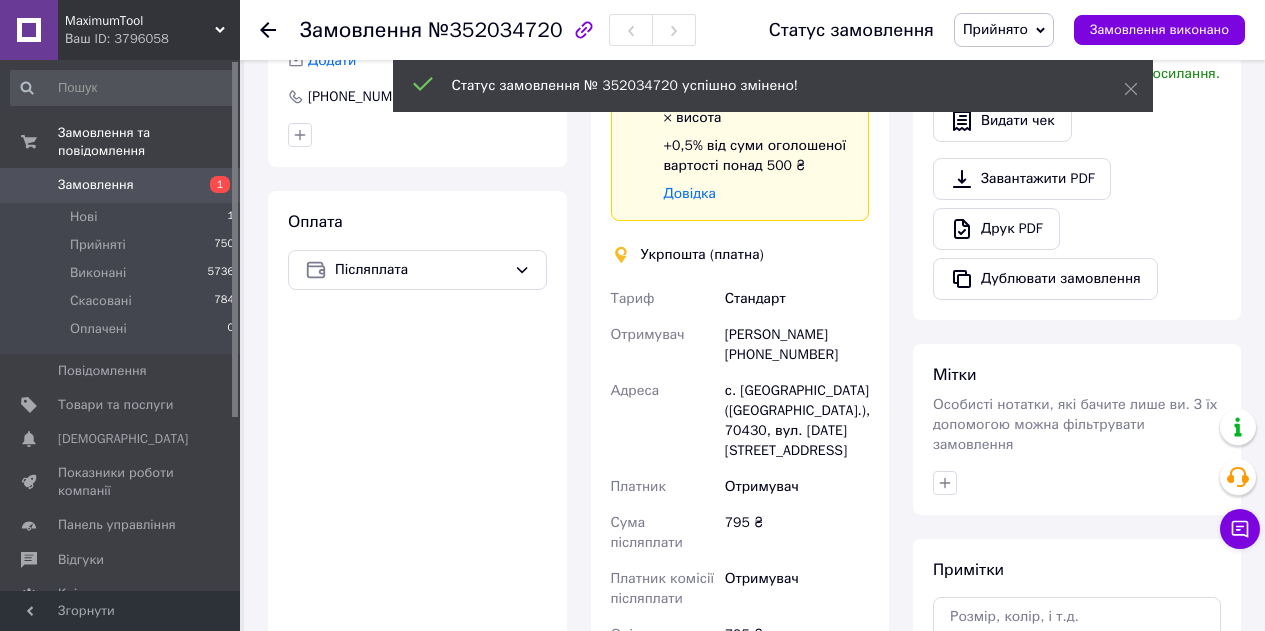 scroll, scrollTop: 500, scrollLeft: 0, axis: vertical 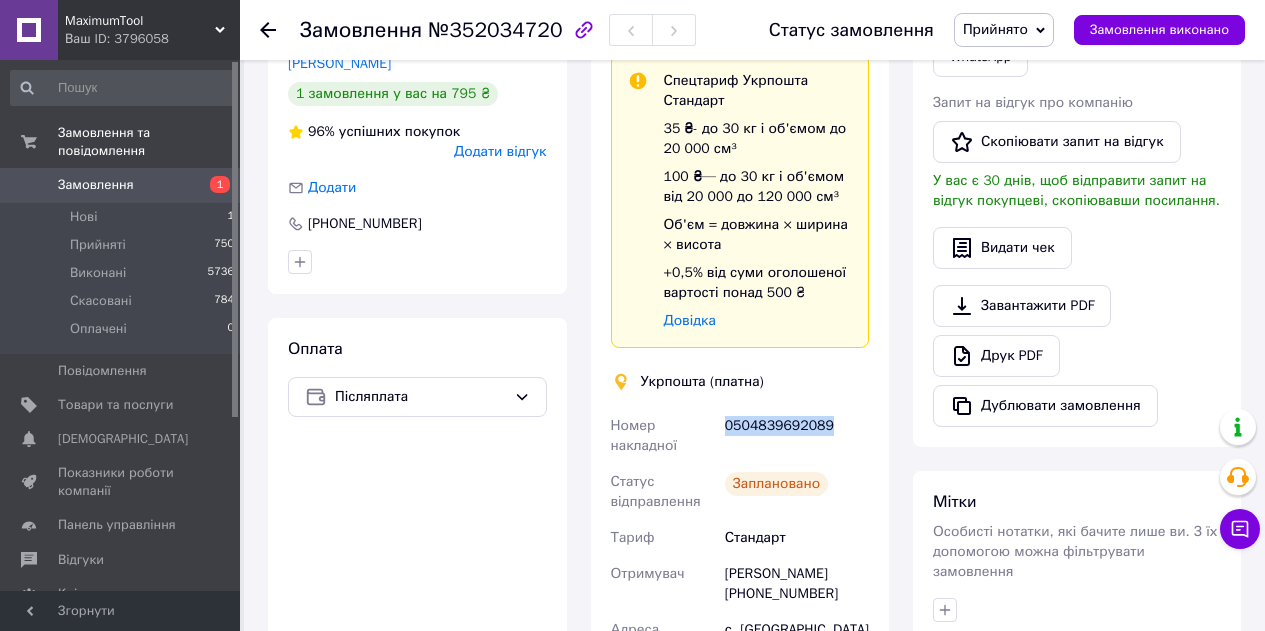 drag, startPoint x: 825, startPoint y: 426, endPoint x: 728, endPoint y: 419, distance: 97.25225 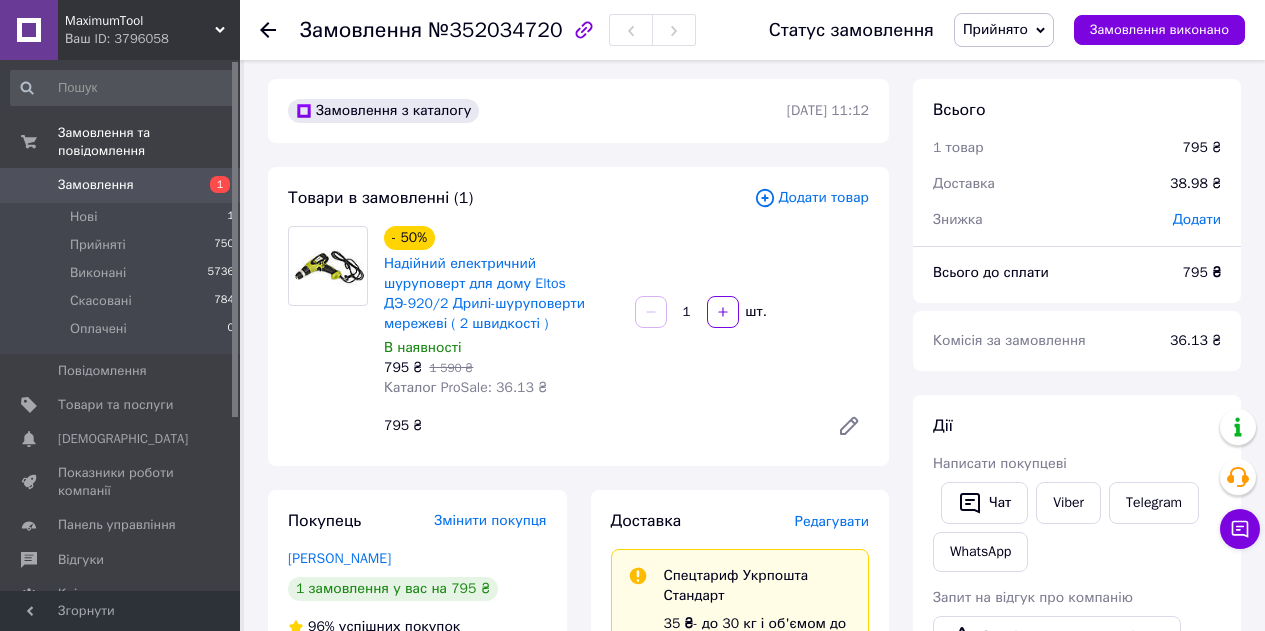 scroll, scrollTop: 0, scrollLeft: 0, axis: both 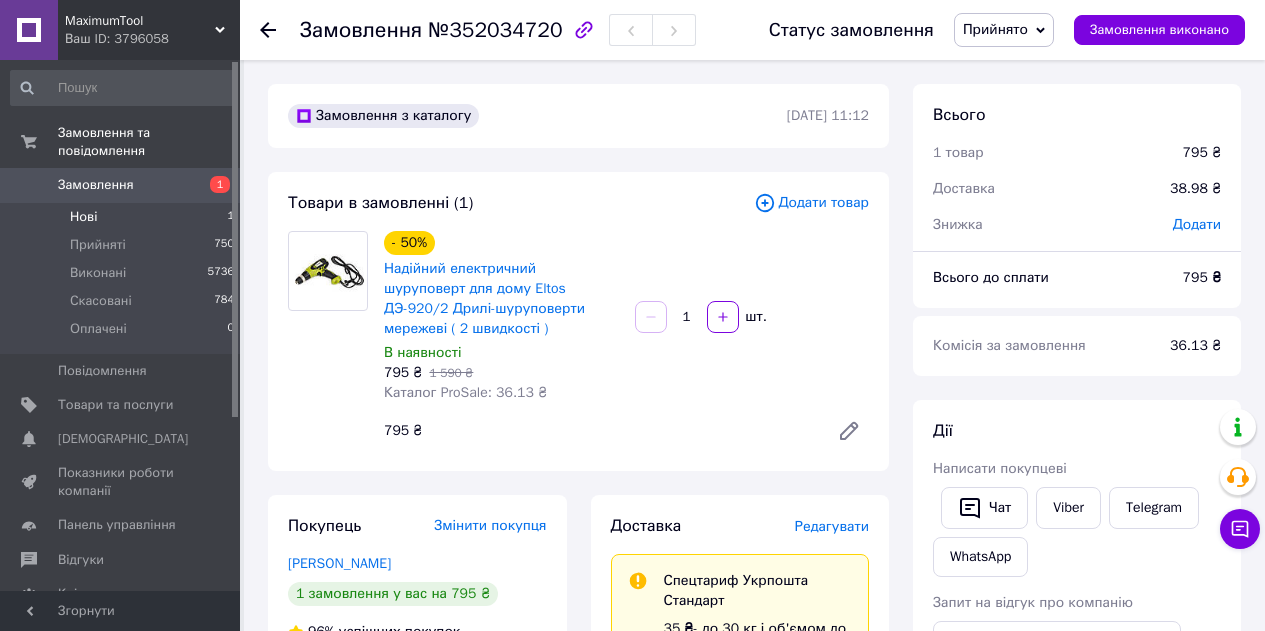 drag, startPoint x: 144, startPoint y: 160, endPoint x: 226, endPoint y: 209, distance: 95.524864 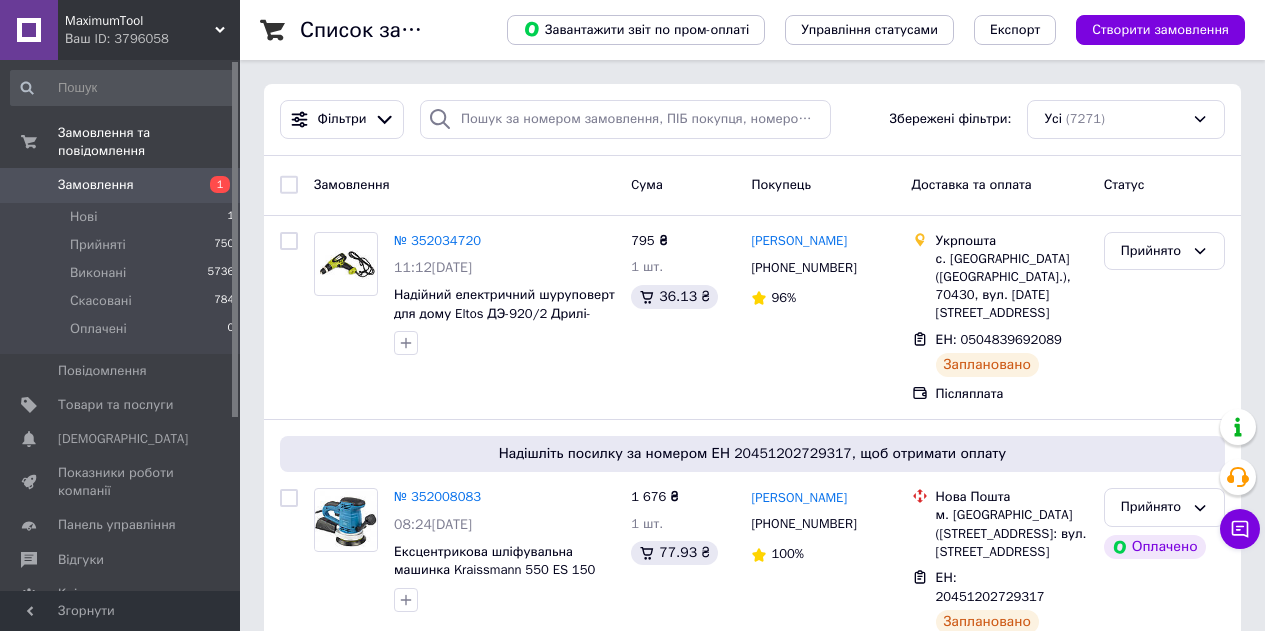 click on "MaximumTool" at bounding box center [140, 21] 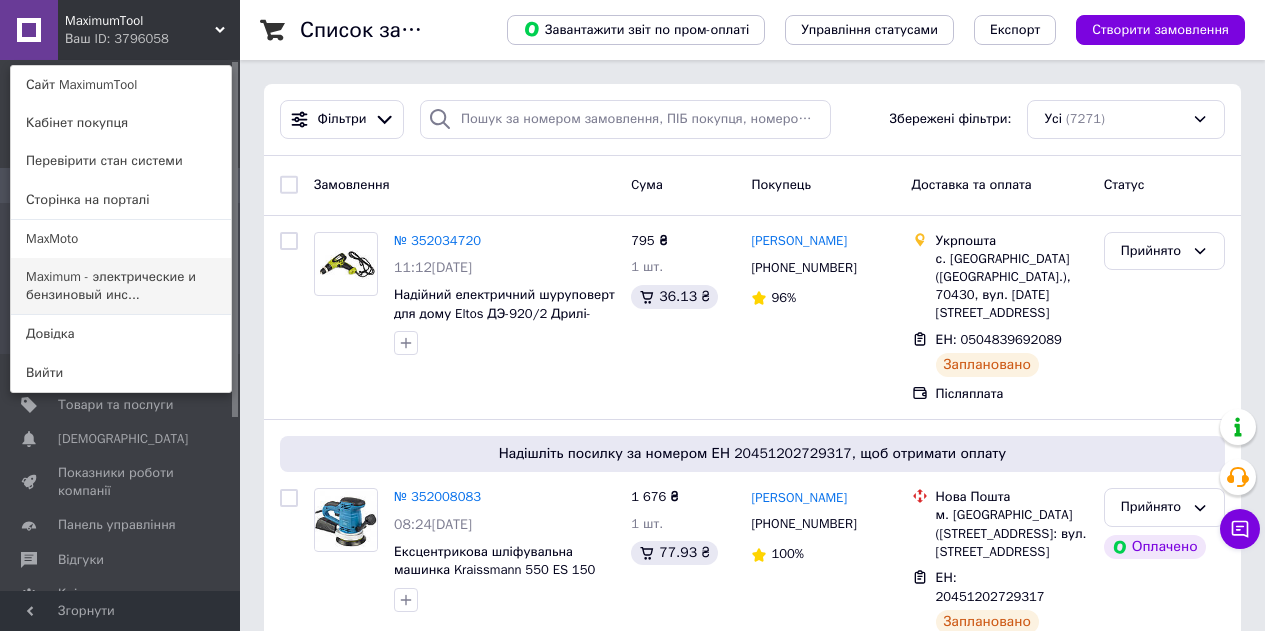 click on "Maximum - электрические и бензиновый инс..." at bounding box center [121, 286] 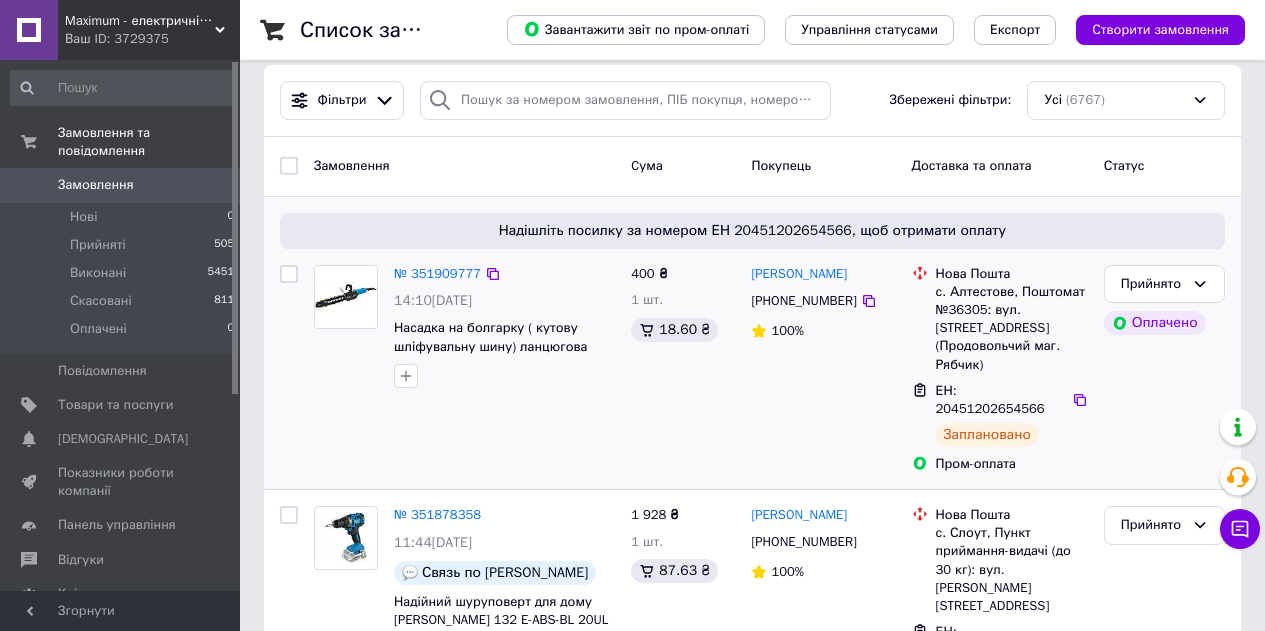 scroll, scrollTop: 0, scrollLeft: 0, axis: both 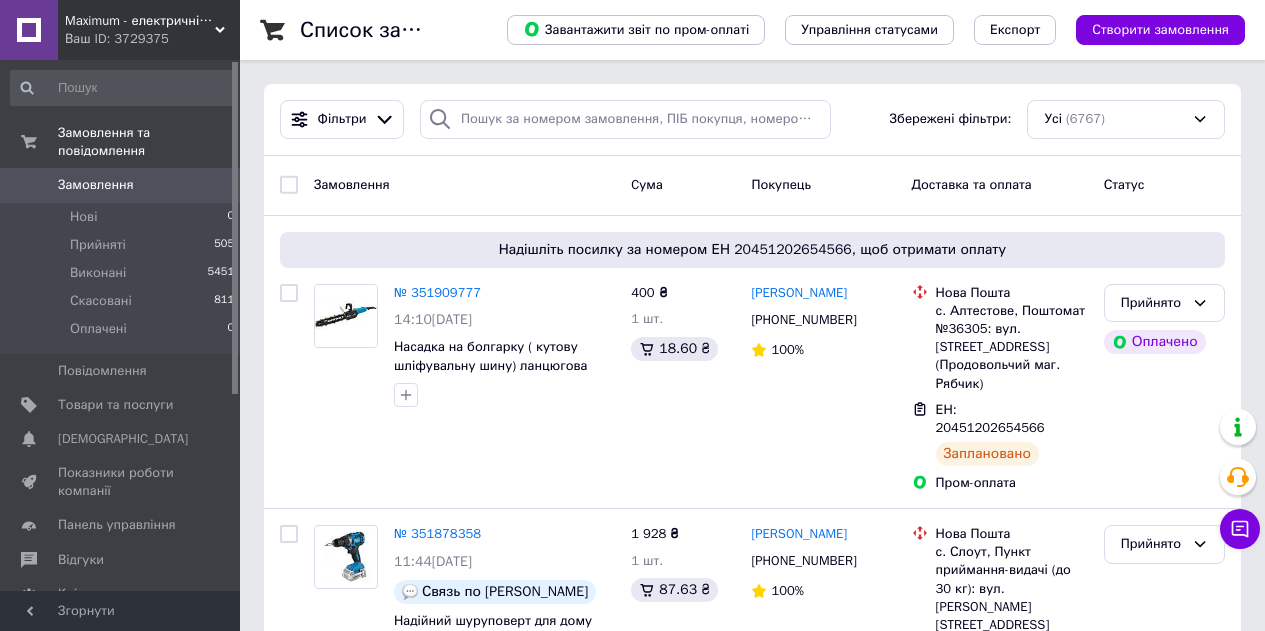 click on "Ваш ID: 3729375" at bounding box center [152, 39] 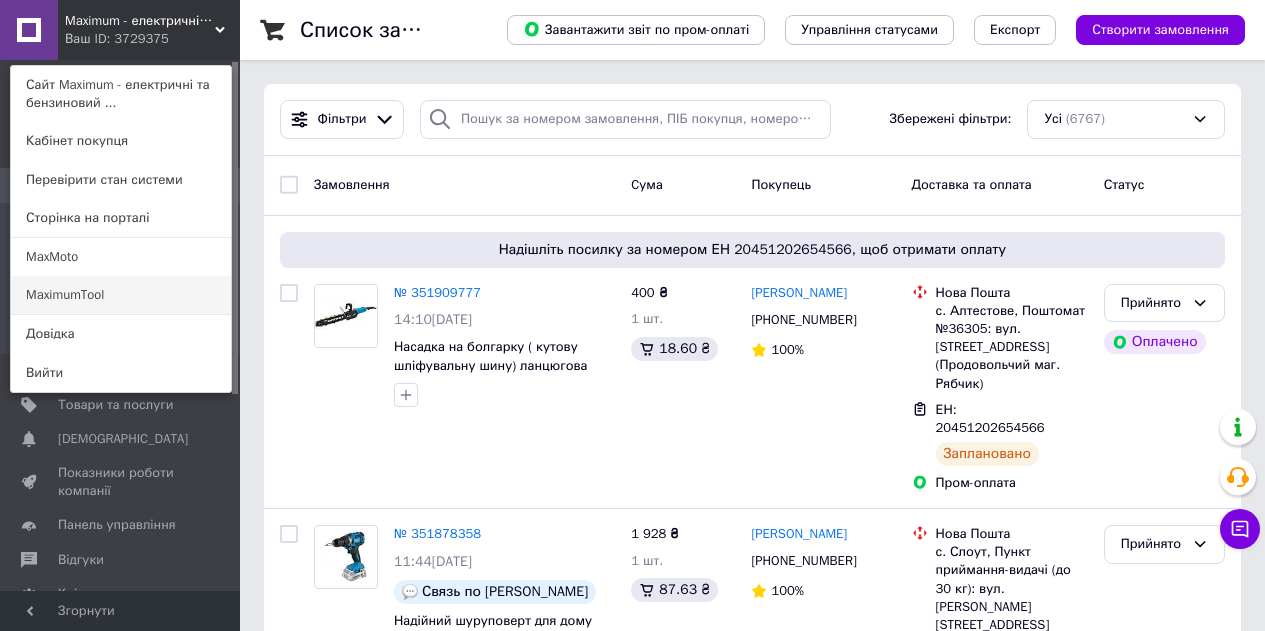 click on "MaximumTool" at bounding box center [121, 295] 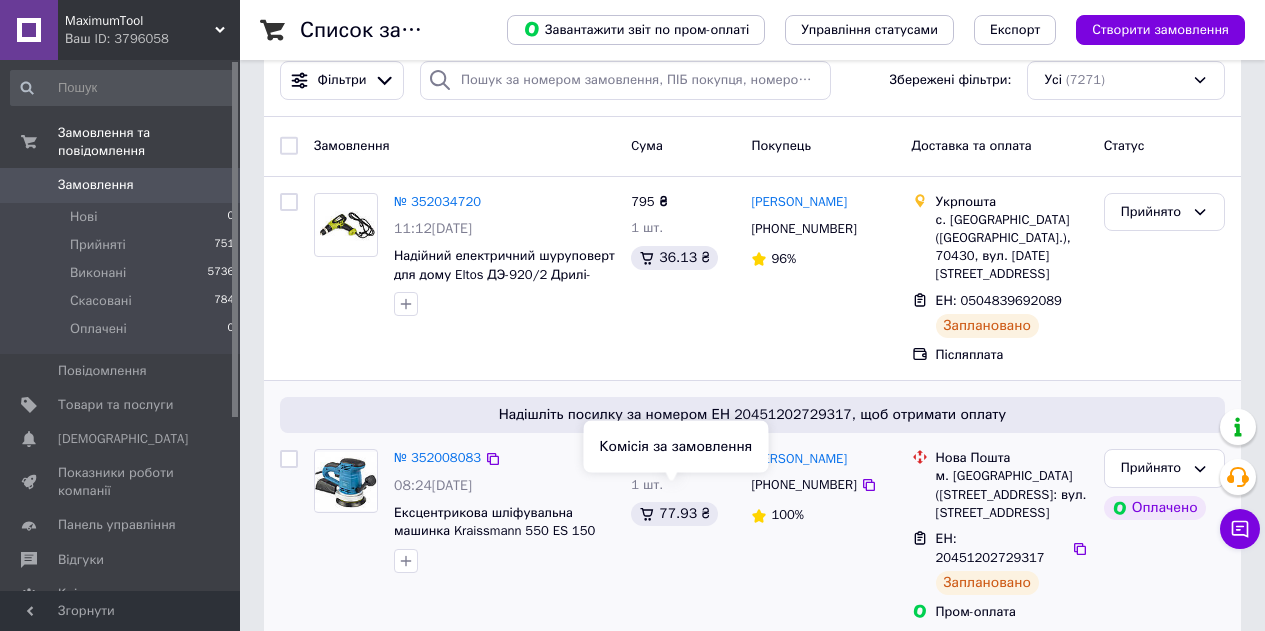 scroll, scrollTop: 0, scrollLeft: 0, axis: both 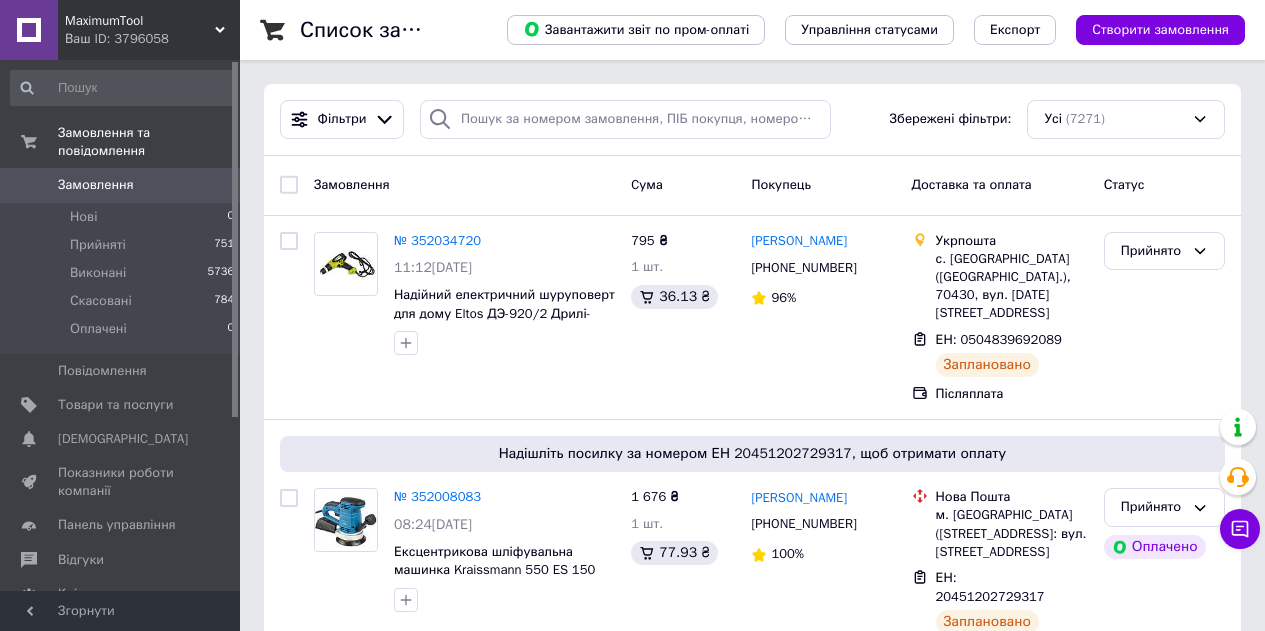 click on "Ваш ID: 3796058" at bounding box center (152, 39) 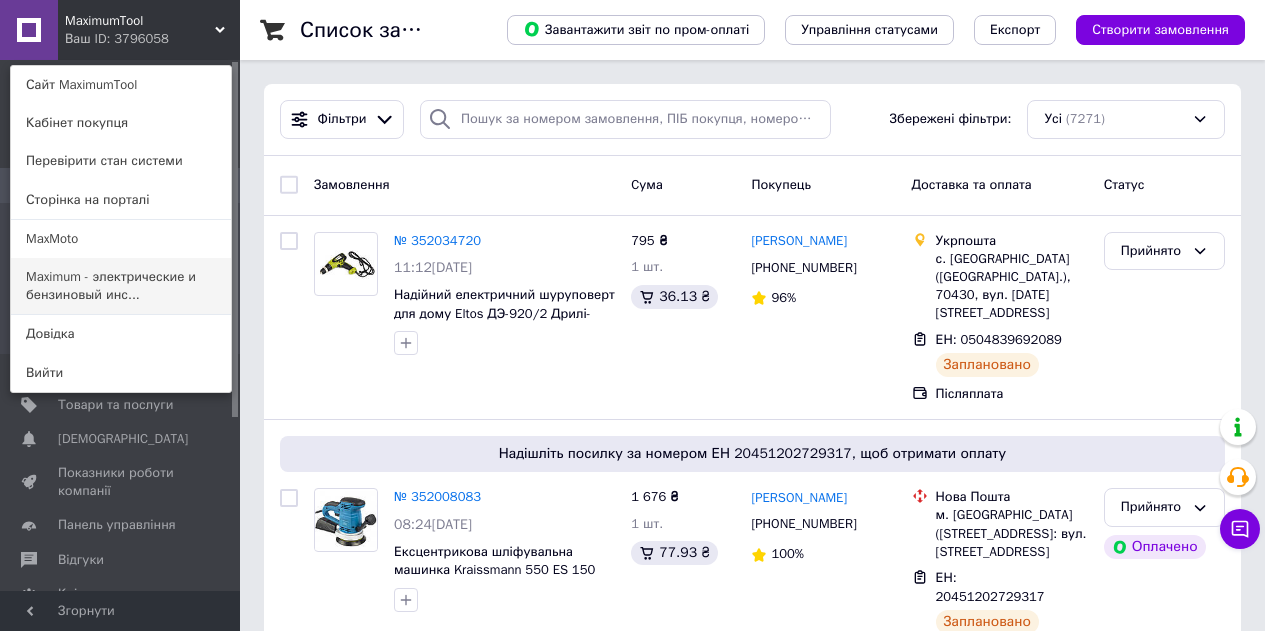 click on "Maximum - электрические и бензиновый инс..." at bounding box center (121, 286) 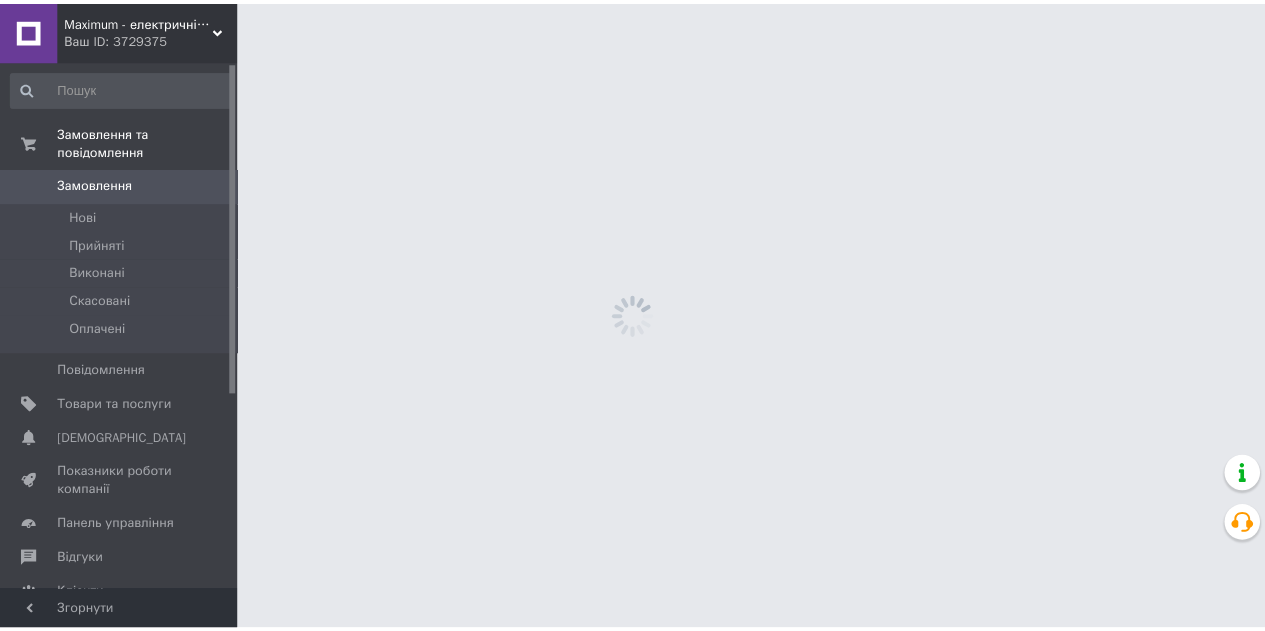 scroll, scrollTop: 0, scrollLeft: 0, axis: both 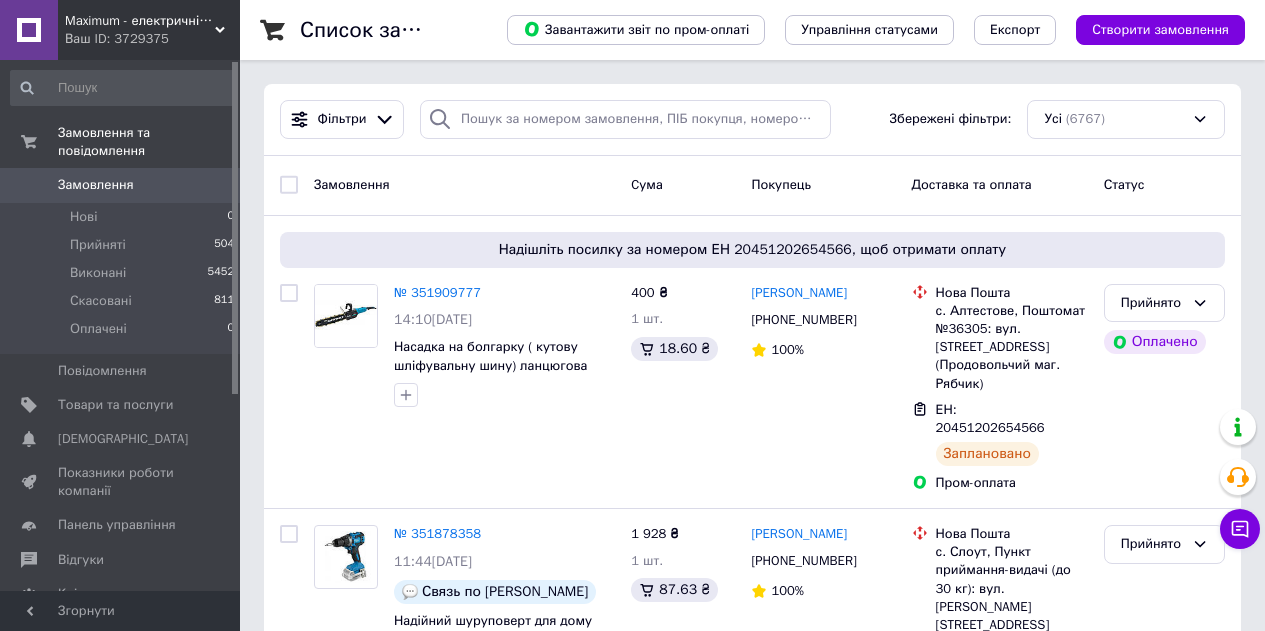 click on "Ваш ID: 3729375" at bounding box center (152, 39) 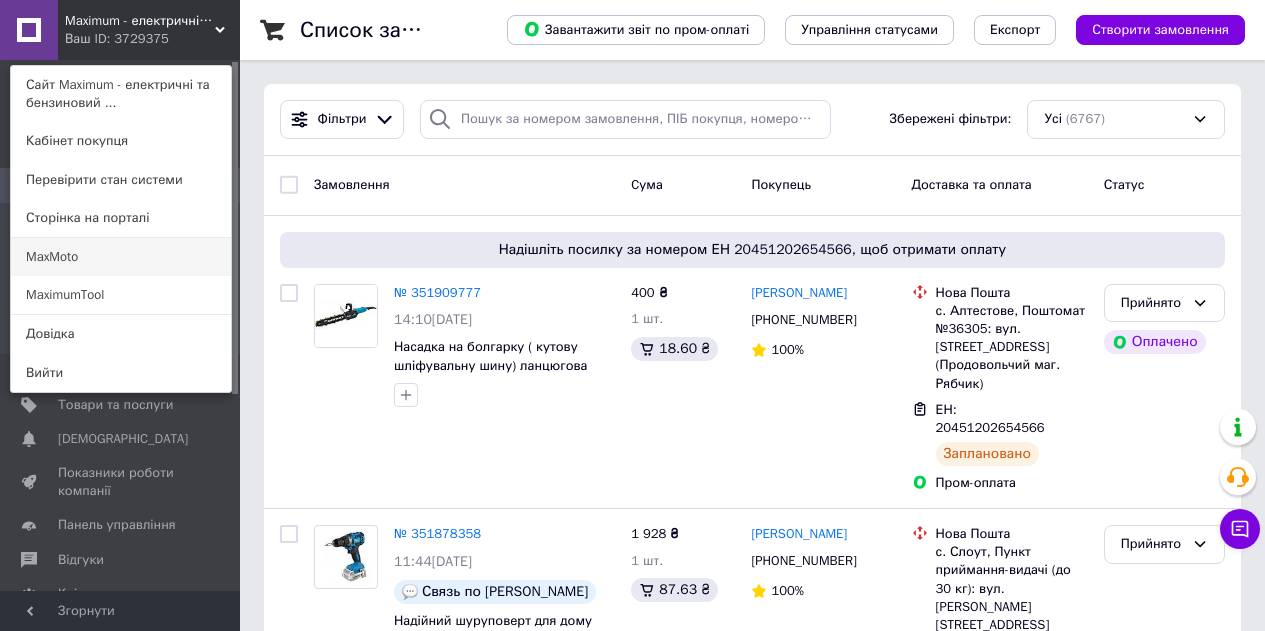 click on "MaxMoto" at bounding box center (121, 257) 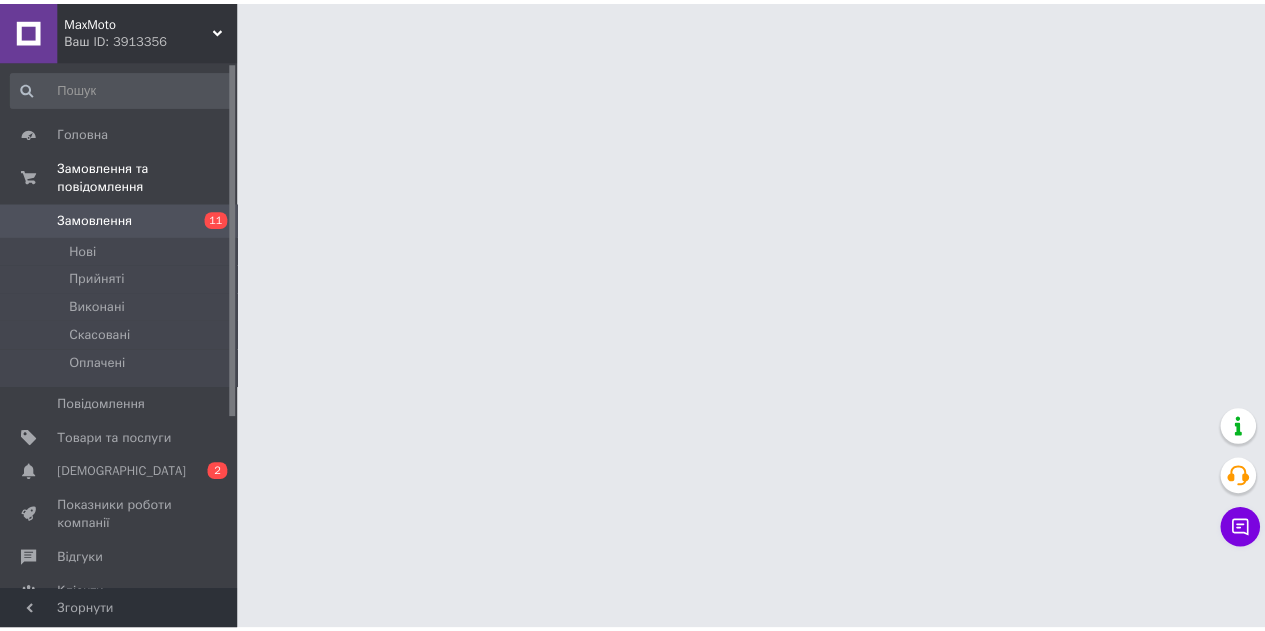 scroll, scrollTop: 0, scrollLeft: 0, axis: both 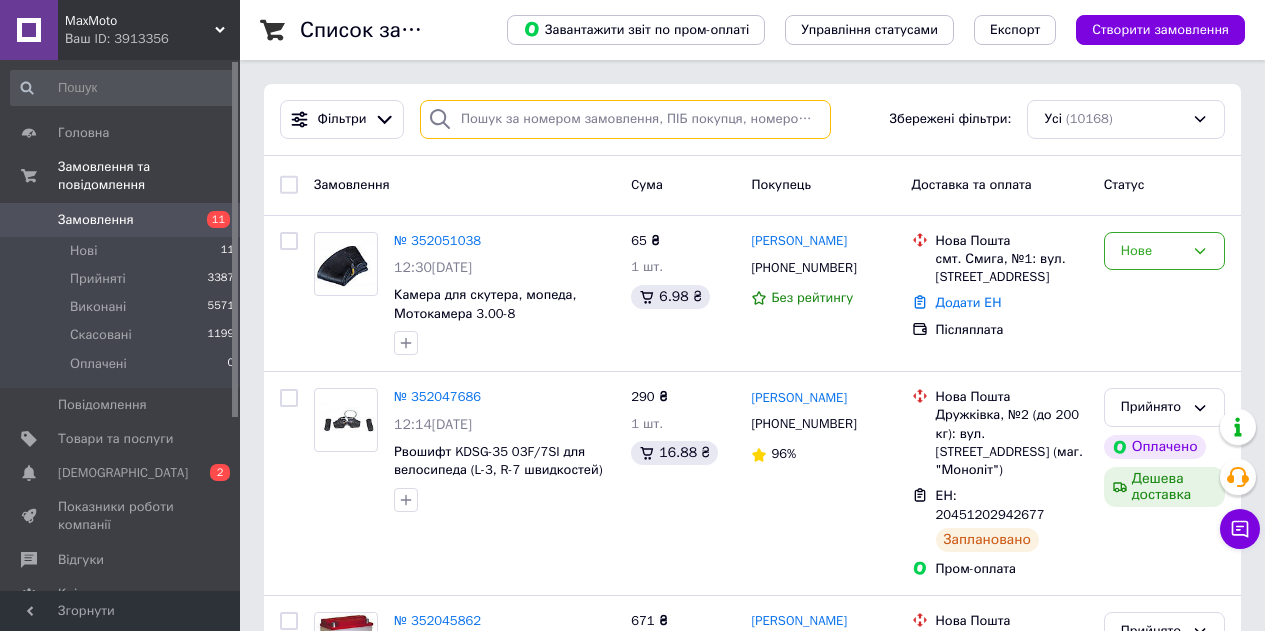 click at bounding box center [625, 119] 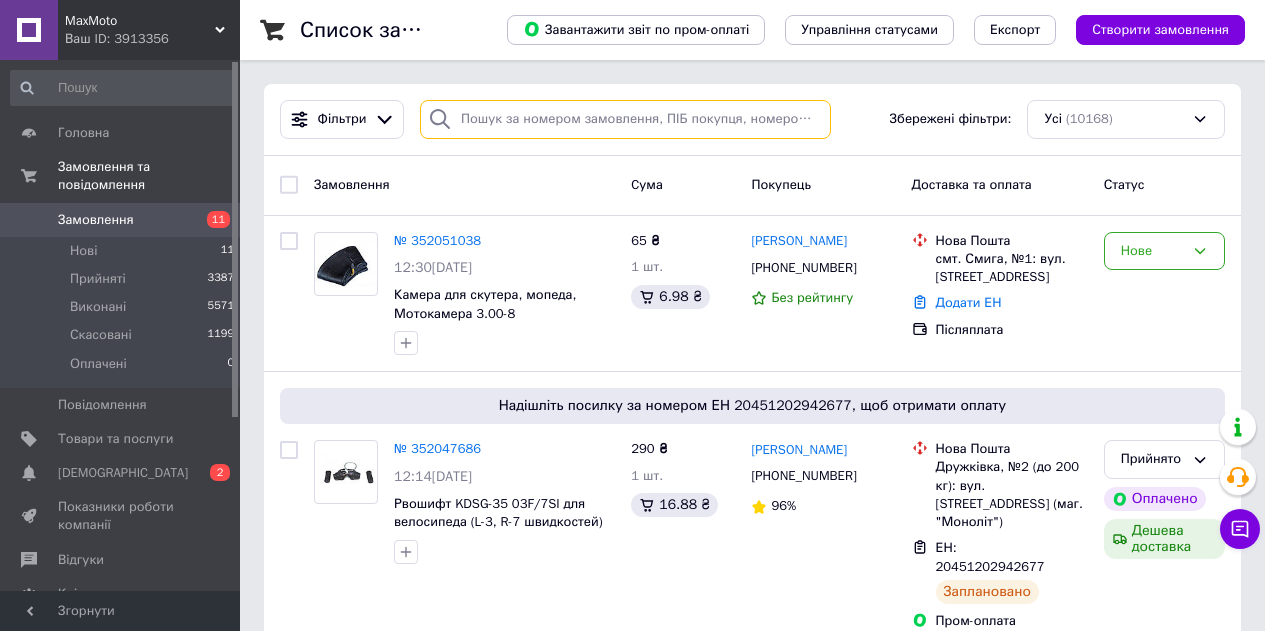 paste on "20451202636273" 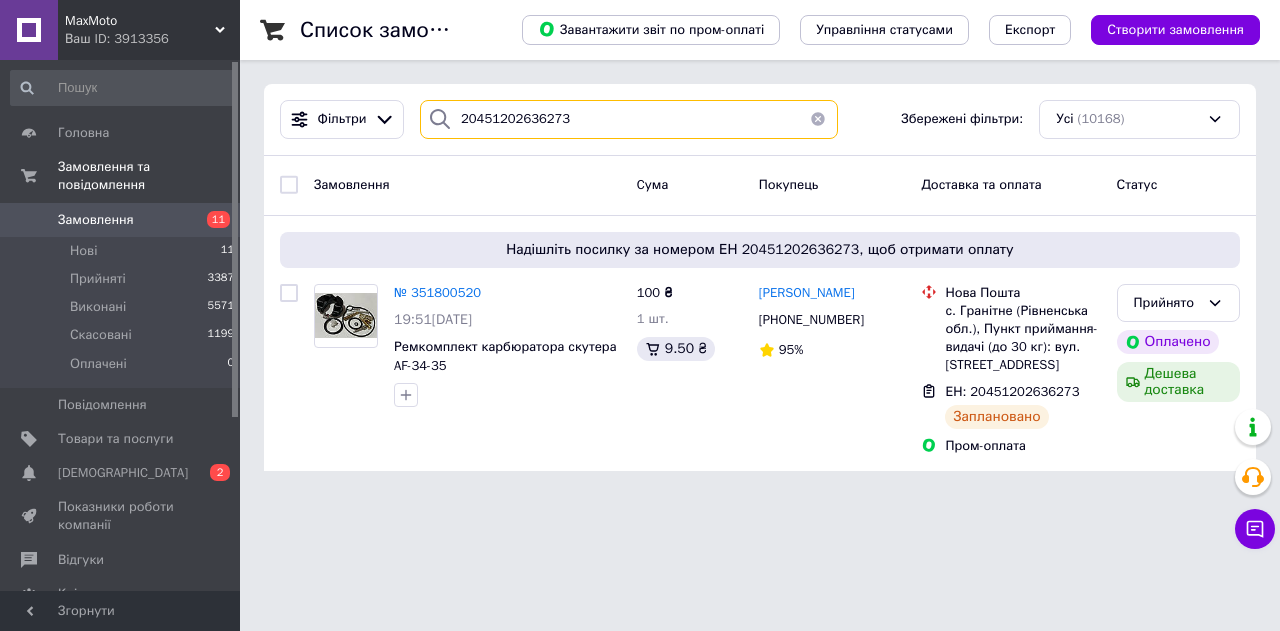 type on "20451202636273" 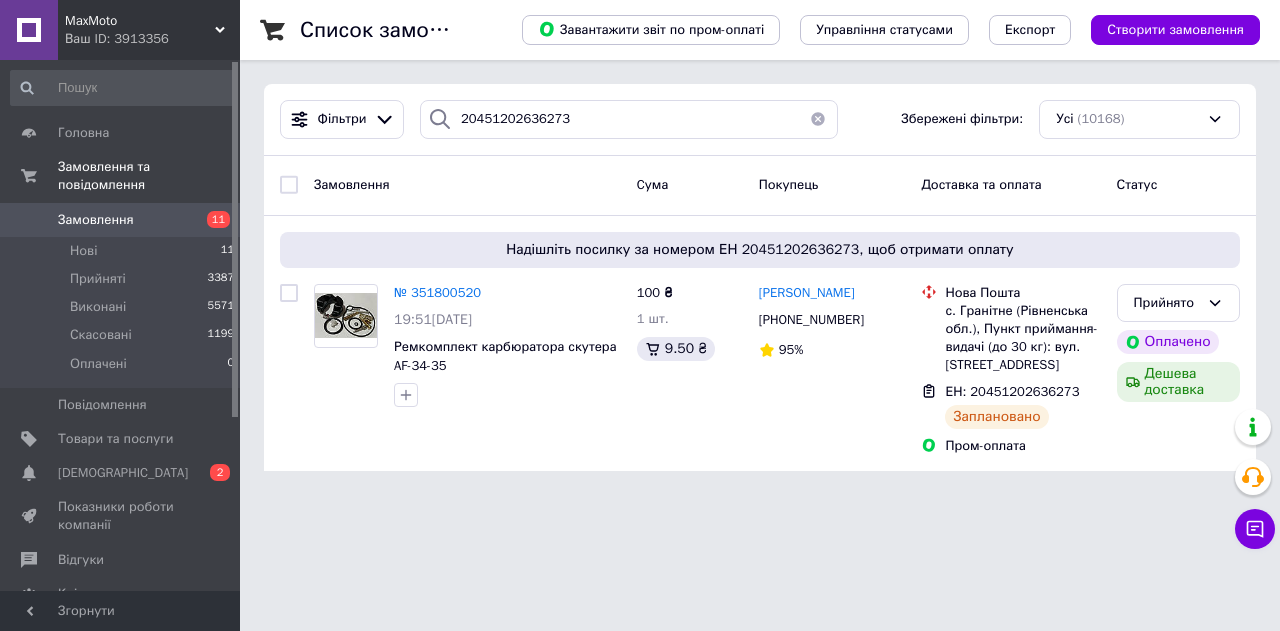 click on "Ваш ID: 3913356" at bounding box center [152, 39] 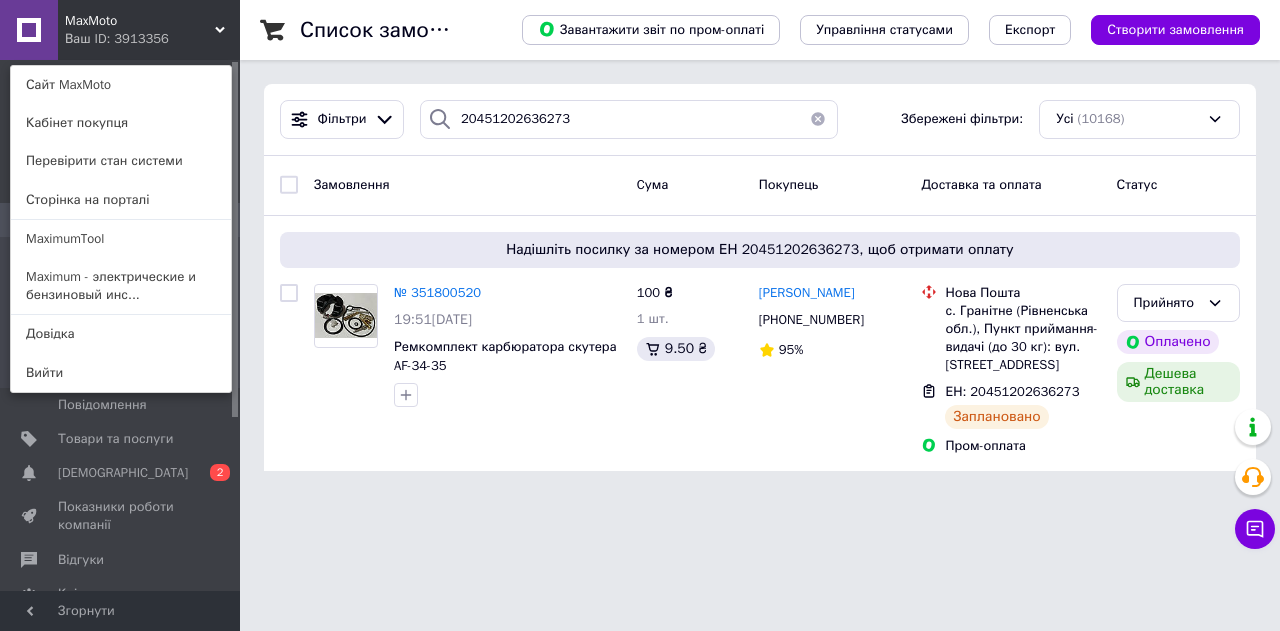 click on "MaxMoto Ваш ID: 3913356 Сайт MaxMoto Кабінет покупця Перевірити стан системи Сторінка на порталі MaximumTool Maximum - электрические и бензиновый инс... [PERSON_NAME]" at bounding box center [120, 30] 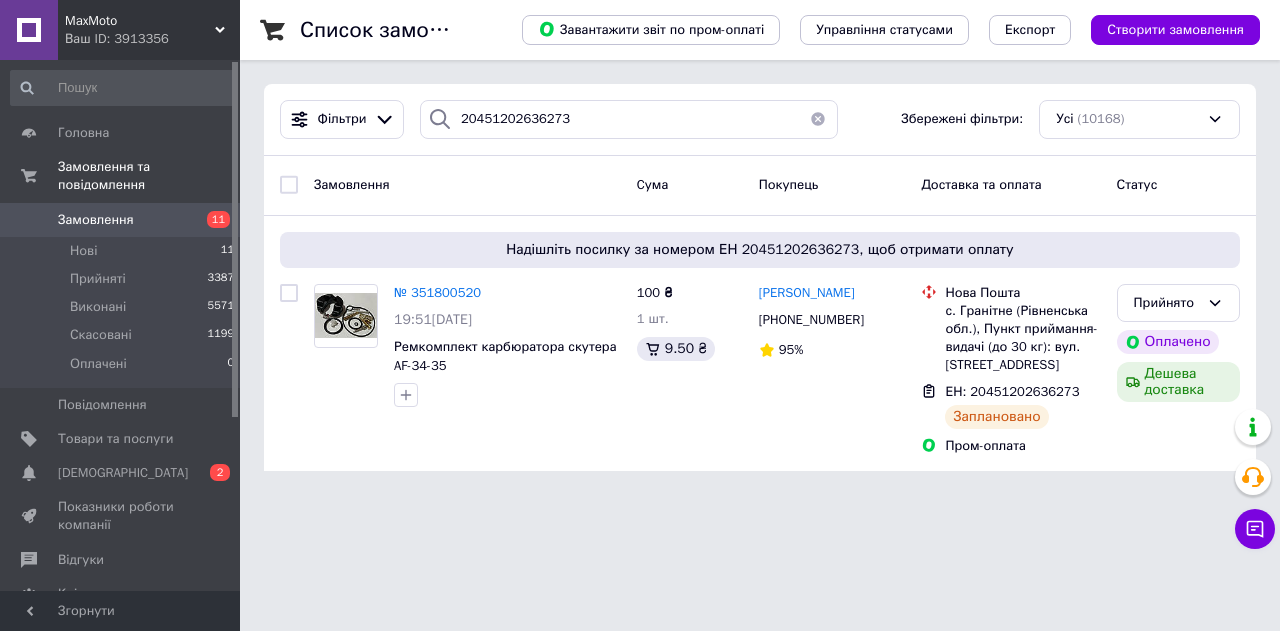 click on "Замовлення" at bounding box center (121, 220) 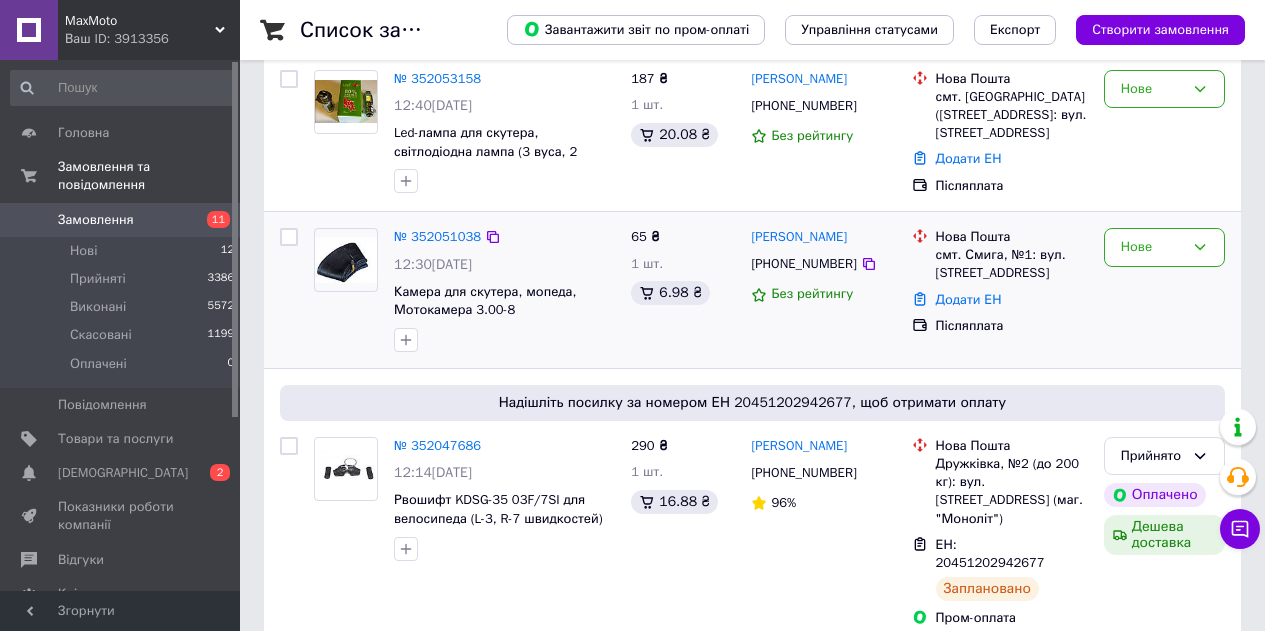 scroll, scrollTop: 200, scrollLeft: 0, axis: vertical 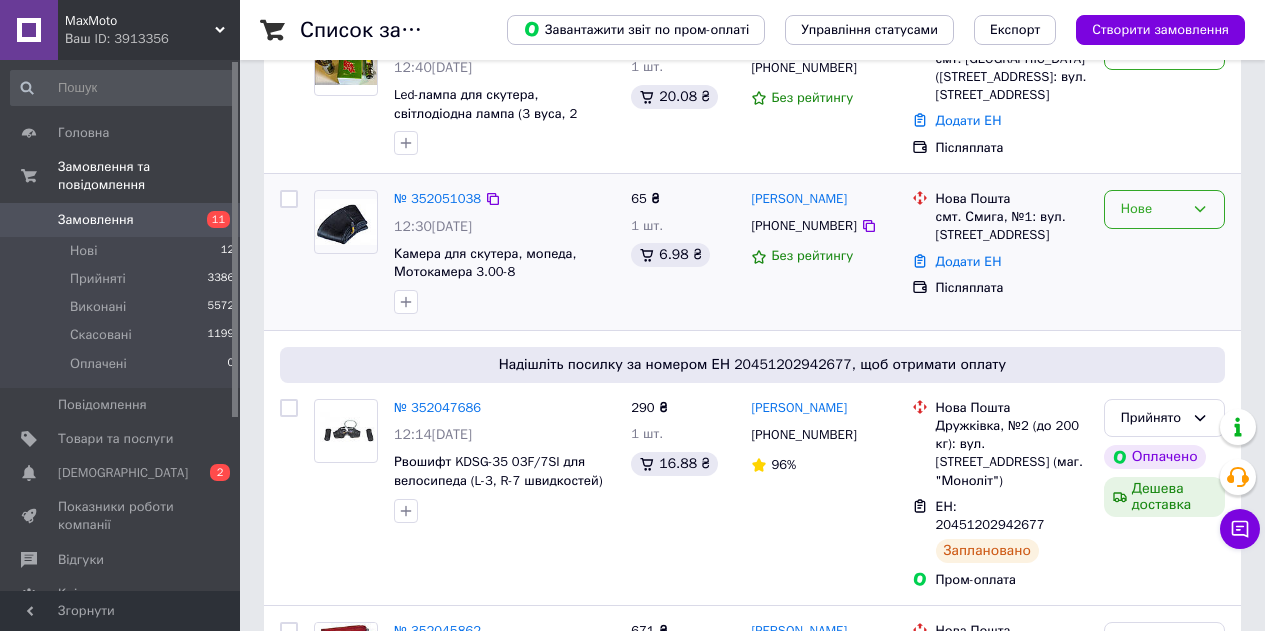 click on "Нове" at bounding box center [1152, 209] 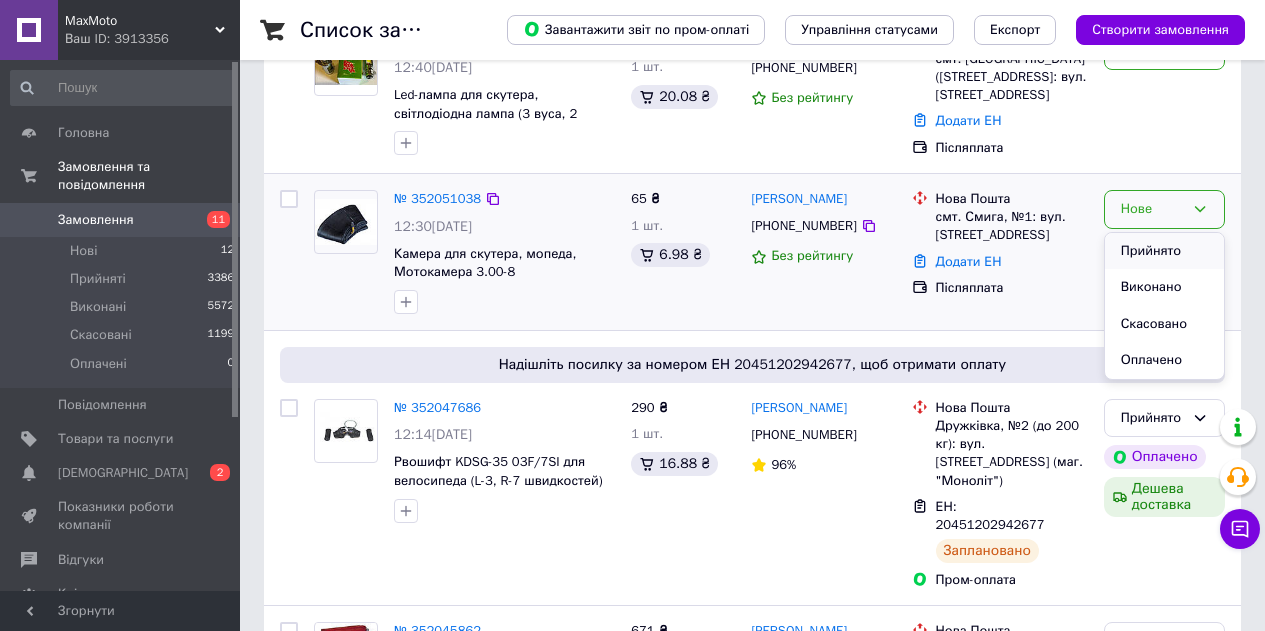click on "Прийнято" at bounding box center (1164, 251) 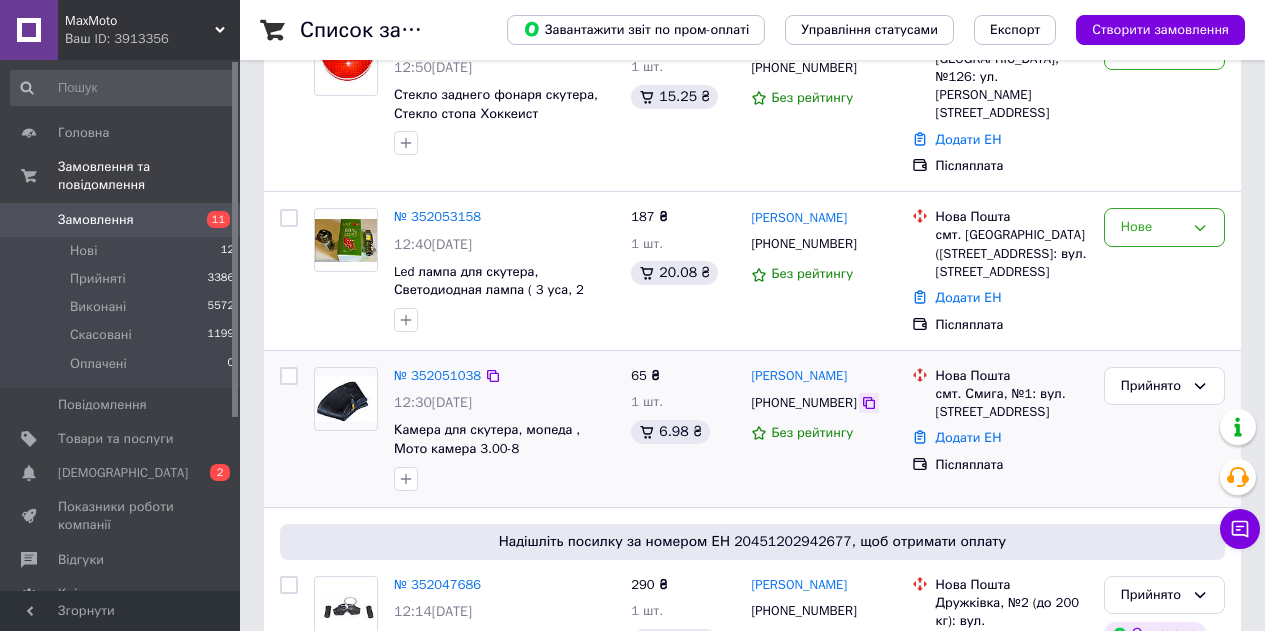 click 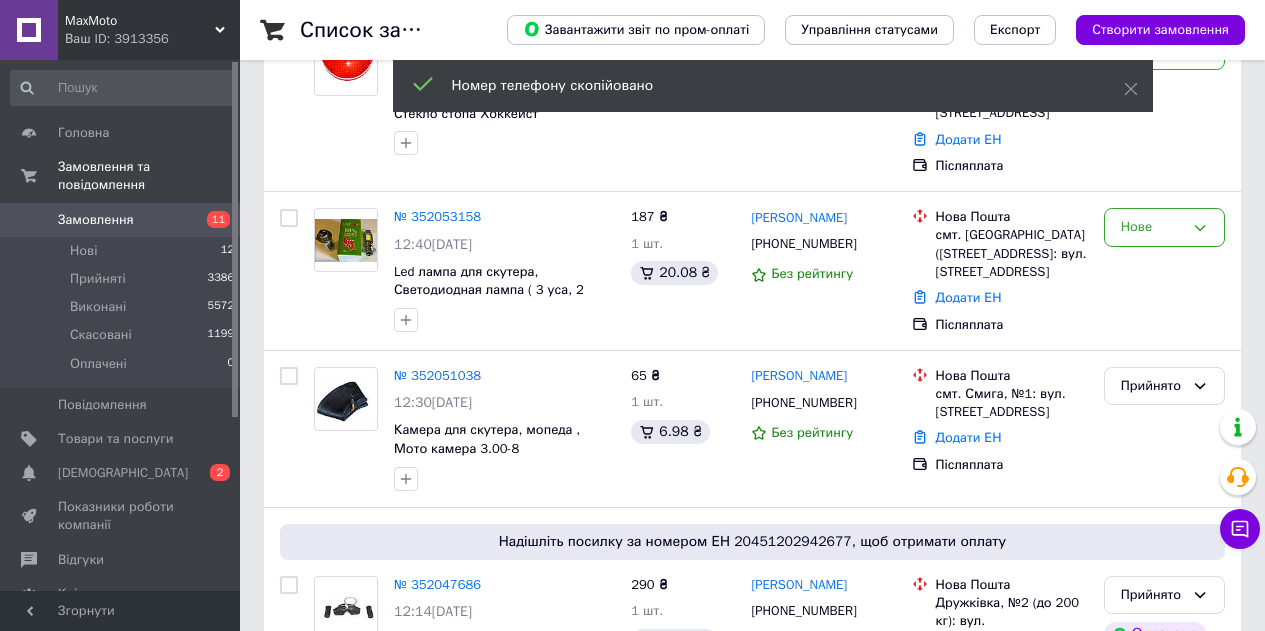 scroll, scrollTop: 100, scrollLeft: 0, axis: vertical 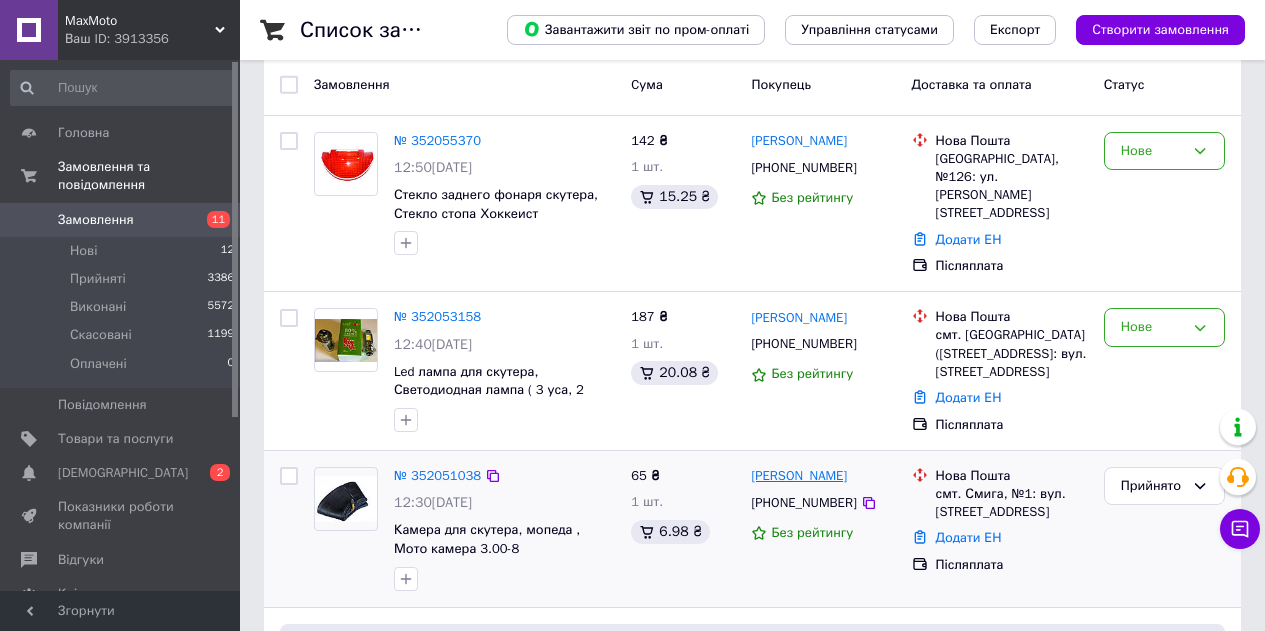 drag, startPoint x: 882, startPoint y: 462, endPoint x: 828, endPoint y: 461, distance: 54.00926 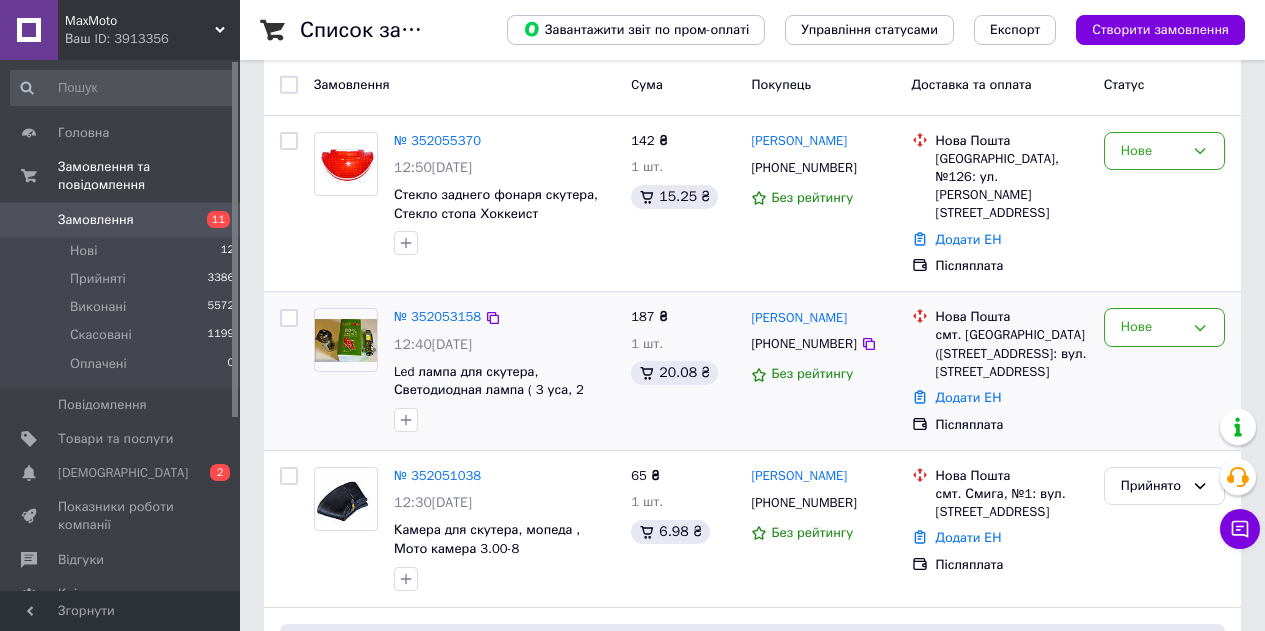 copy on "Музичук" 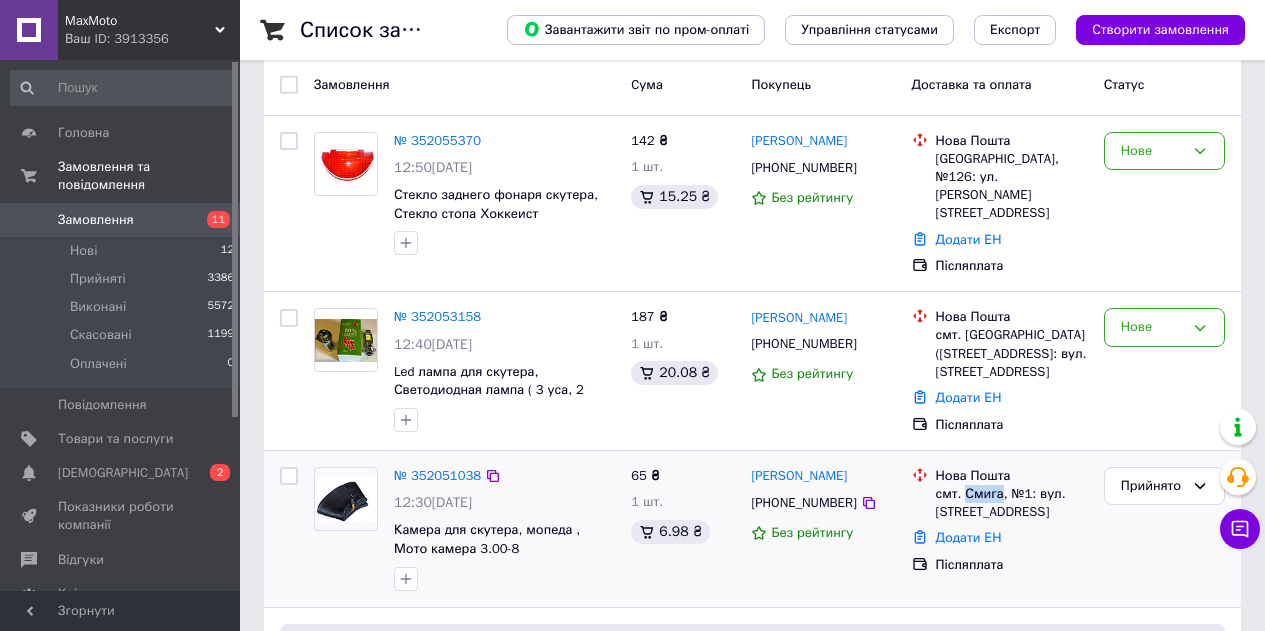 drag, startPoint x: 998, startPoint y: 479, endPoint x: 962, endPoint y: 480, distance: 36.013885 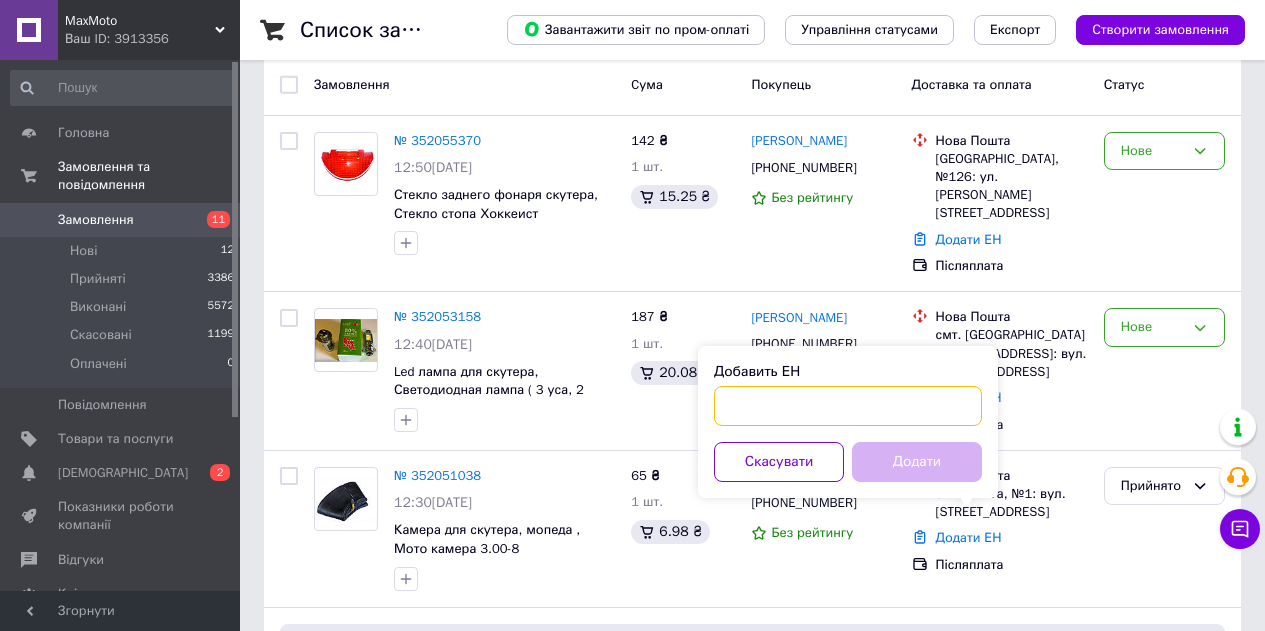 click on "Добавить ЕН" at bounding box center (848, 406) 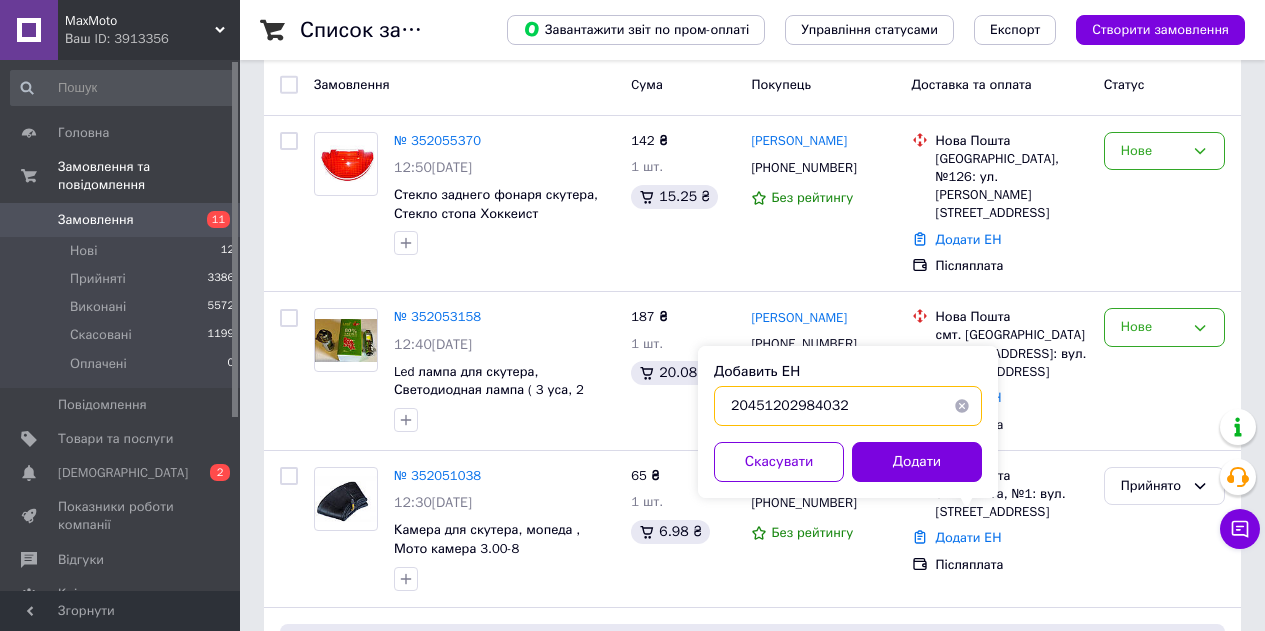type on "20451202984032" 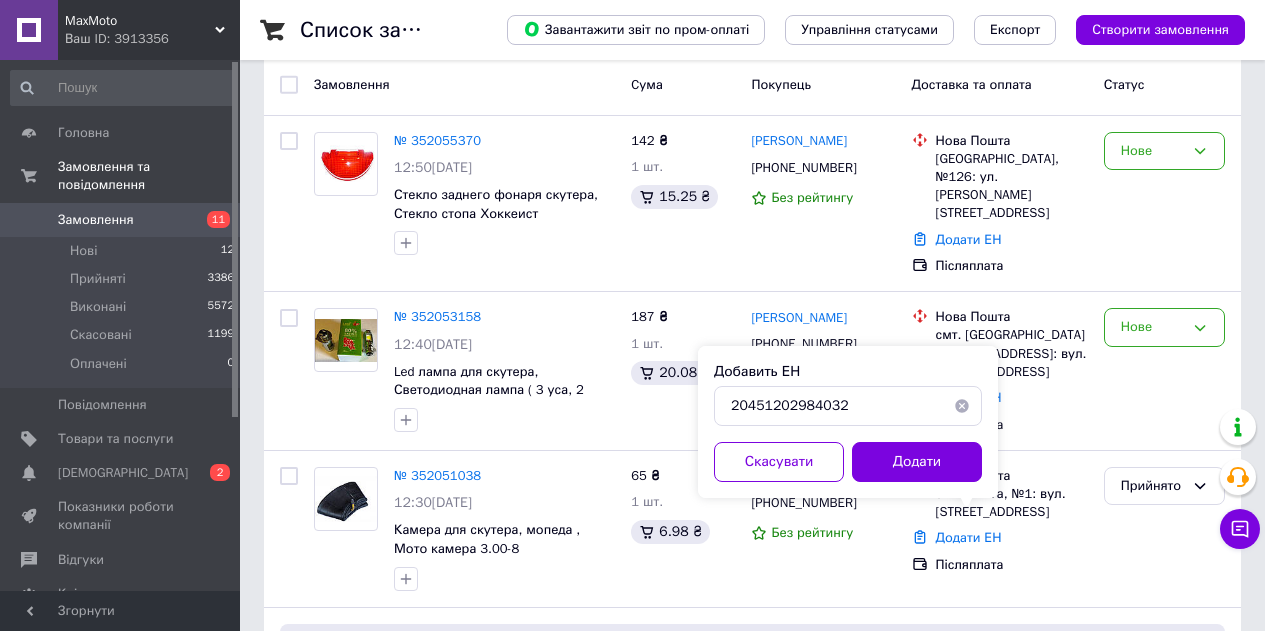 click on "Добавить ЕН 20451202984032 Скасувати Додати" at bounding box center (848, 422) 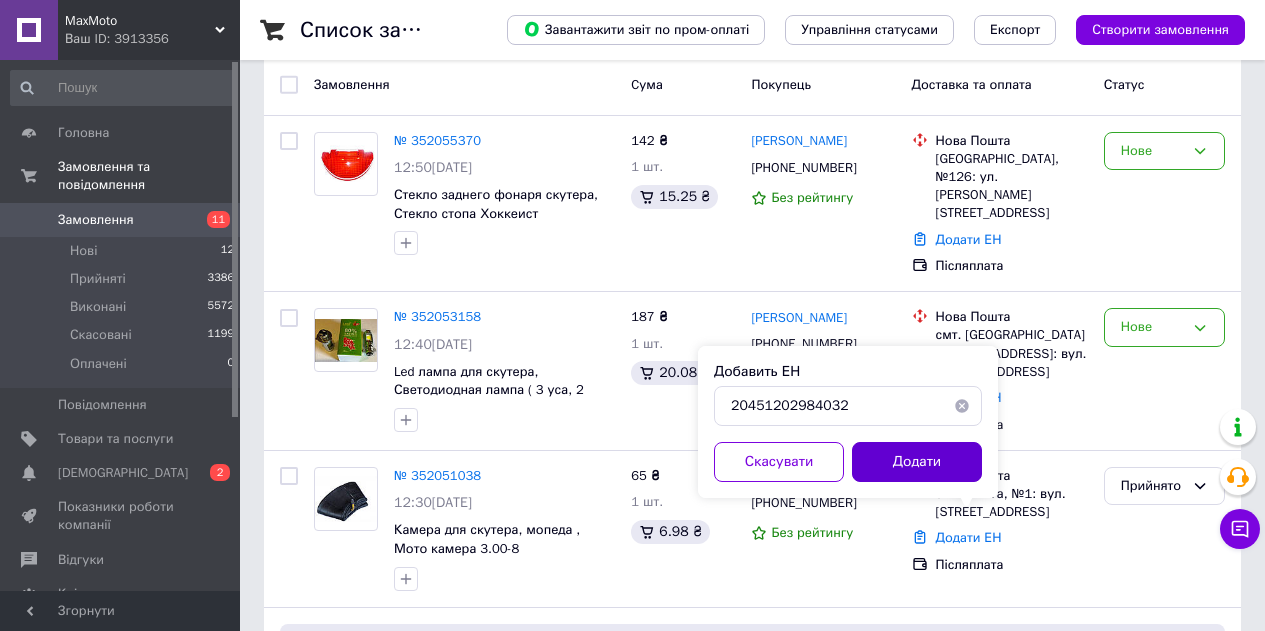 click on "Додати" at bounding box center [917, 462] 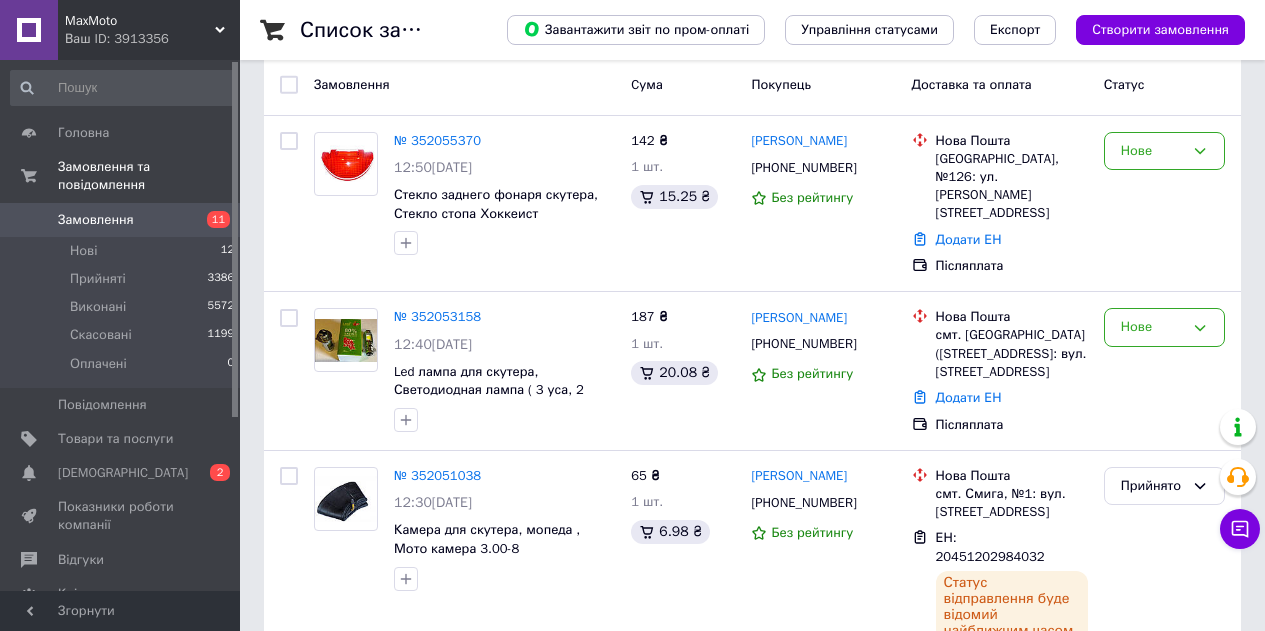 click on "Замовлення" at bounding box center [96, 220] 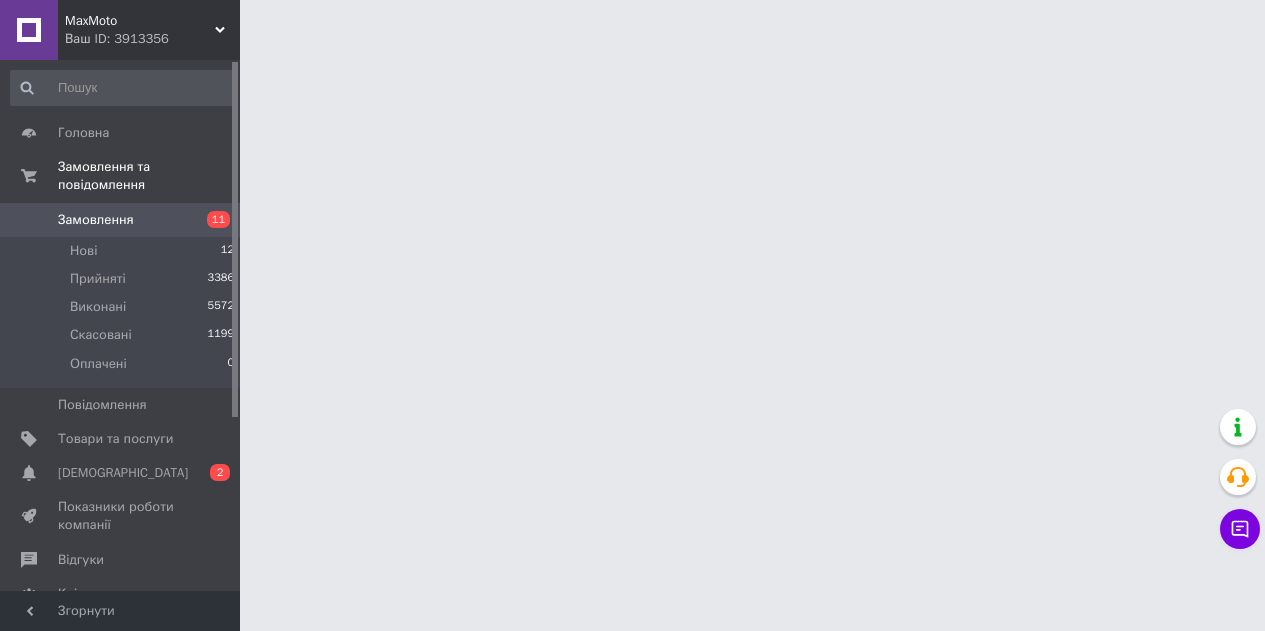 scroll, scrollTop: 0, scrollLeft: 0, axis: both 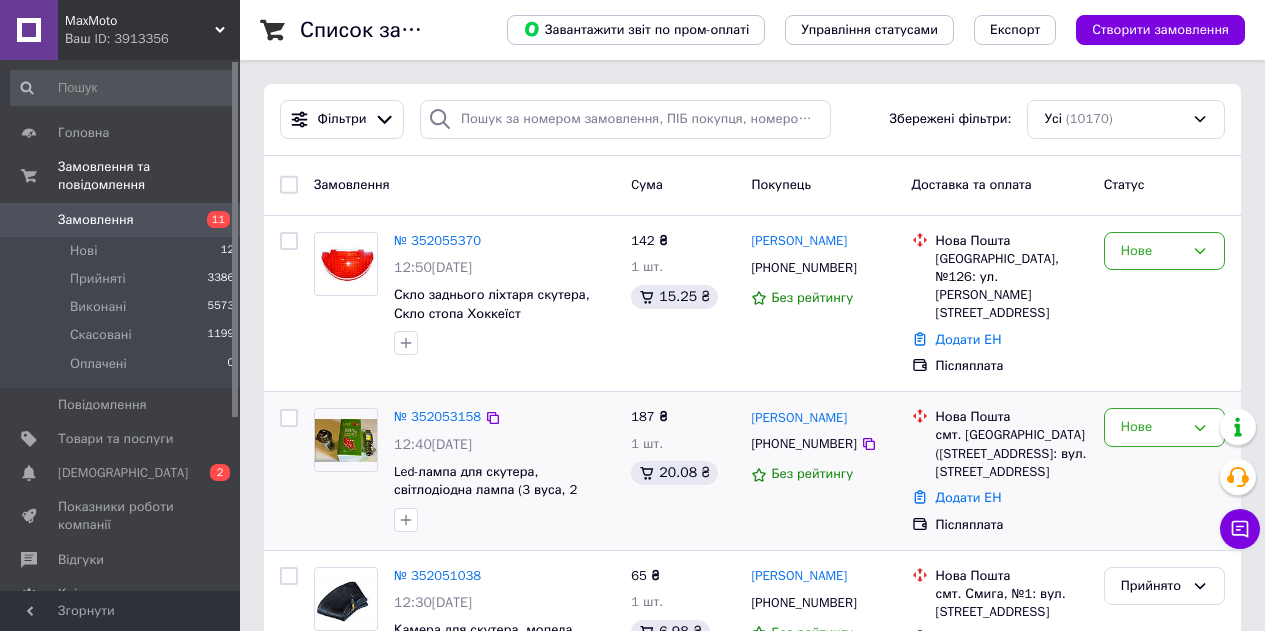 click on "№ 352053158 12:40, 10.07.2025 Led-лампа для скутера, світлодіодна лампа (3 вуса, 2 діоди, Стабілізатор) 187 ₴ 1 шт. 20.08 ₴ Юрій Войтенко +380967959052 Без рейтингу Нова Пошта смт. Зеленогірське (Одеська обл.), №1: вул. Заводська, 1а Додати ЕН Післяплата Нове" at bounding box center (752, 471) 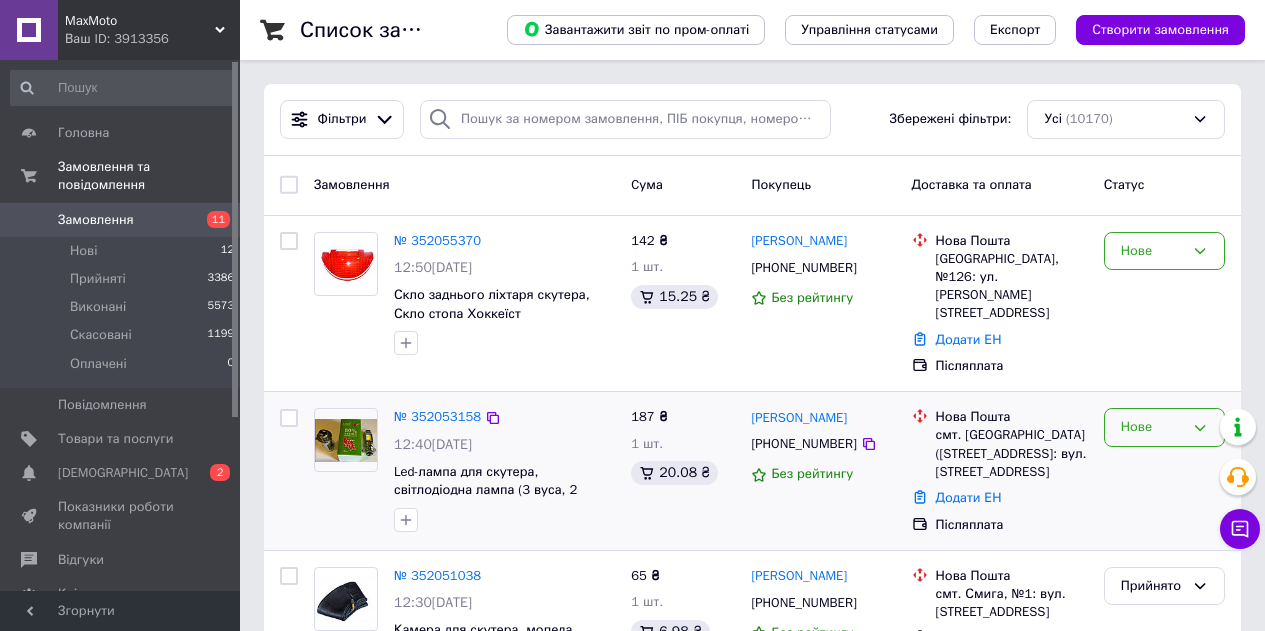 click on "Нове" at bounding box center [1152, 427] 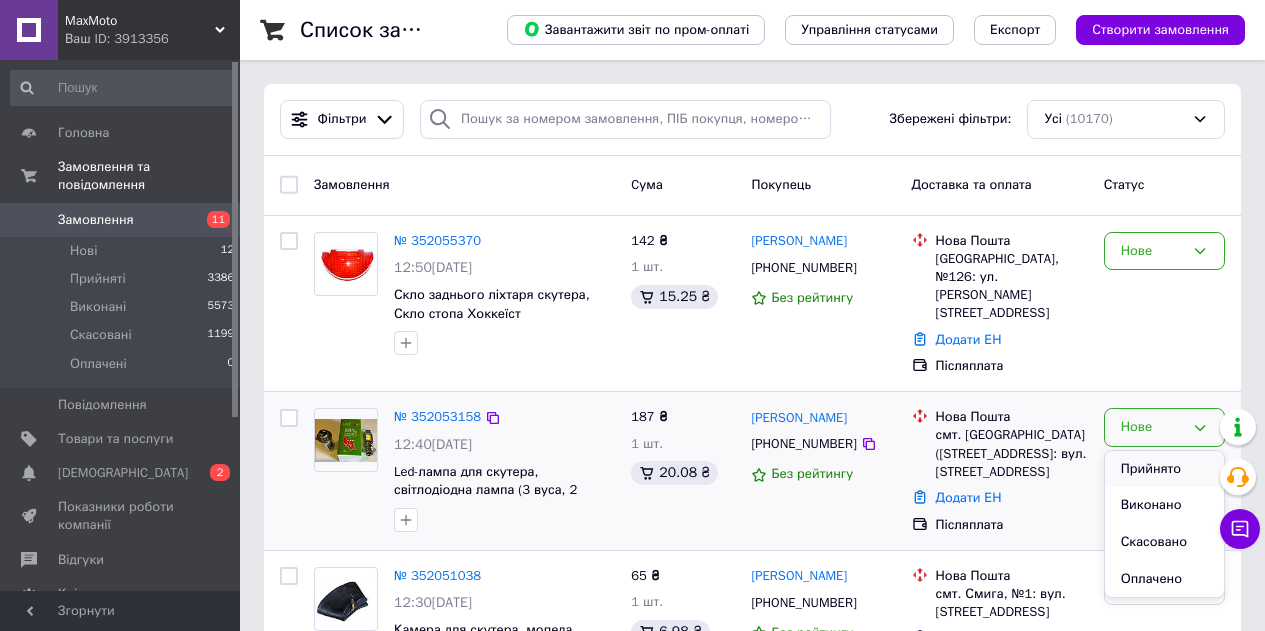 click on "Прийнято" at bounding box center (1164, 469) 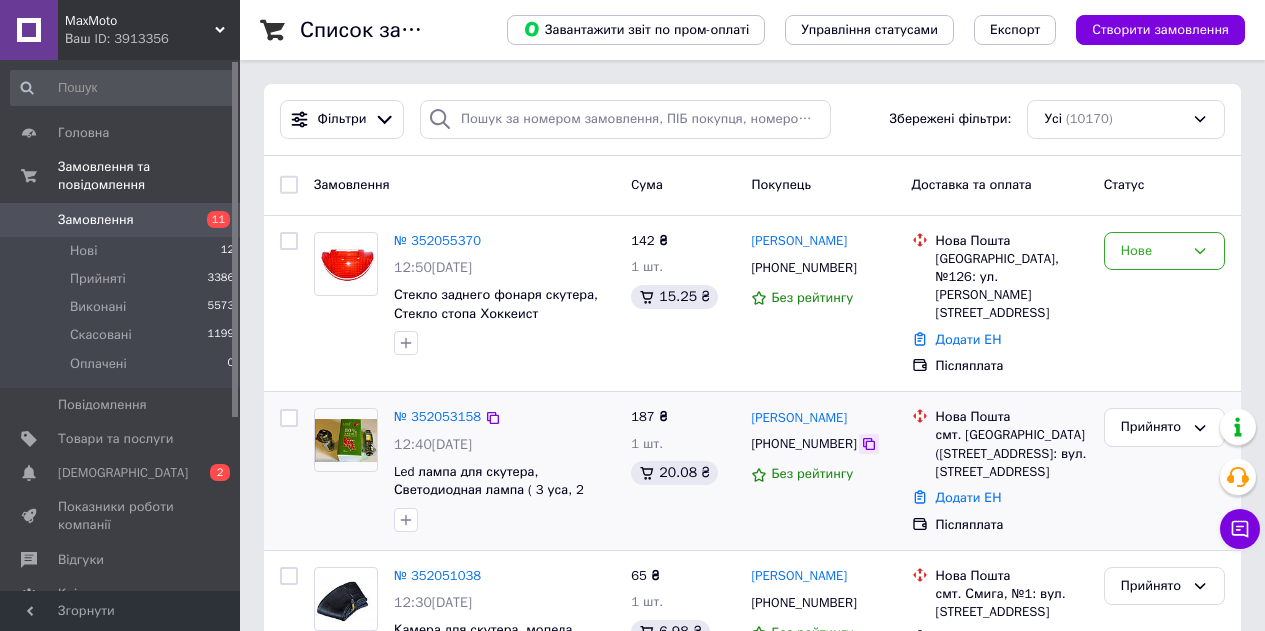 click 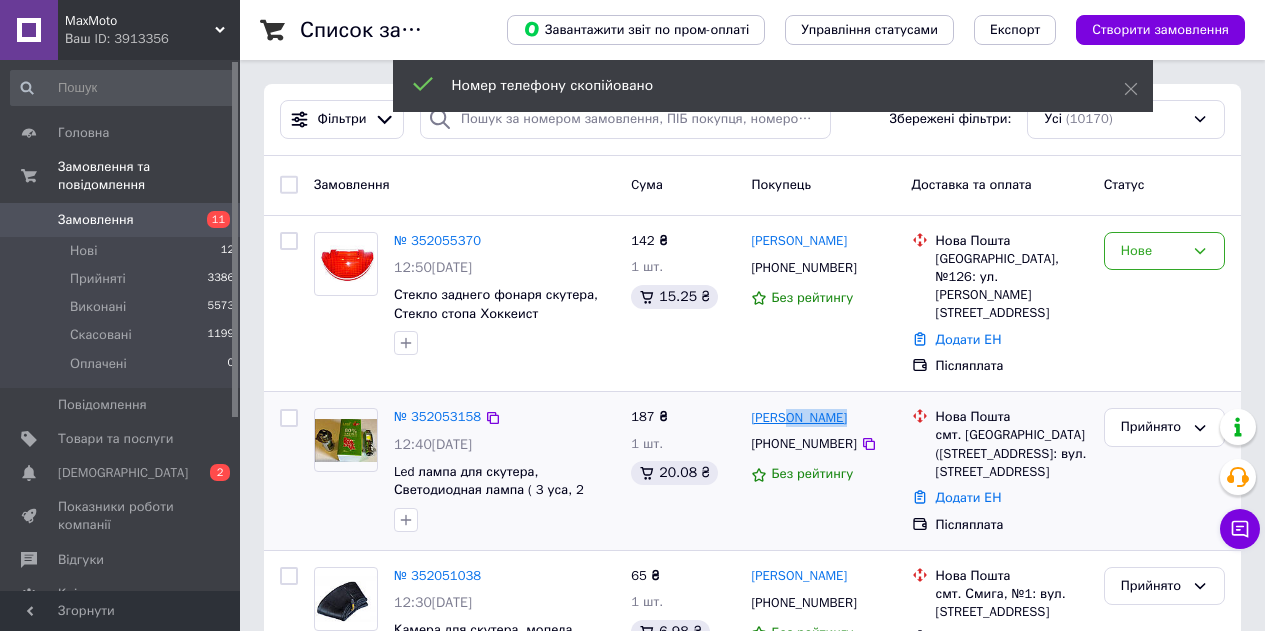 drag, startPoint x: 866, startPoint y: 398, endPoint x: 785, endPoint y: 400, distance: 81.02469 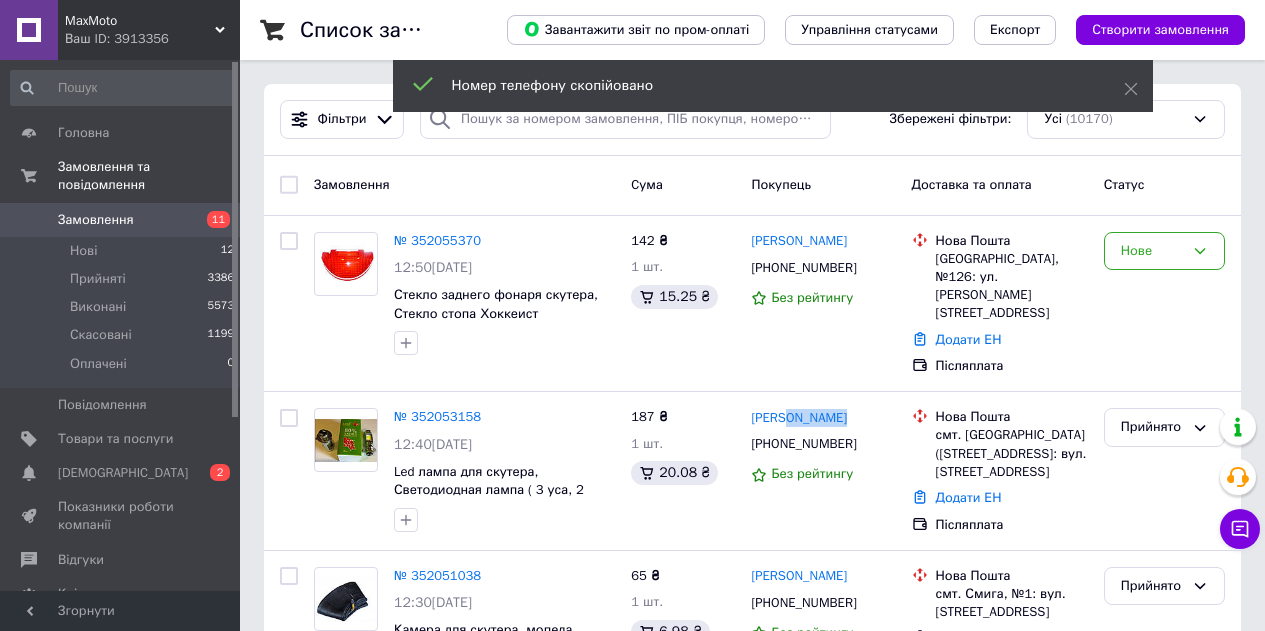 copy on "Войтенко" 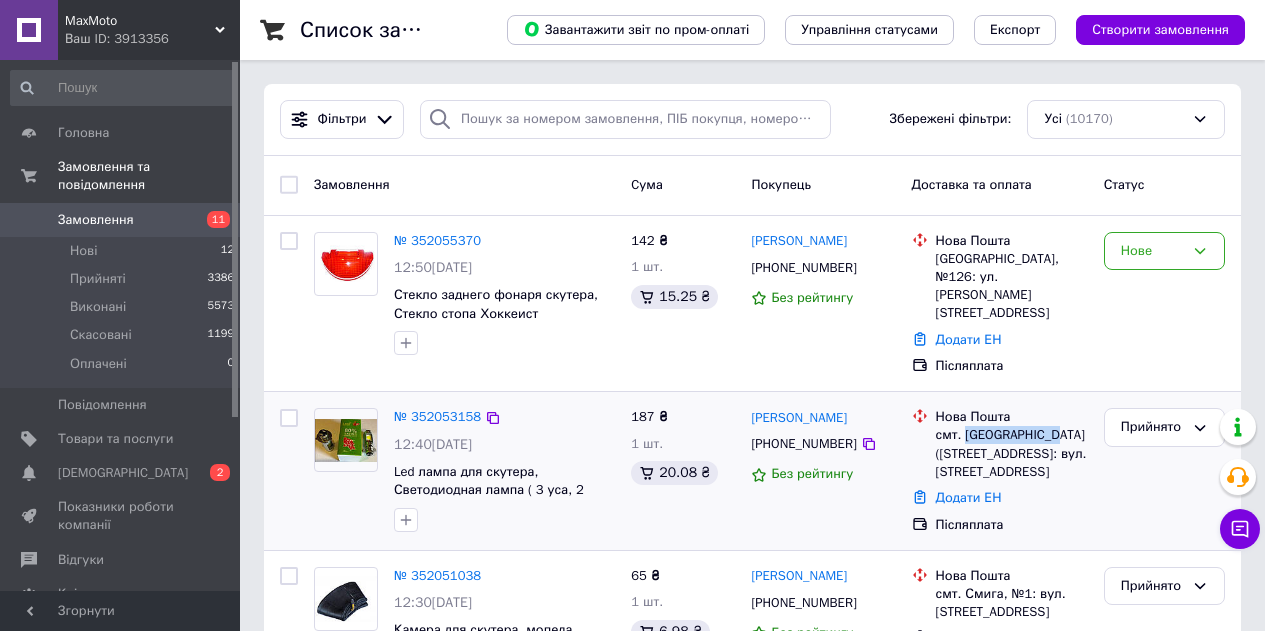 drag, startPoint x: 1030, startPoint y: 413, endPoint x: 964, endPoint y: 408, distance: 66.189125 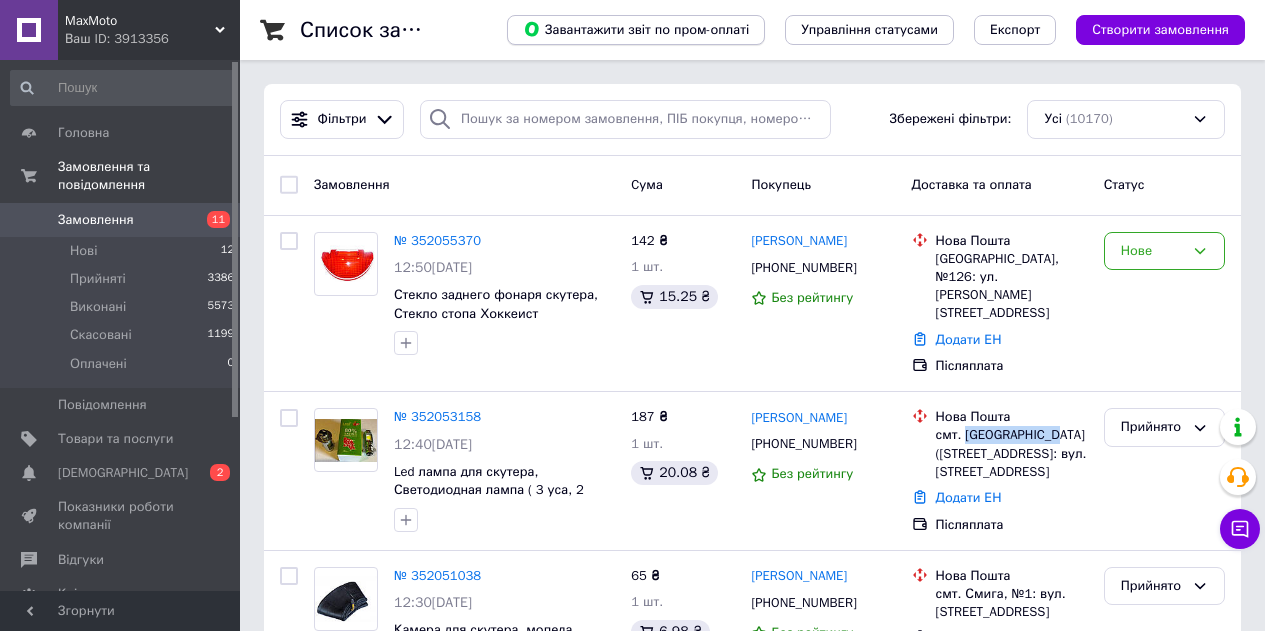 copy on "Зеленогірське" 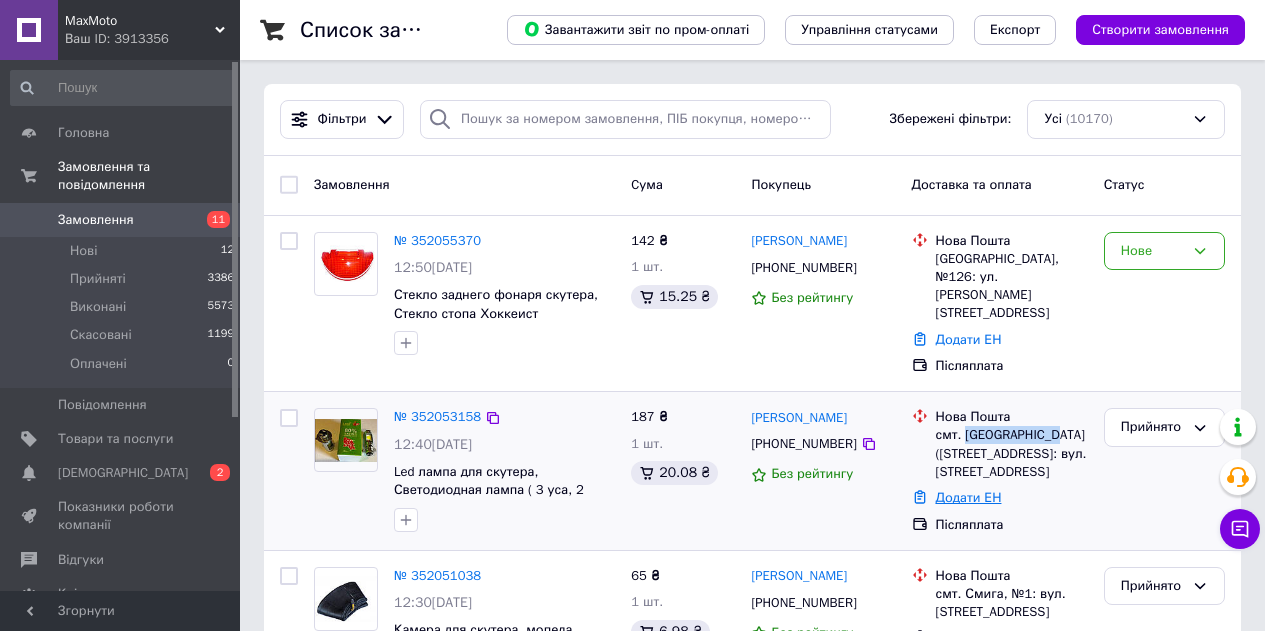 click on "Додати ЕН" at bounding box center (969, 497) 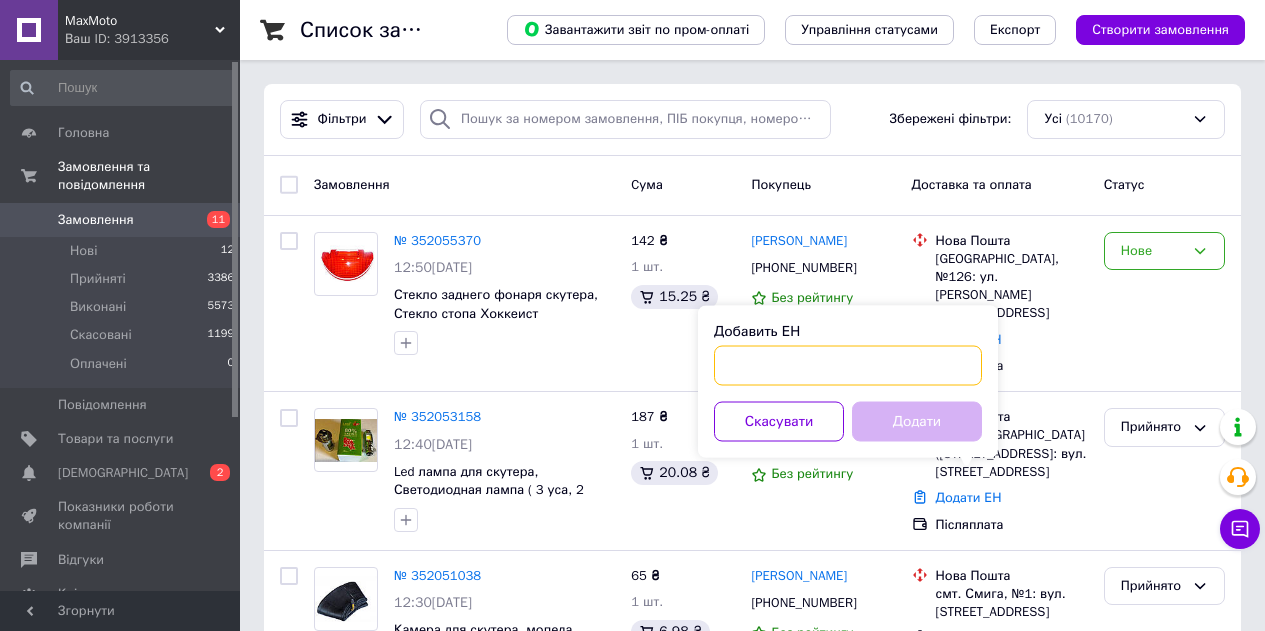click on "Добавить ЕН" at bounding box center [848, 366] 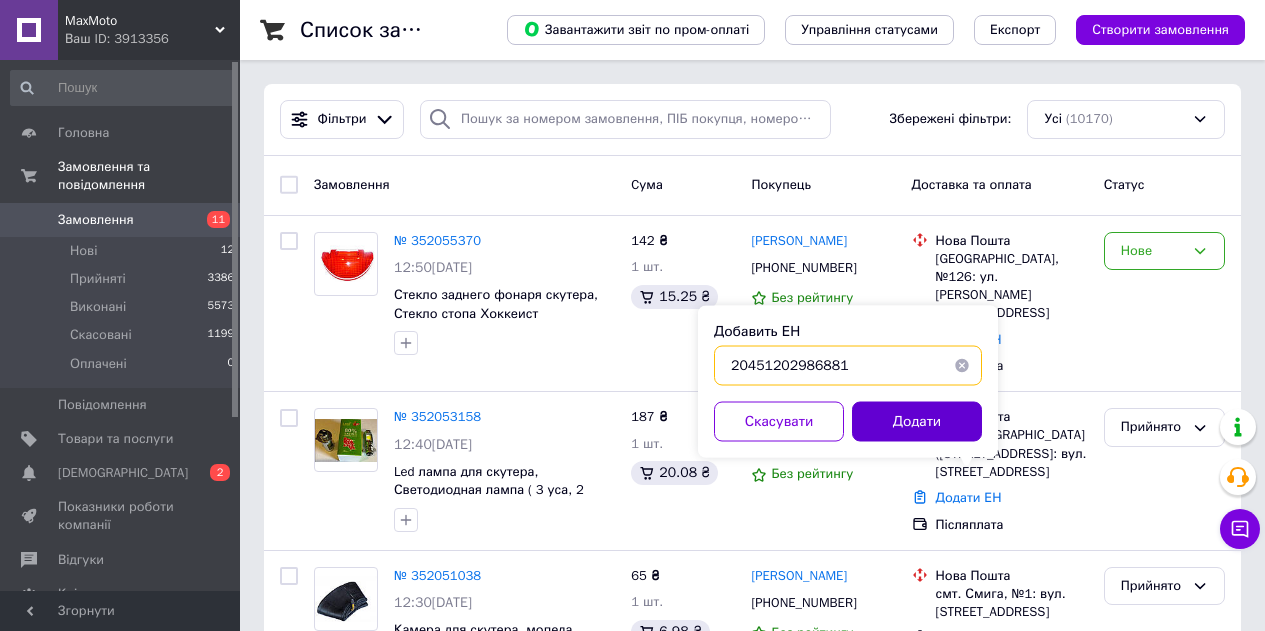 type on "20451202986881" 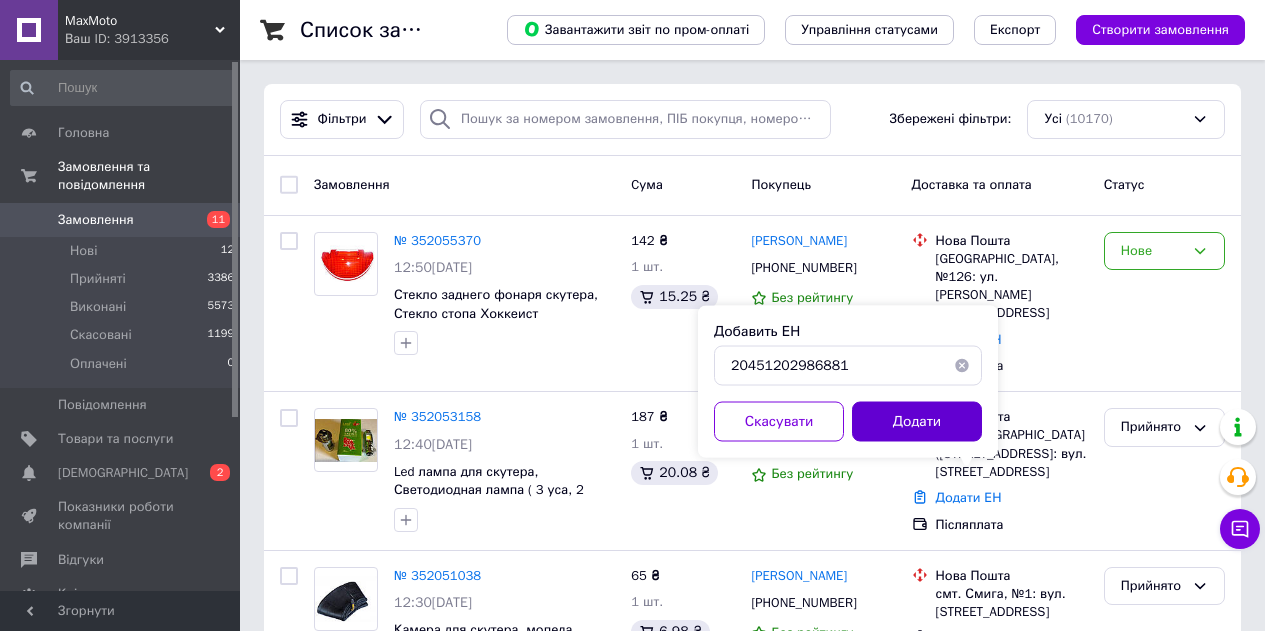 click on "Додати" at bounding box center [917, 422] 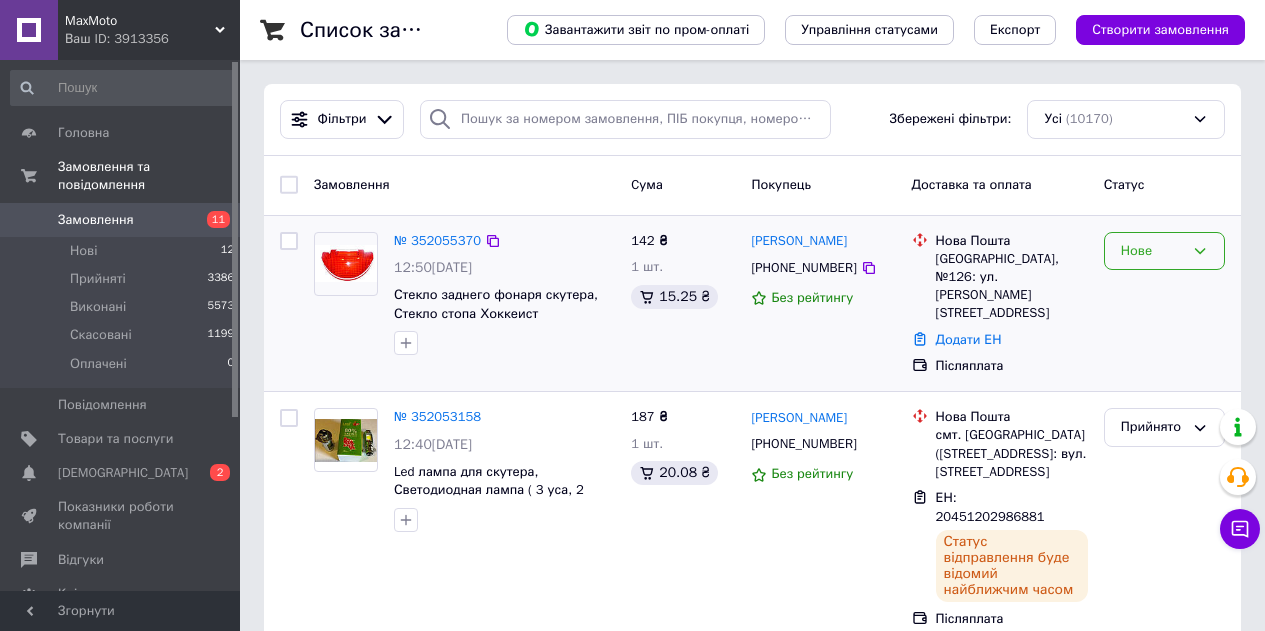 click on "Нове" at bounding box center [1152, 251] 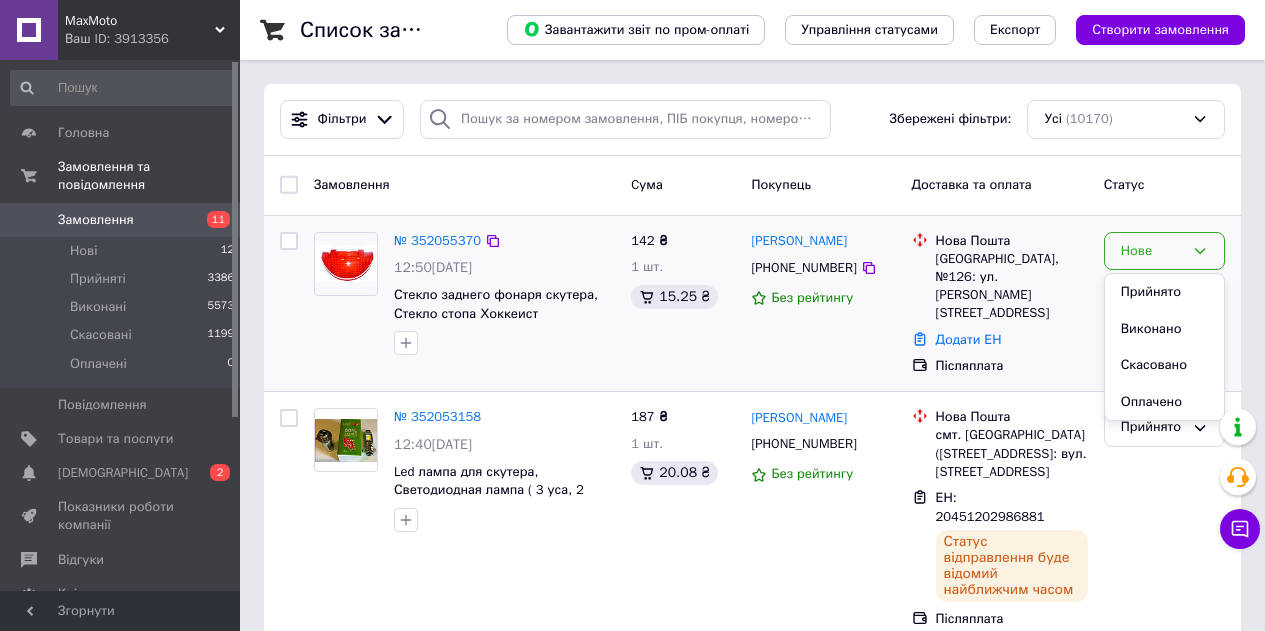click on "Прийнято" at bounding box center (1164, 292) 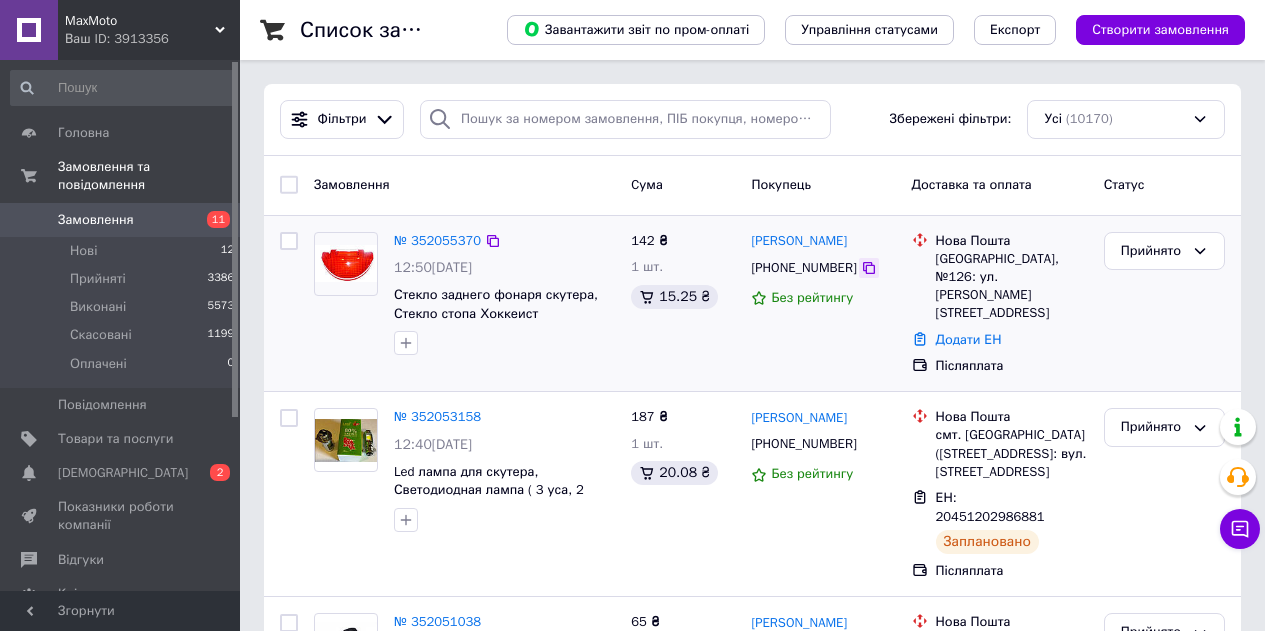 click 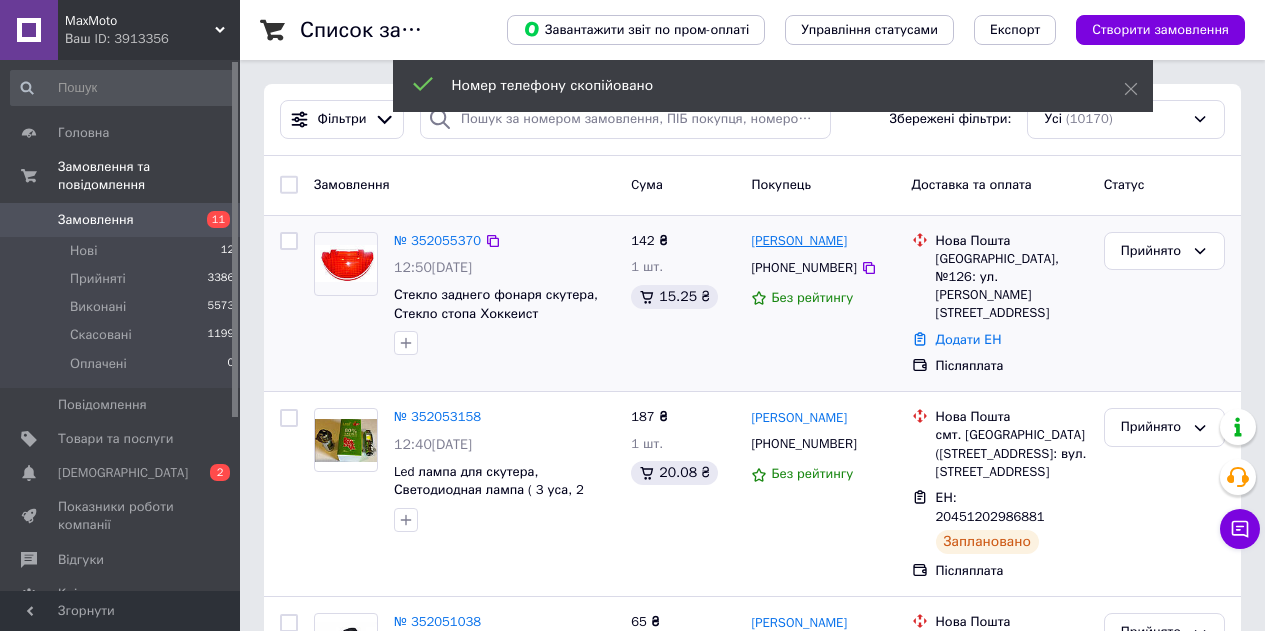 drag, startPoint x: 873, startPoint y: 248, endPoint x: 804, endPoint y: 245, distance: 69.065186 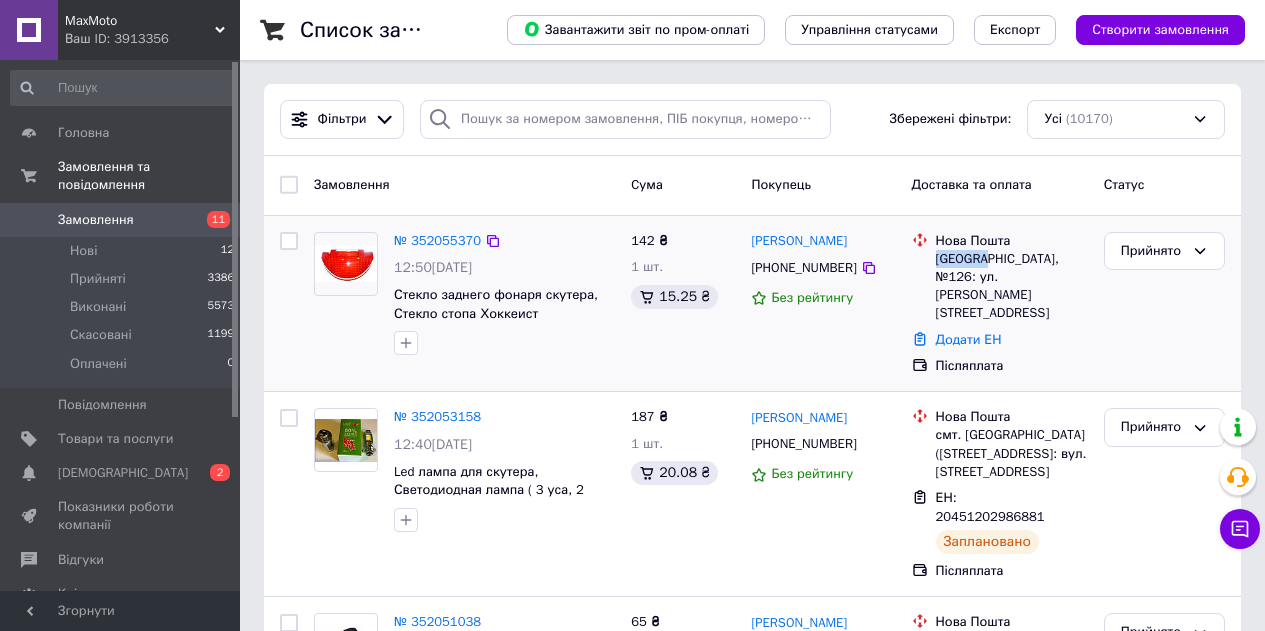 drag, startPoint x: 981, startPoint y: 257, endPoint x: 936, endPoint y: 260, distance: 45.099888 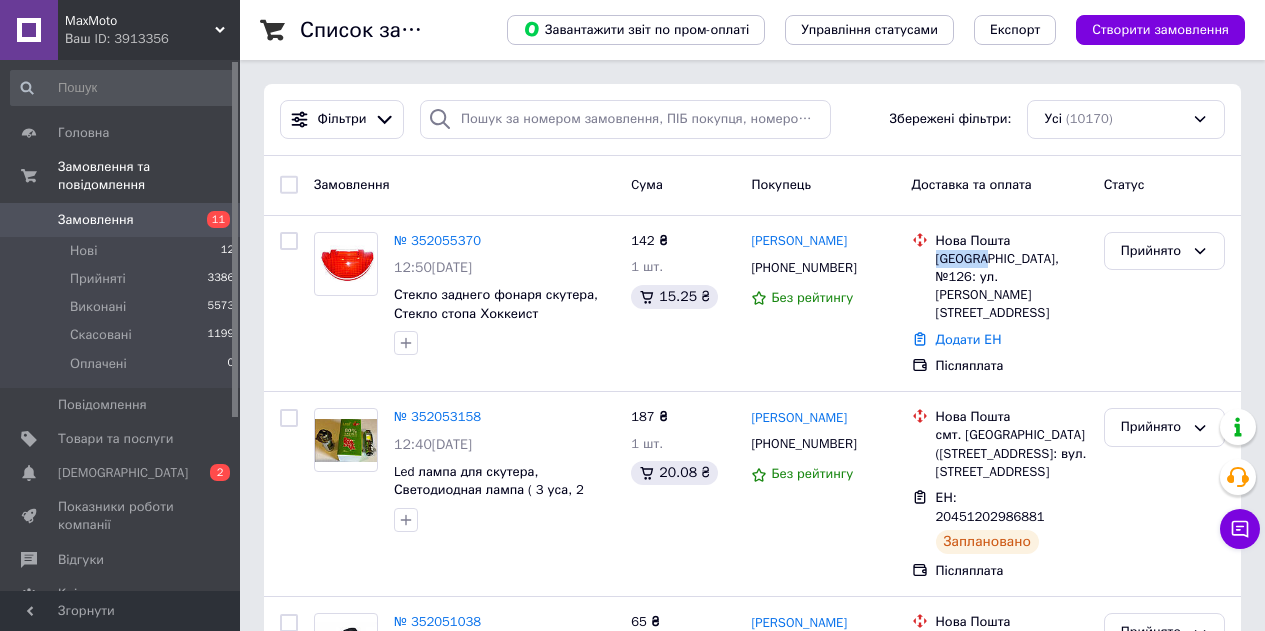copy on "Одесса," 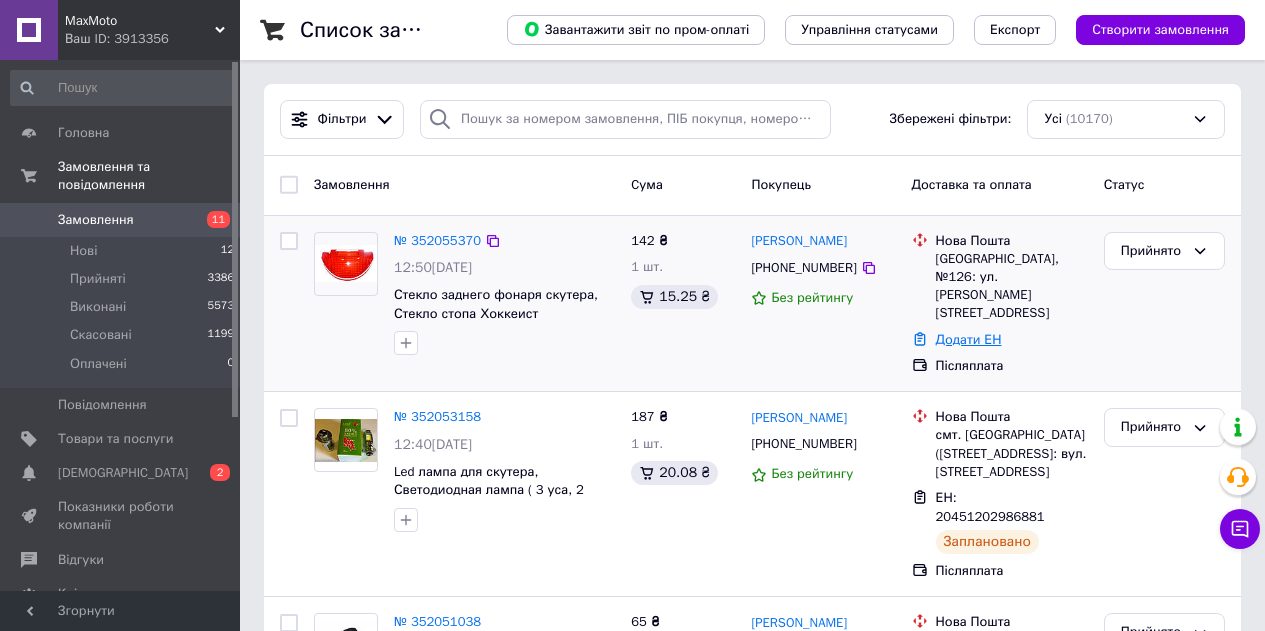 click on "Додати ЕН" at bounding box center (969, 339) 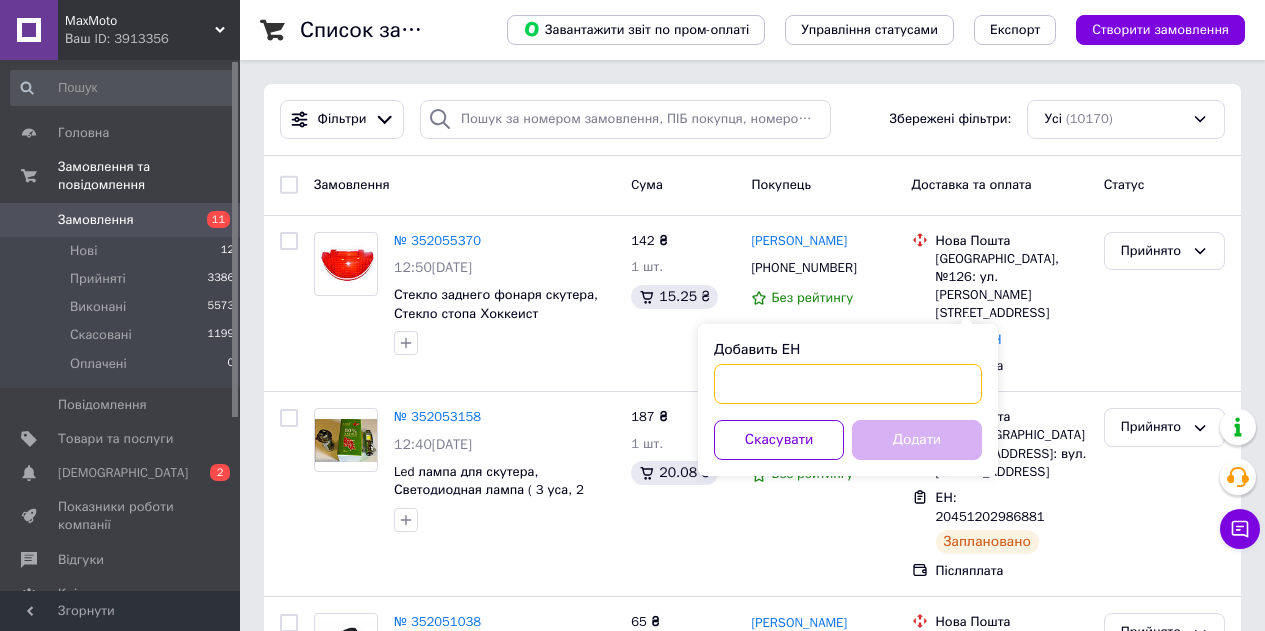 click on "Добавить ЕН" at bounding box center [848, 384] 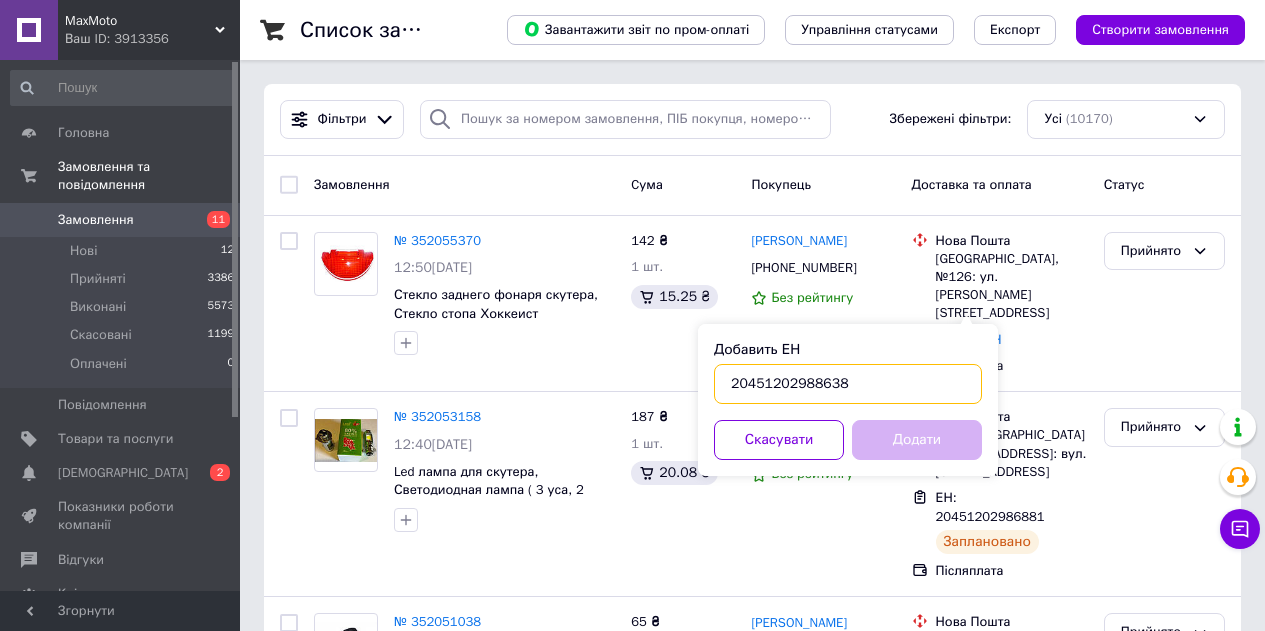 type on "20451202988638" 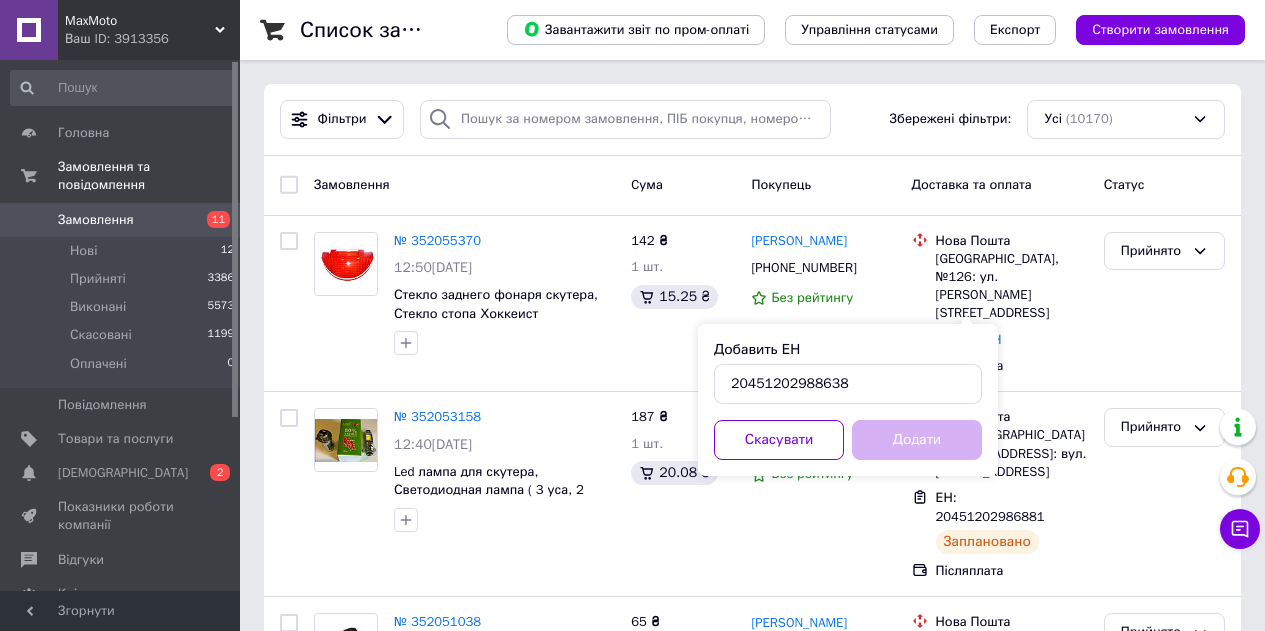 click on "Додати" at bounding box center (917, 440) 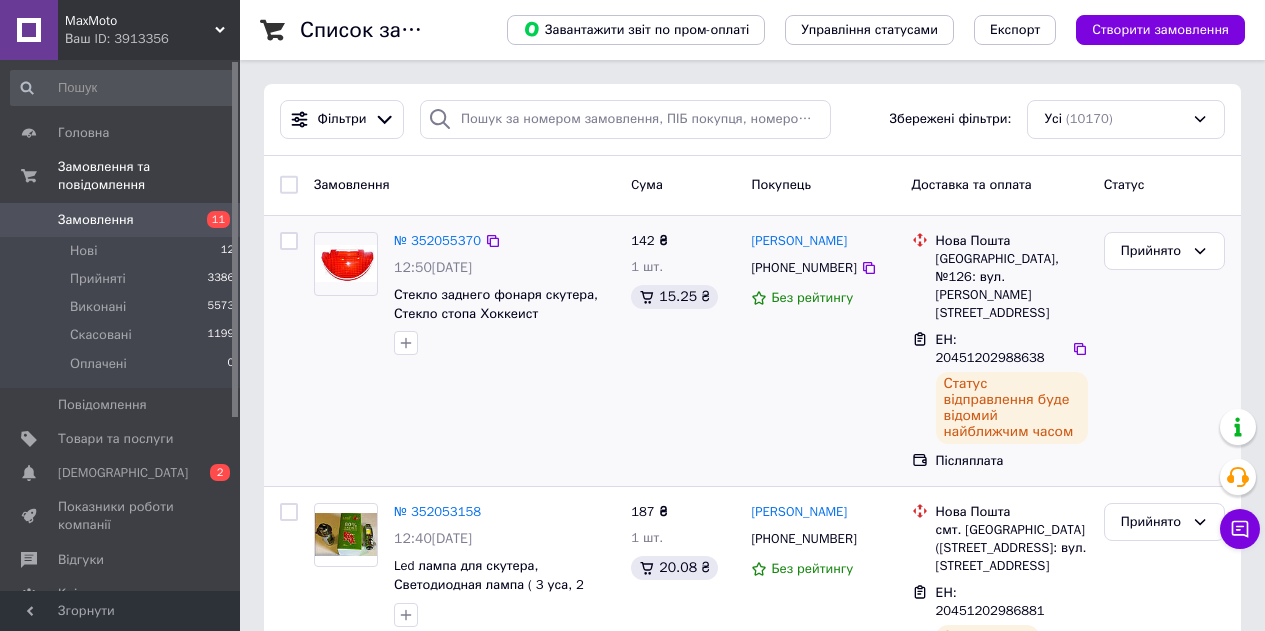 click at bounding box center [504, 343] 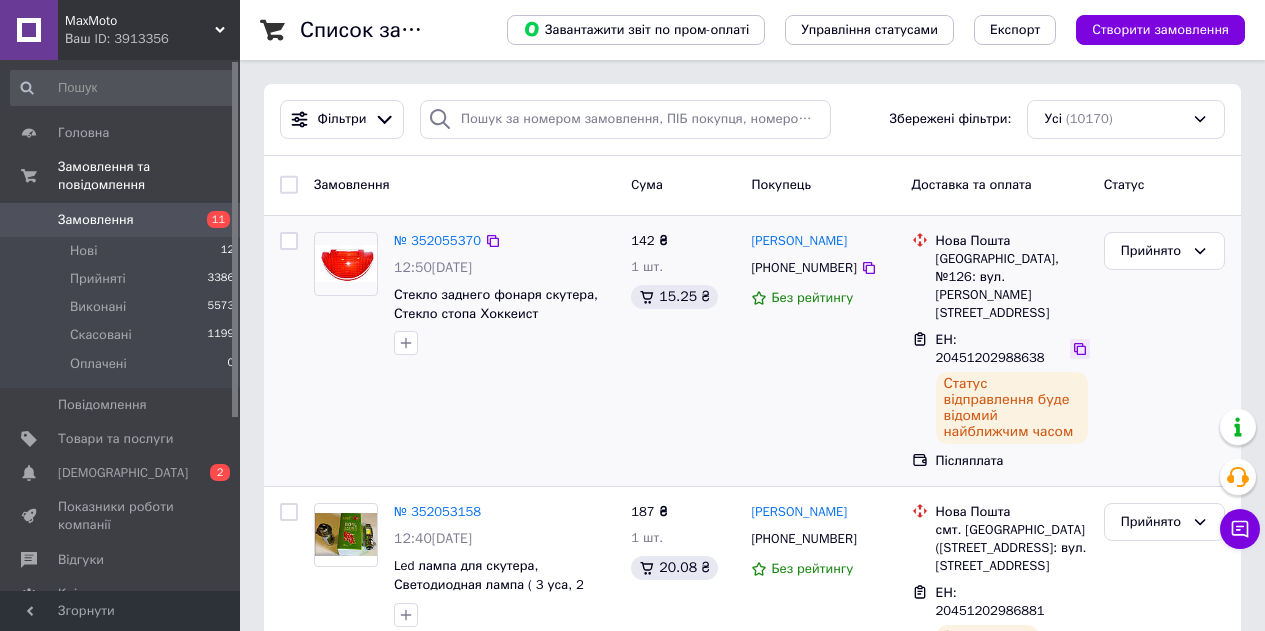 click 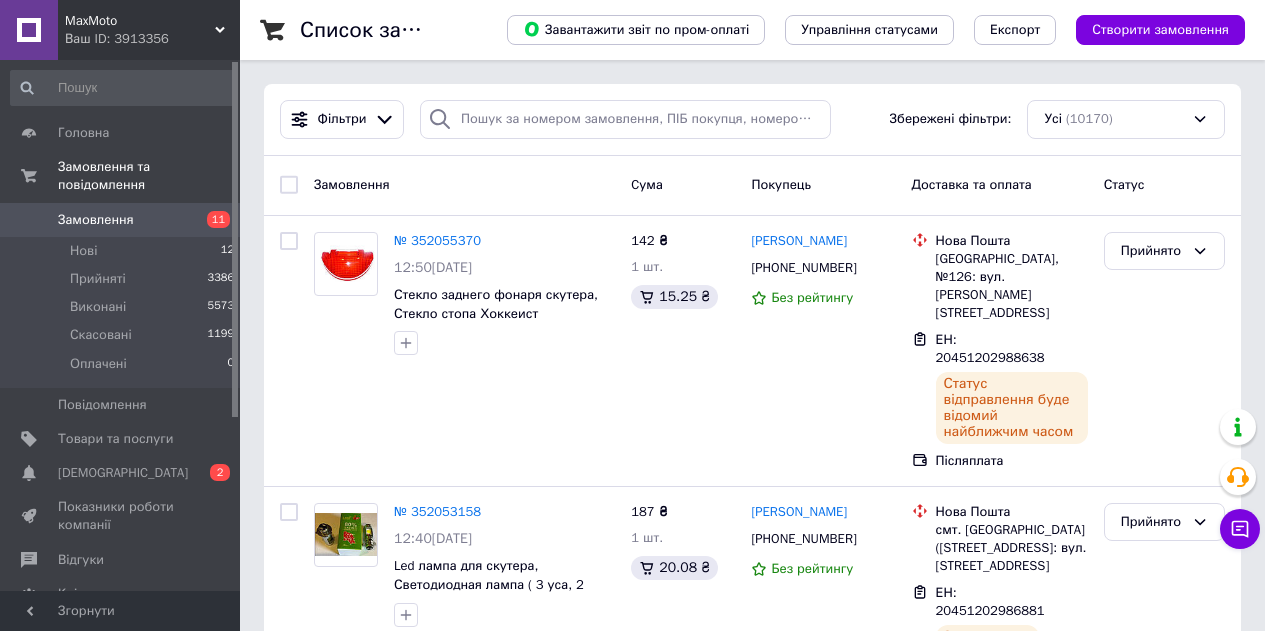 click on "Замовлення 11" at bounding box center (123, 220) 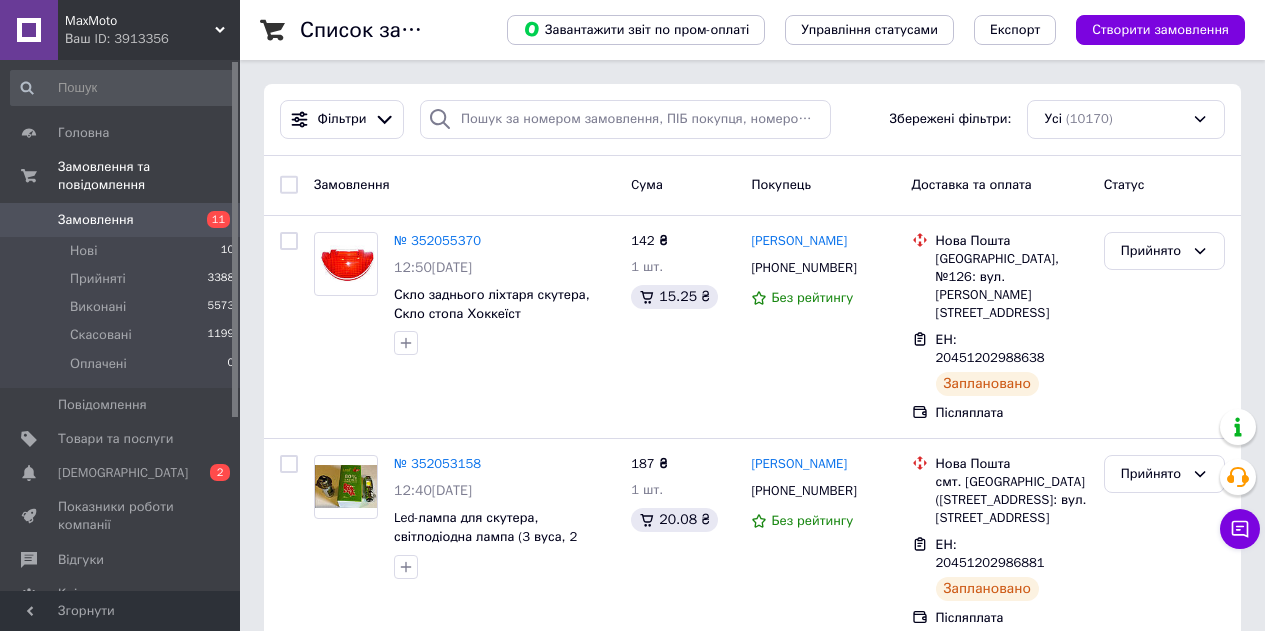 click on "MaxMoto" at bounding box center (140, 21) 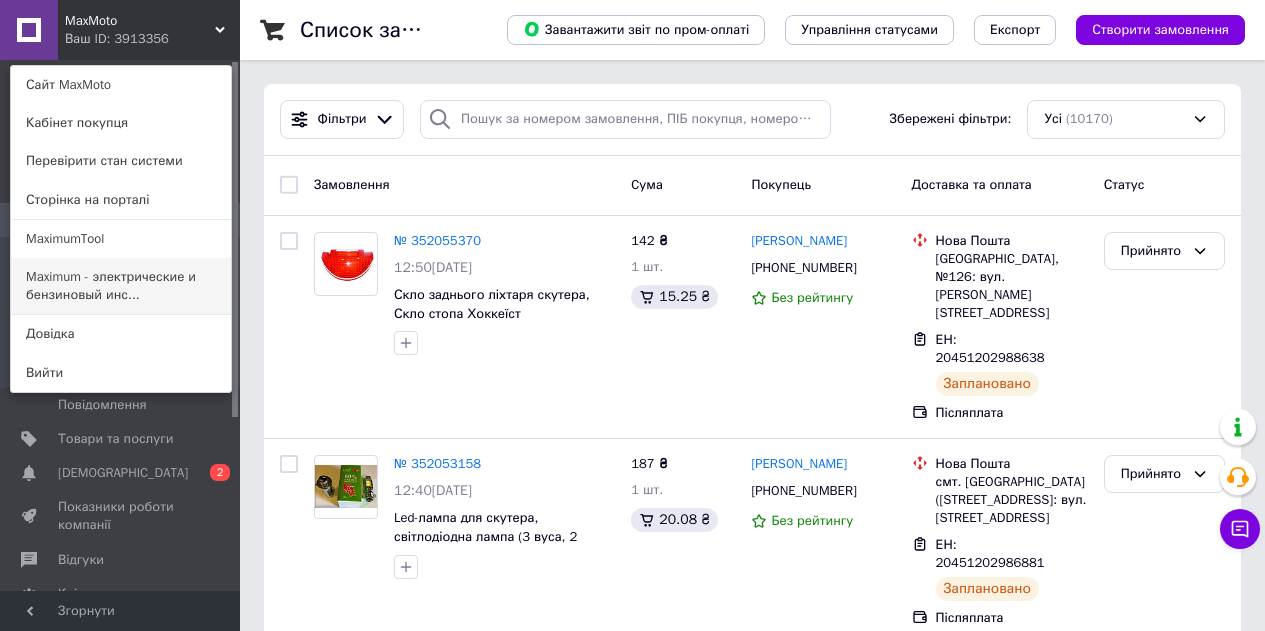 click on "Maximum - электрические и бензиновый инс..." at bounding box center [121, 286] 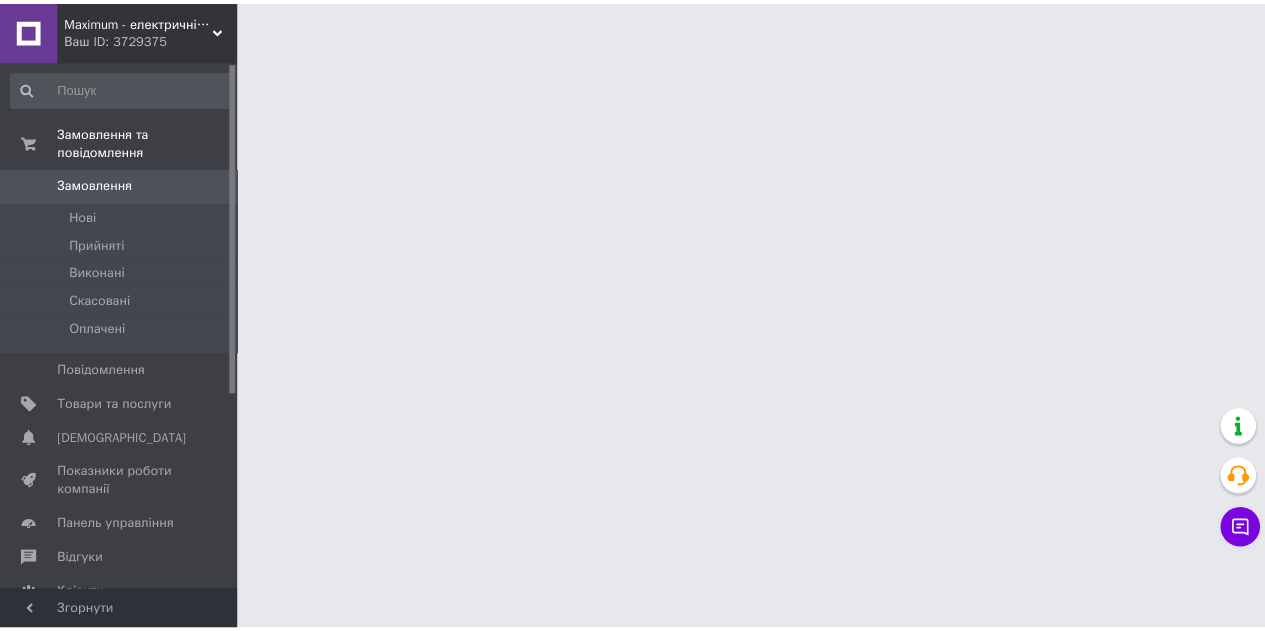 scroll, scrollTop: 0, scrollLeft: 0, axis: both 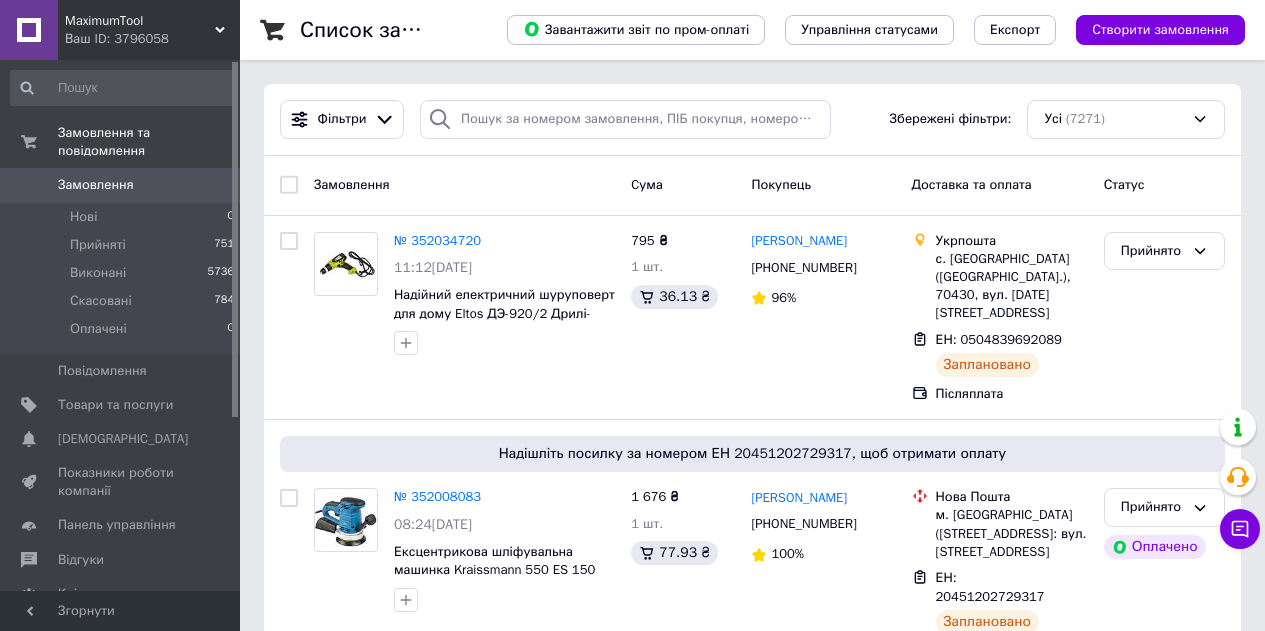 click on "Замовлення" at bounding box center [96, 185] 